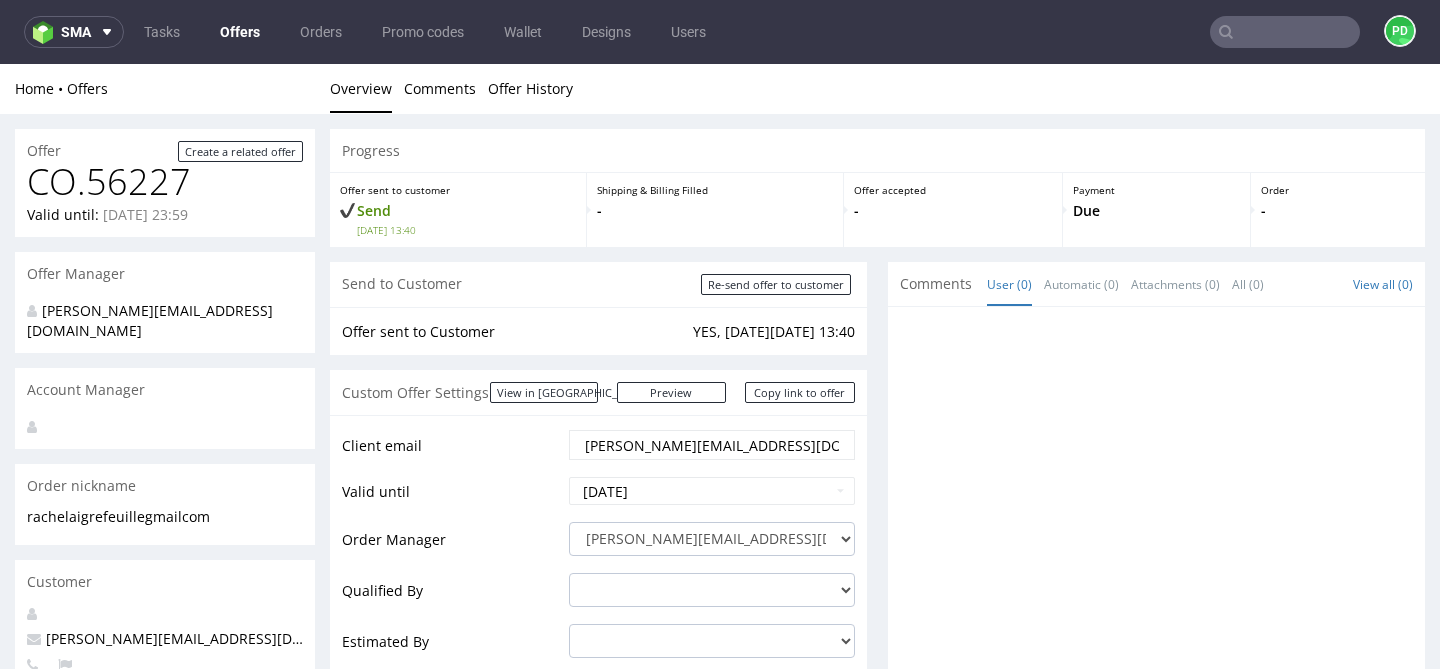 scroll, scrollTop: 0, scrollLeft: 0, axis: both 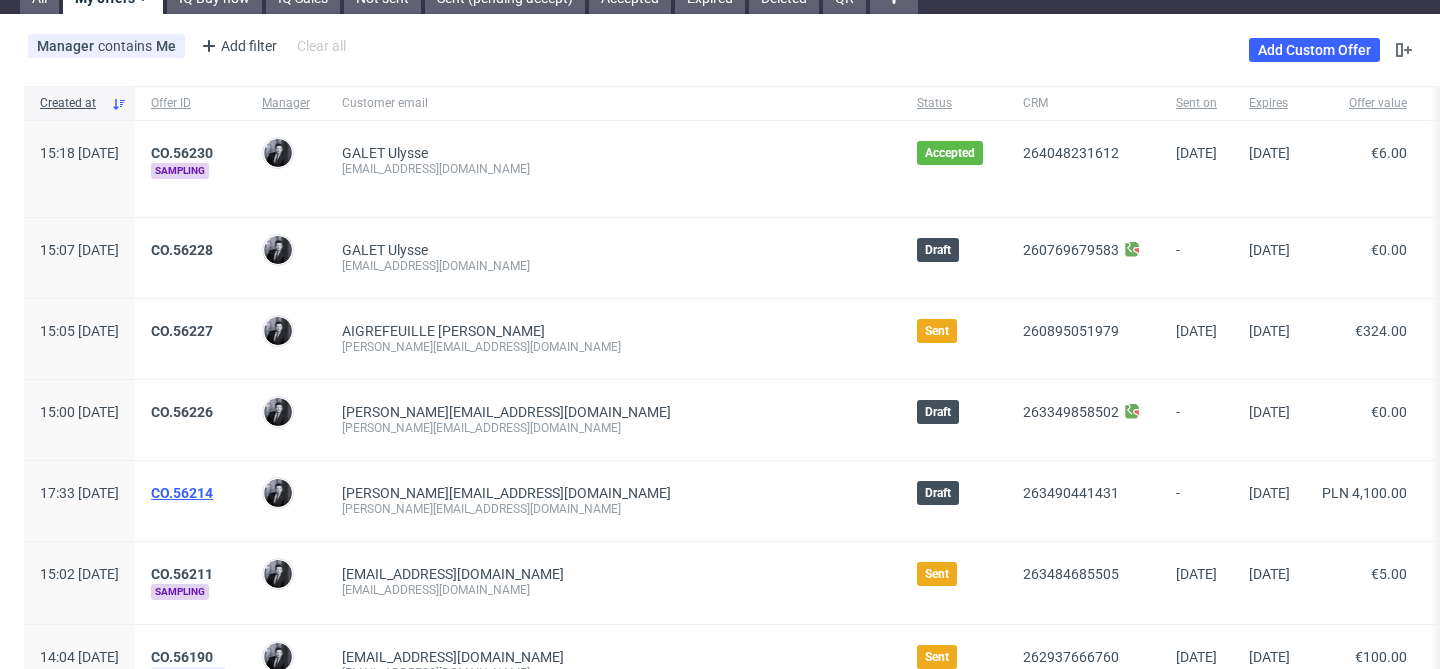 click on "CO.56214" at bounding box center [182, 493] 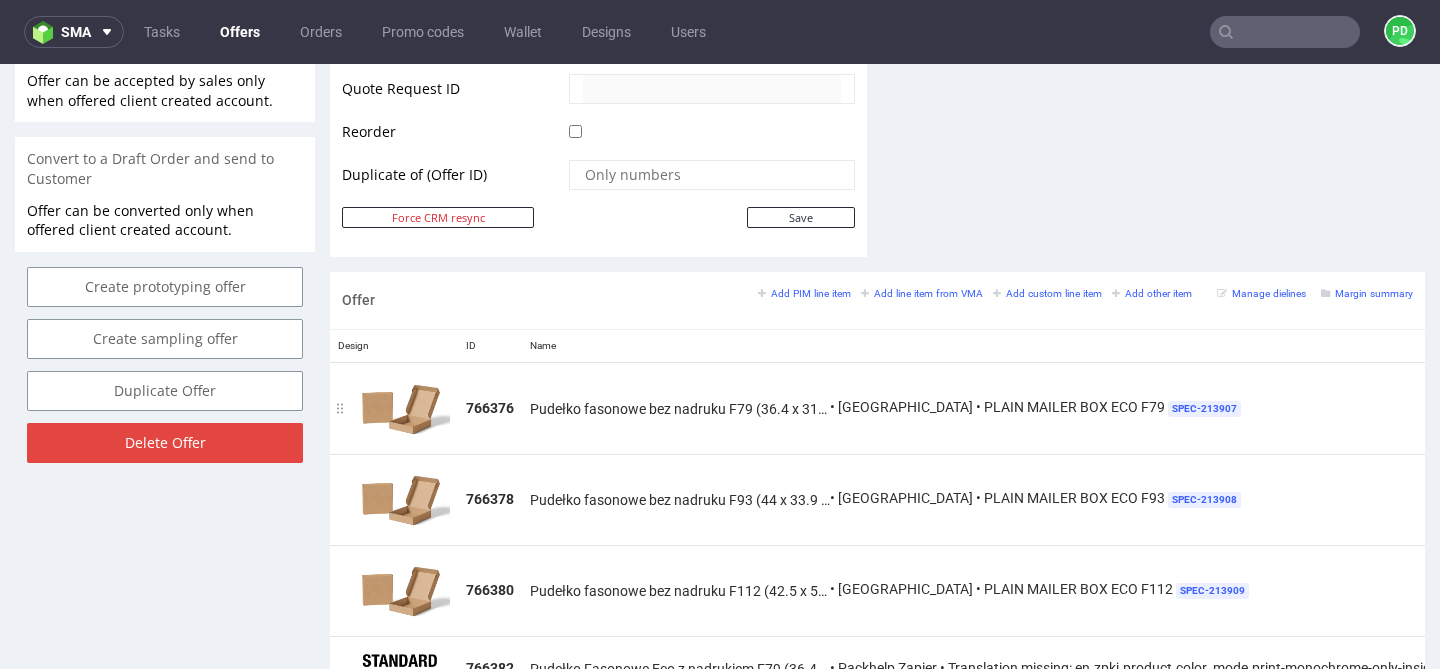 scroll, scrollTop: 996, scrollLeft: 0, axis: vertical 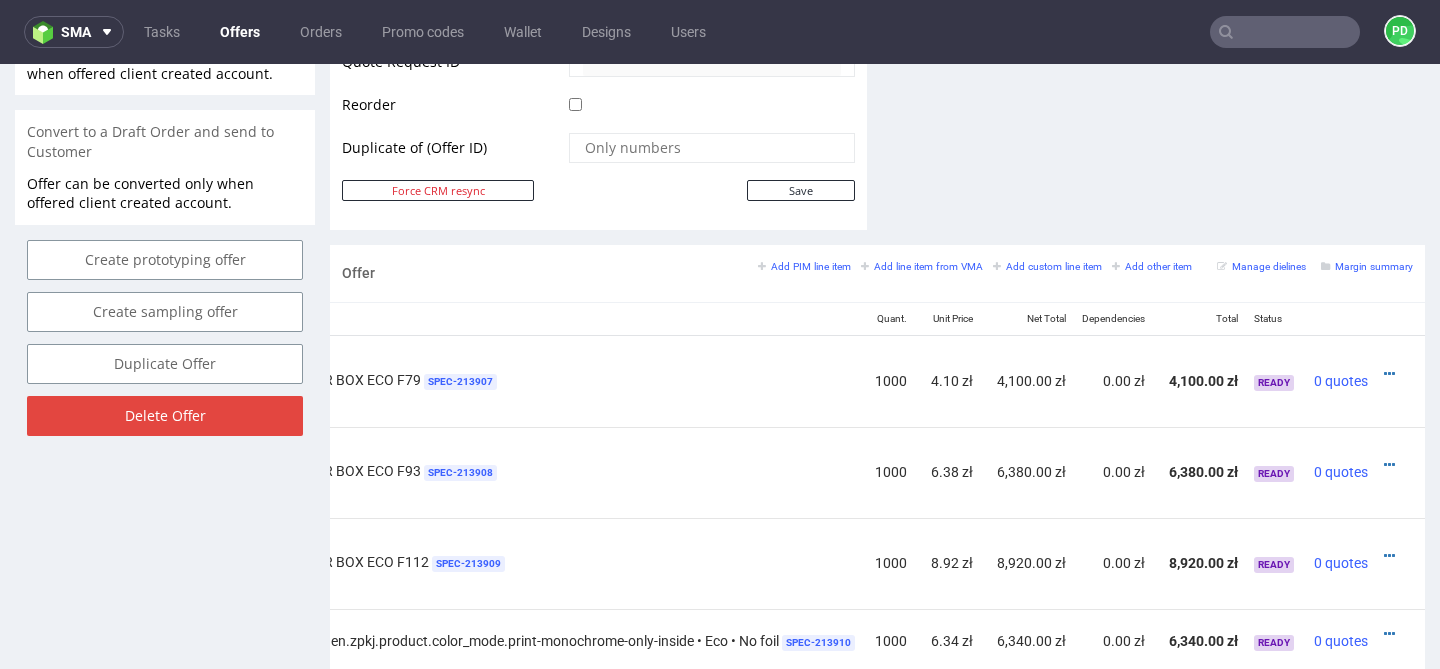 click at bounding box center [1394, 374] 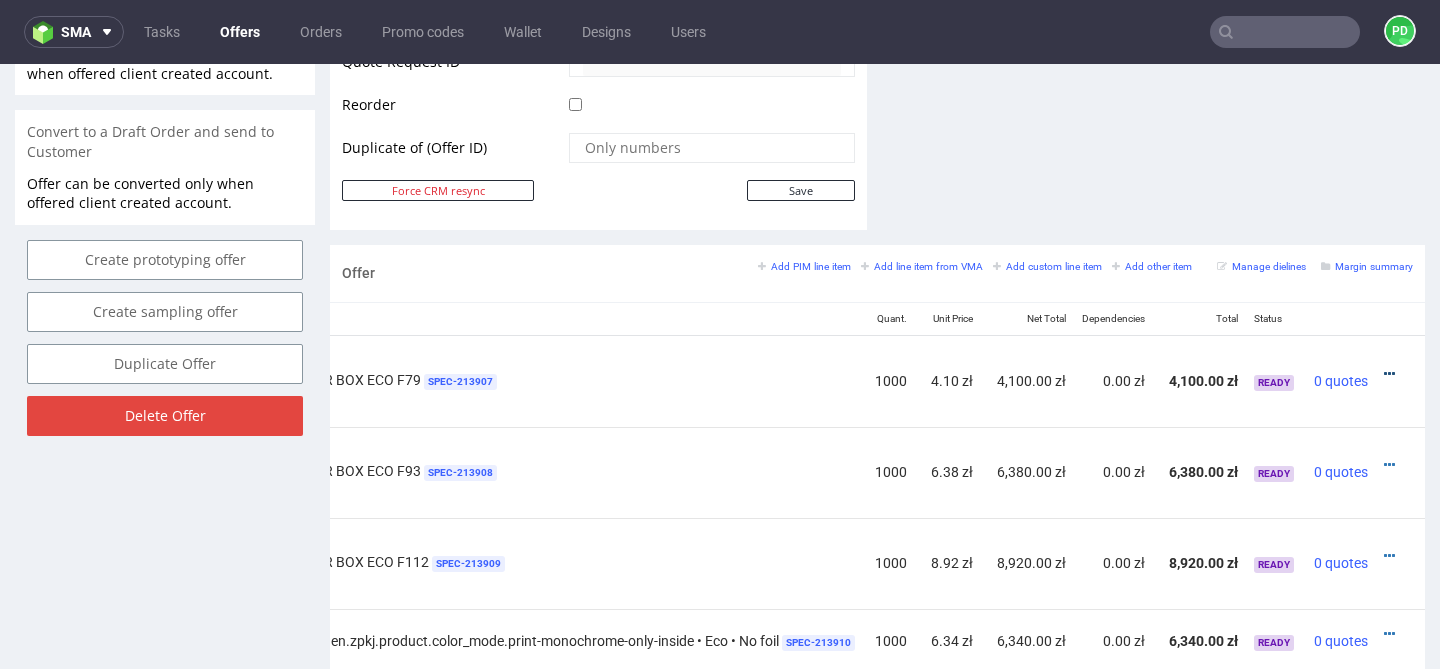 click at bounding box center (1389, 374) 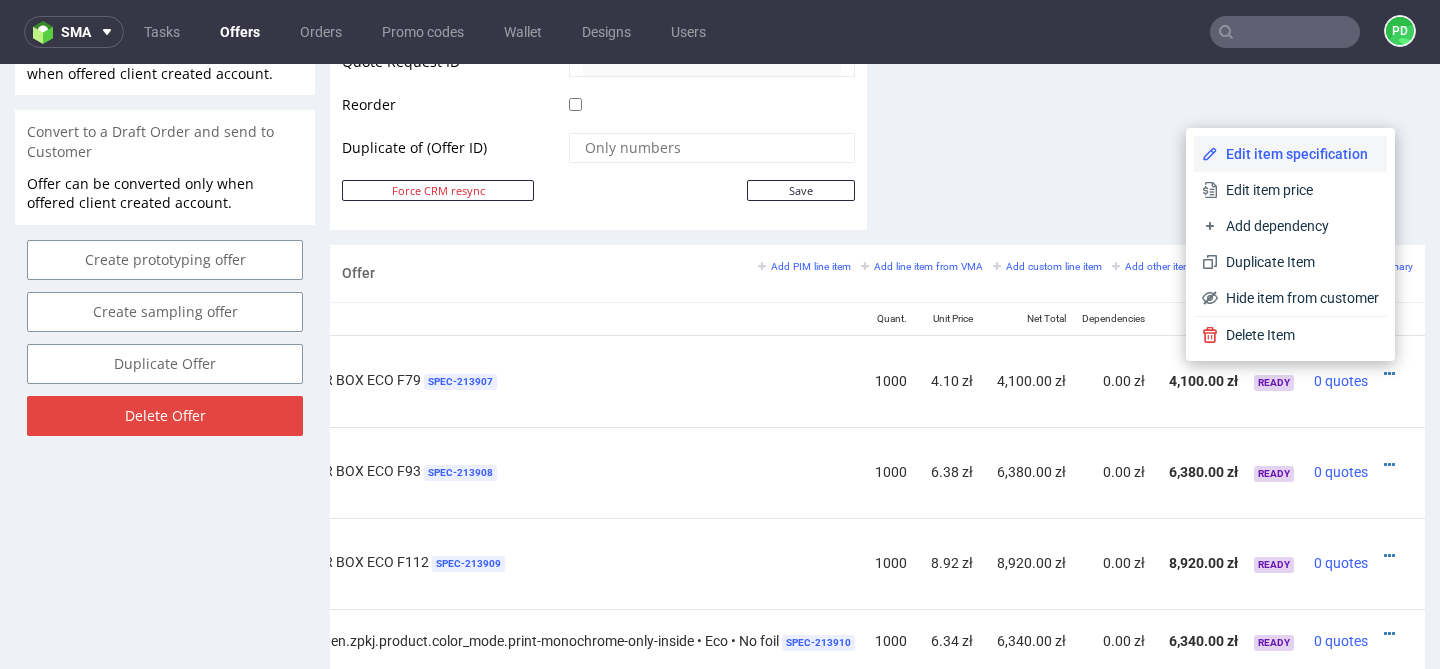 click on "Edit item specification" at bounding box center (1298, 154) 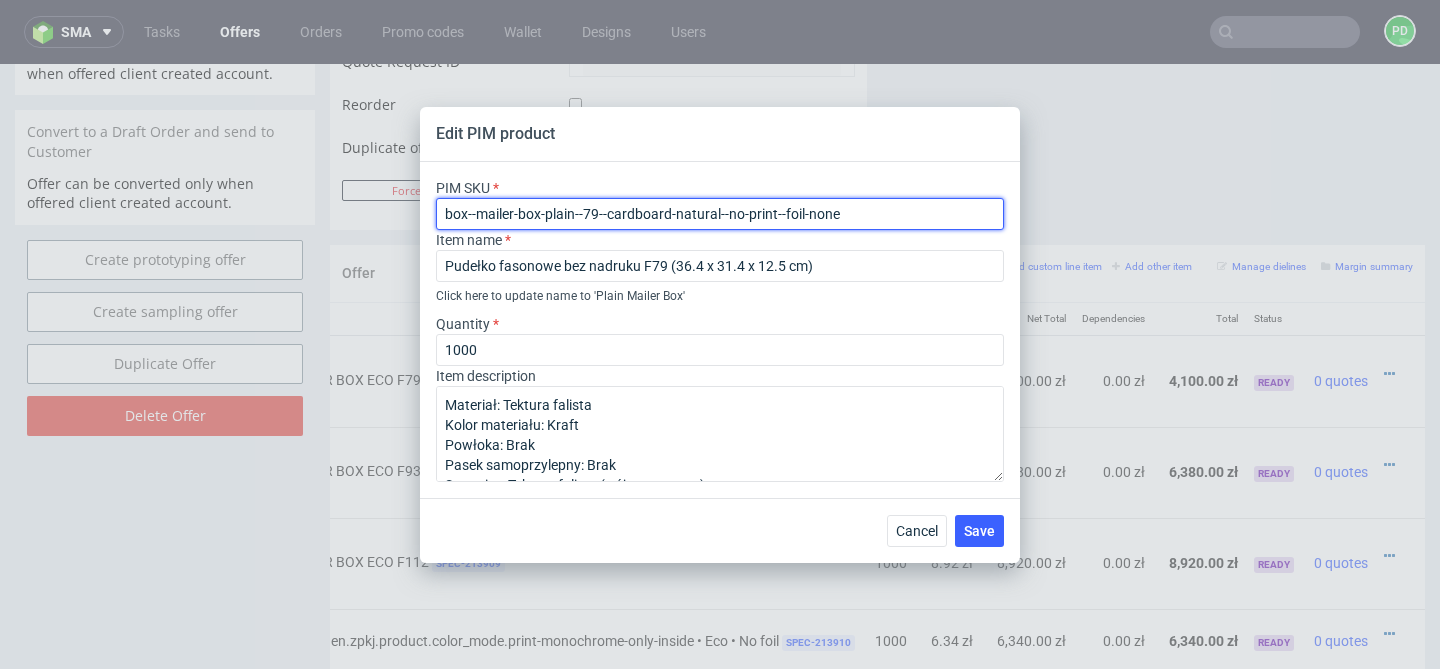 drag, startPoint x: 883, startPoint y: 223, endPoint x: 477, endPoint y: 203, distance: 406.4923 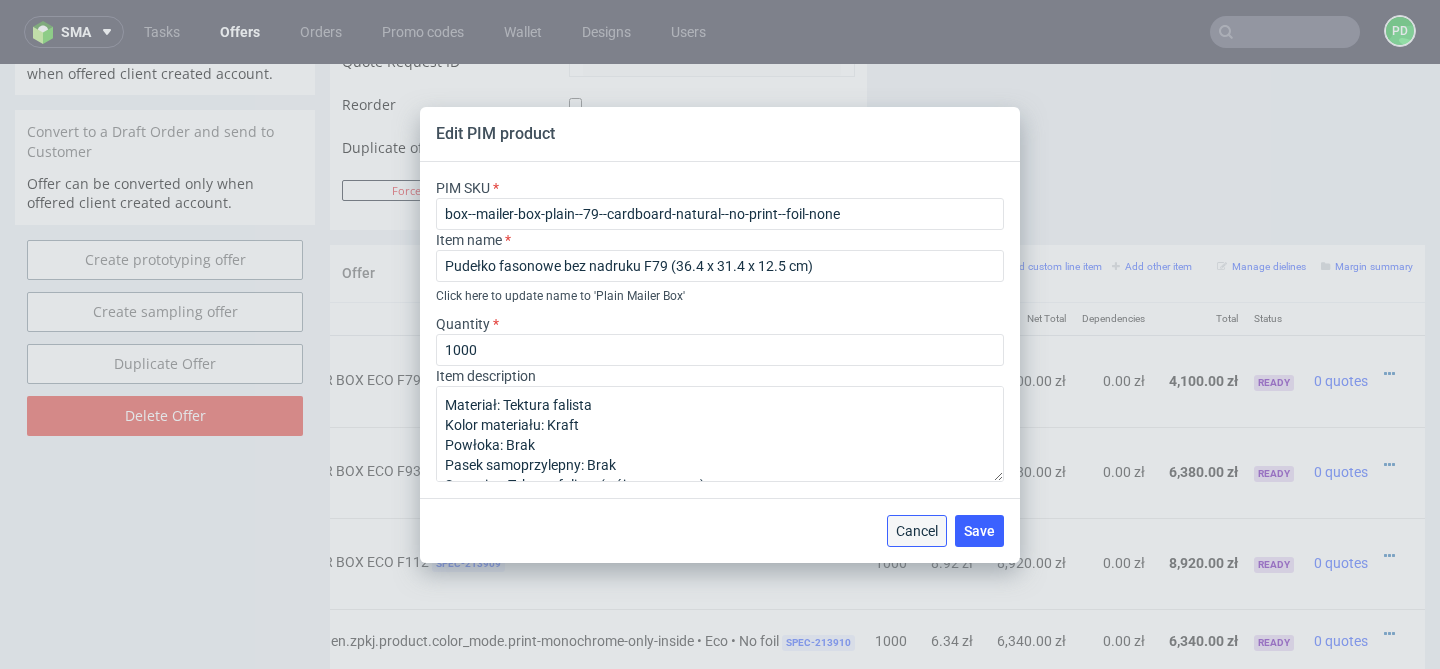 click on "Cancel" at bounding box center (917, 531) 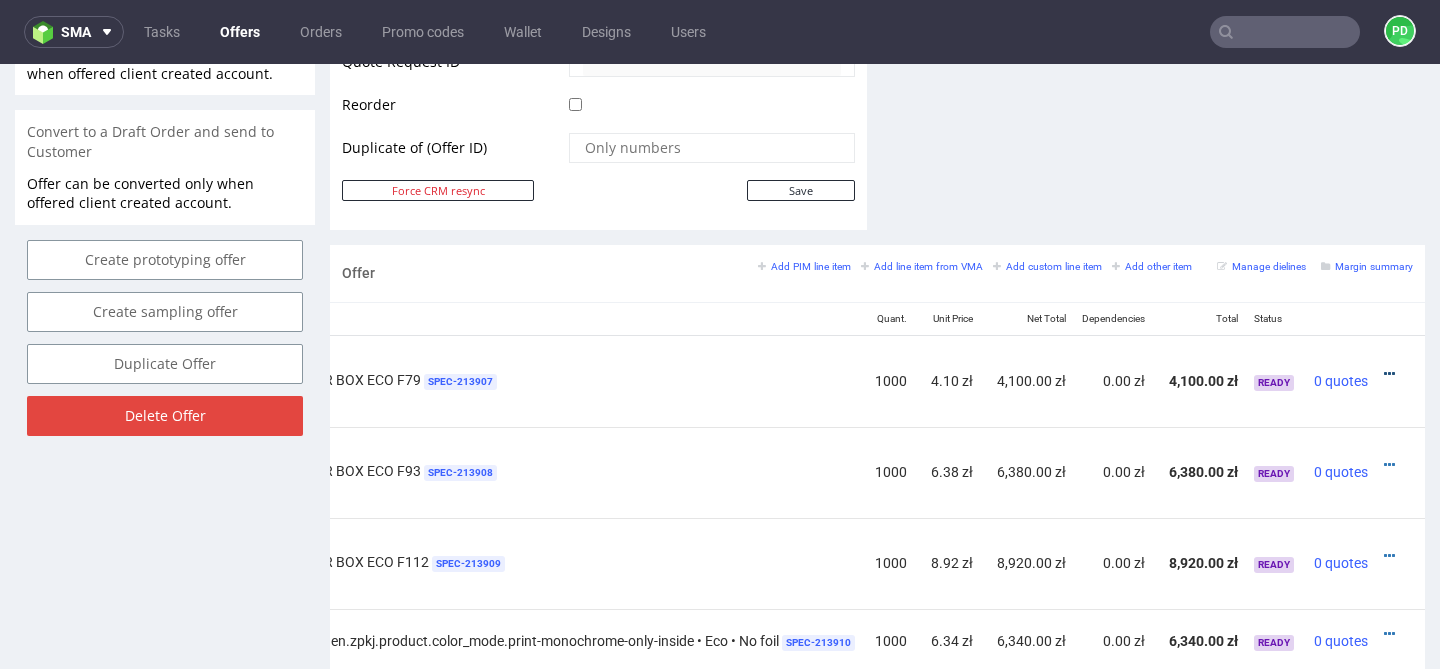 click at bounding box center [1389, 374] 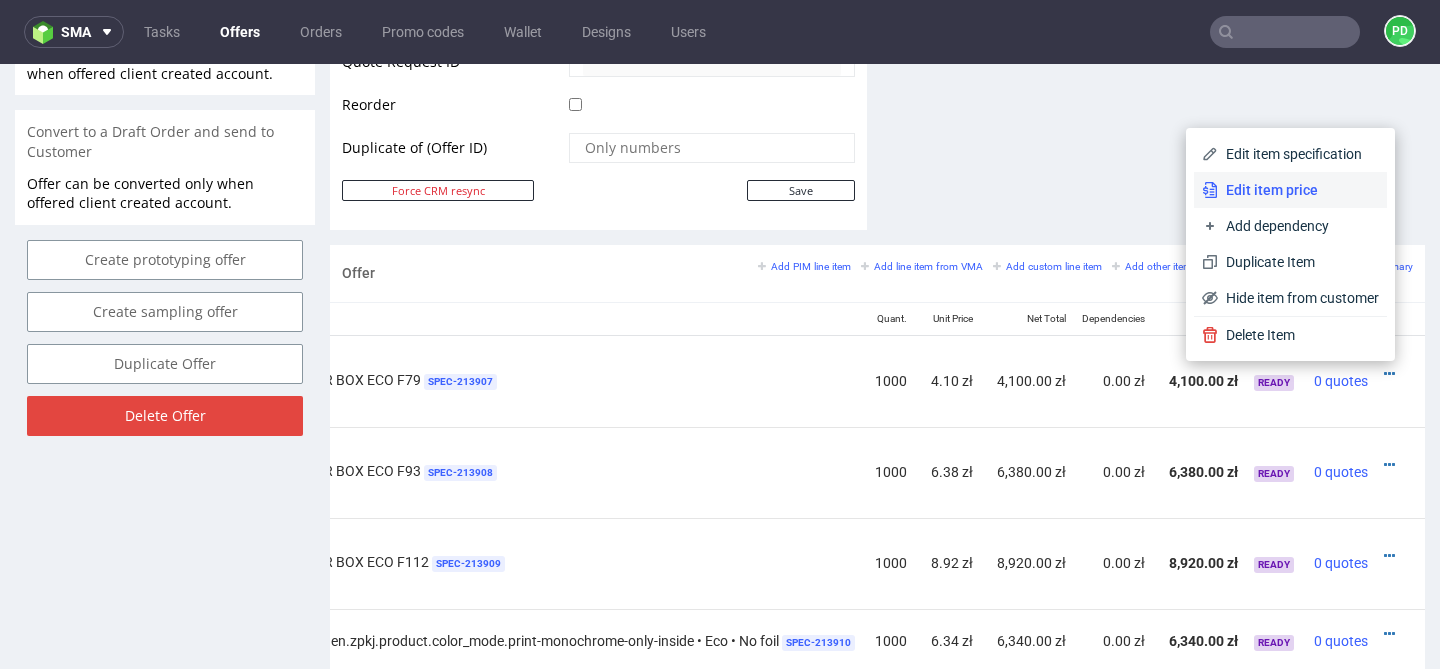 click on "Edit item price" at bounding box center [1298, 190] 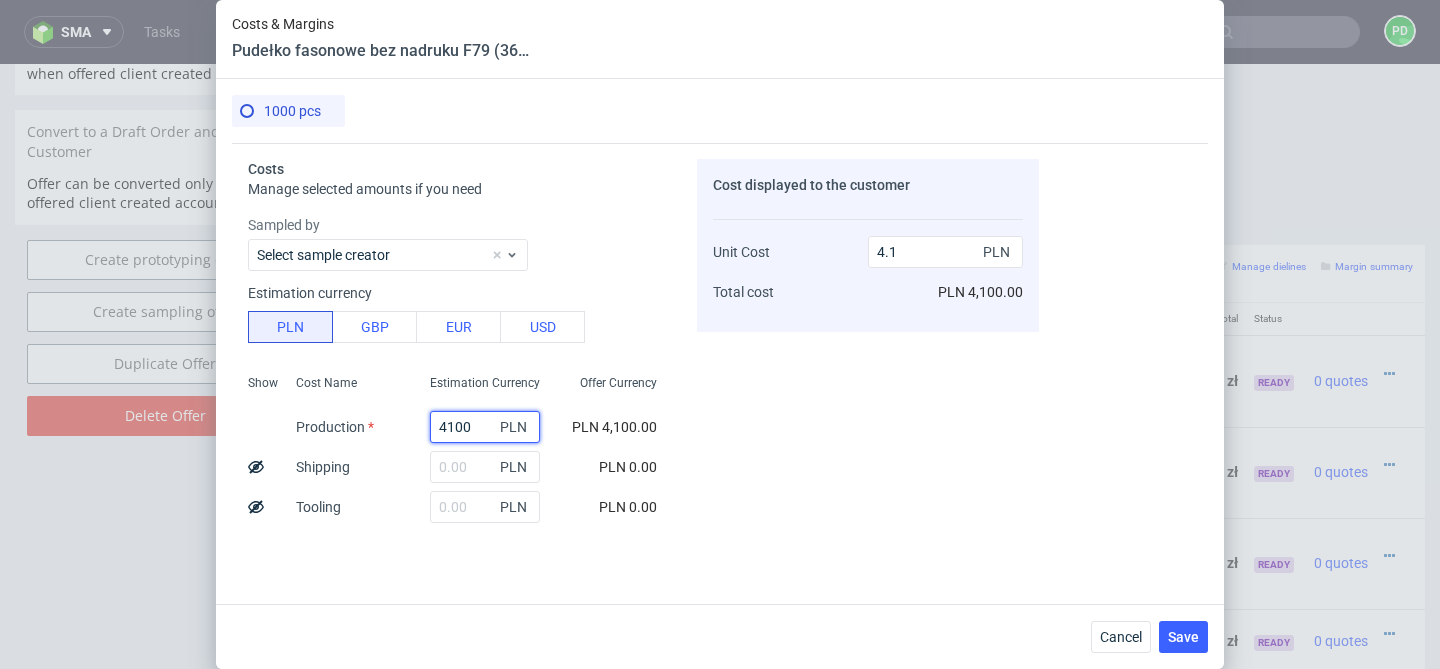 drag, startPoint x: 484, startPoint y: 425, endPoint x: 404, endPoint y: 425, distance: 80 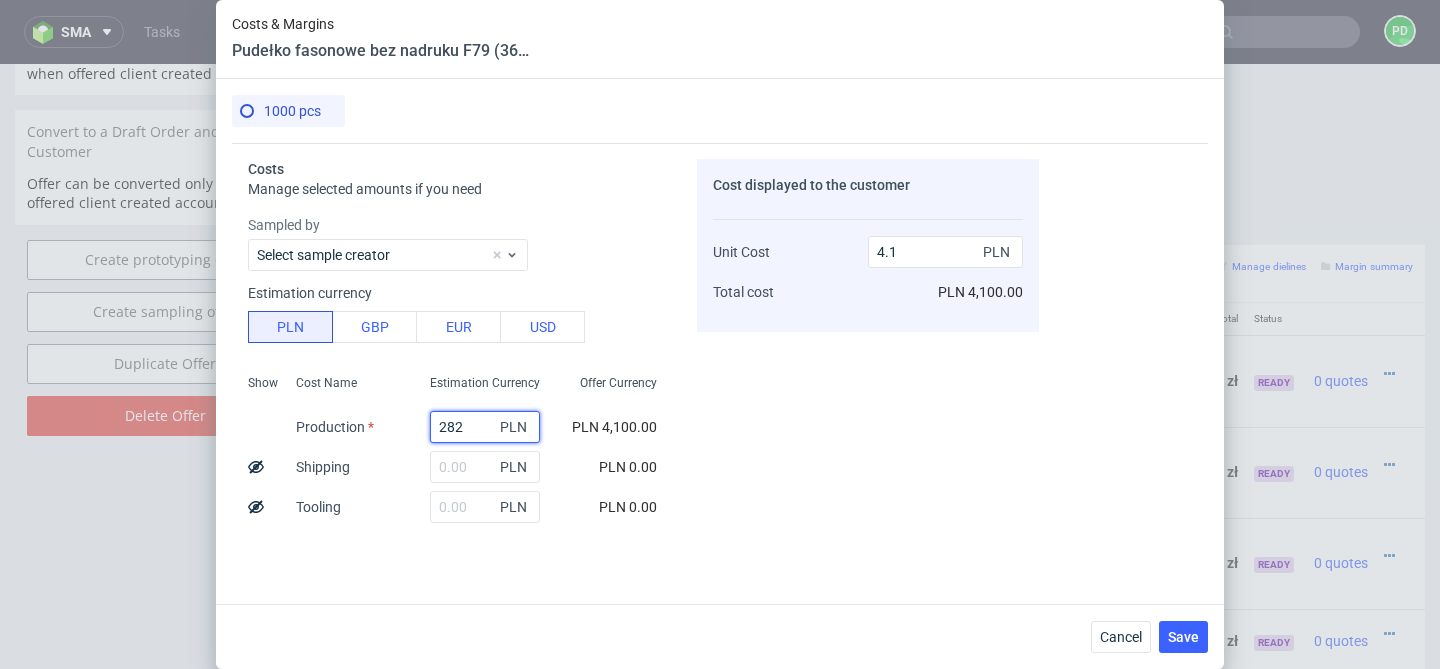 type on "2820" 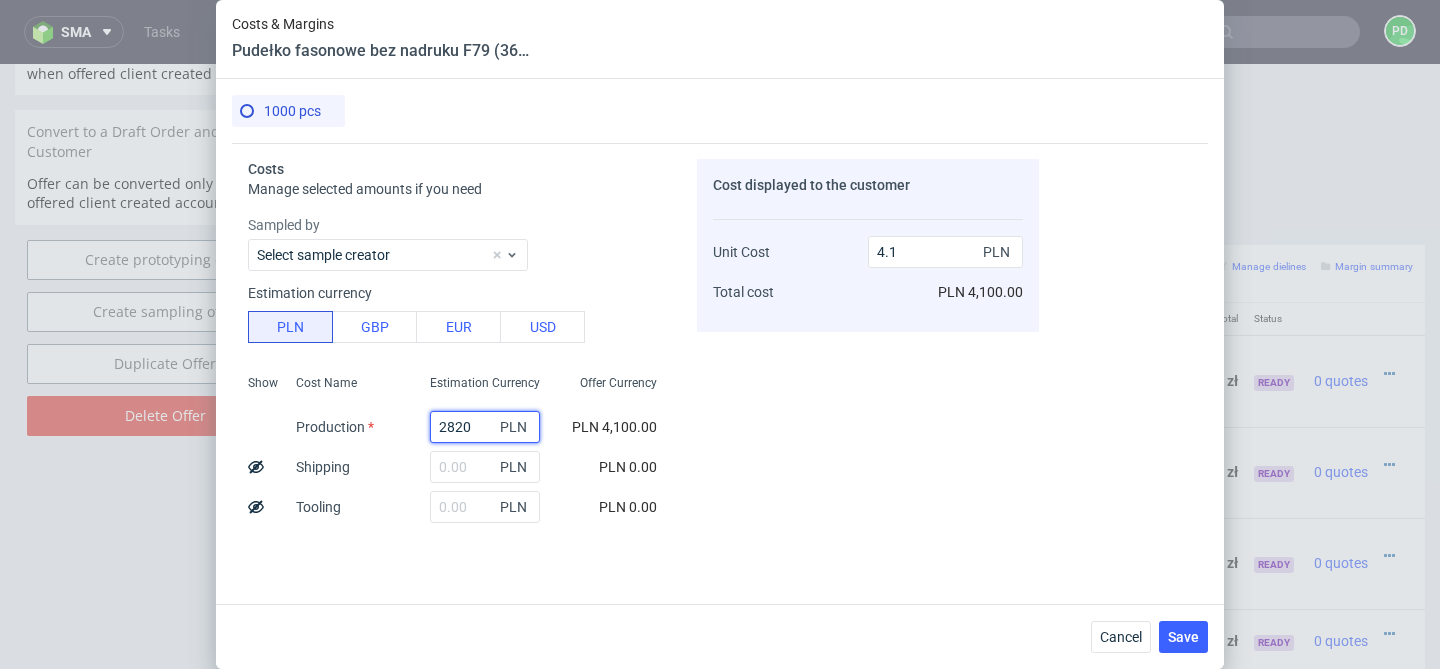 type on "2.82" 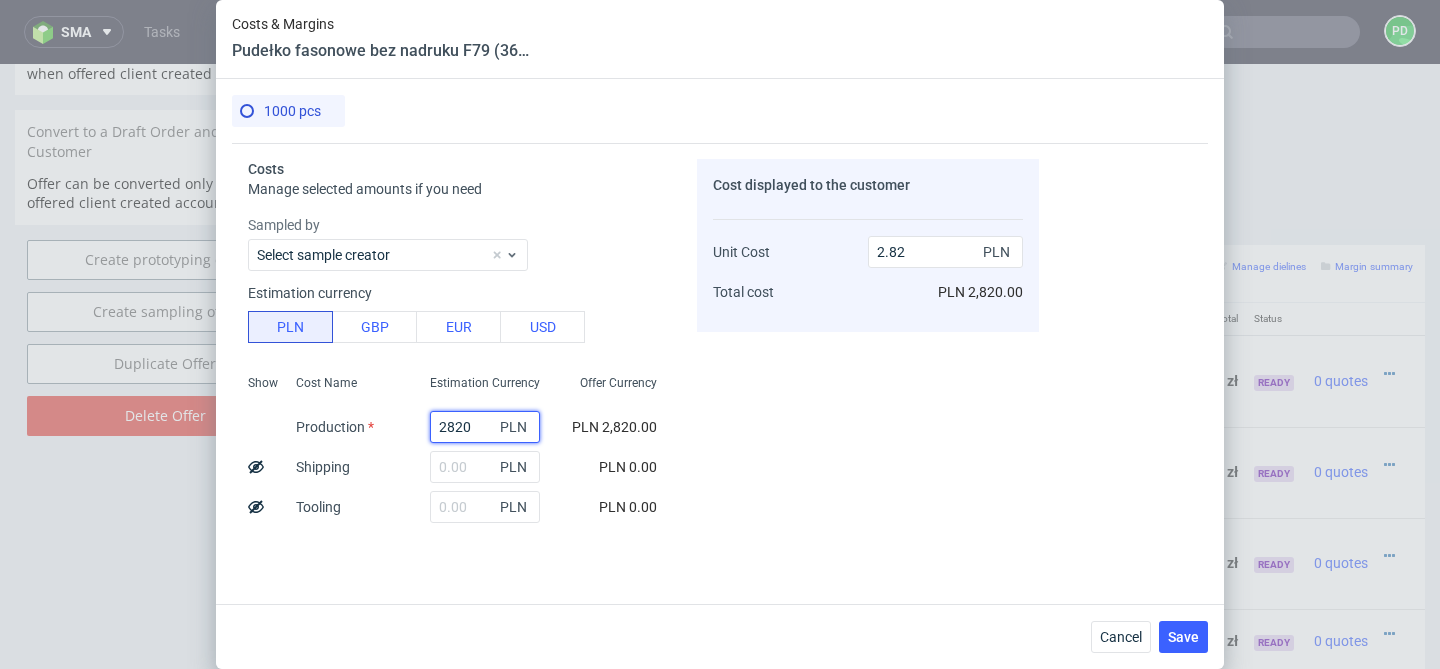 type on "2820" 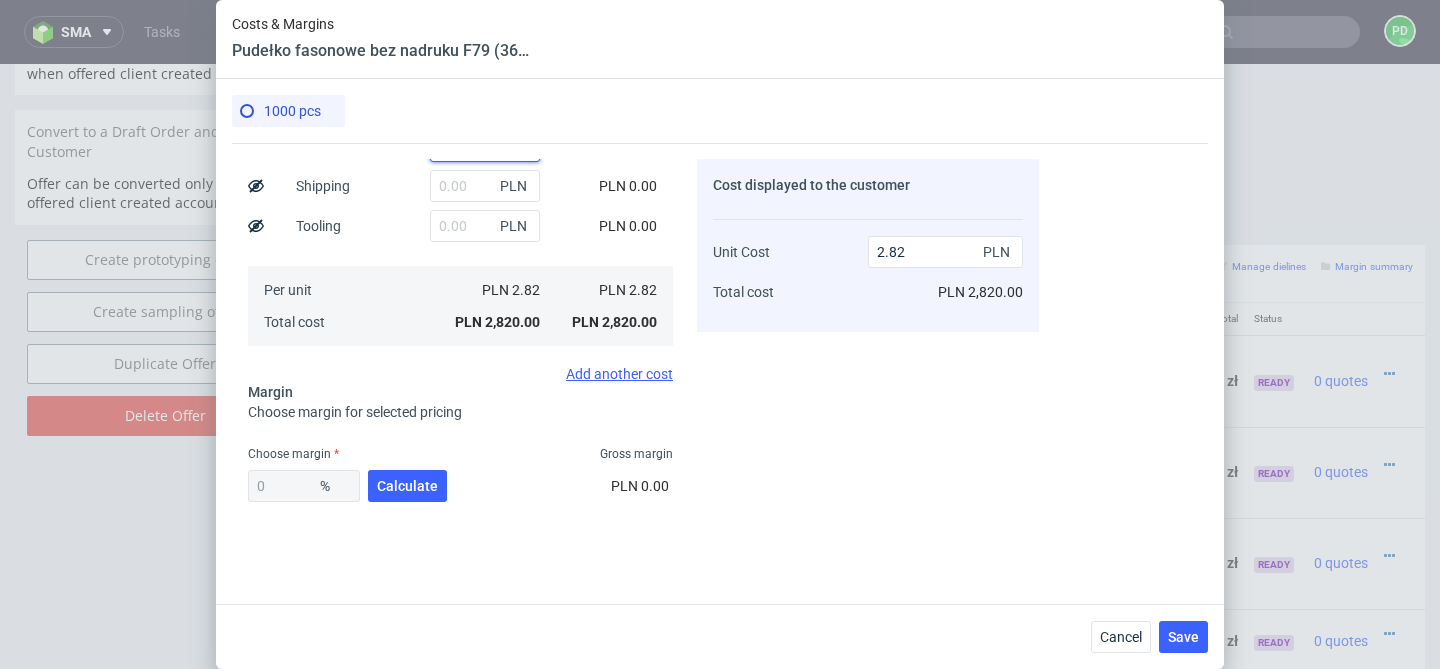 scroll, scrollTop: 288, scrollLeft: 0, axis: vertical 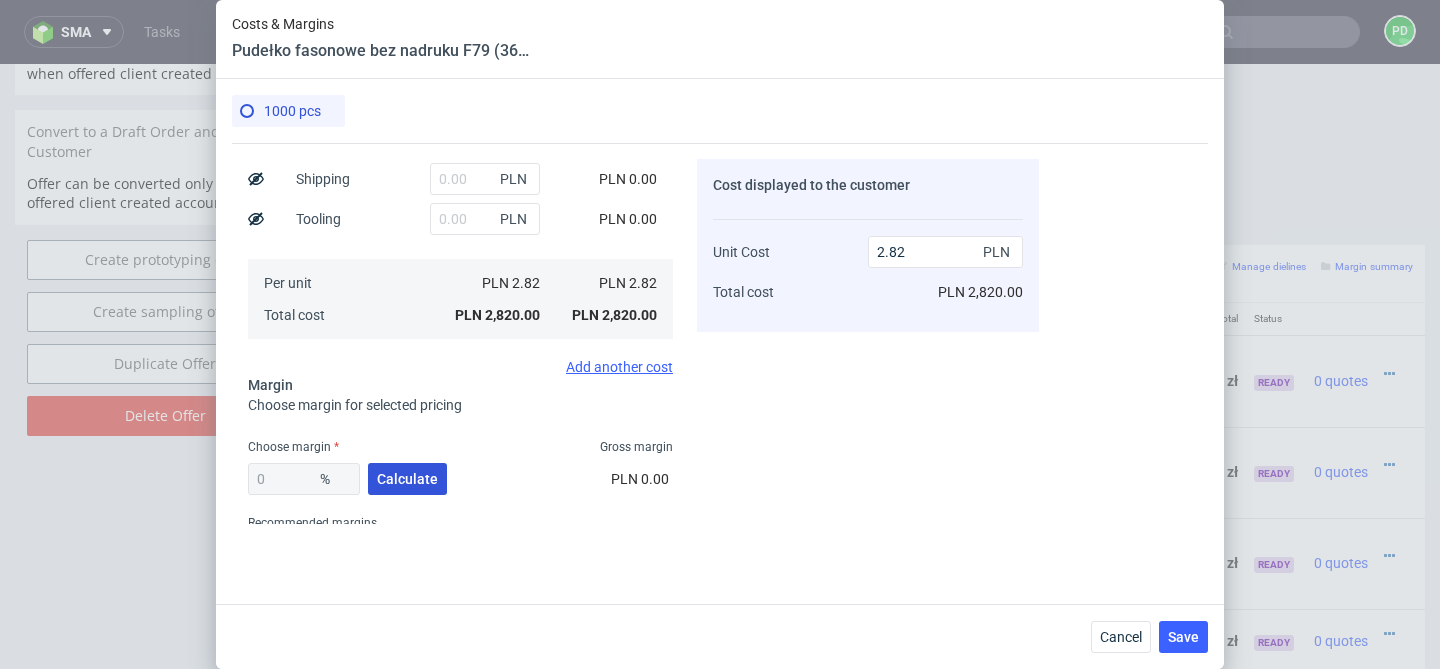 click on "Calculate" at bounding box center [407, 479] 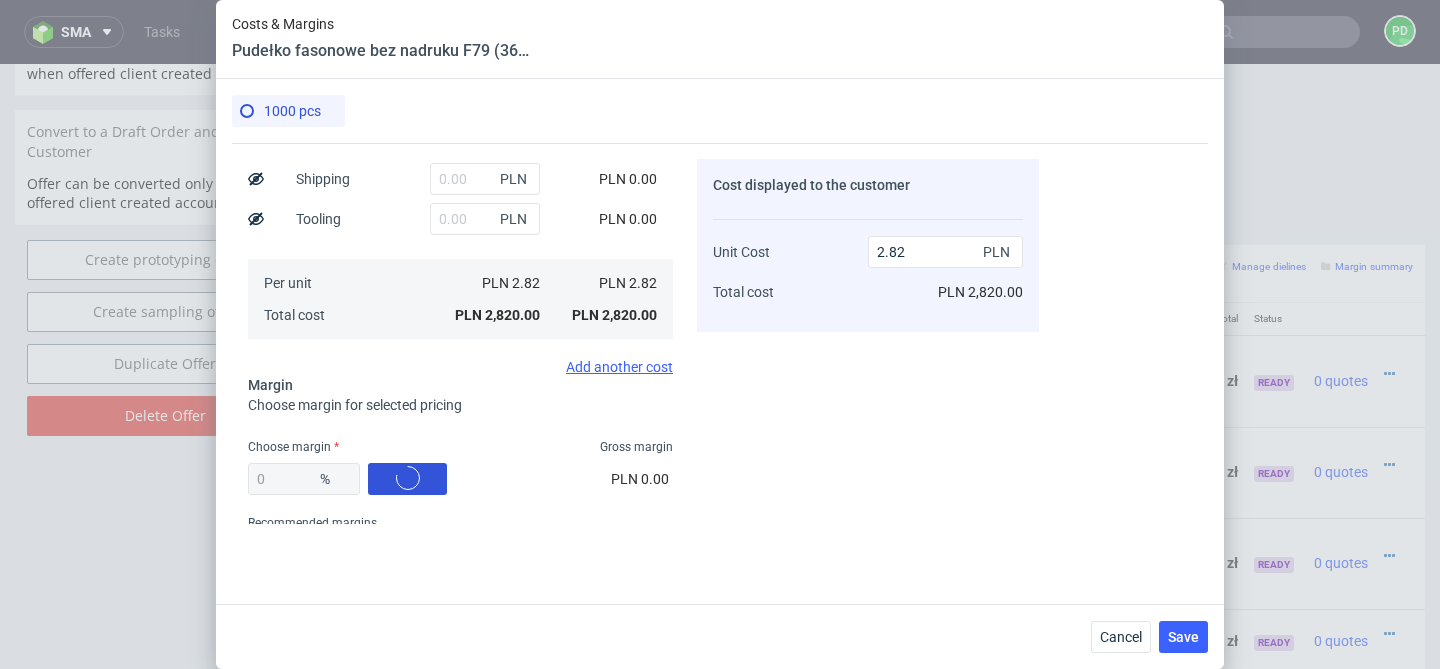 type on "42.1" 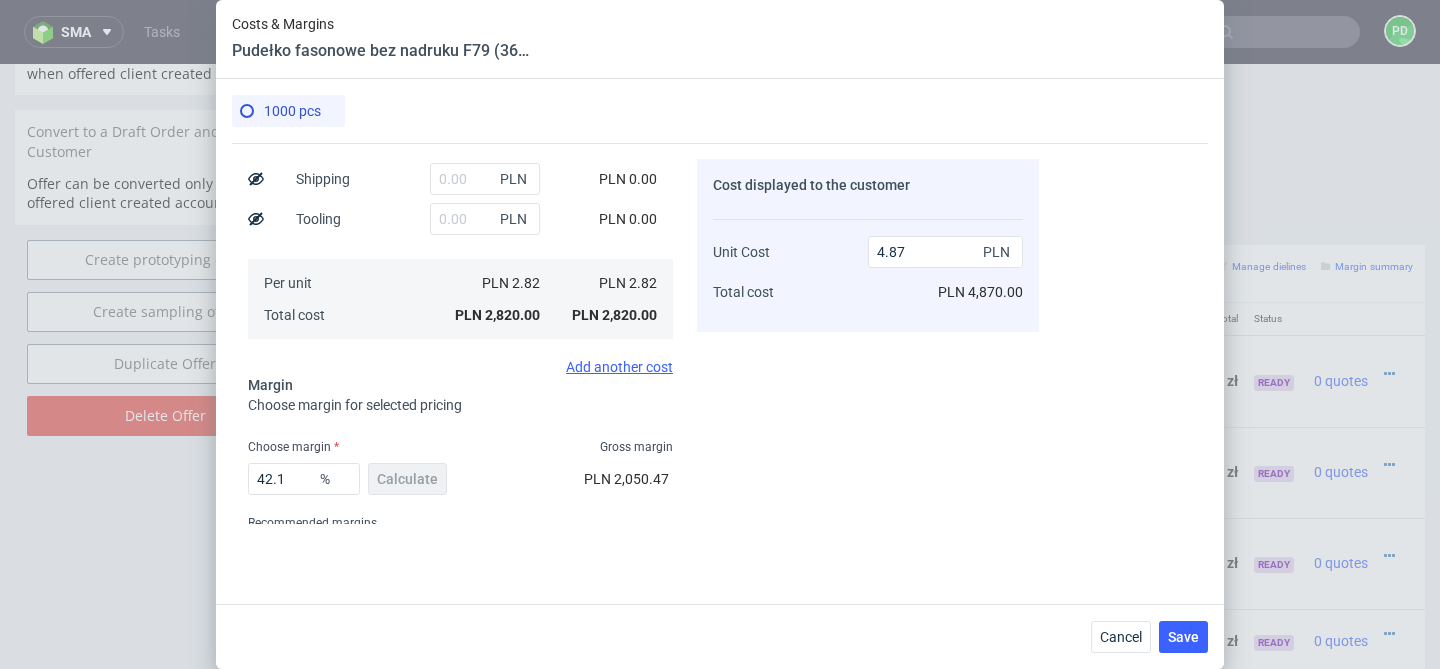 scroll, scrollTop: 367, scrollLeft: 0, axis: vertical 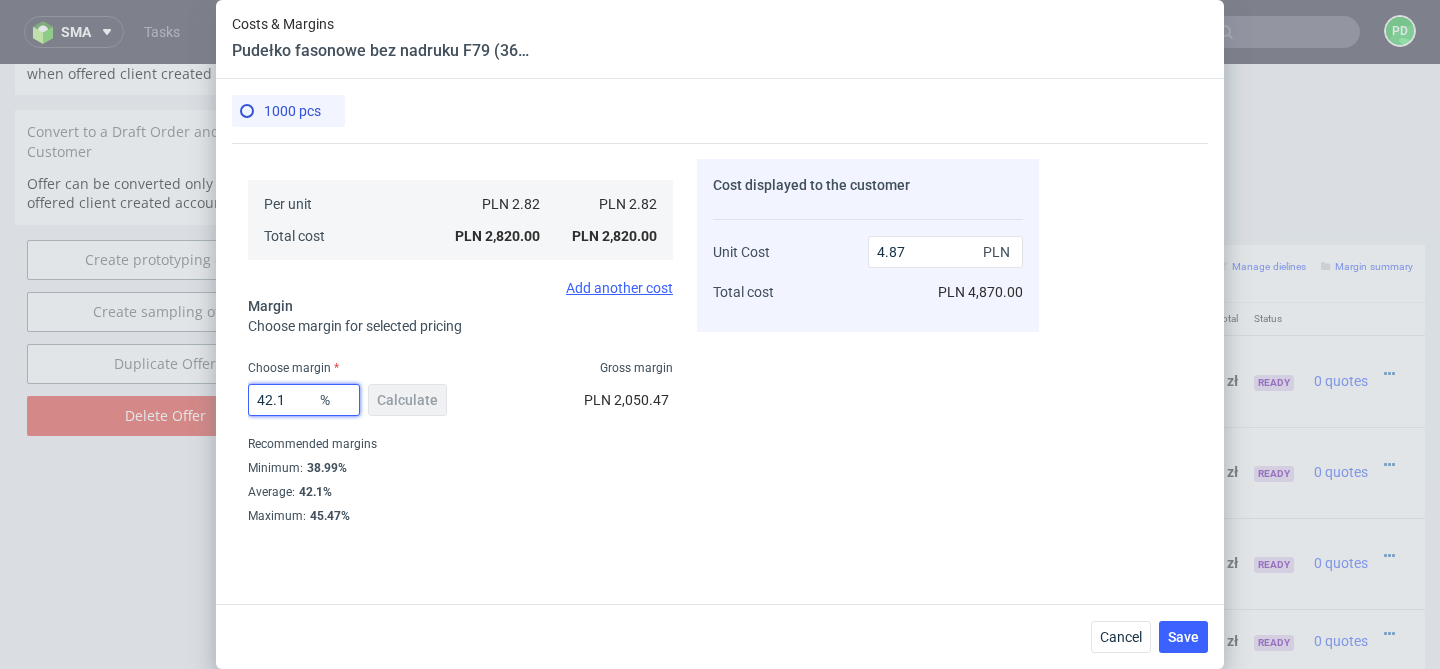 drag, startPoint x: 302, startPoint y: 394, endPoint x: 206, endPoint y: 393, distance: 96.00521 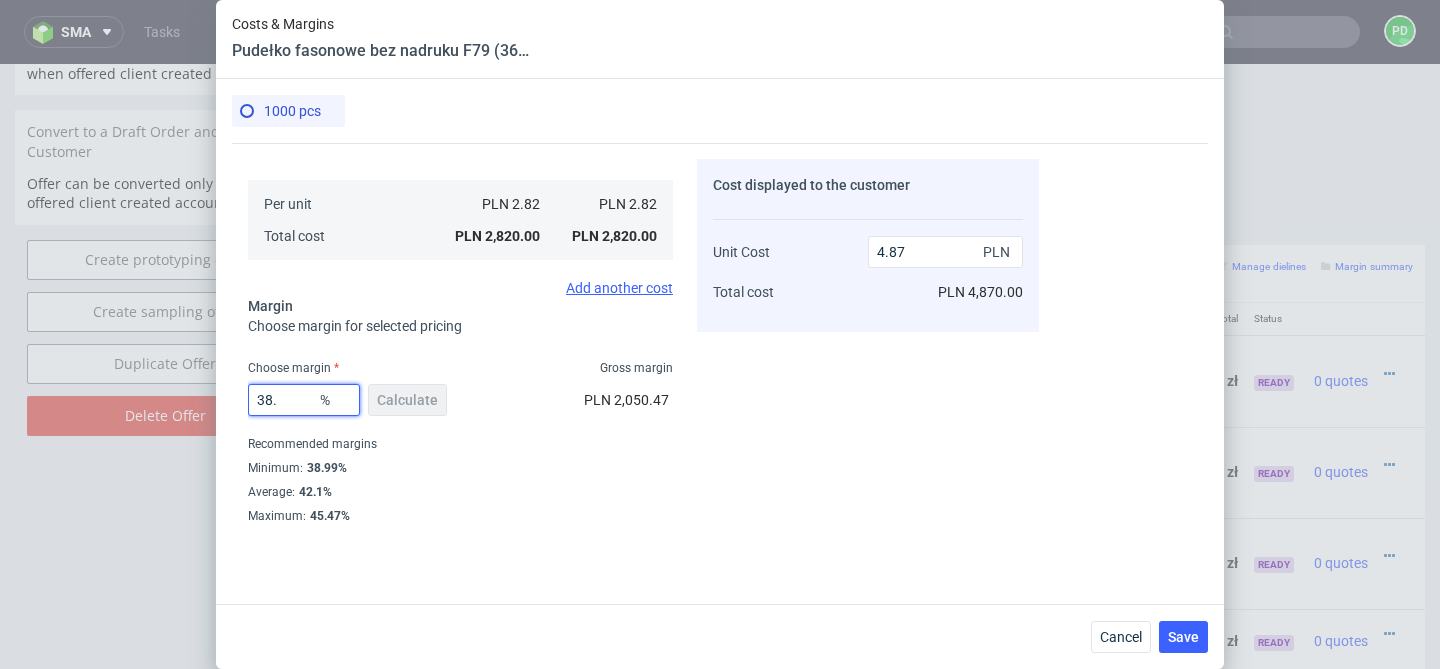 type on "38.9" 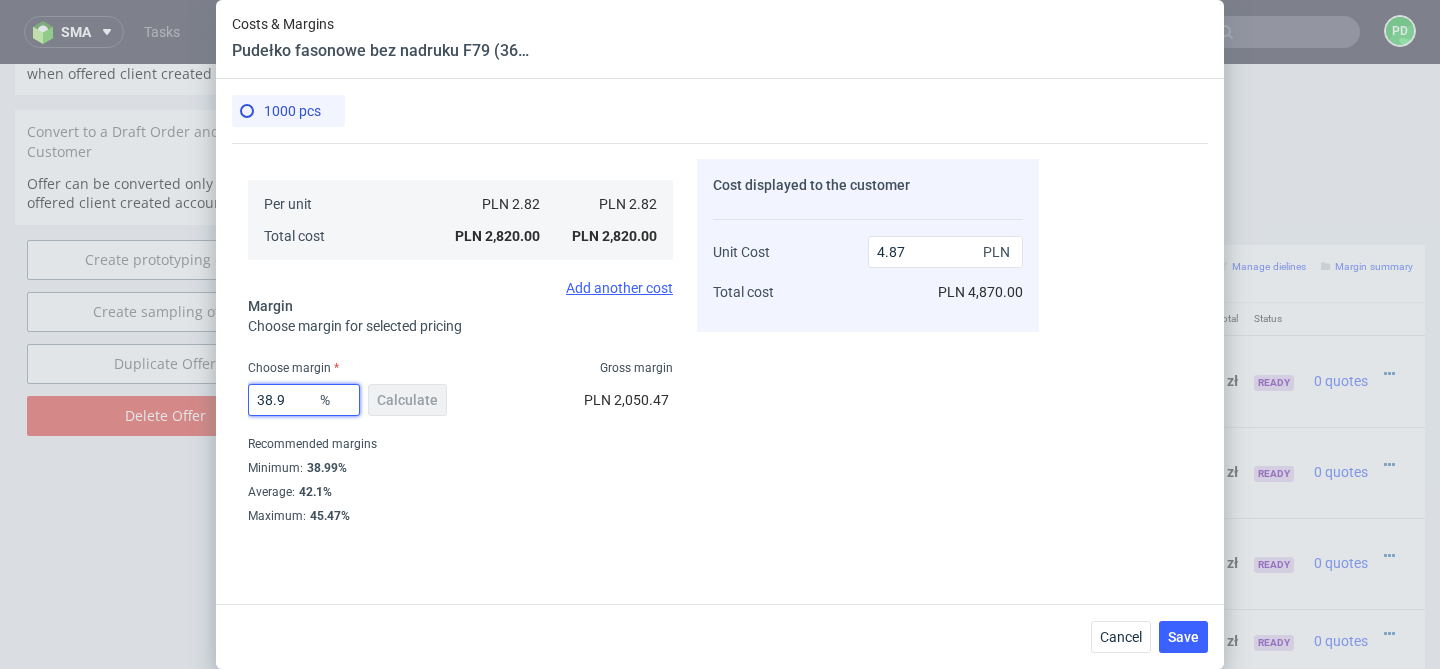 type on "4.62" 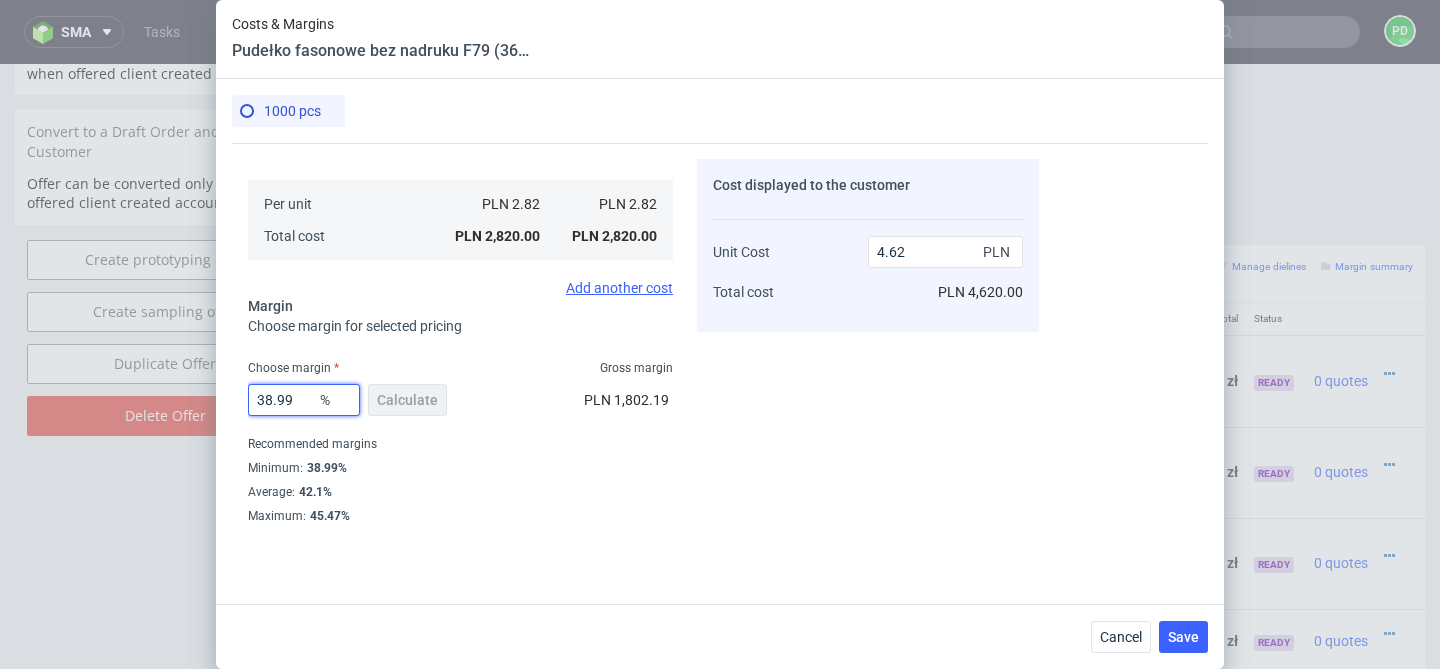 type on "38.99" 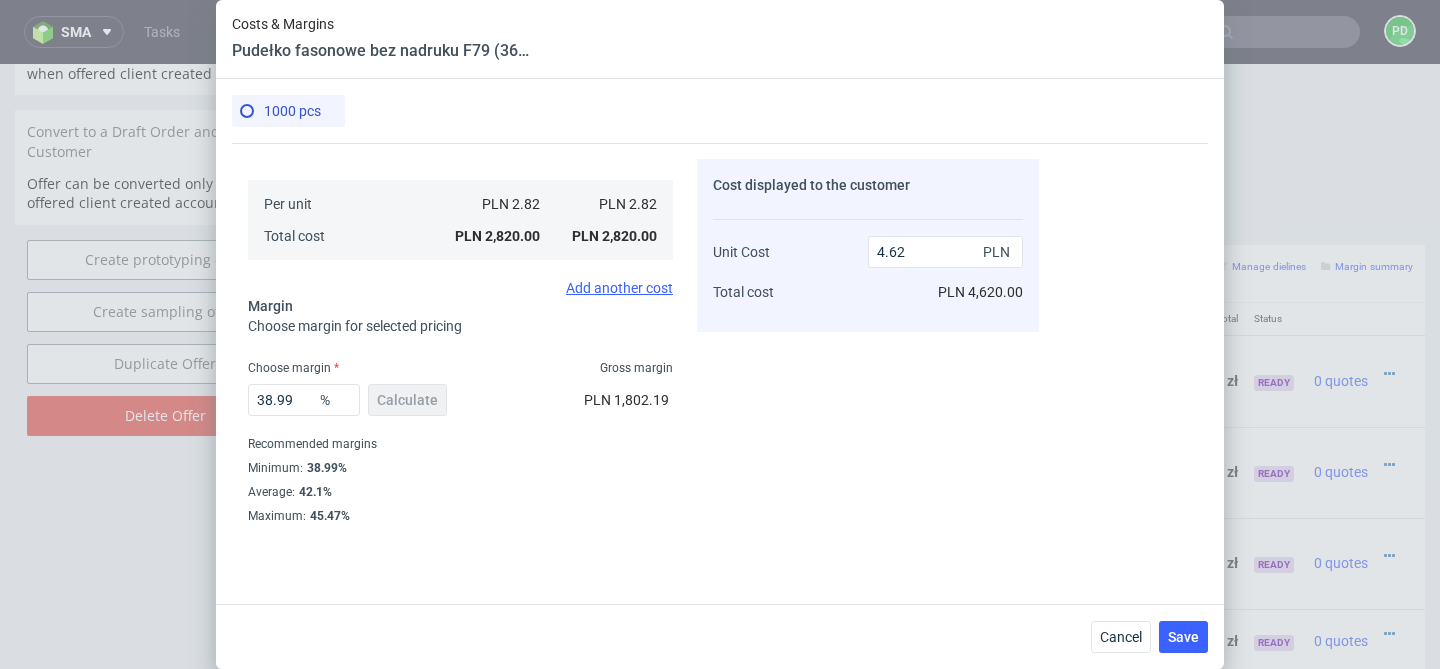 click on "Recommended margins" at bounding box center (460, 444) 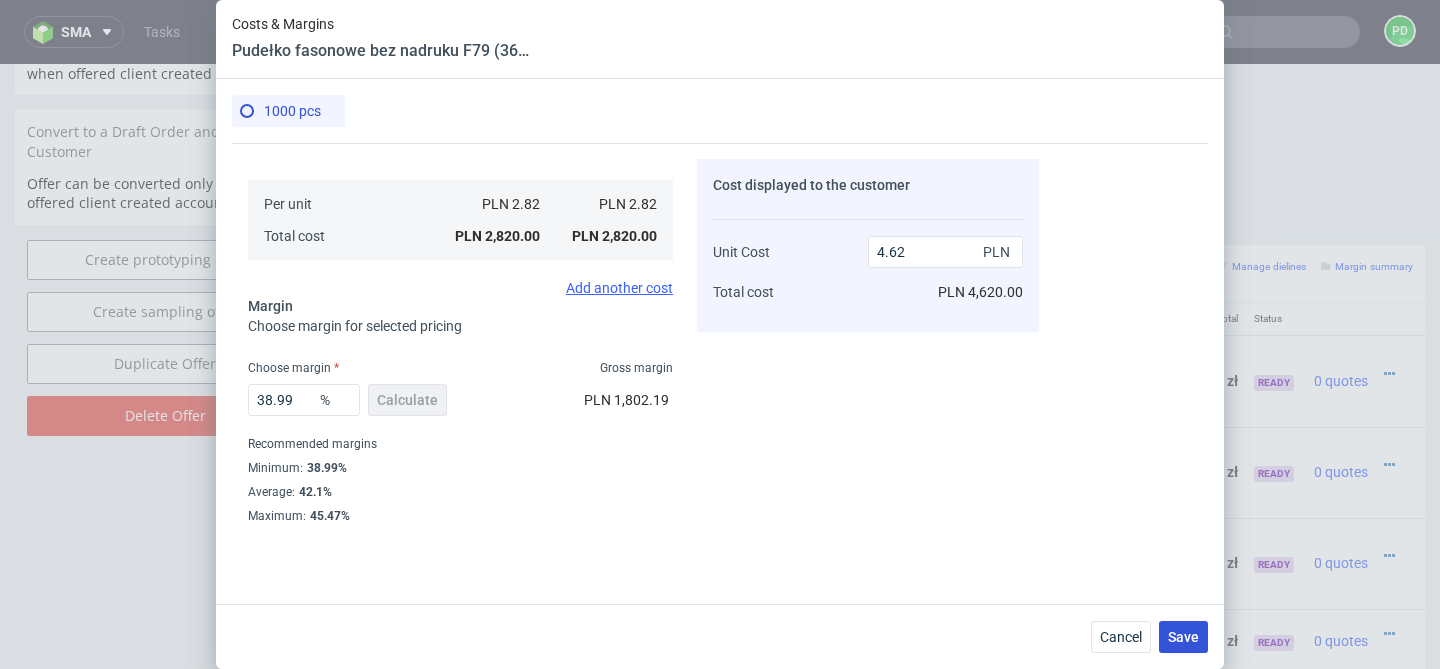 click on "Save" at bounding box center [1183, 637] 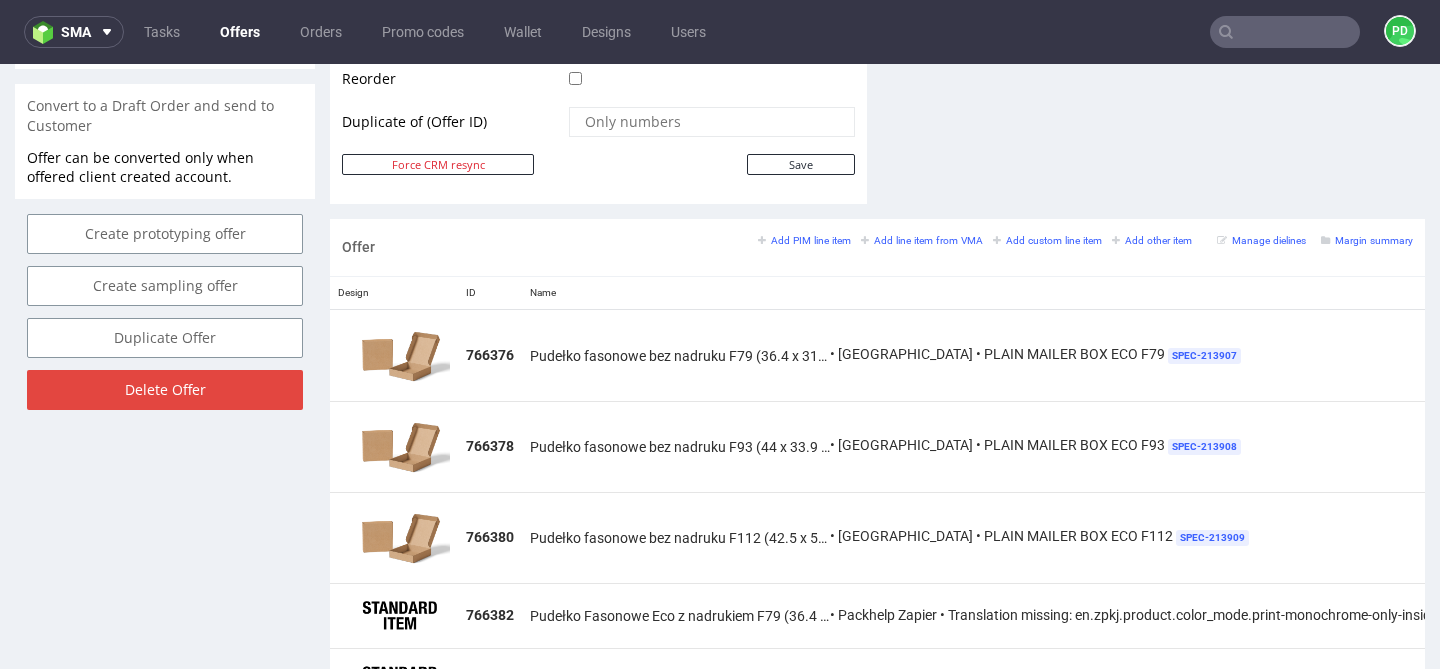scroll, scrollTop: 1026, scrollLeft: 0, axis: vertical 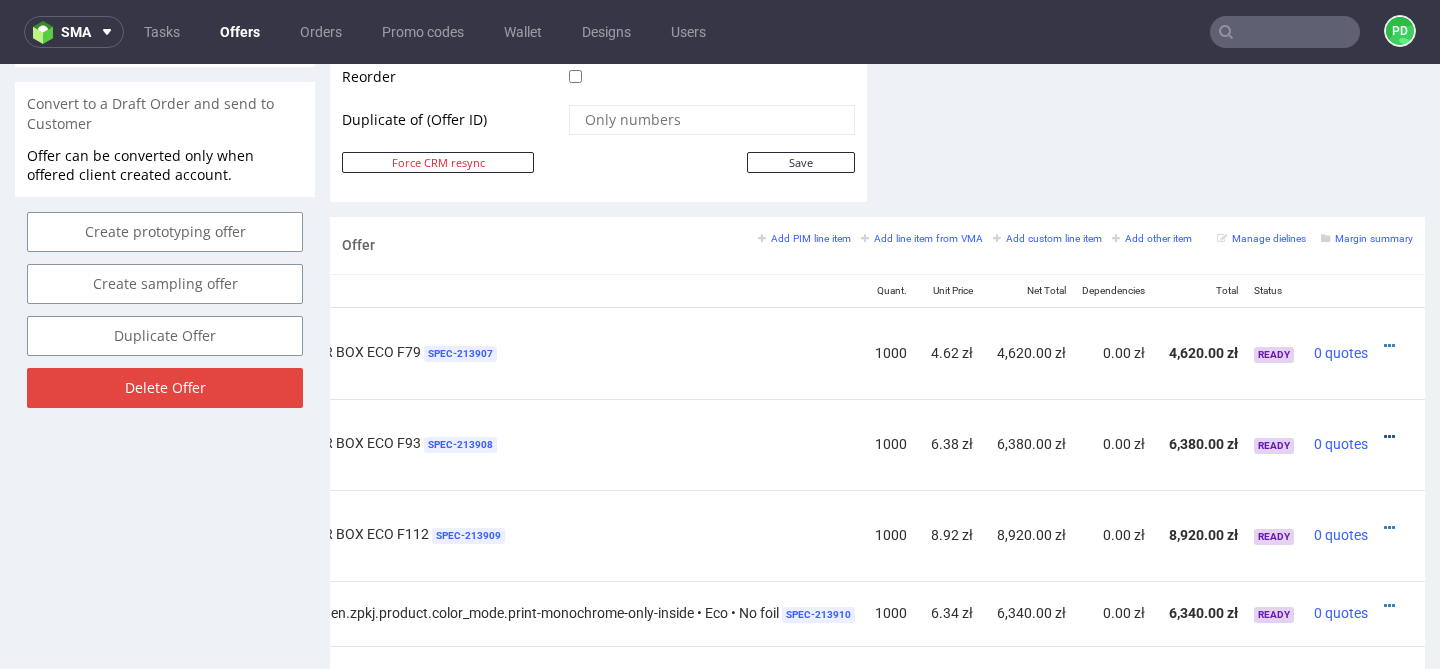 click at bounding box center [1389, 437] 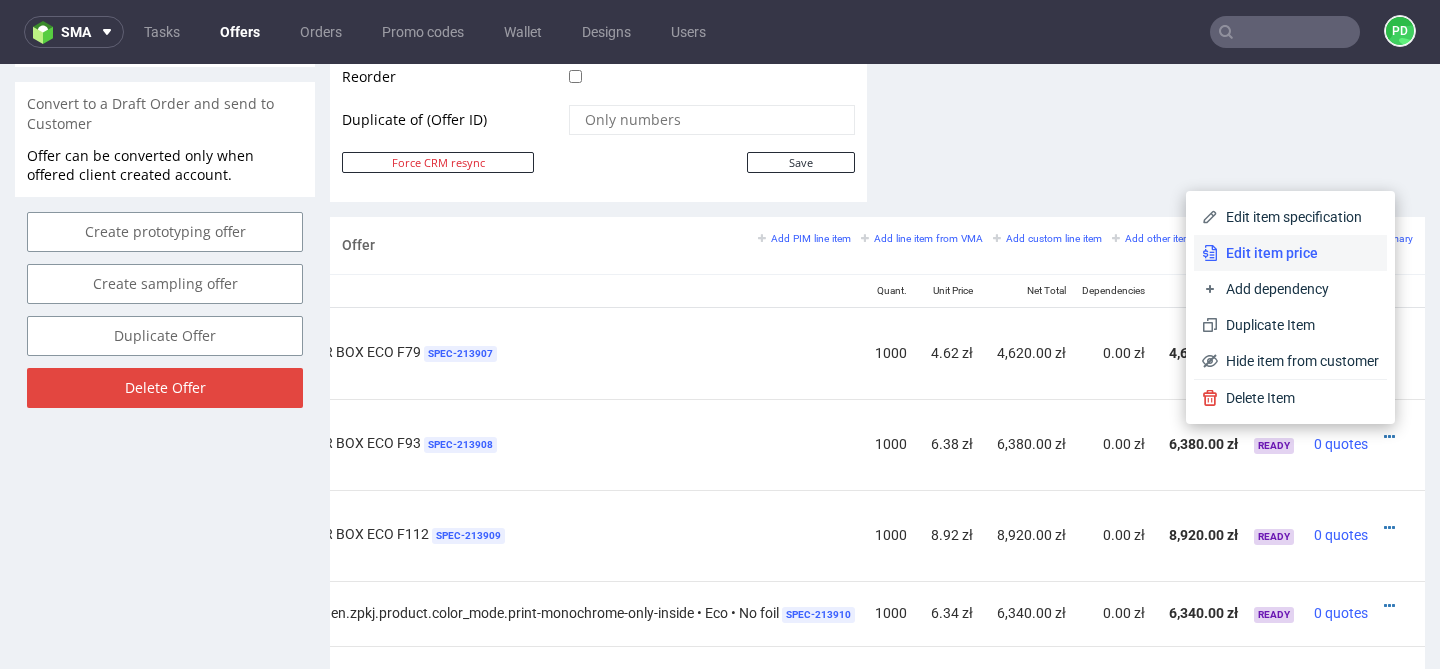 click on "Edit item price" at bounding box center [1298, 253] 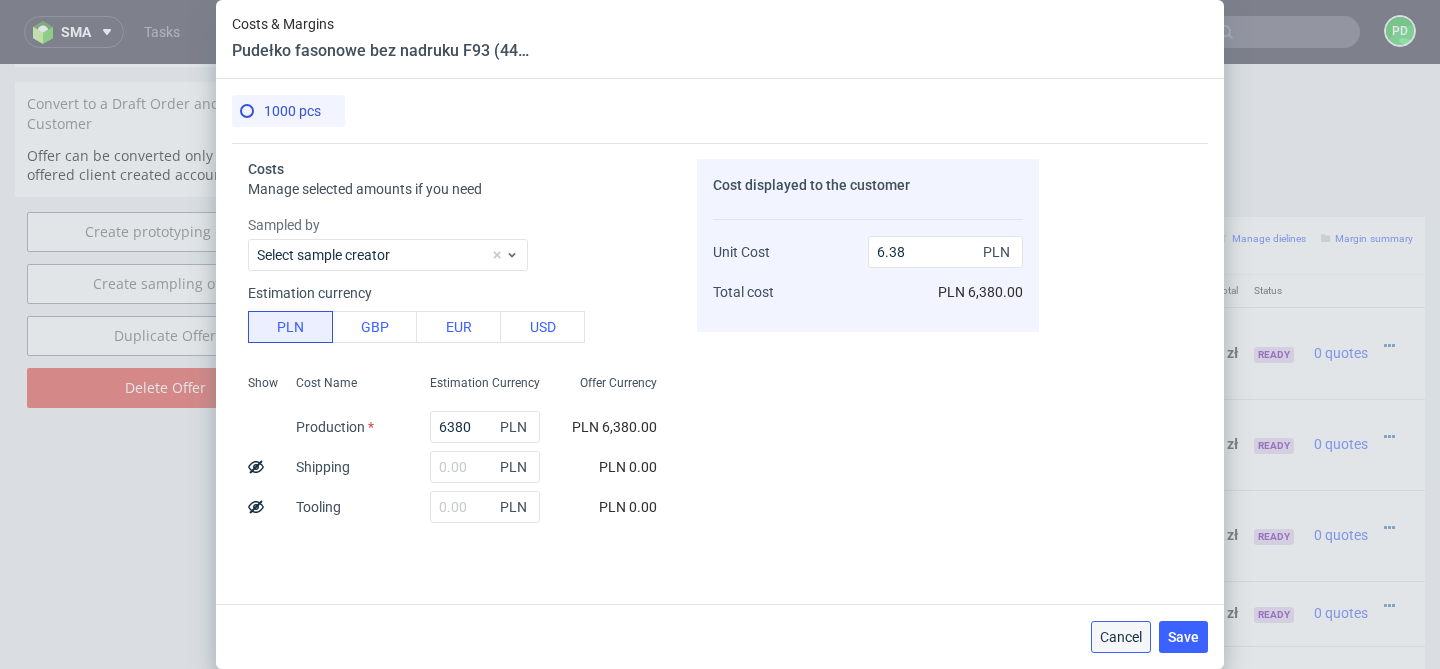 click on "Cancel" at bounding box center [1121, 637] 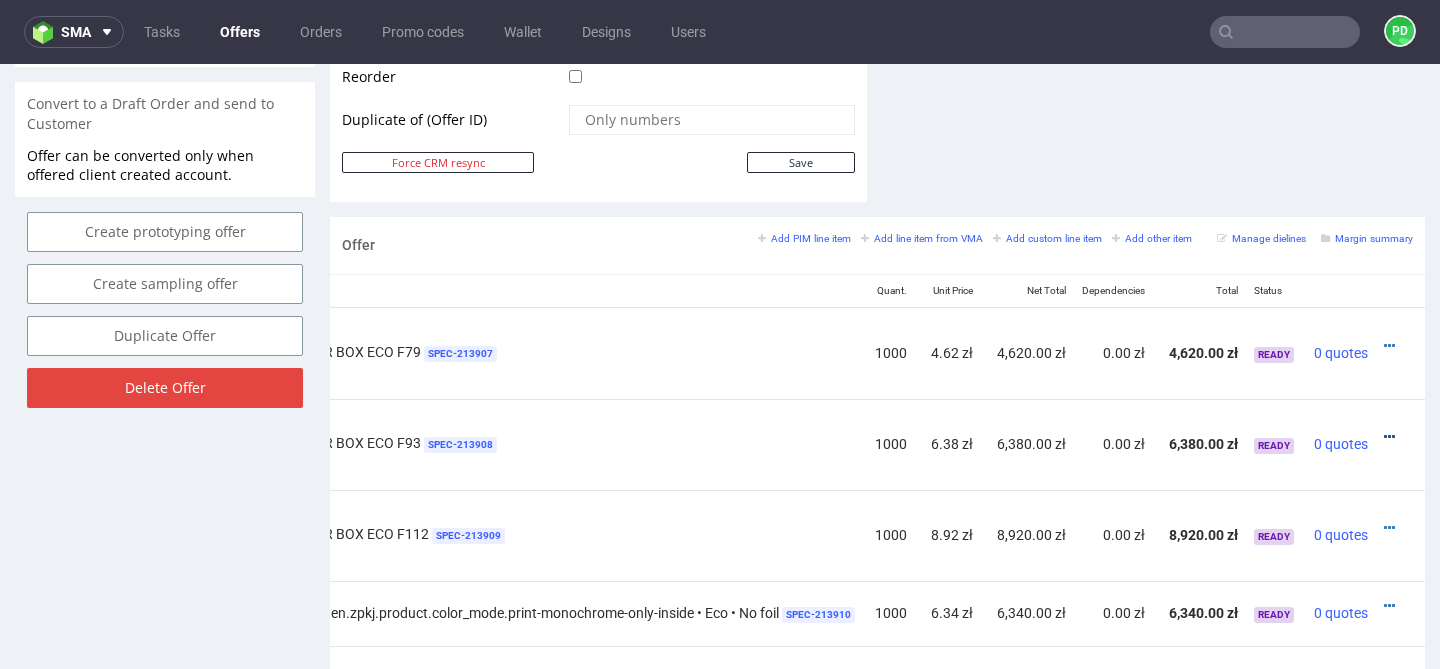 click at bounding box center [1389, 437] 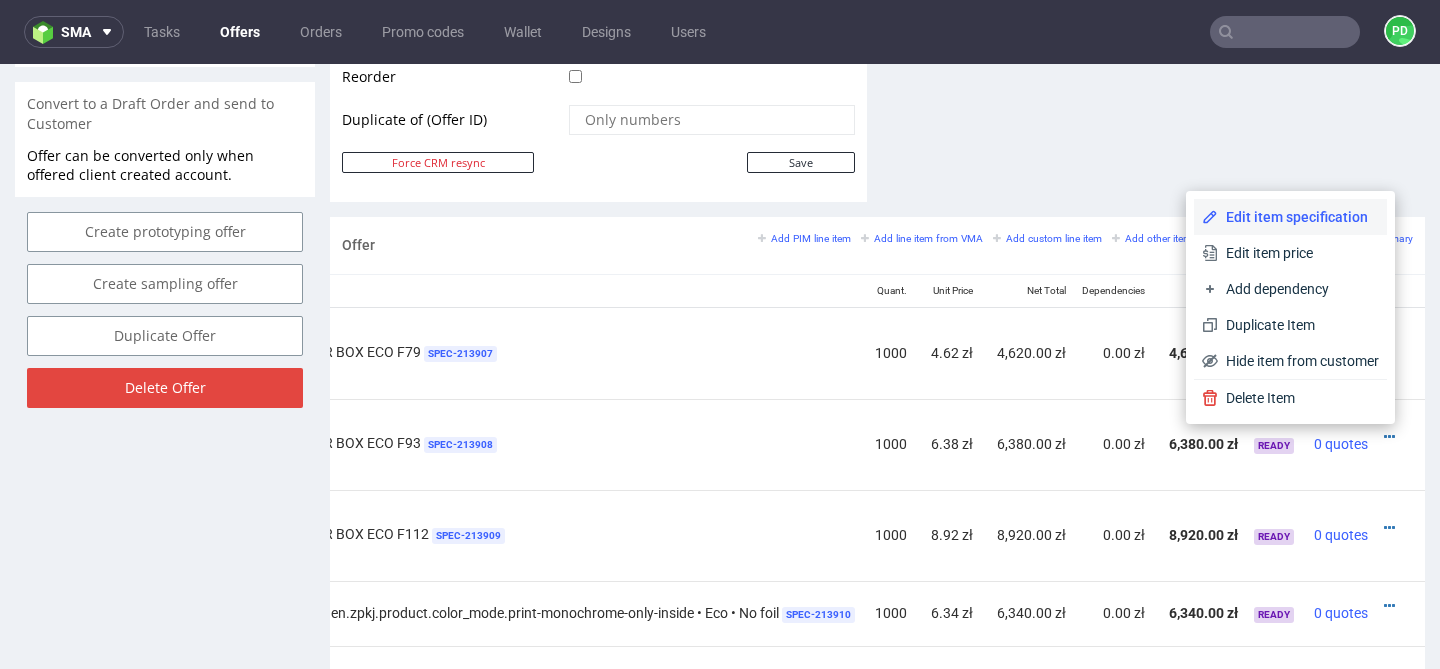 click on "Edit item specification" at bounding box center [1290, 217] 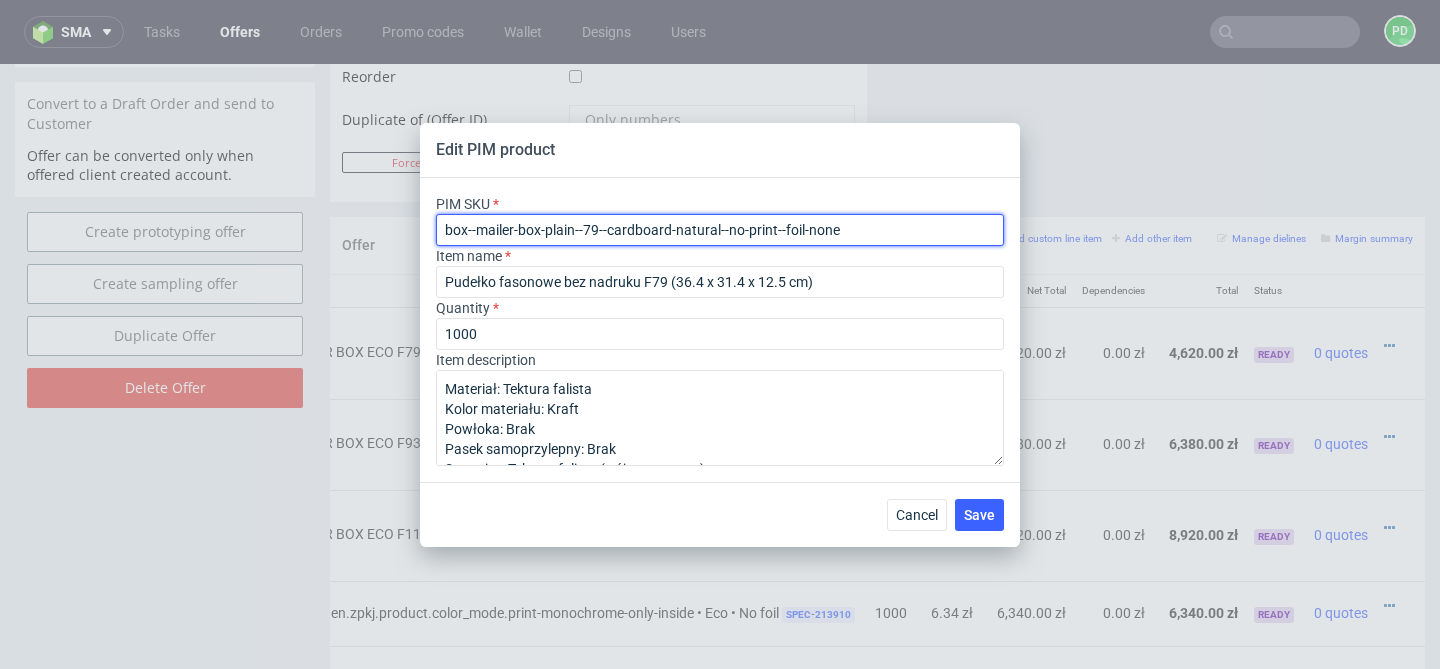 drag, startPoint x: 860, startPoint y: 236, endPoint x: 401, endPoint y: 220, distance: 459.27878 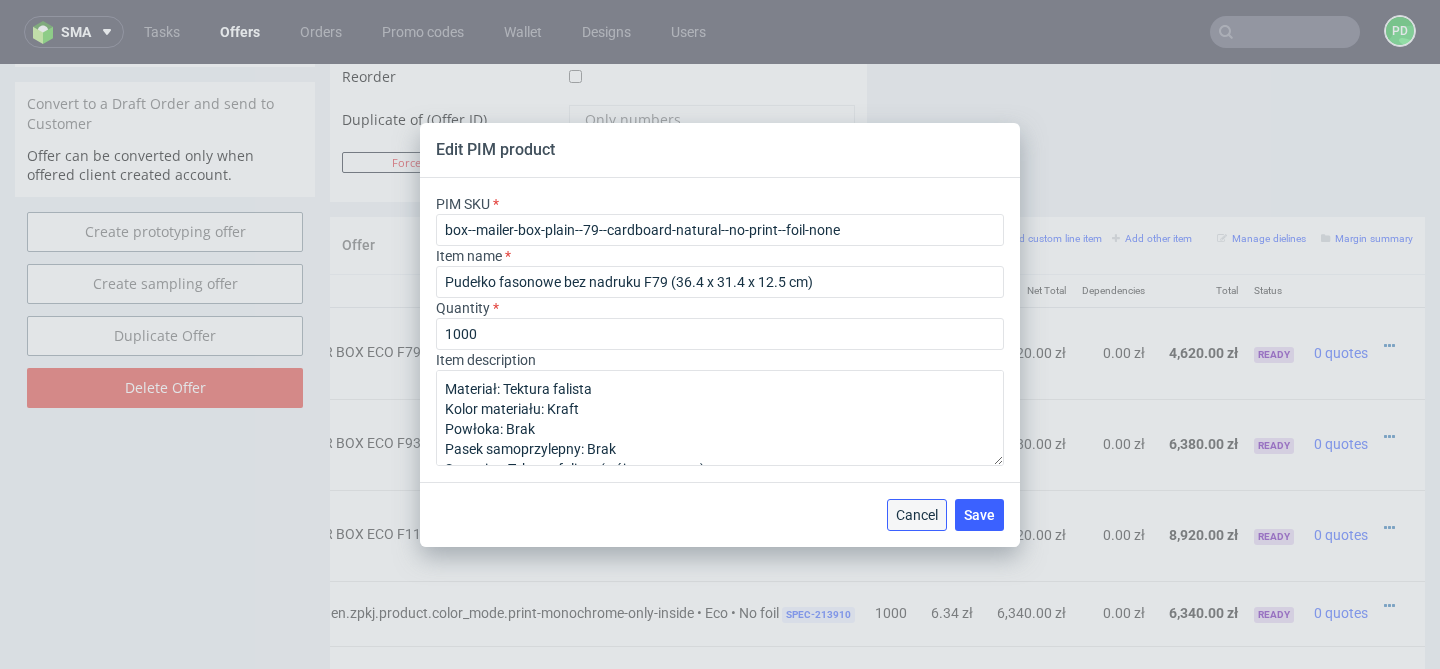 click on "Cancel" at bounding box center (917, 515) 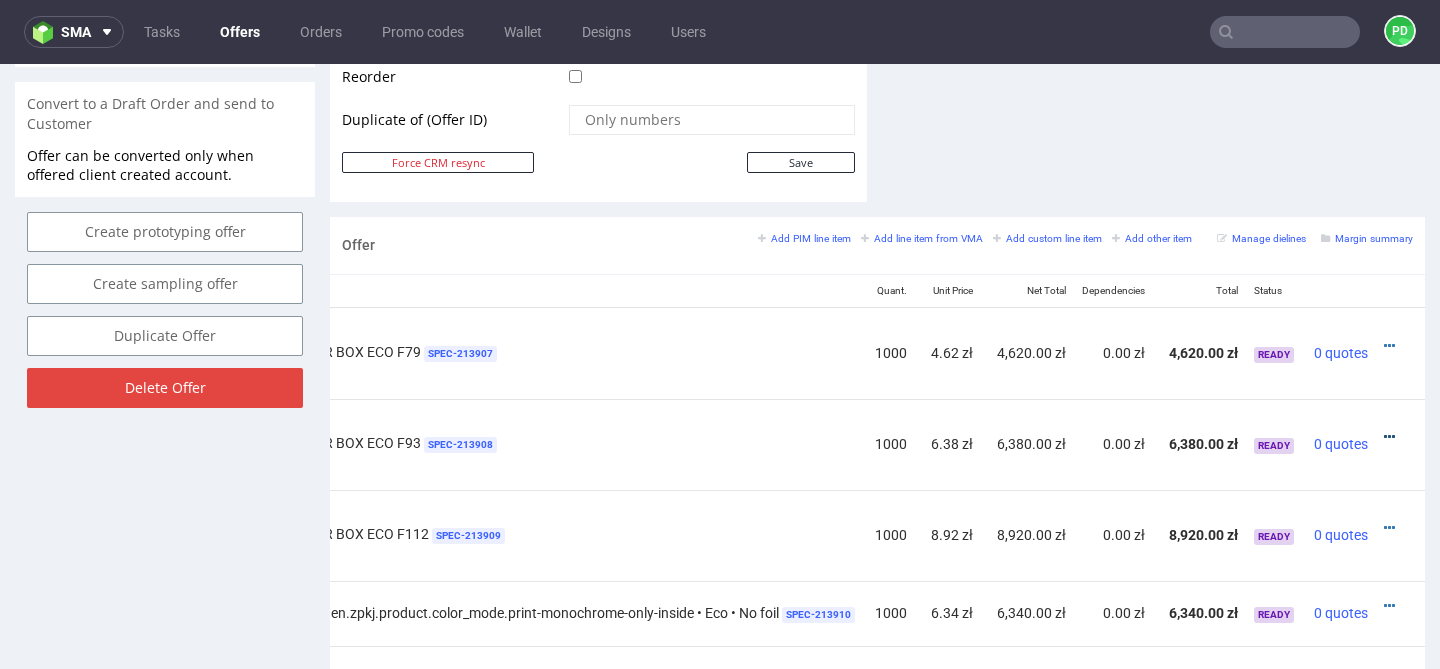 click at bounding box center (1389, 437) 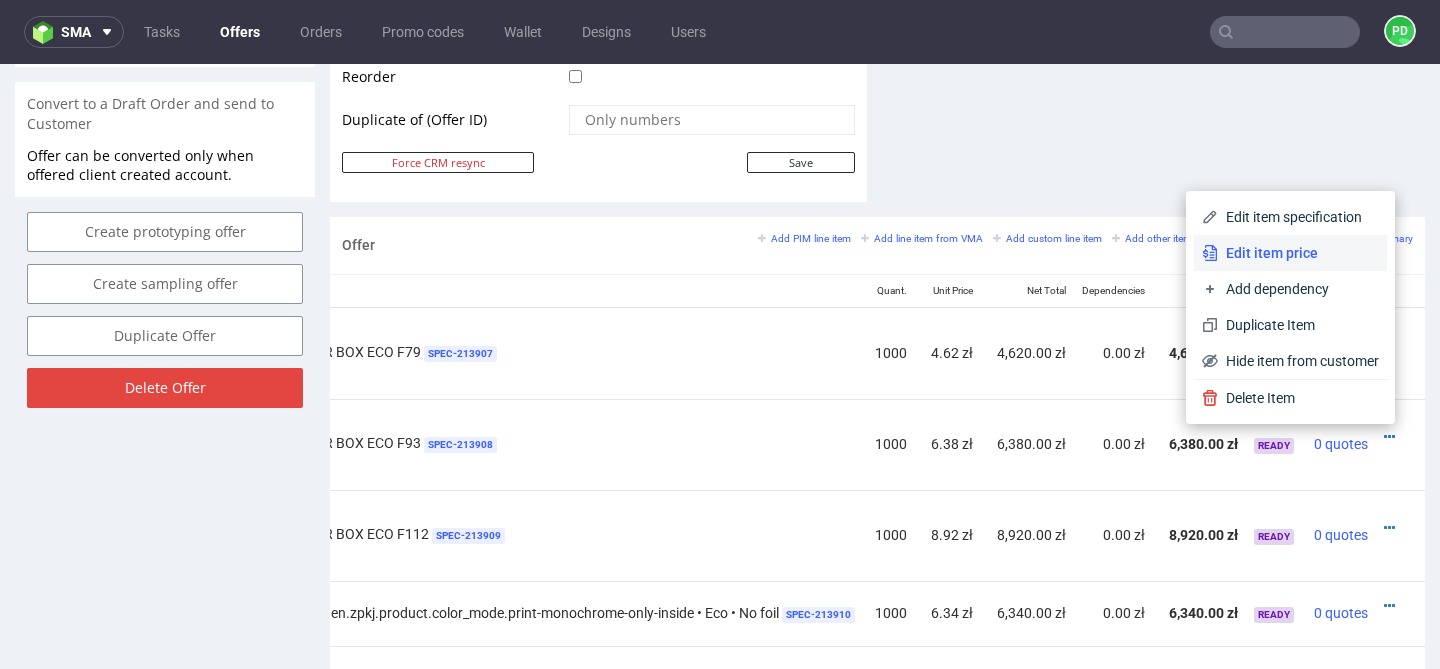 click on "Edit item price" at bounding box center (1298, 253) 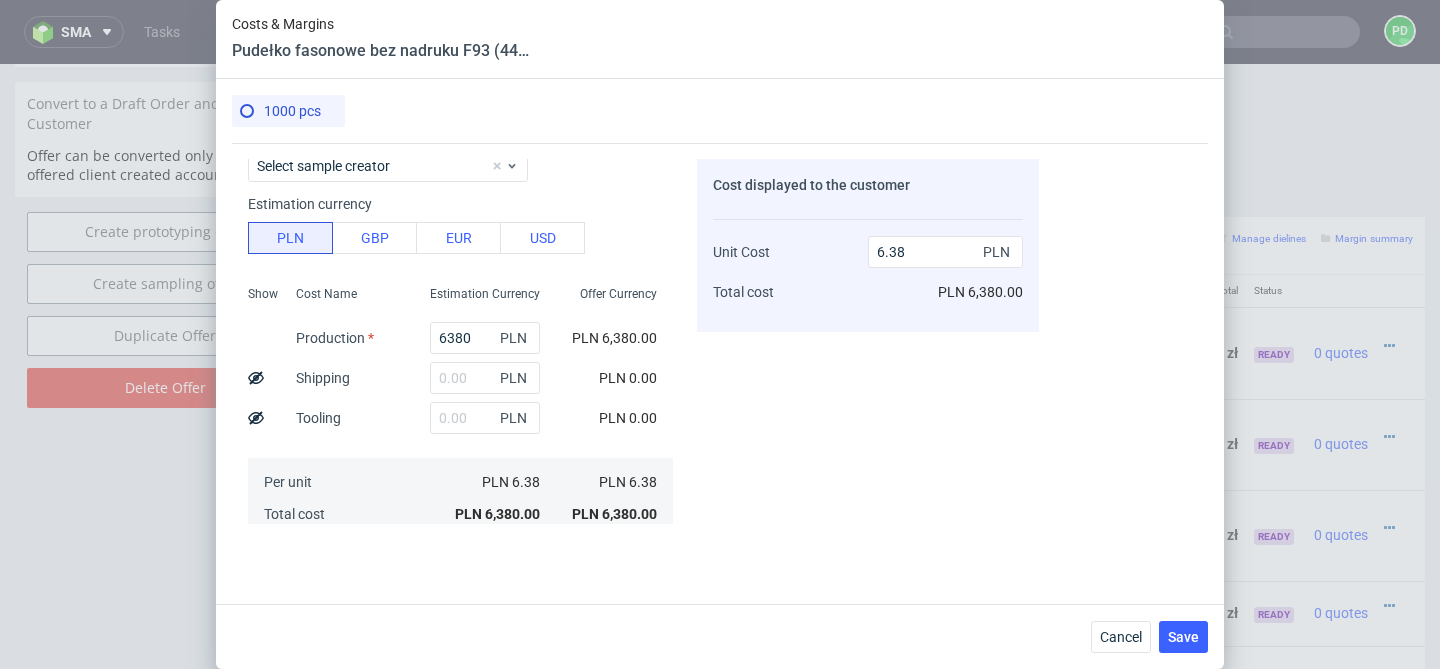 scroll, scrollTop: 104, scrollLeft: 0, axis: vertical 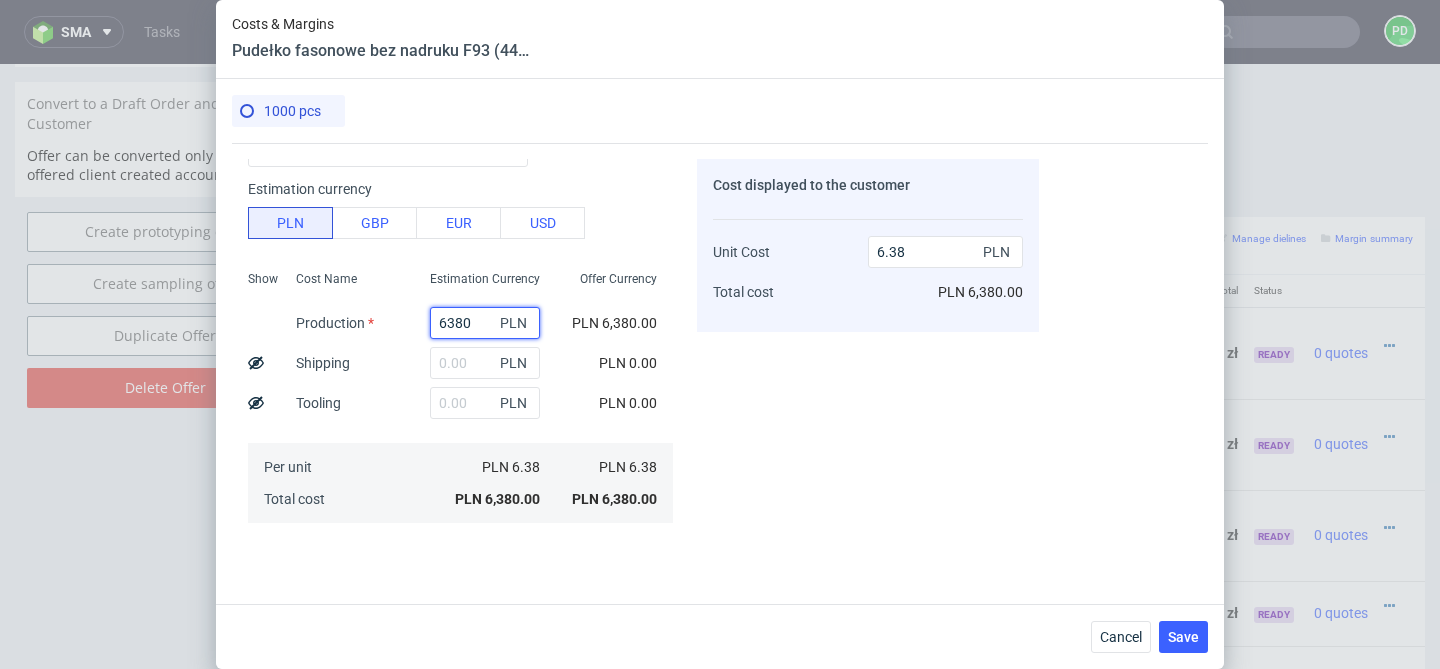 drag, startPoint x: 479, startPoint y: 321, endPoint x: 404, endPoint y: 315, distance: 75.23962 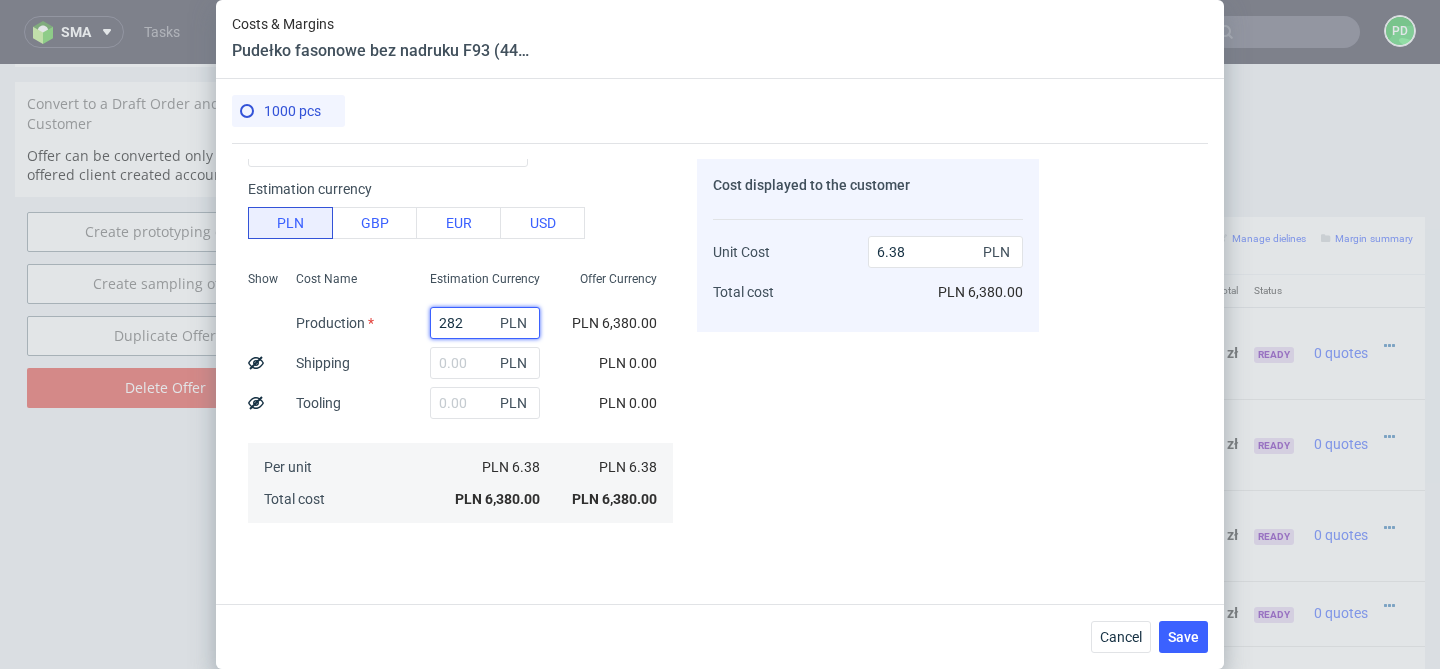 type on "2820" 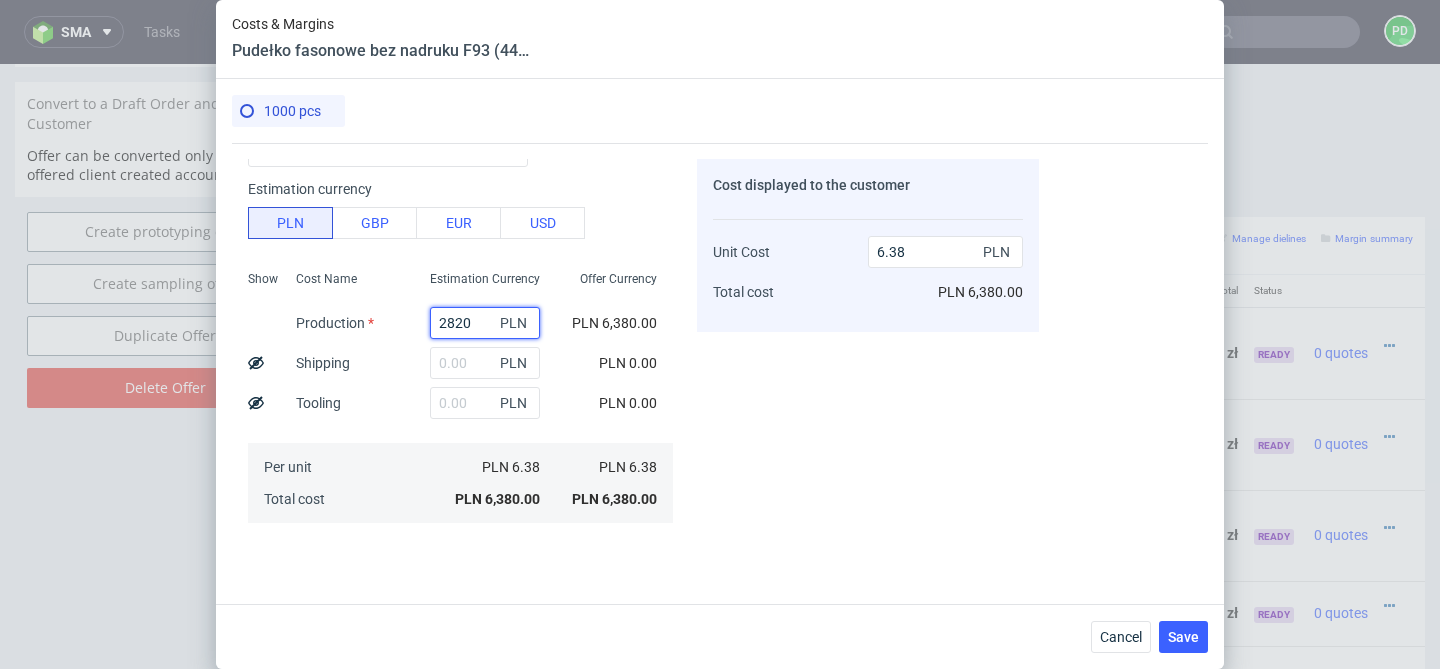 type on "2.82" 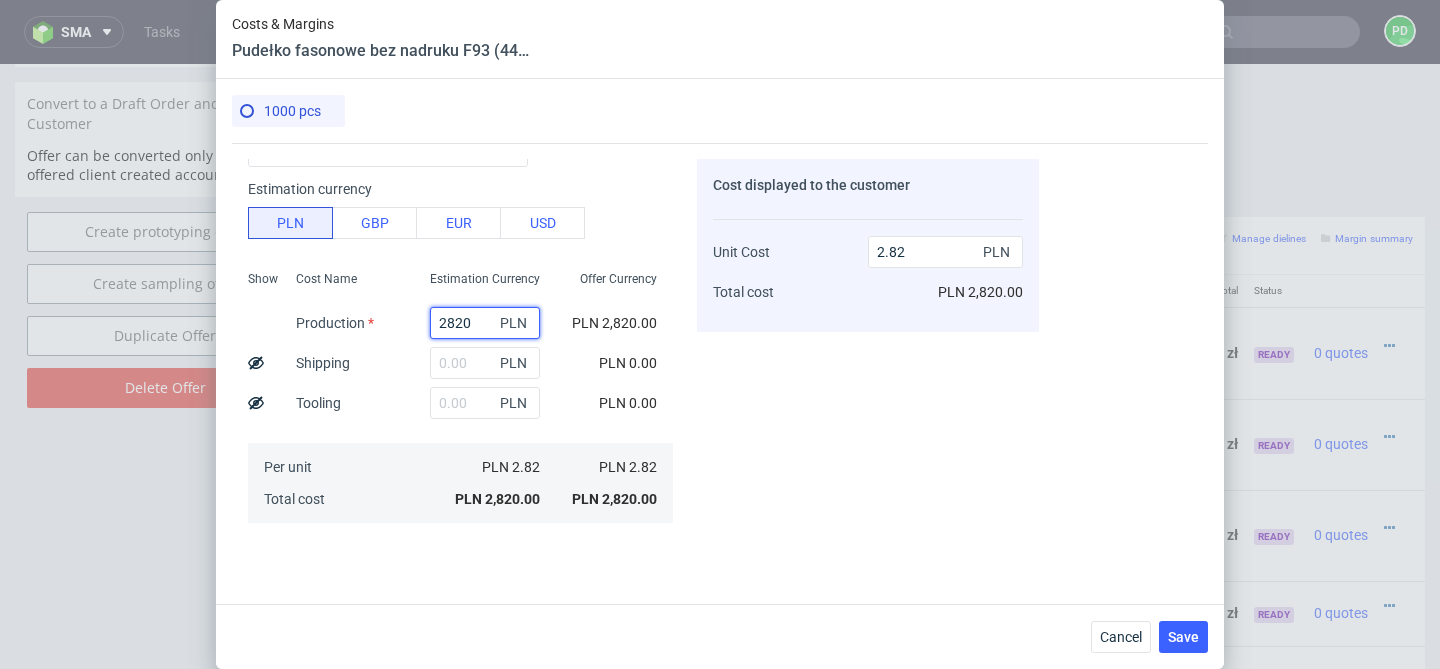 type on "2820" 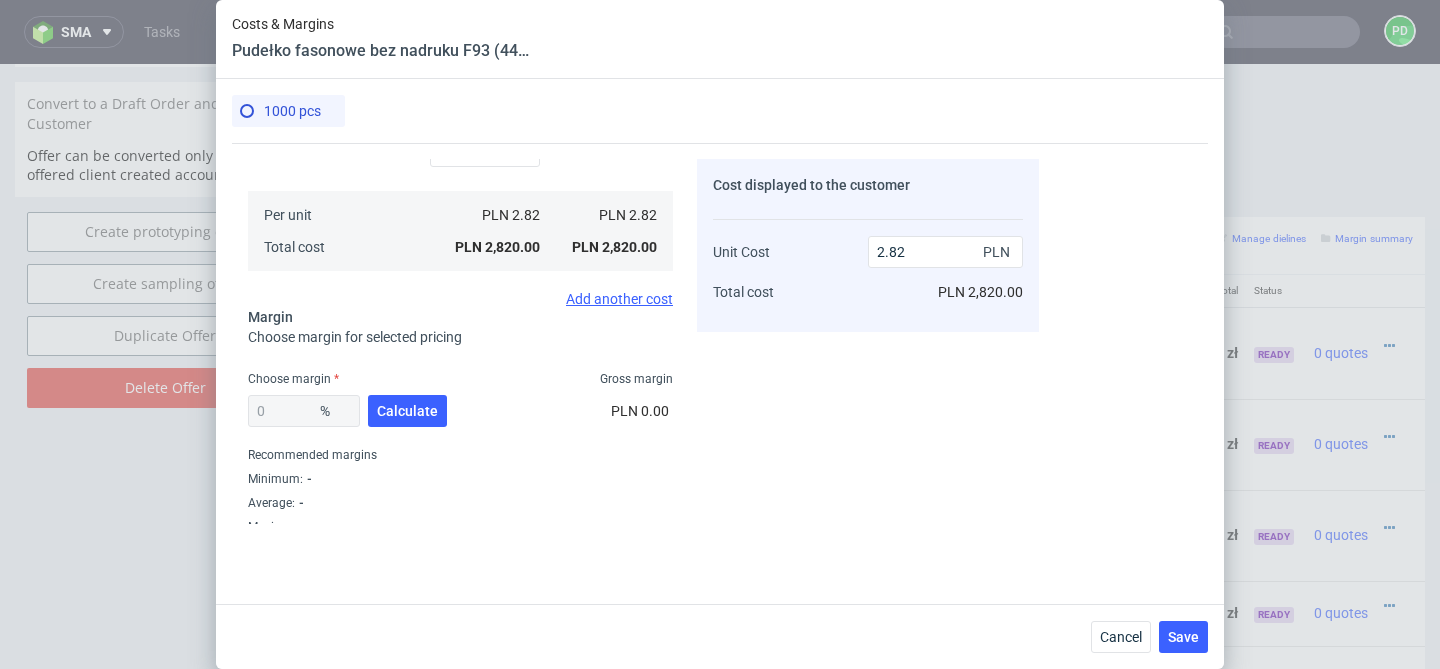 scroll, scrollTop: 358, scrollLeft: 0, axis: vertical 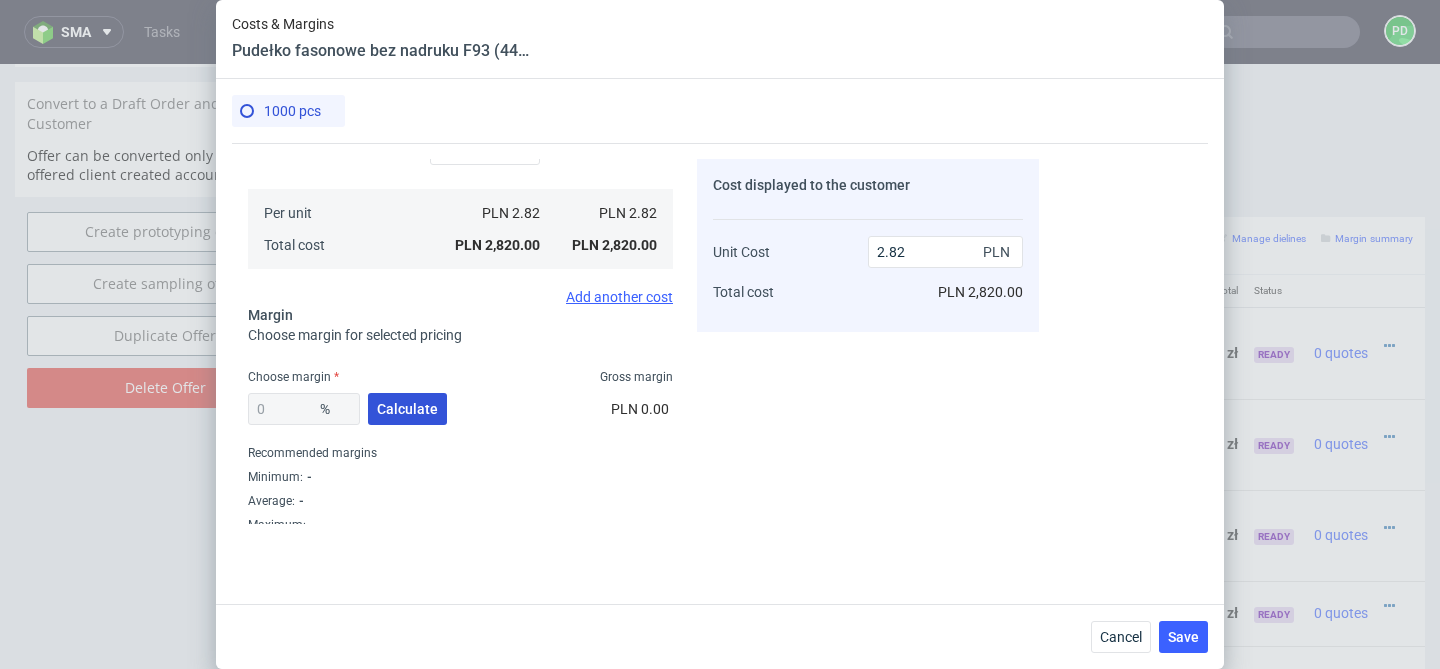 click on "Calculate" at bounding box center (407, 409) 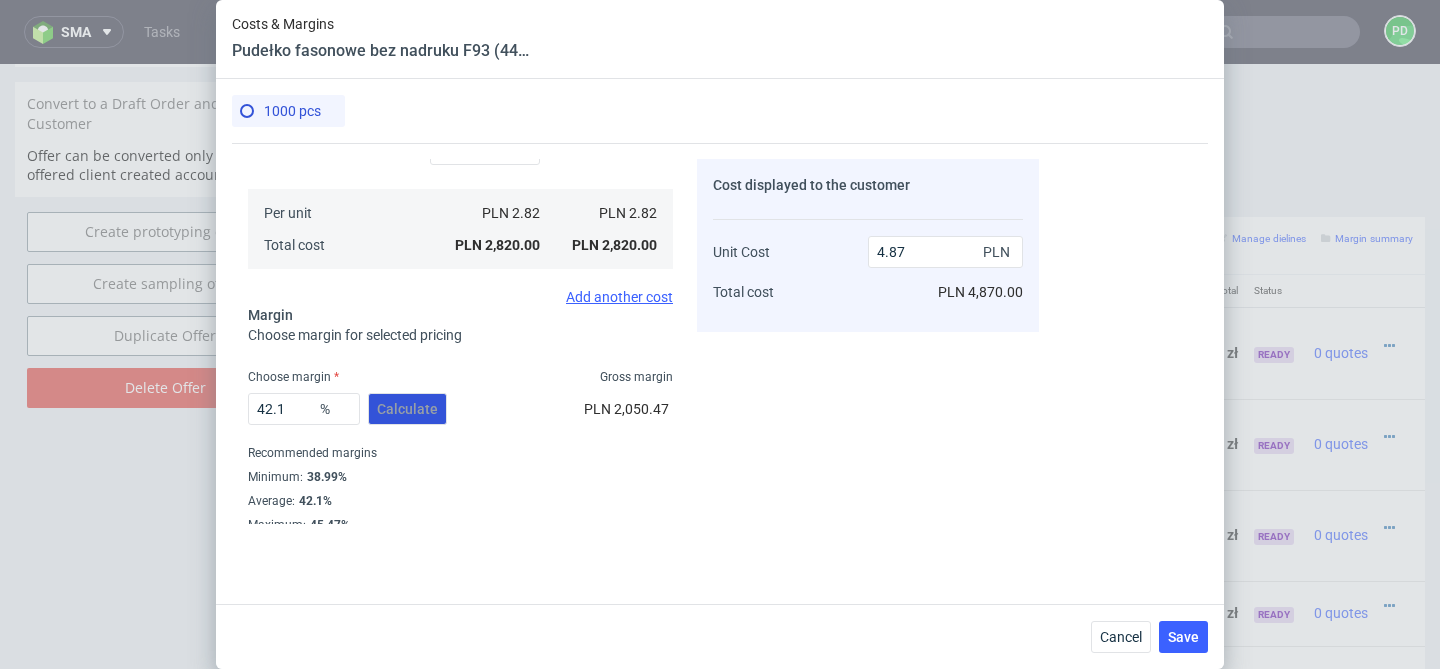 scroll, scrollTop: 367, scrollLeft: 0, axis: vertical 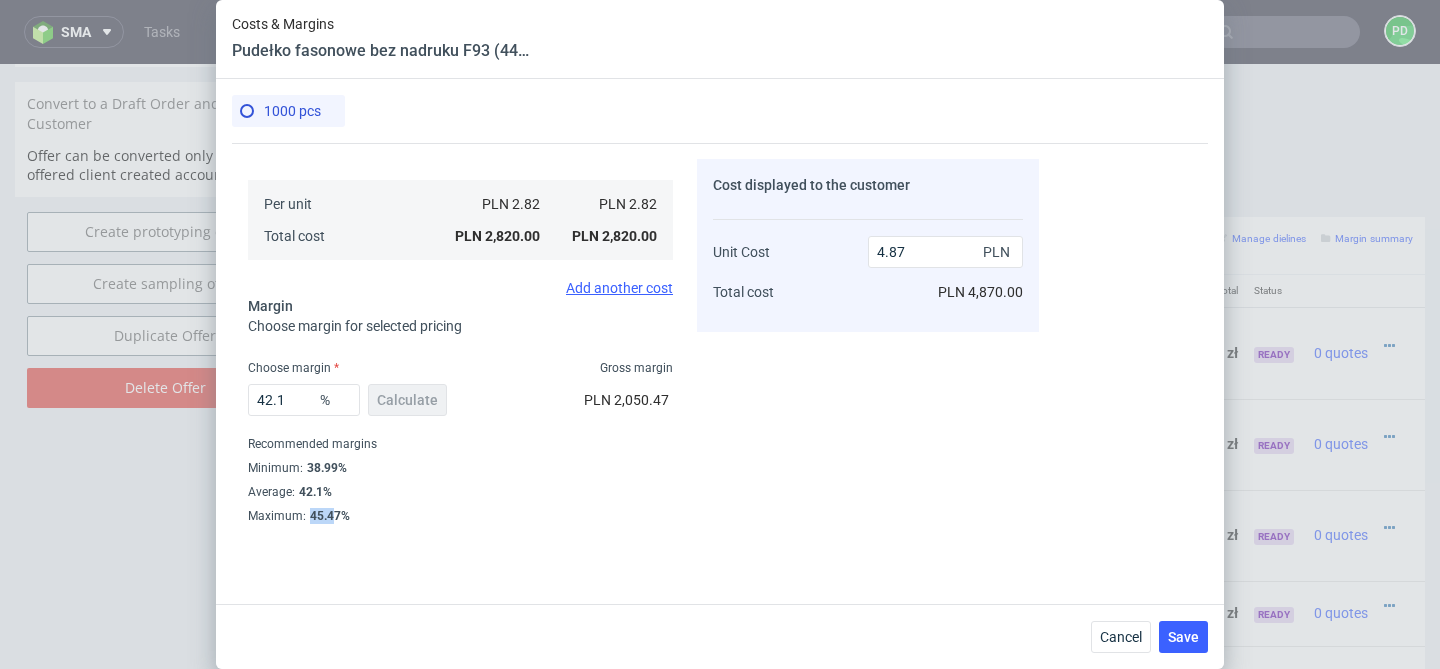 drag, startPoint x: 336, startPoint y: 511, endPoint x: 311, endPoint y: 512, distance: 25.019993 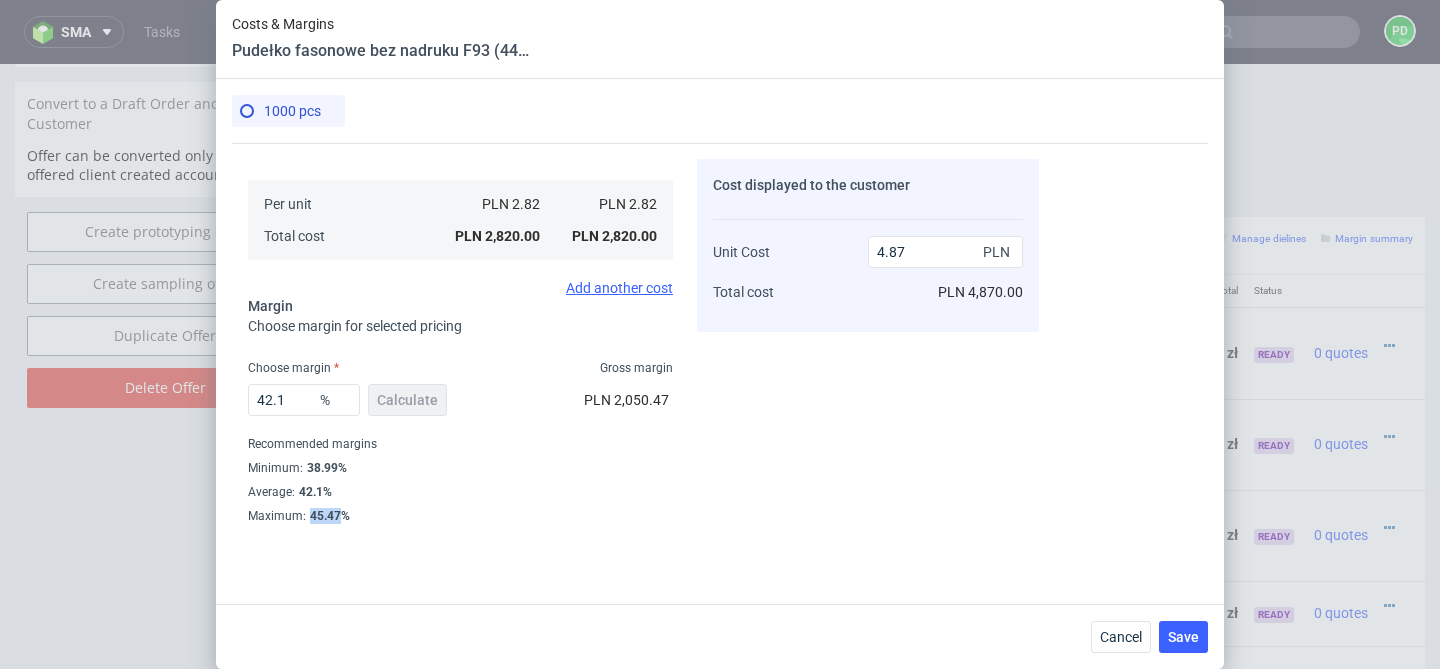 click on "45.47%" at bounding box center (328, 516) 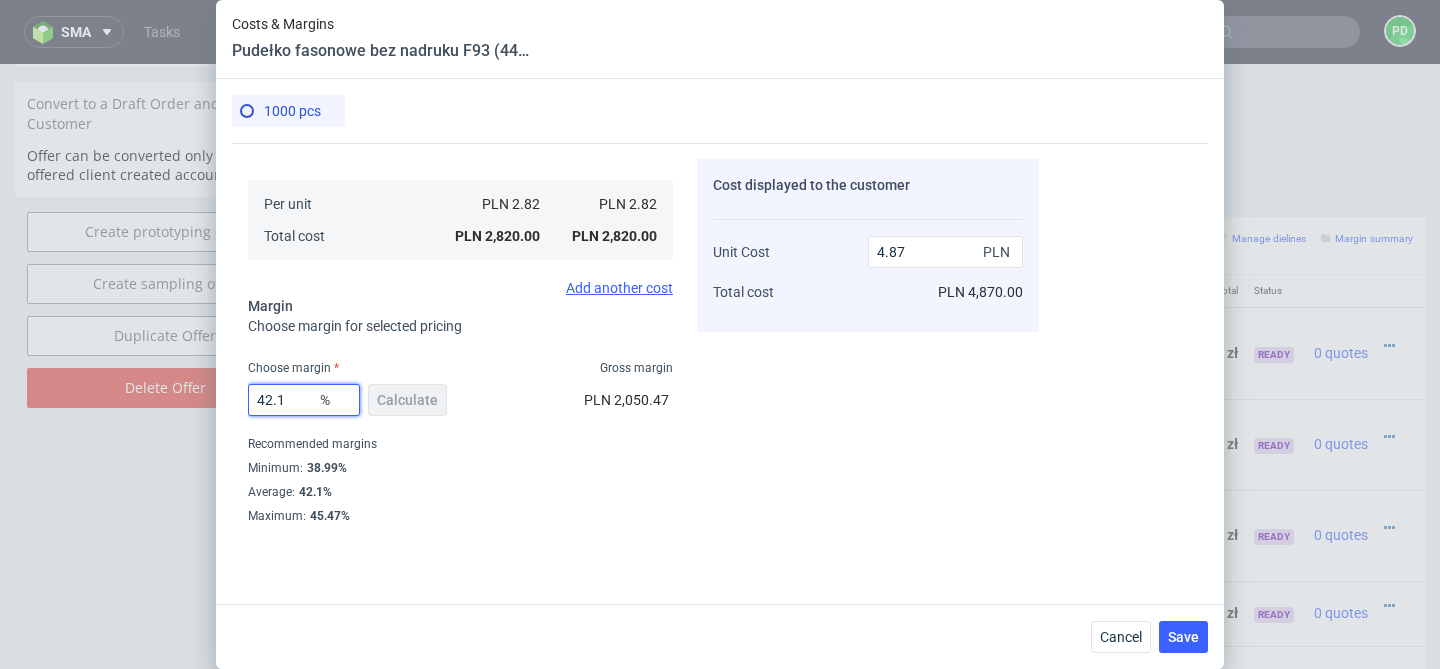 drag, startPoint x: 298, startPoint y: 399, endPoint x: 226, endPoint y: 399, distance: 72 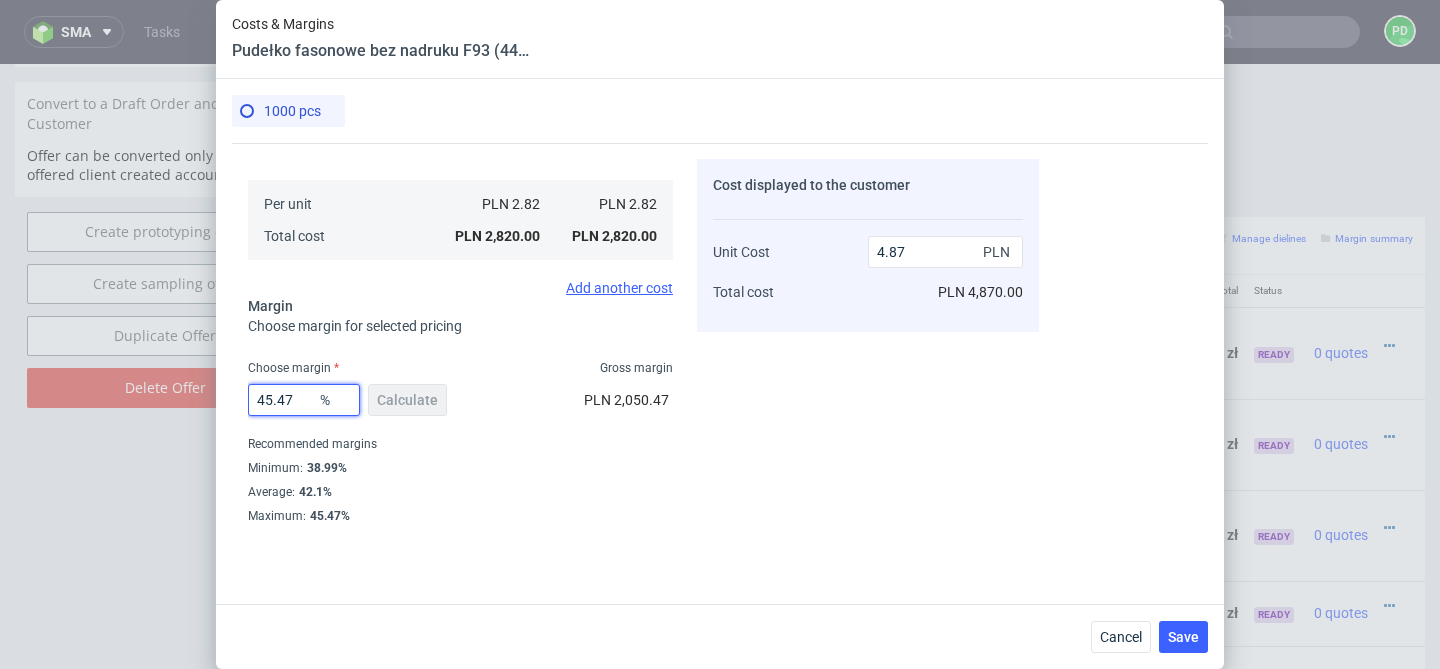 type on "5.17" 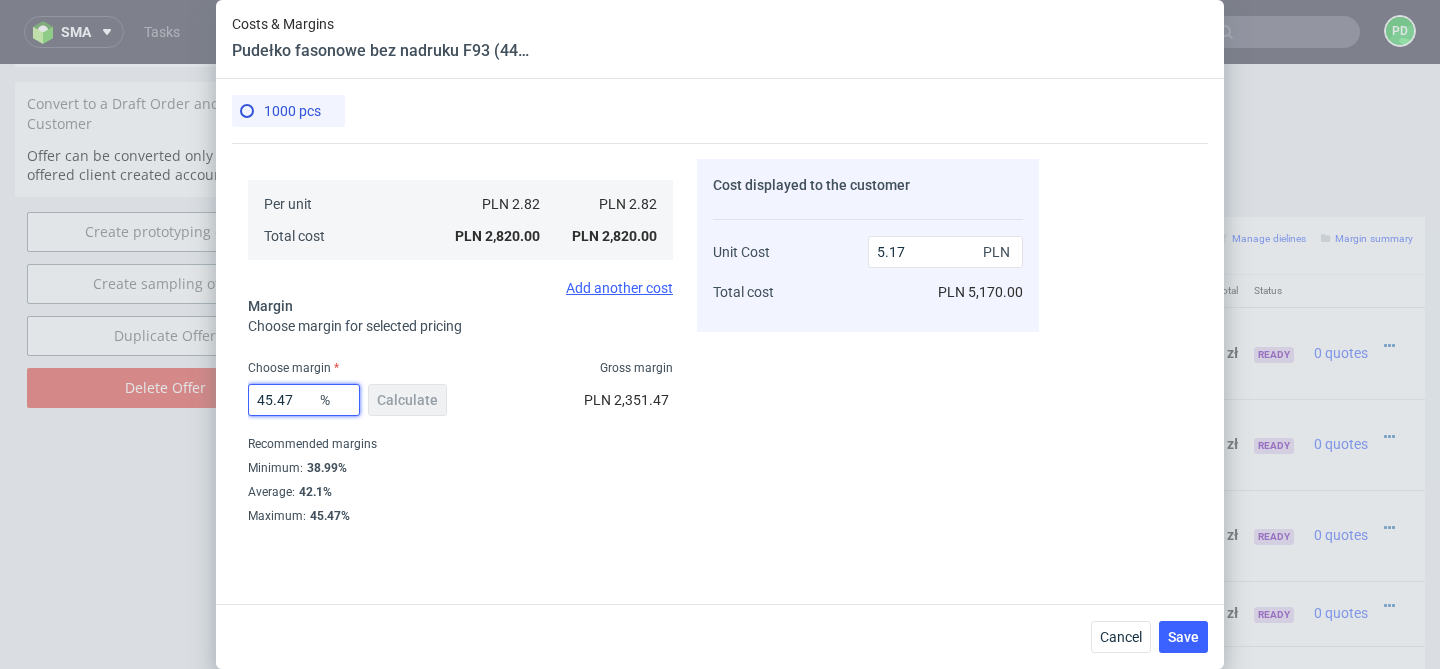 type on "45.47" 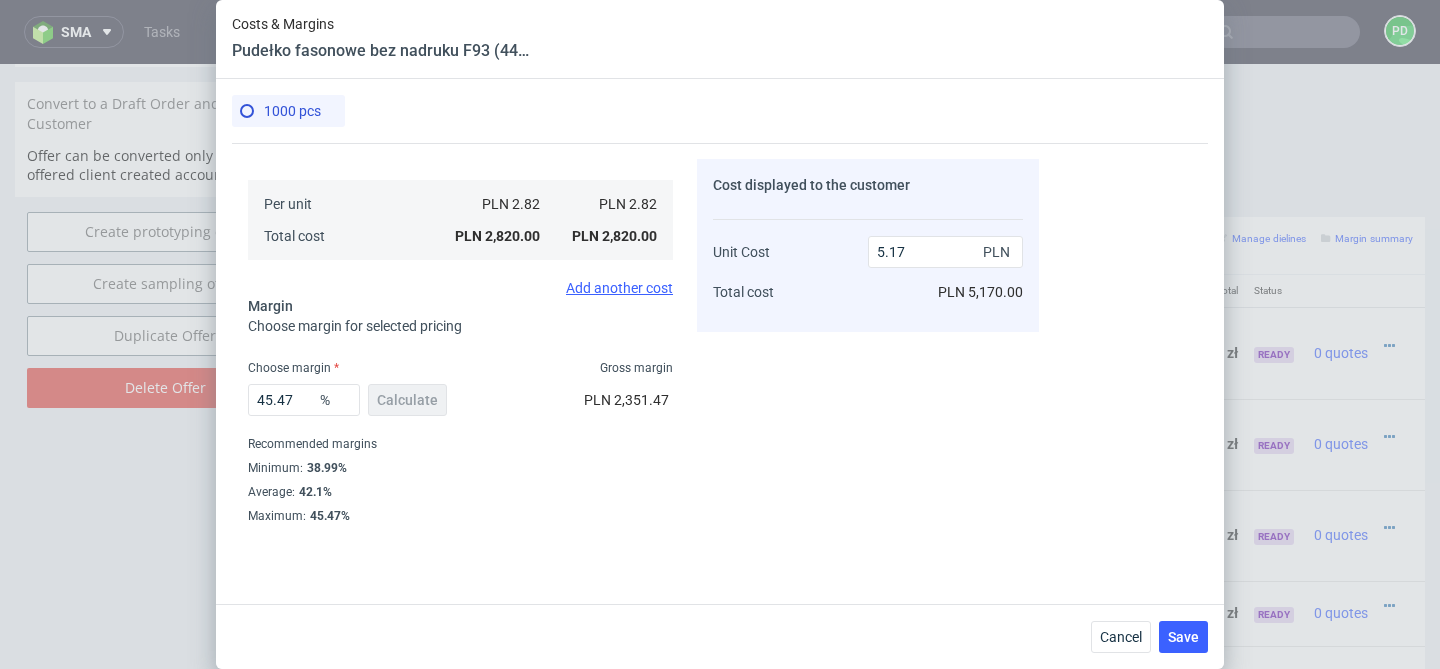 click on "Minimum : 38.99%" at bounding box center [460, 468] 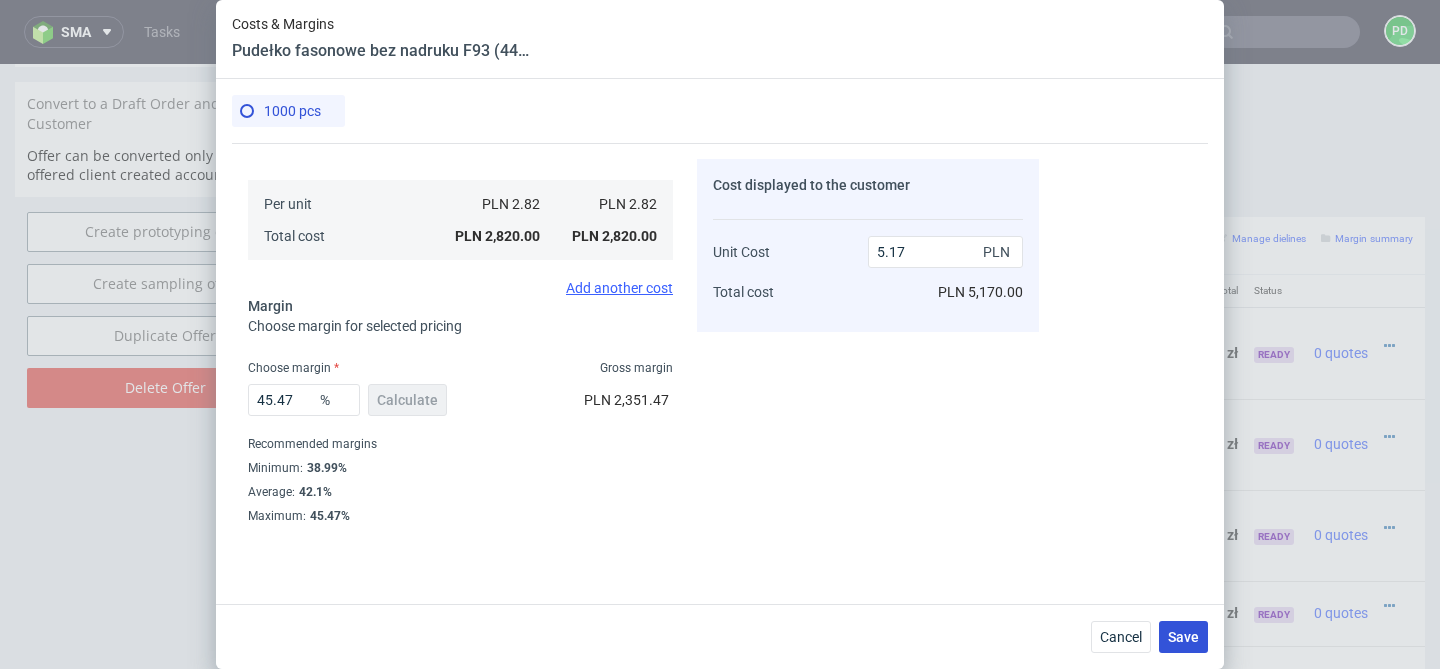 click on "Save" at bounding box center [1183, 637] 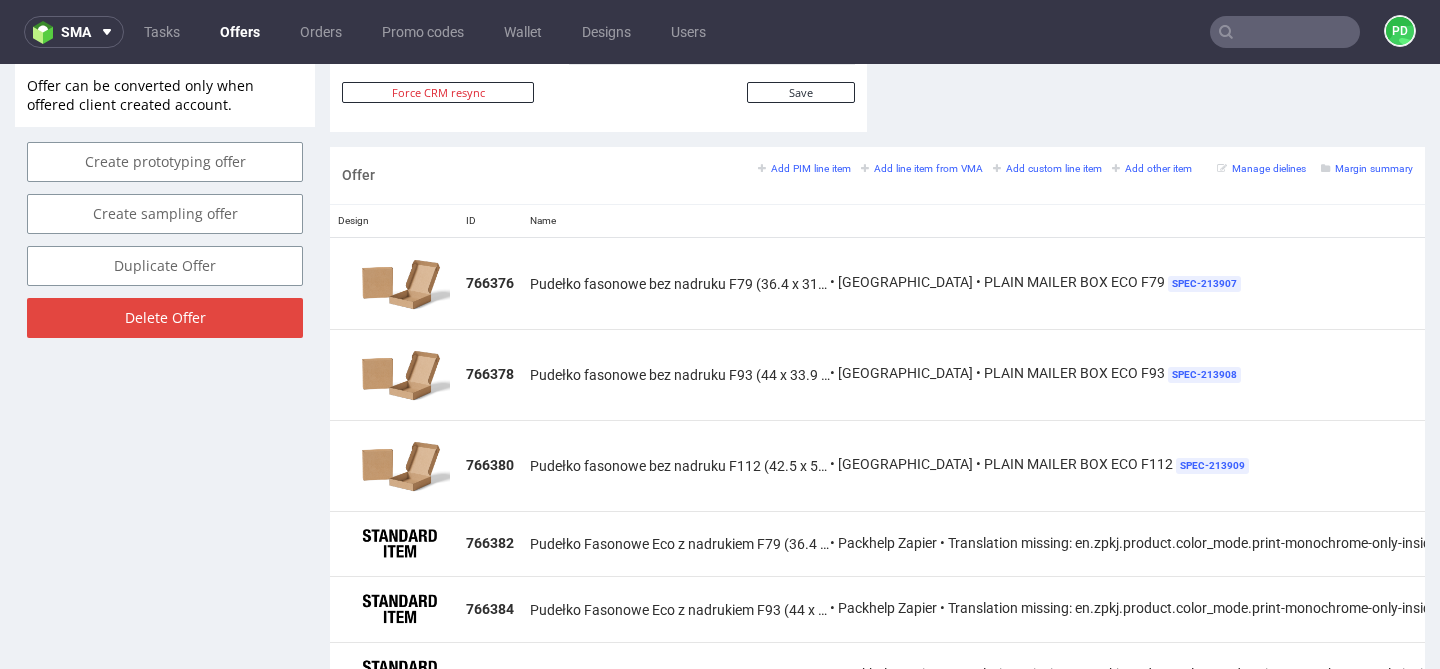 scroll, scrollTop: 1112, scrollLeft: 0, axis: vertical 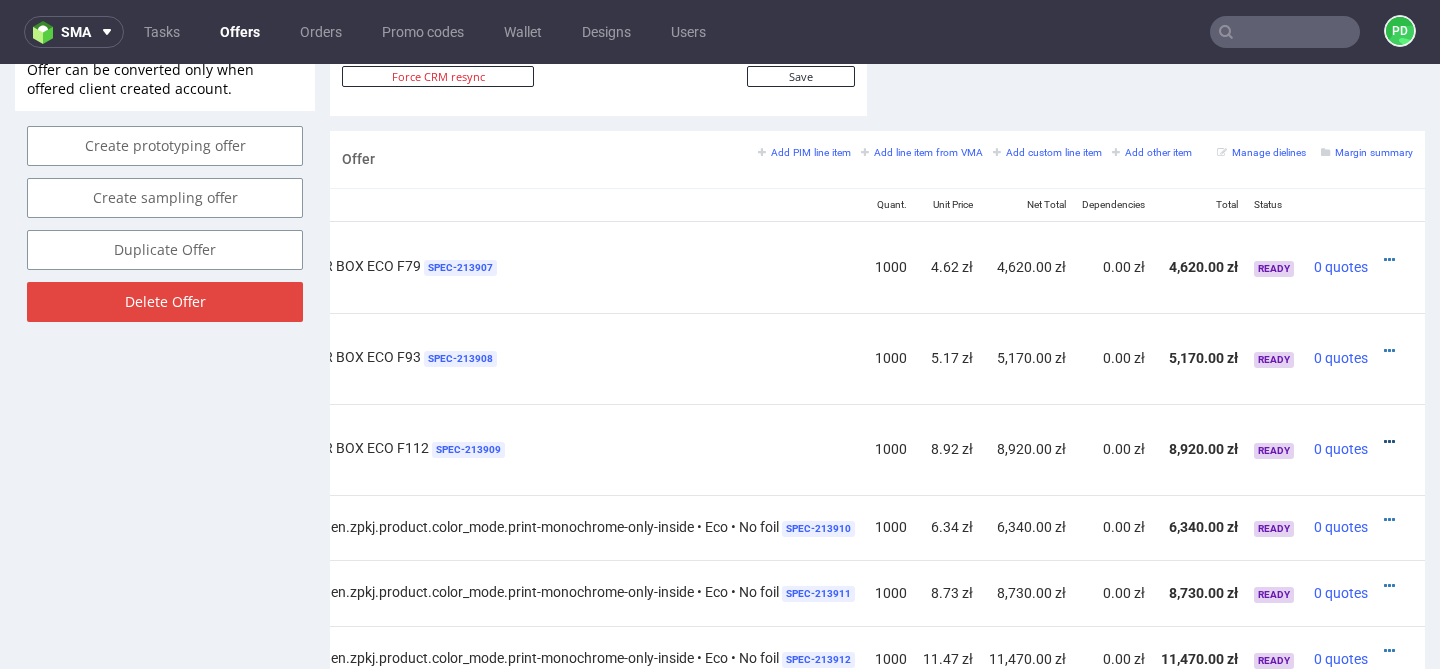 click at bounding box center (1389, 442) 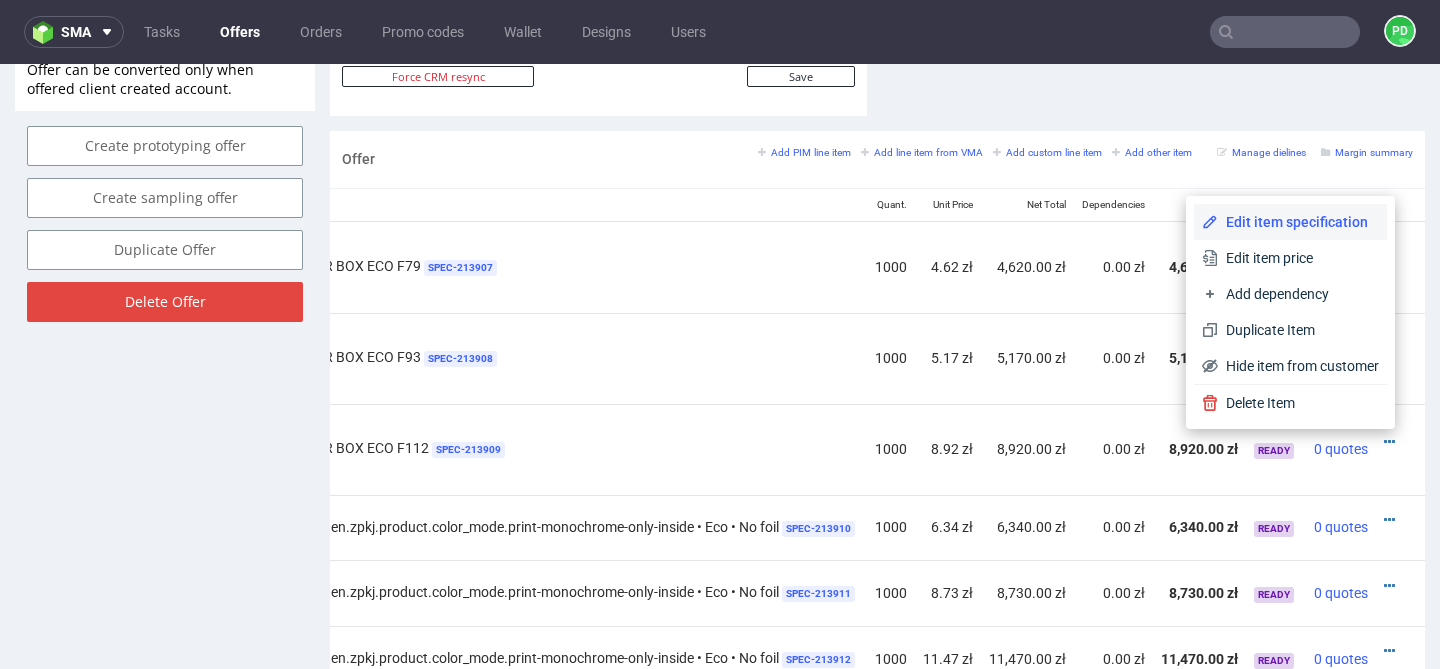 click on "Edit item specification" at bounding box center (1298, 222) 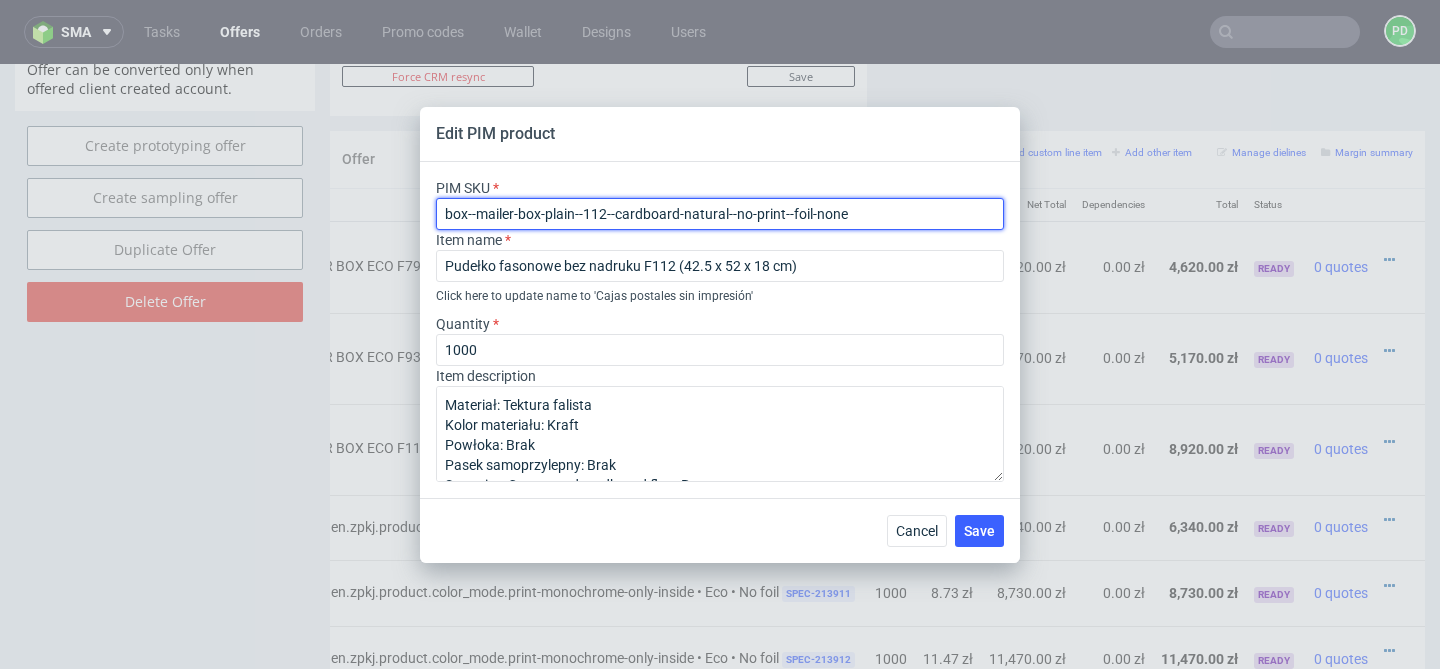 drag, startPoint x: 872, startPoint y: 215, endPoint x: 409, endPoint y: 221, distance: 463.03888 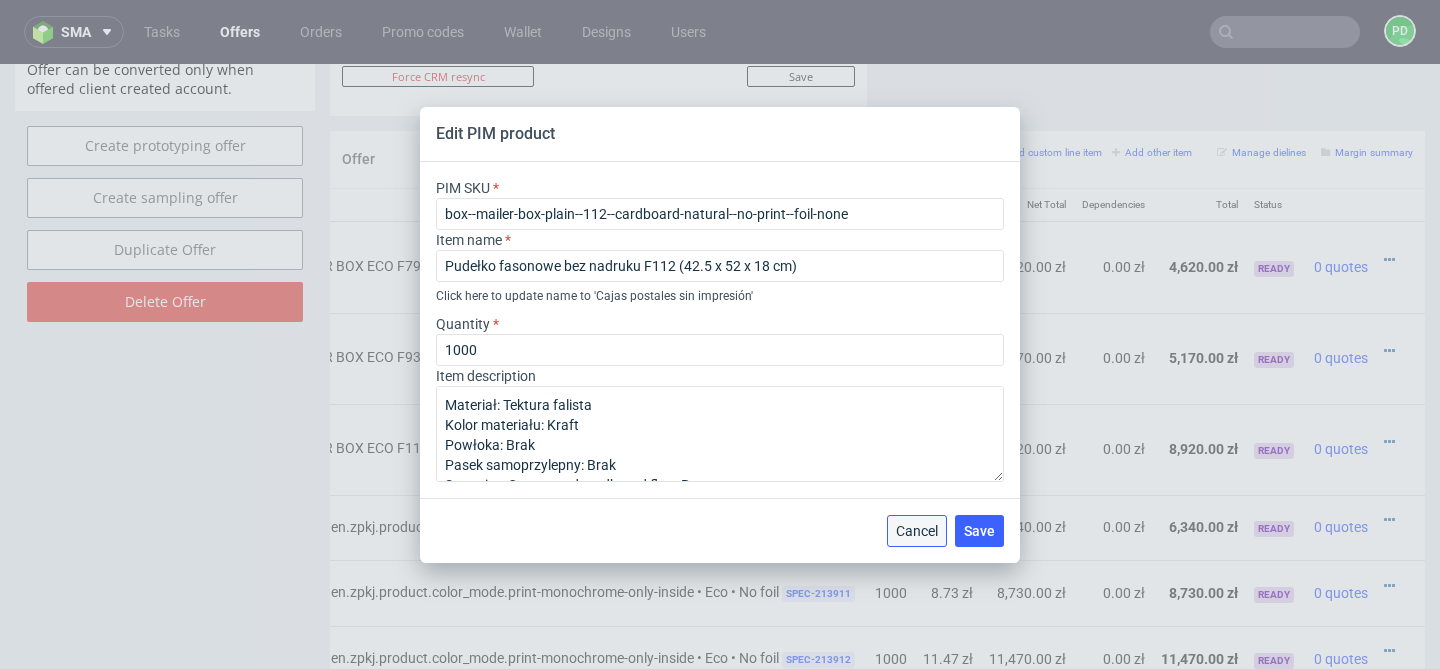 click on "Cancel" at bounding box center [917, 531] 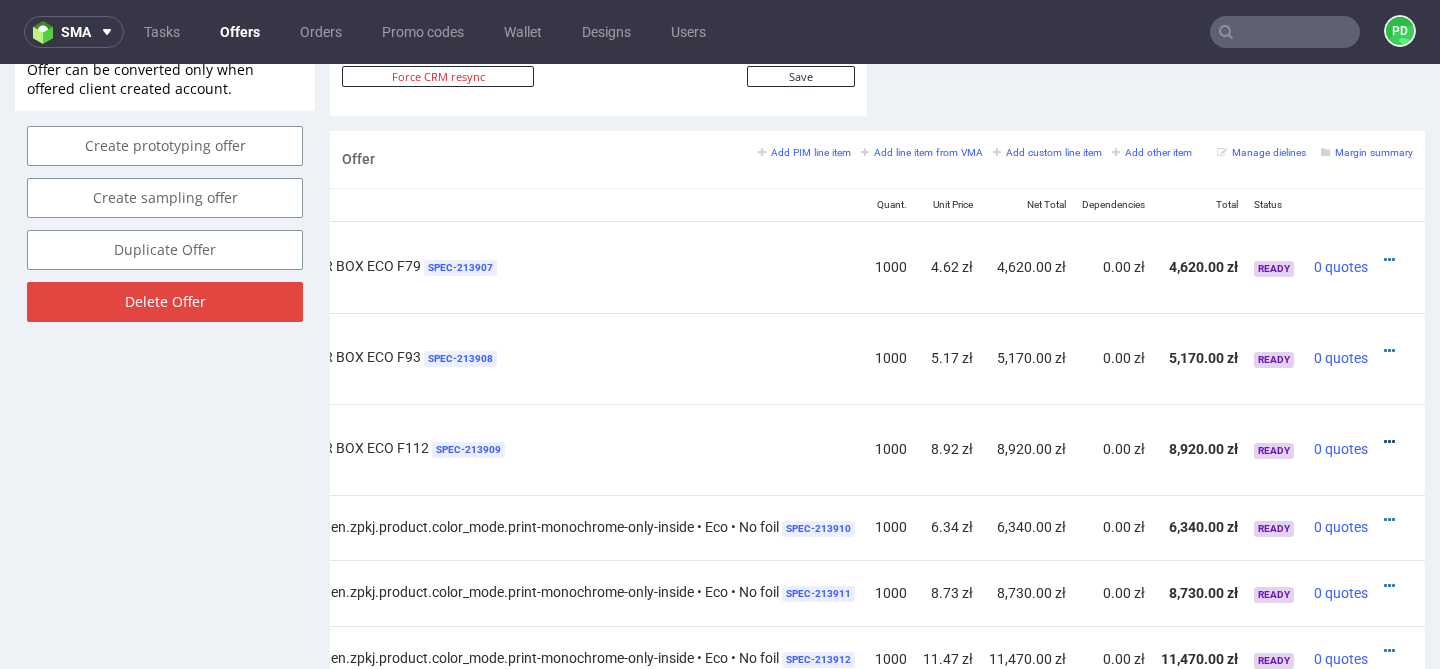 click at bounding box center [1389, 442] 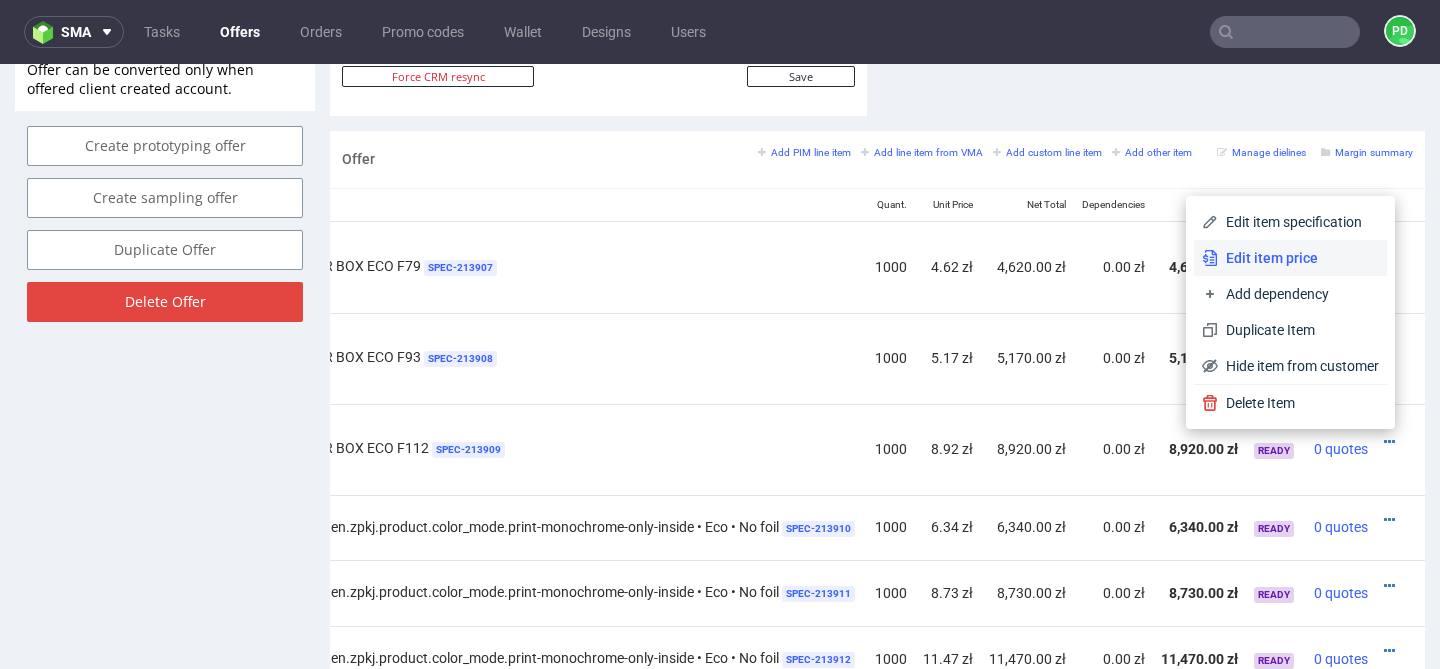 click on "Edit item price" at bounding box center [1290, 258] 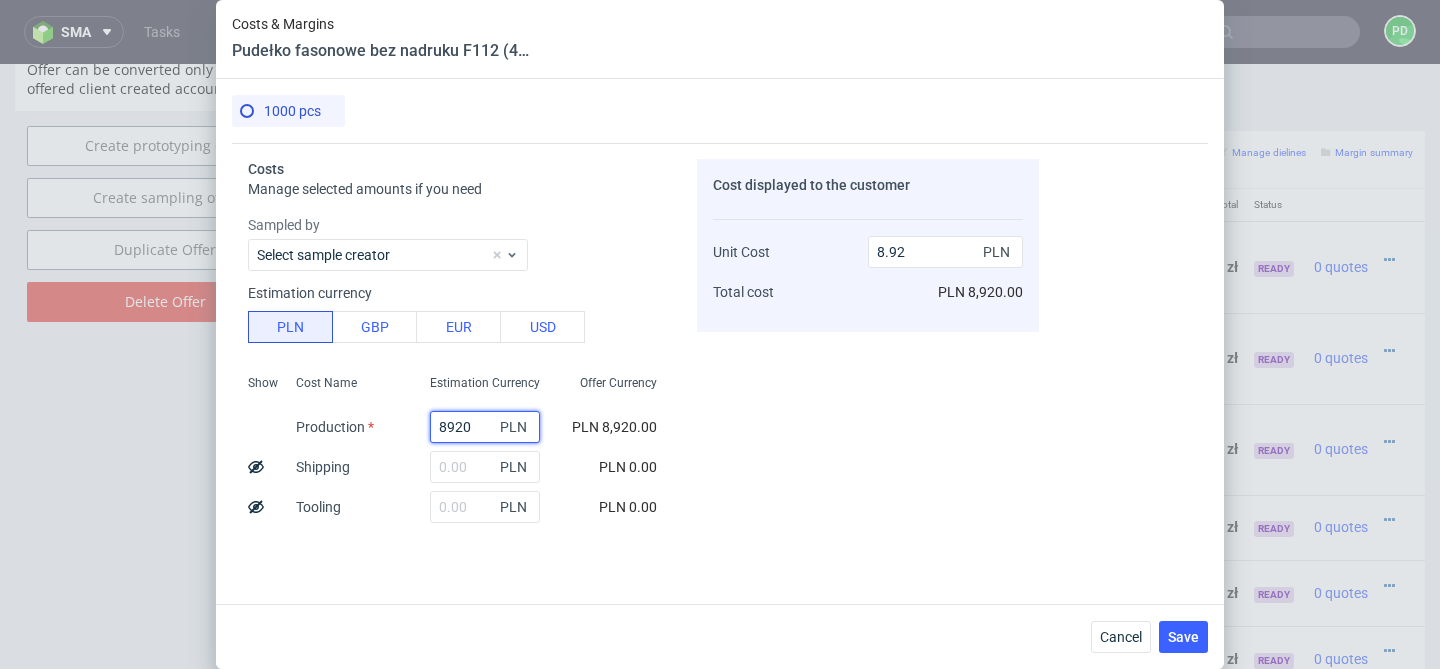drag, startPoint x: 483, startPoint y: 427, endPoint x: 325, endPoint y: 426, distance: 158.00316 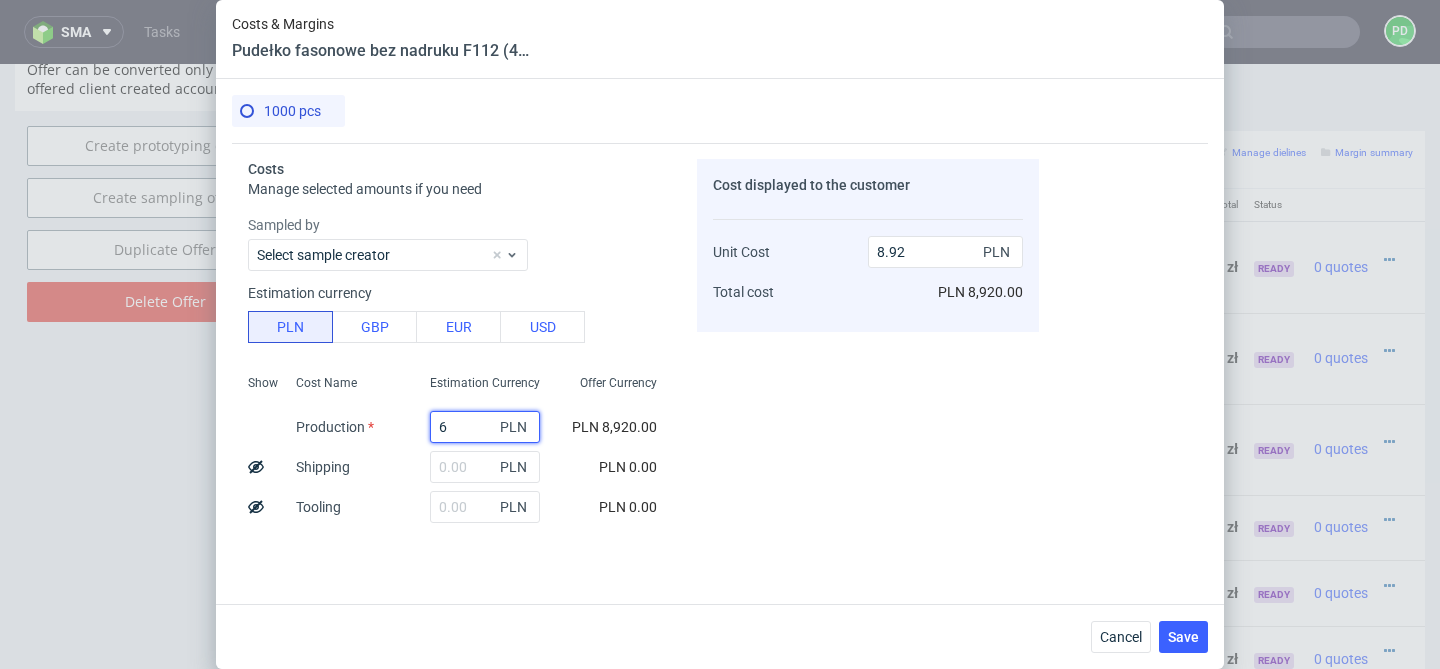 type on "0.01" 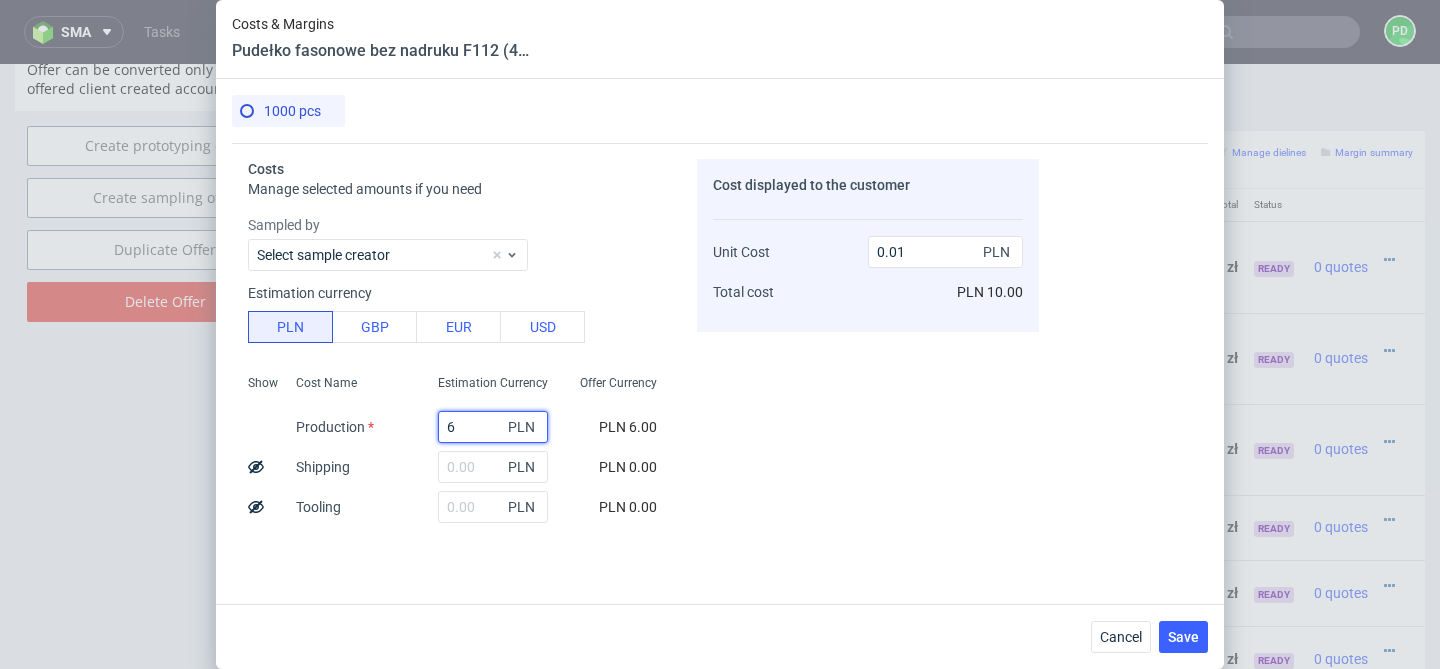 type on "66" 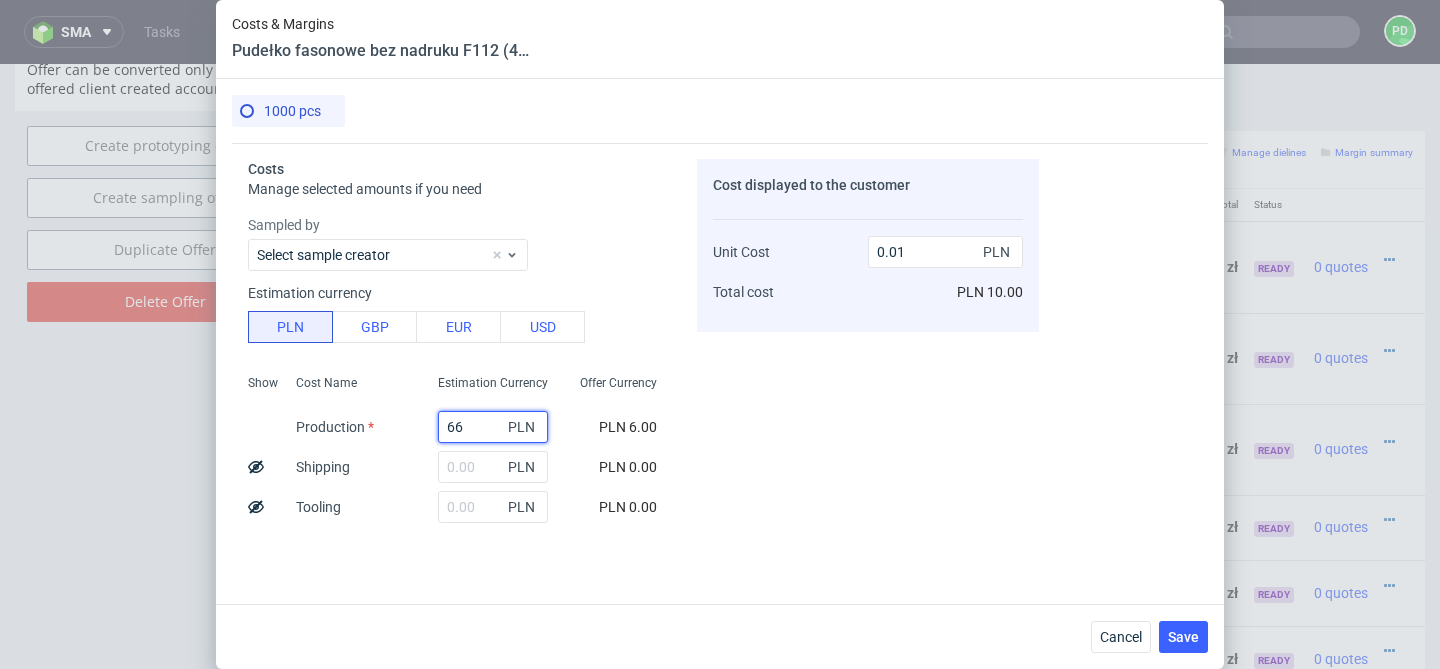 type on "0.07" 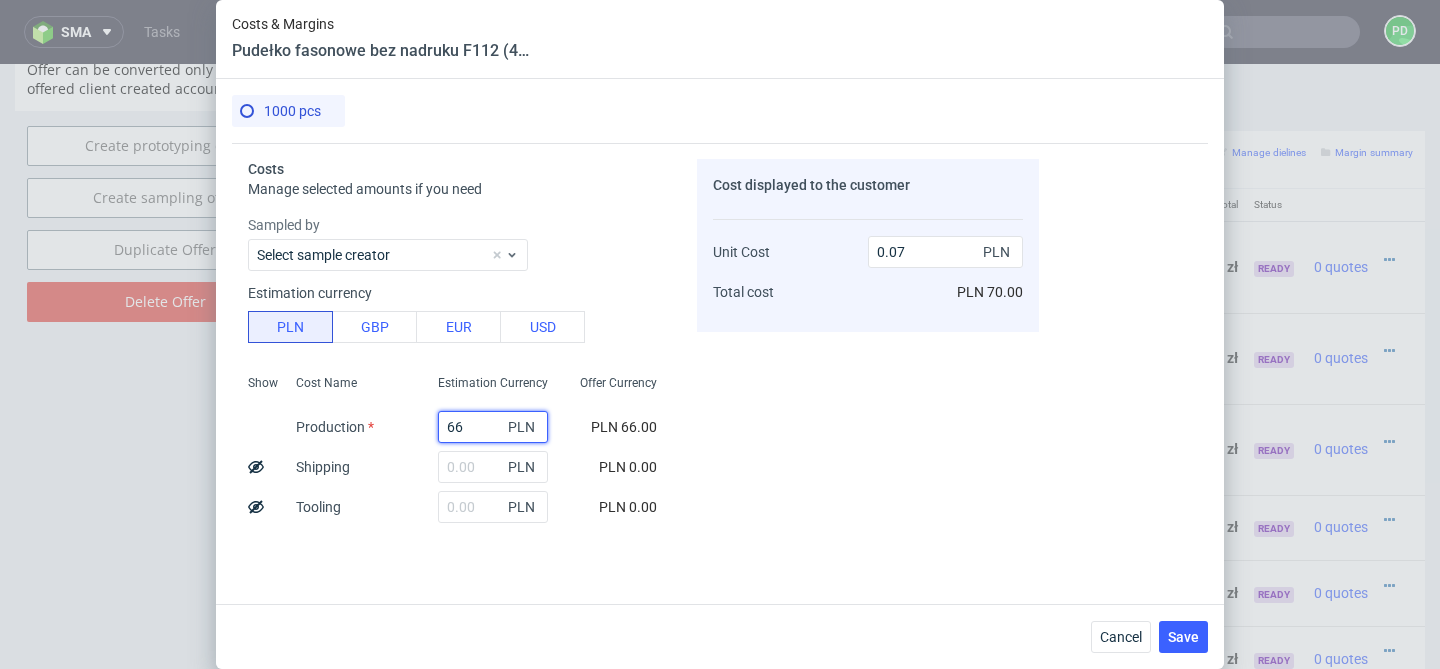 type on "660" 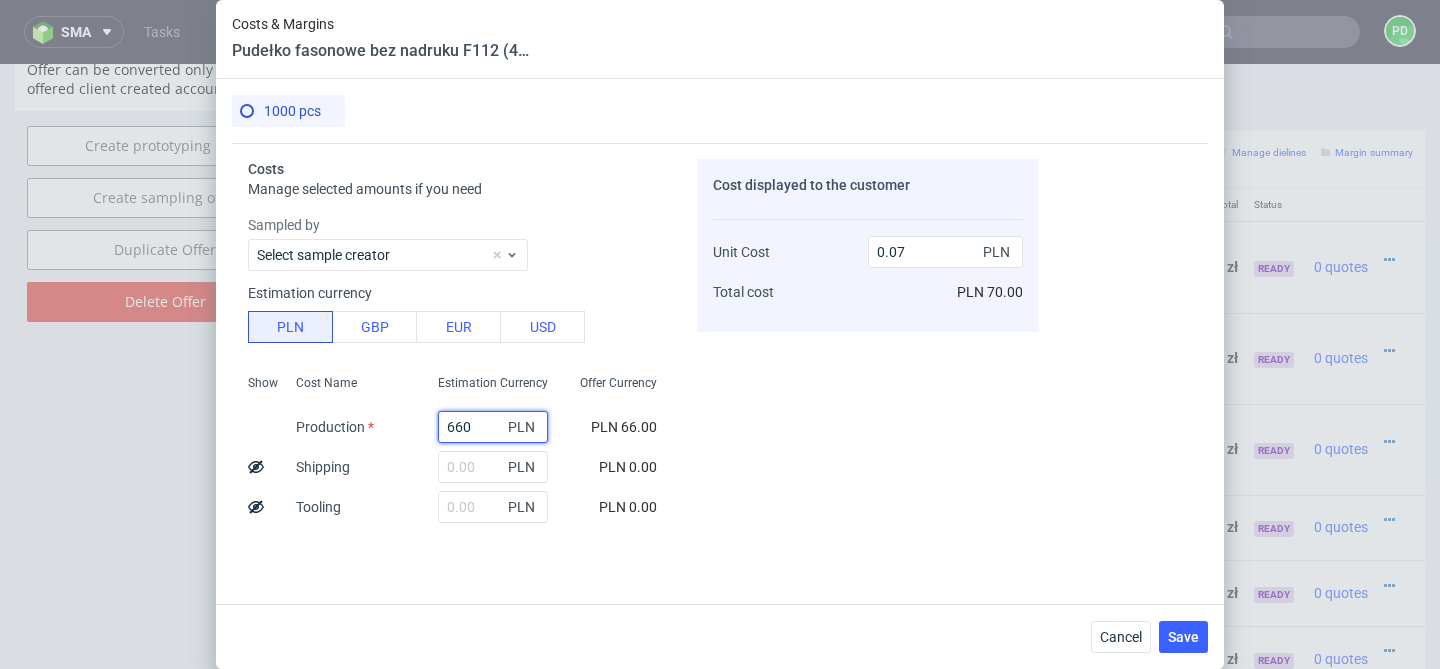 type on "0.66" 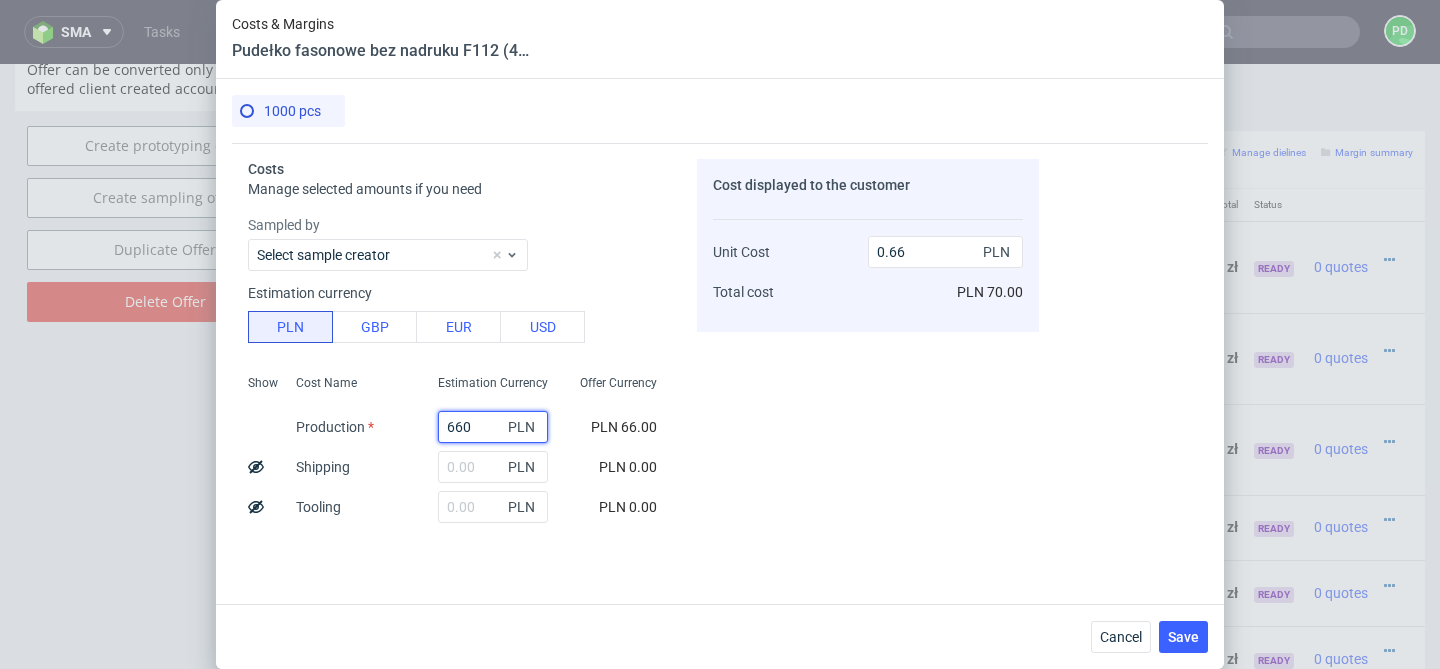 type on "6600" 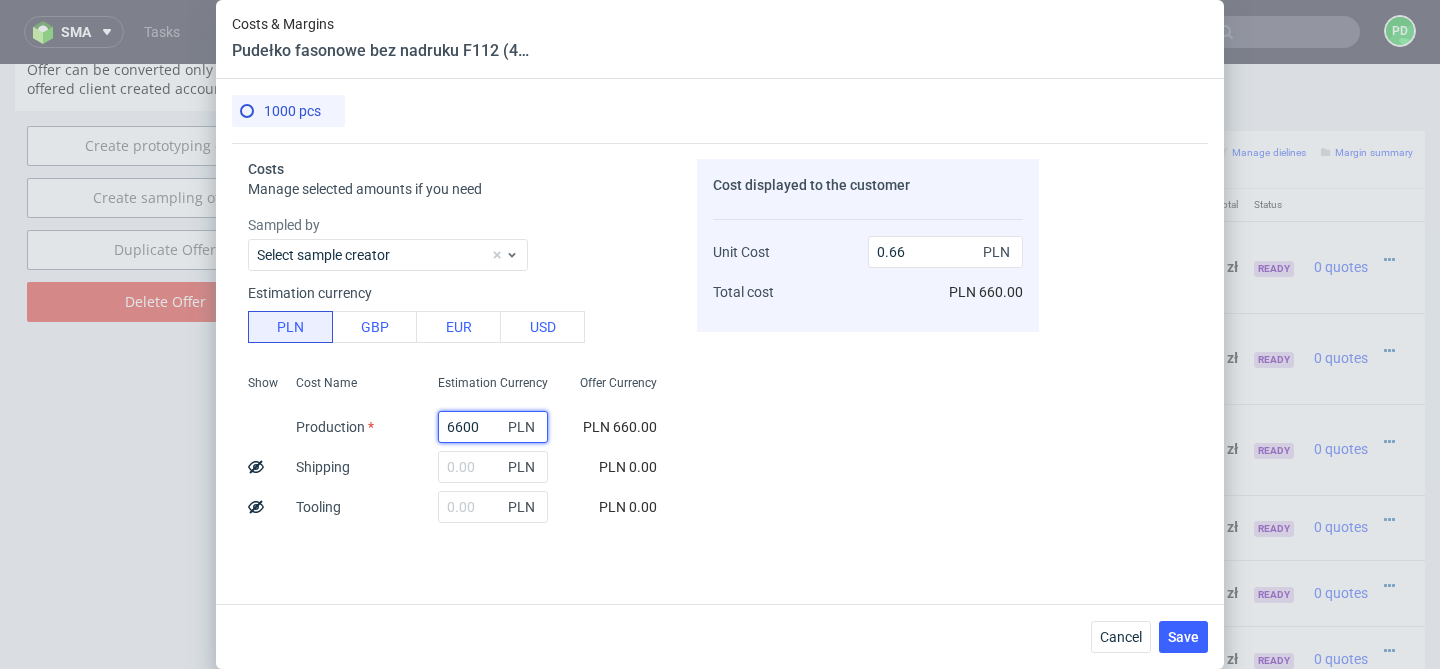 type on "6.6" 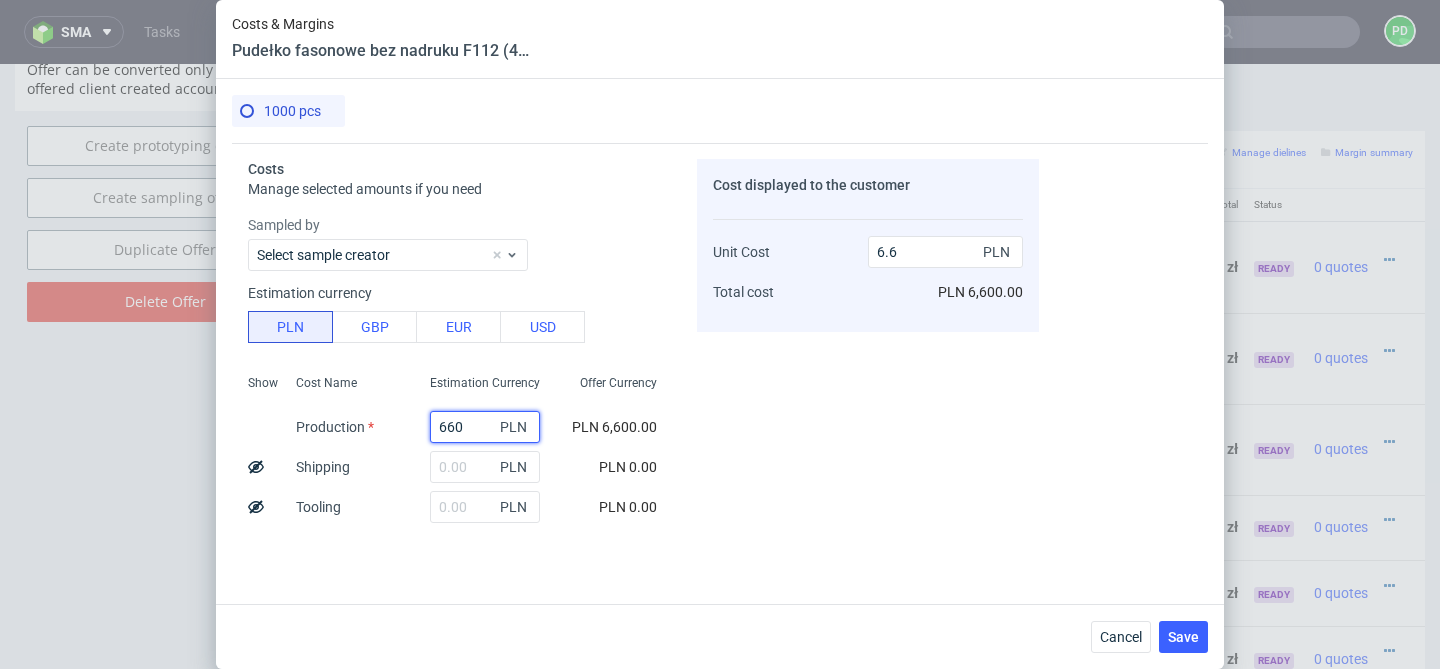 type on "66" 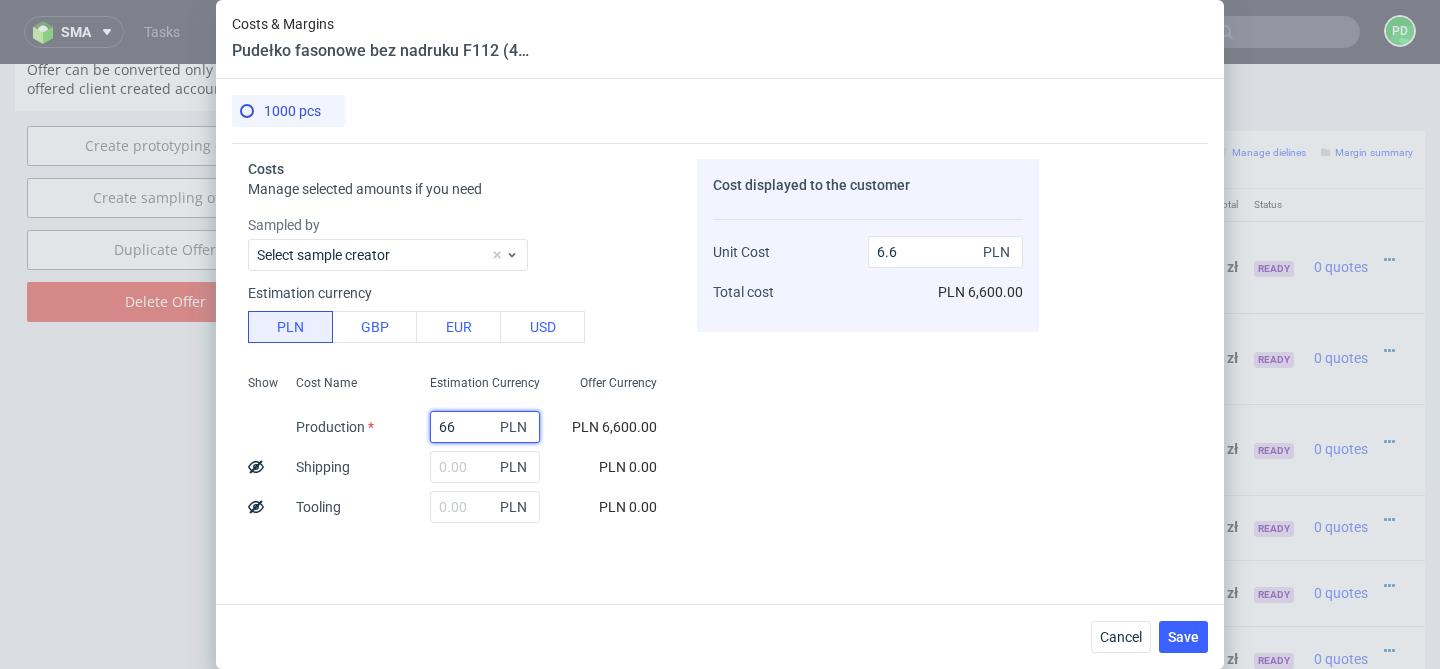 type on "0.07" 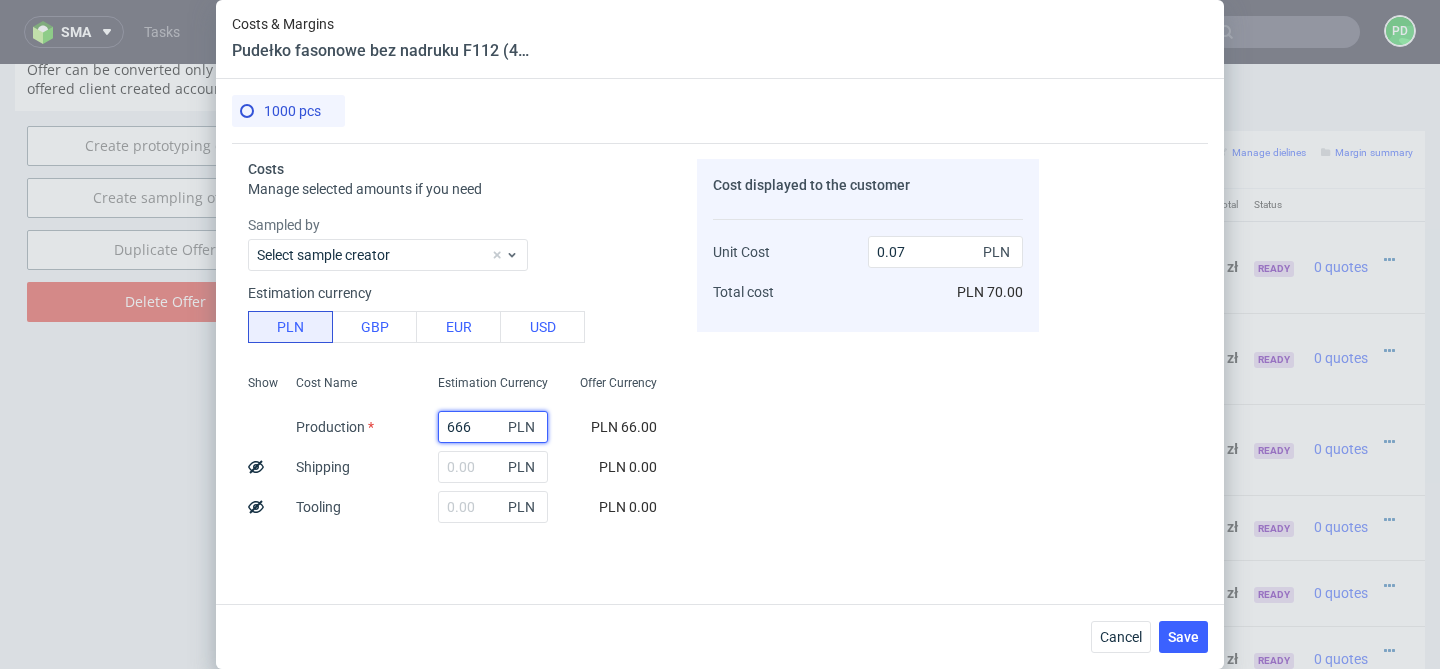 type on "6660" 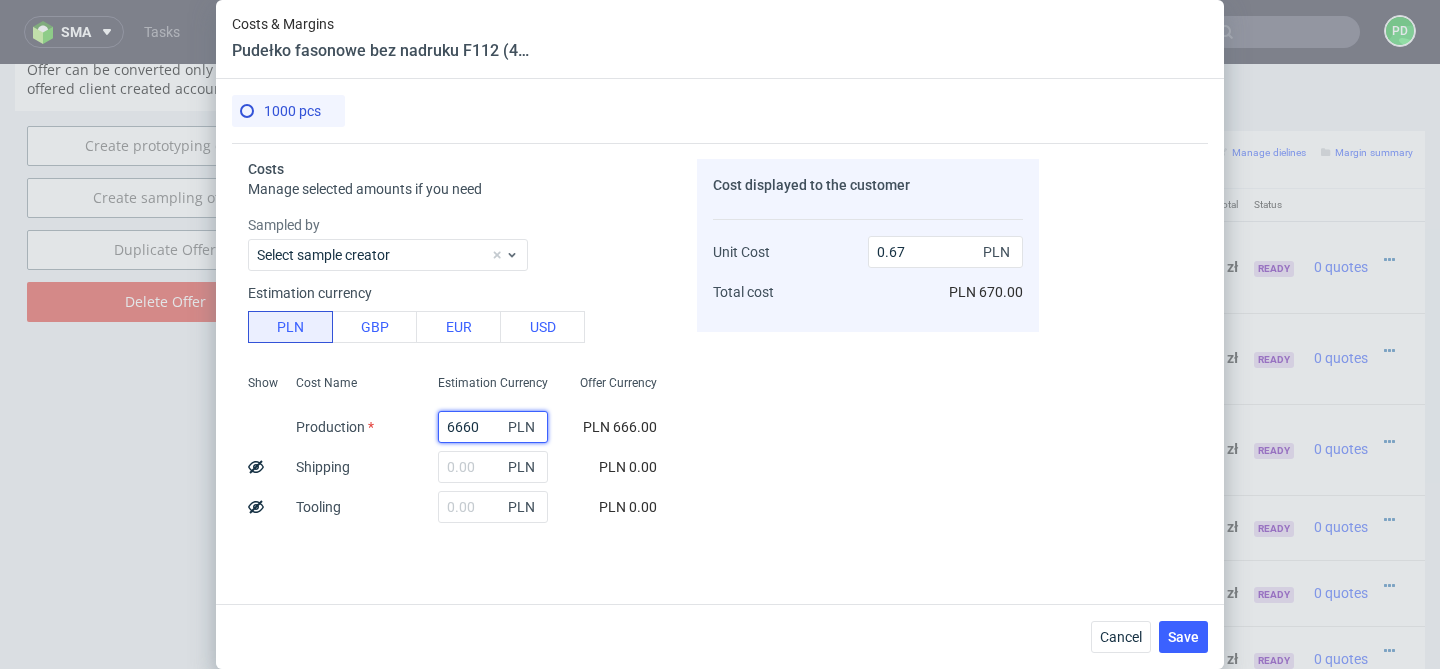 type on "6.66" 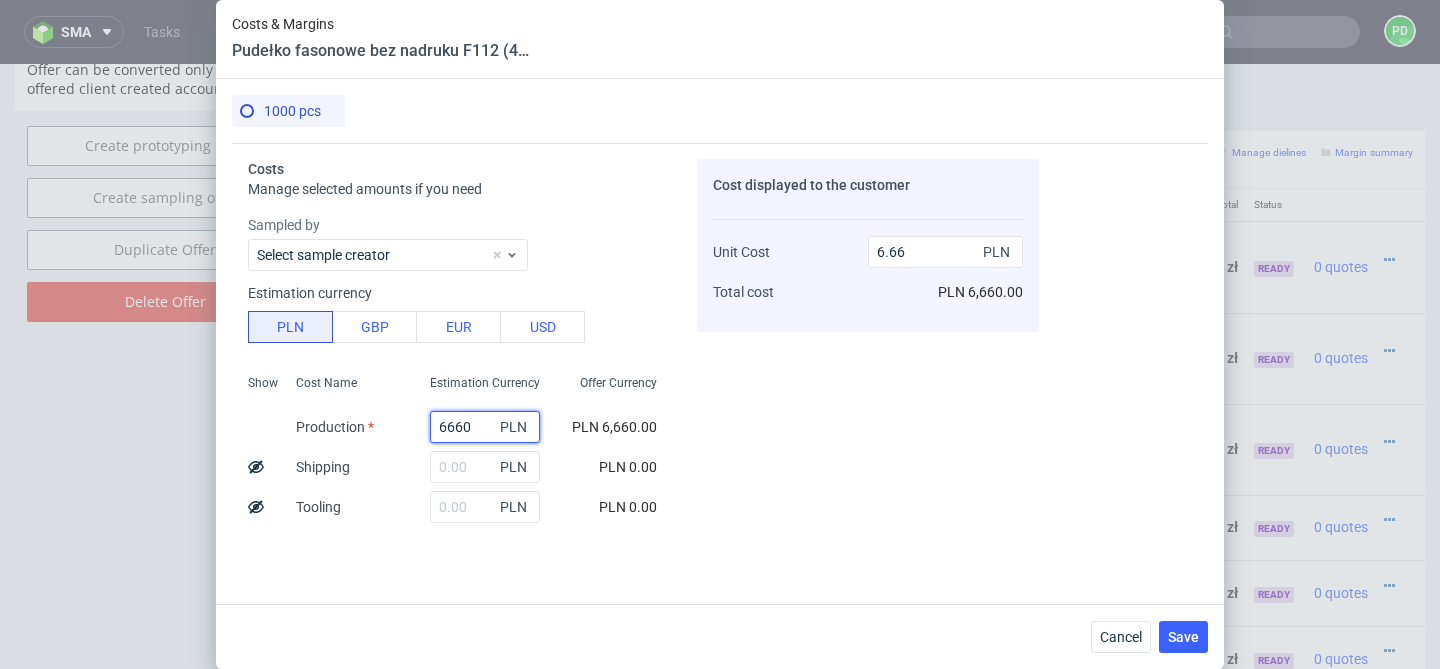 type on "6660" 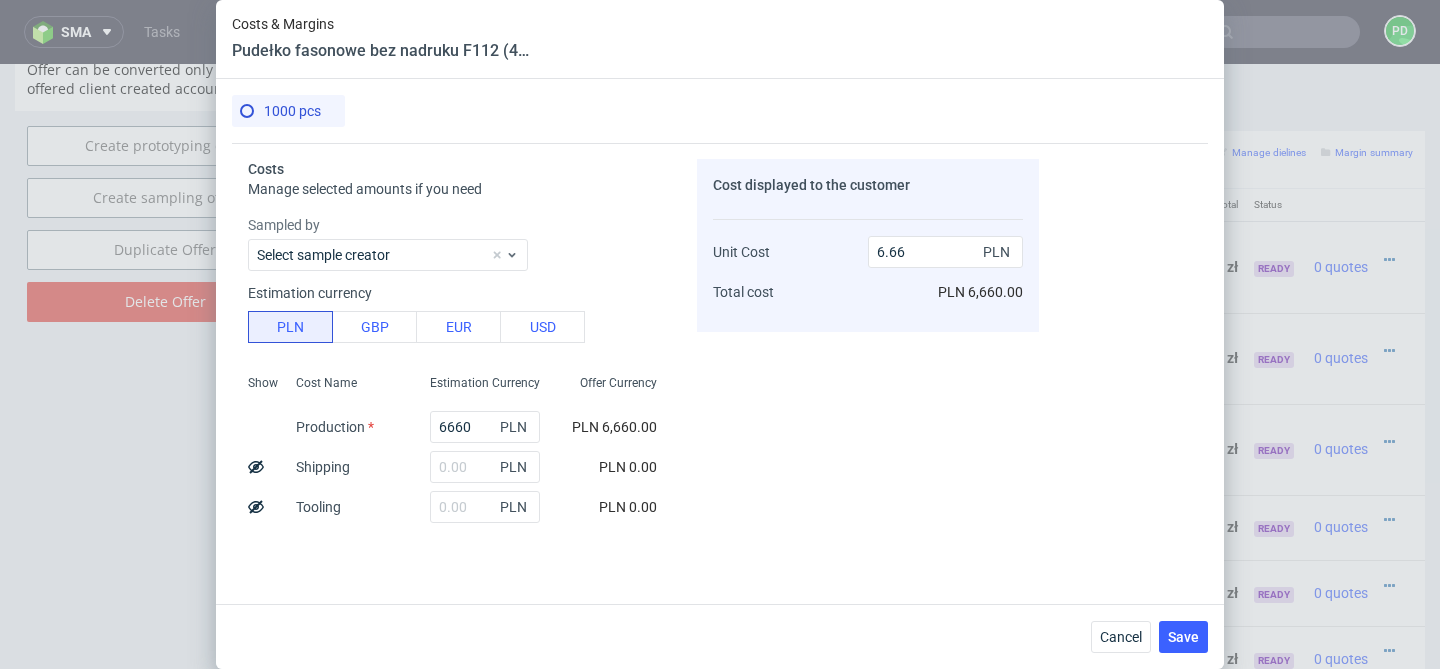 click on "PLN 0.00" at bounding box center (628, 507) 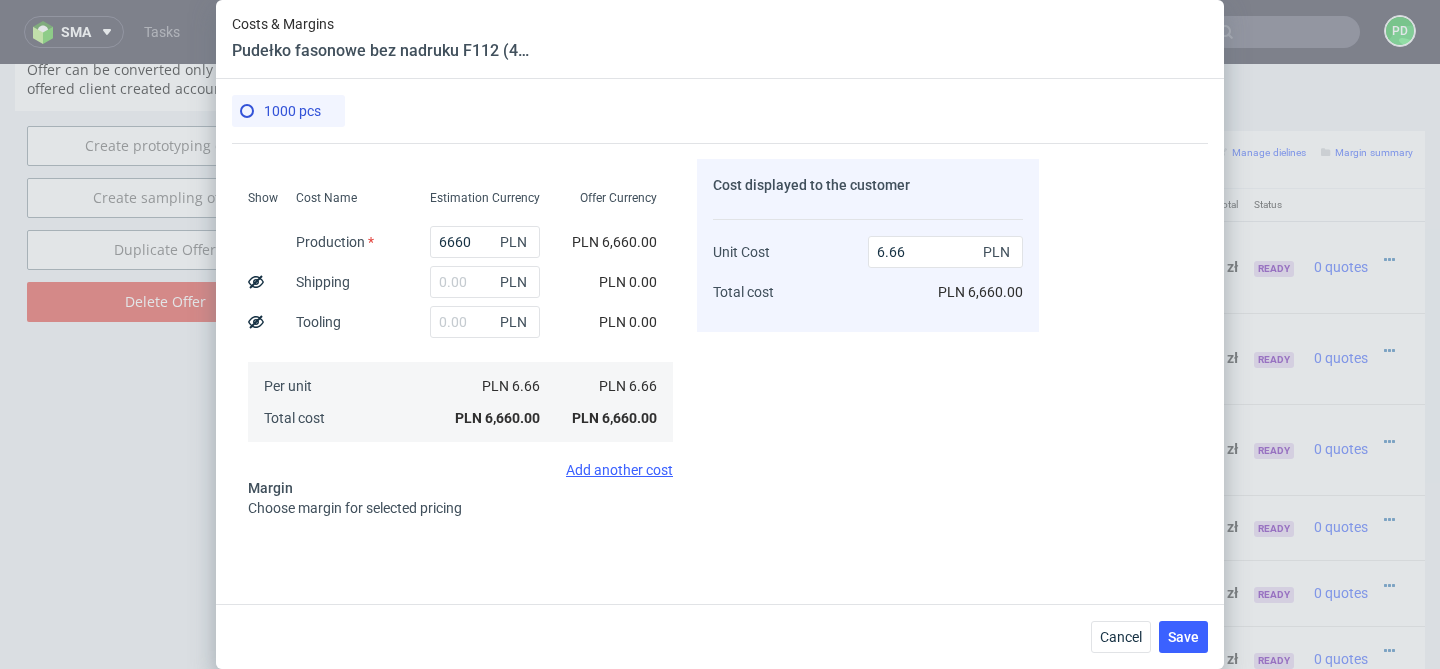 scroll, scrollTop: 321, scrollLeft: 0, axis: vertical 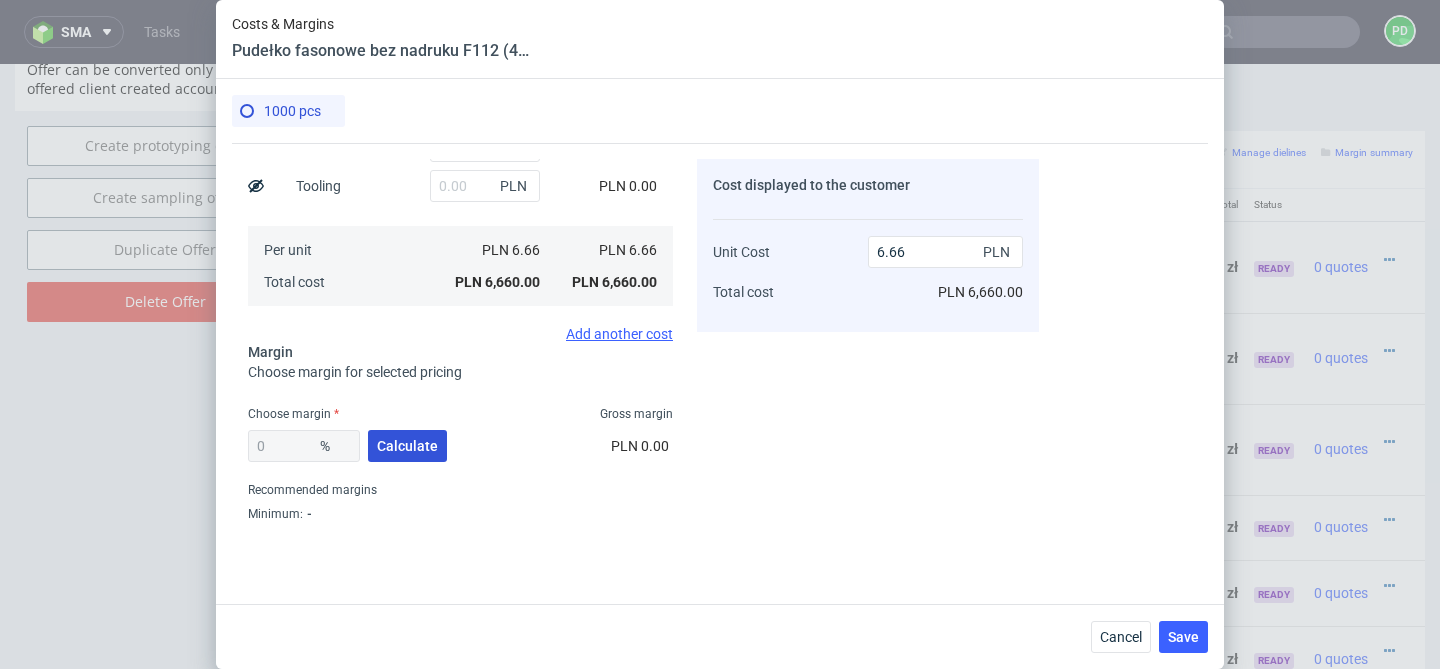 click on "Calculate" at bounding box center [407, 446] 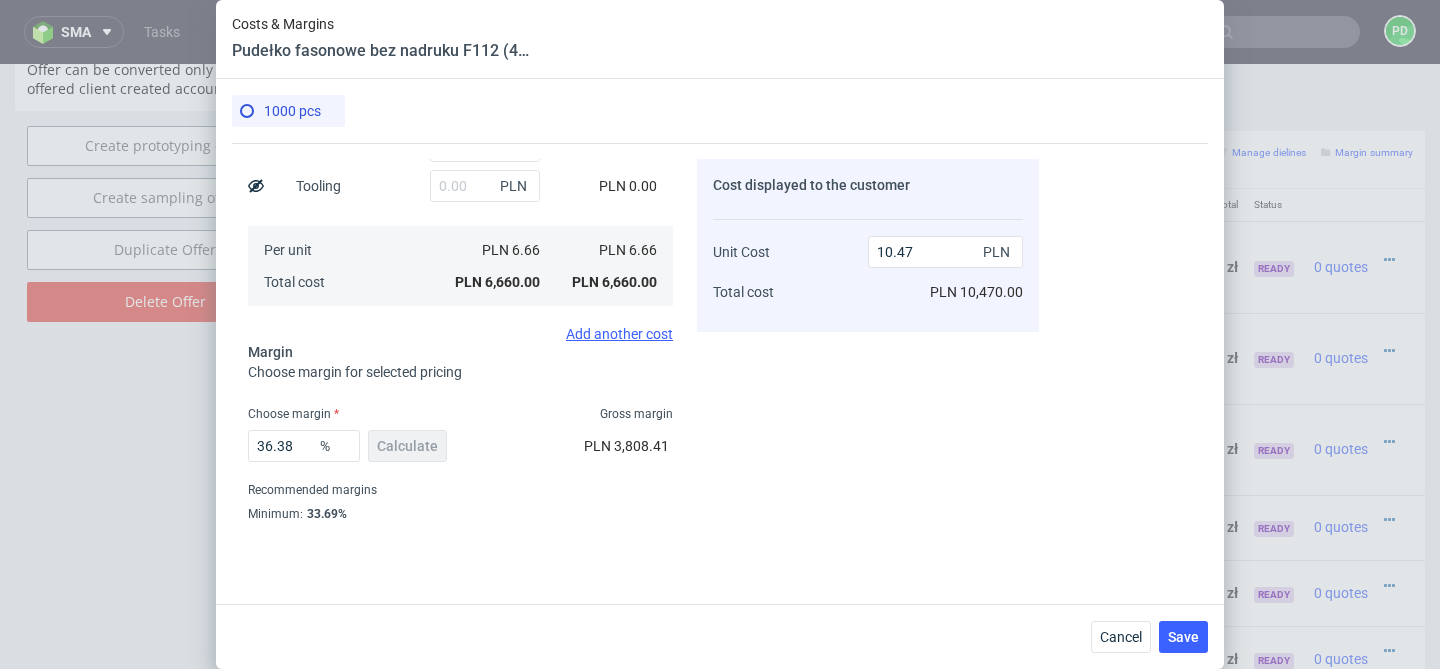 scroll, scrollTop: 367, scrollLeft: 0, axis: vertical 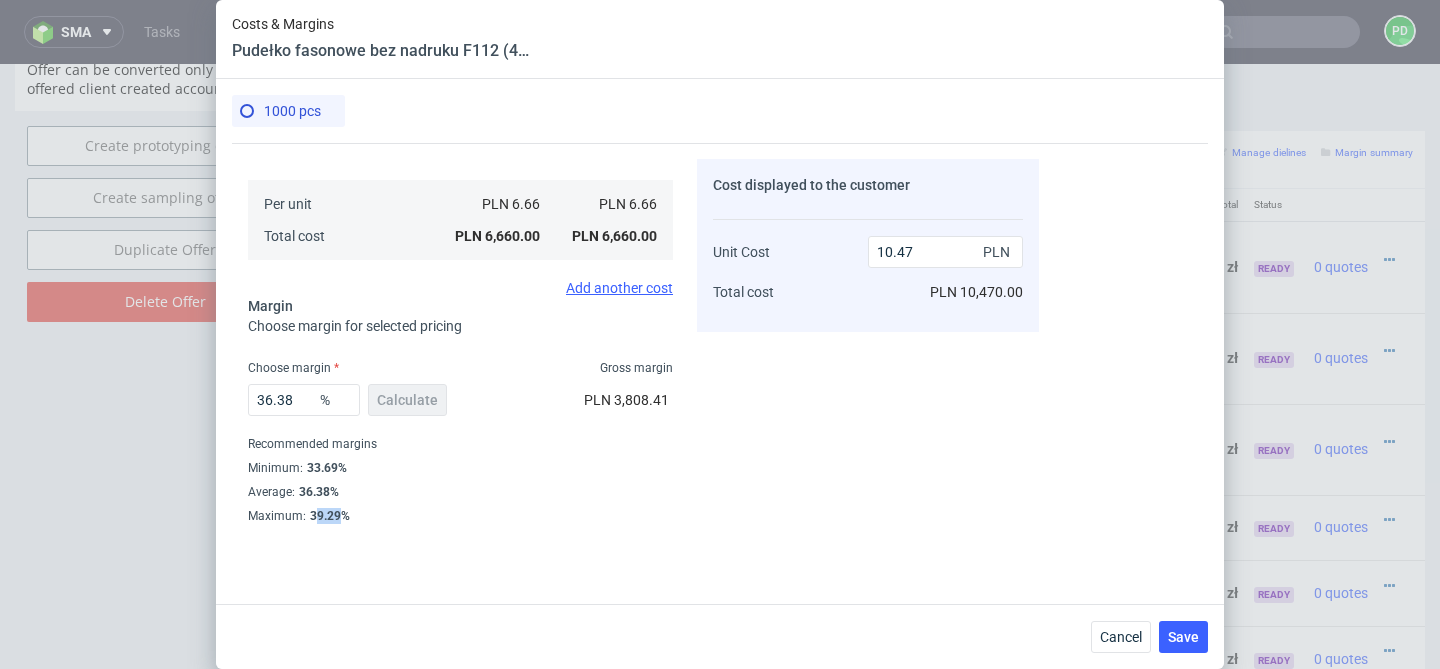 drag, startPoint x: 338, startPoint y: 515, endPoint x: 313, endPoint y: 515, distance: 25 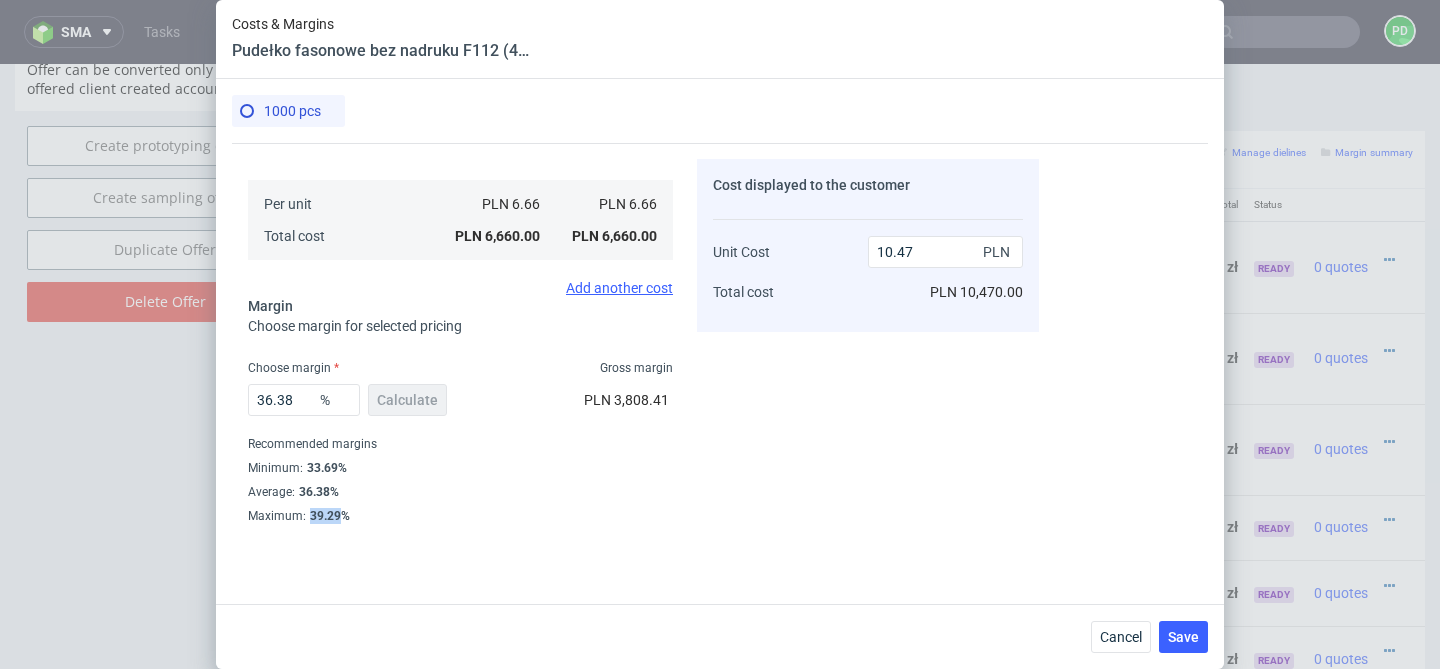 click on "39.29%" at bounding box center (328, 516) 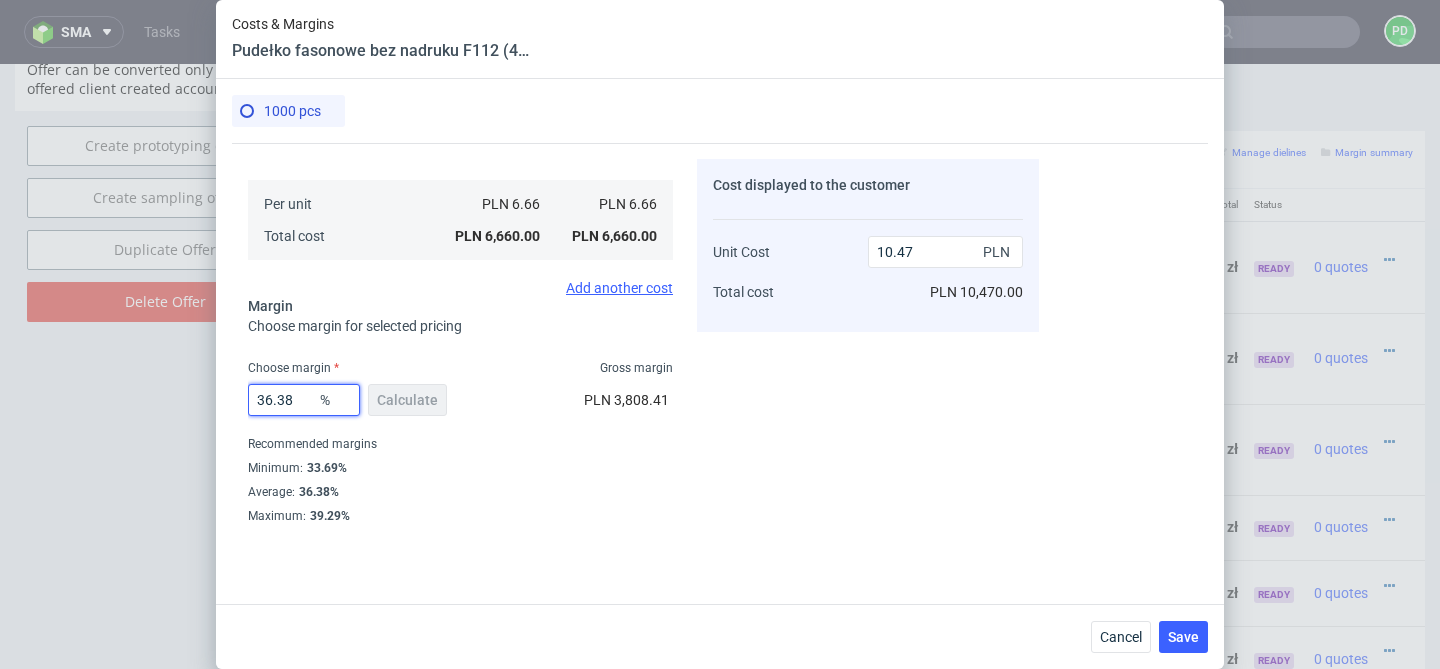 drag, startPoint x: 297, startPoint y: 404, endPoint x: 220, endPoint y: 397, distance: 77.31753 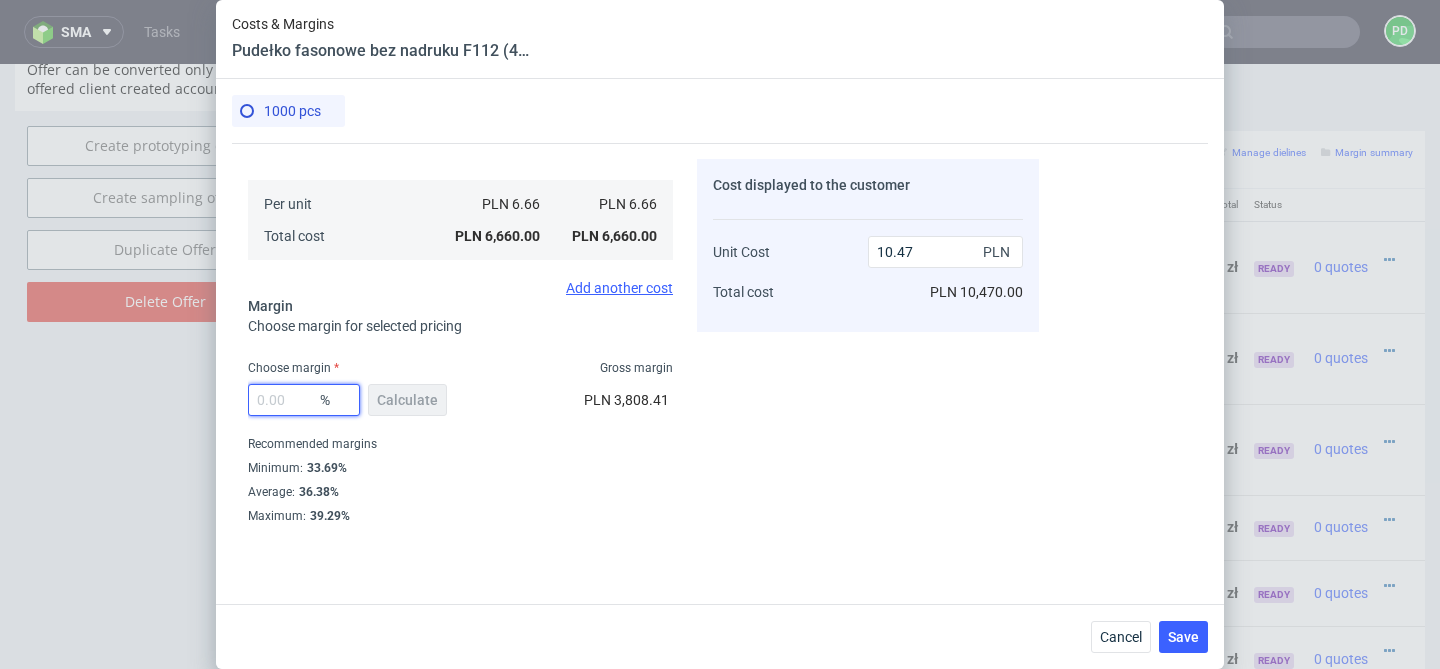 paste on "39.29" 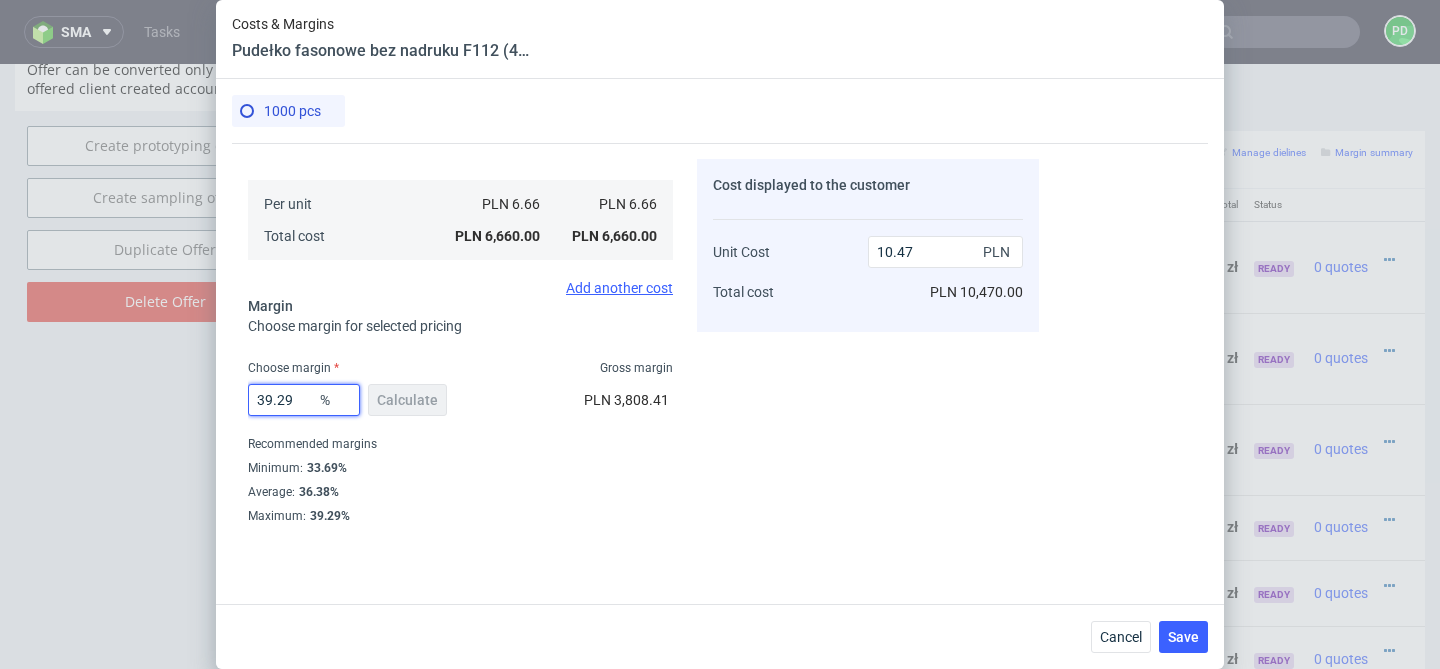 type on "10.97" 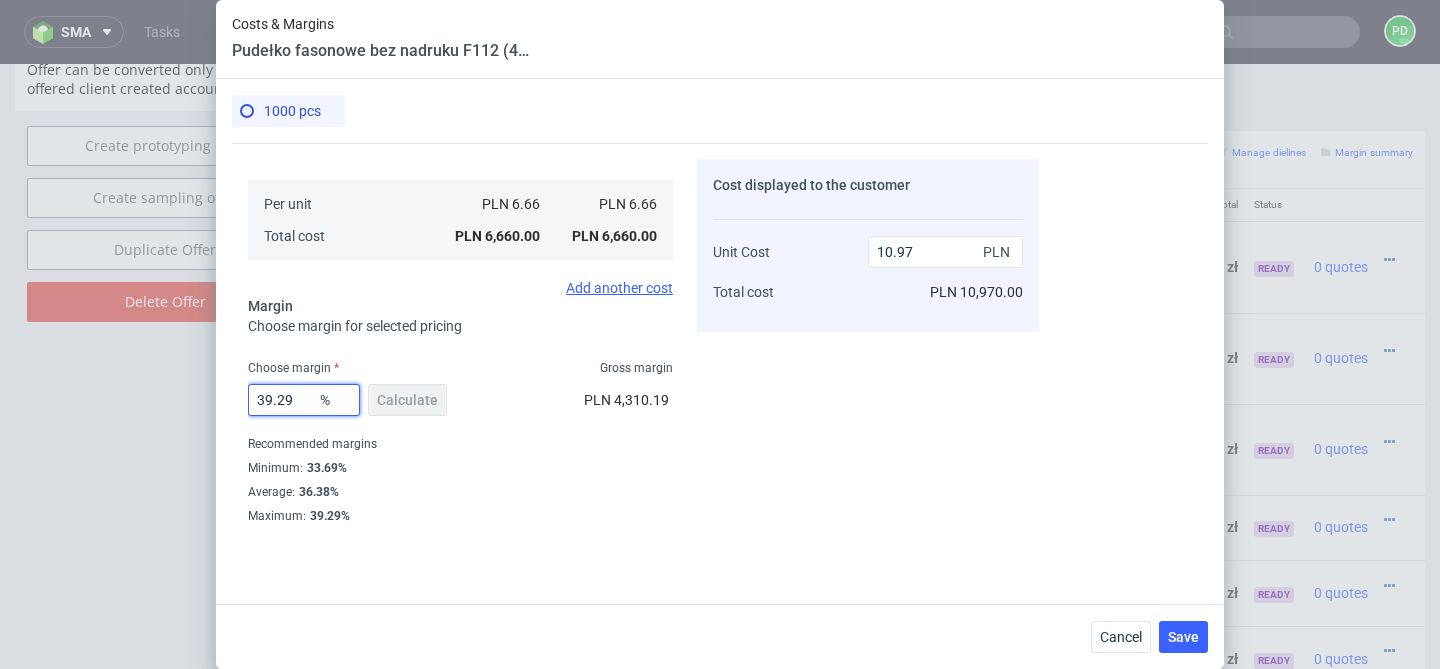 type on "39.29" 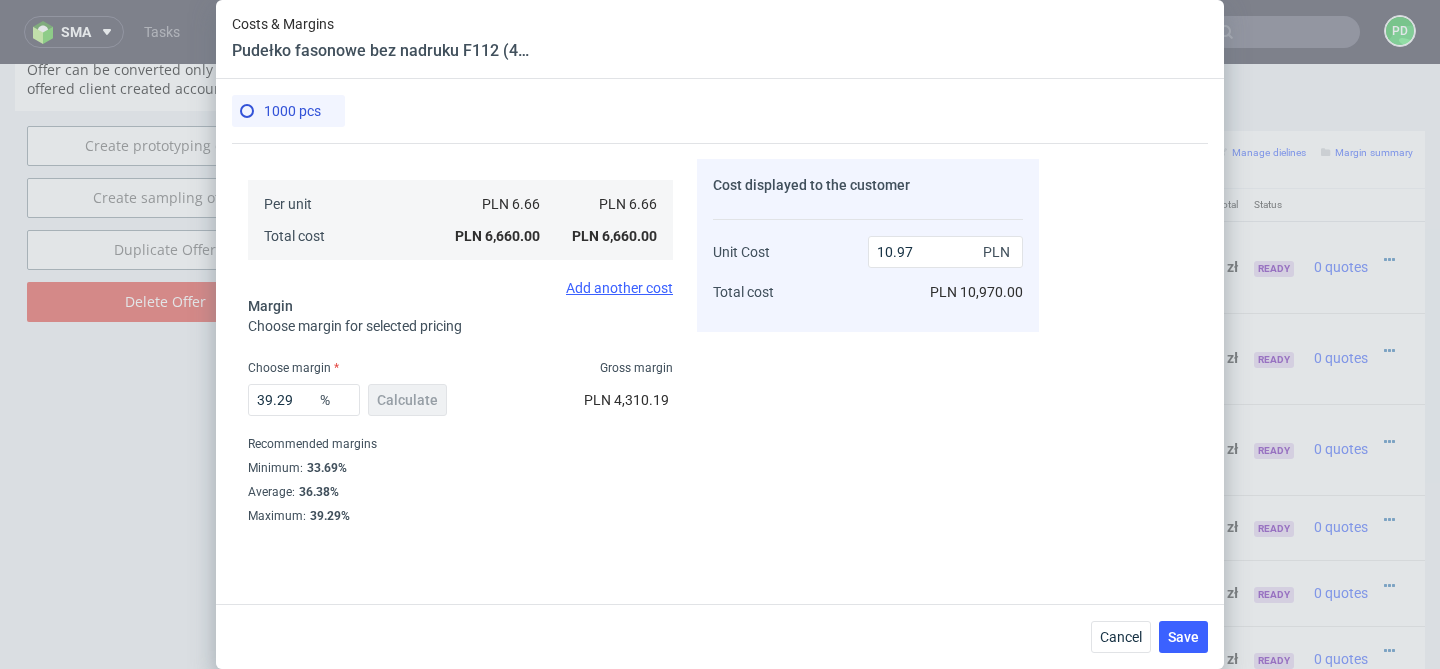 click on "Cost displayed to the customer Unit Cost Total cost 10.97 PLN PLN 10,970.00" at bounding box center (868, 341) 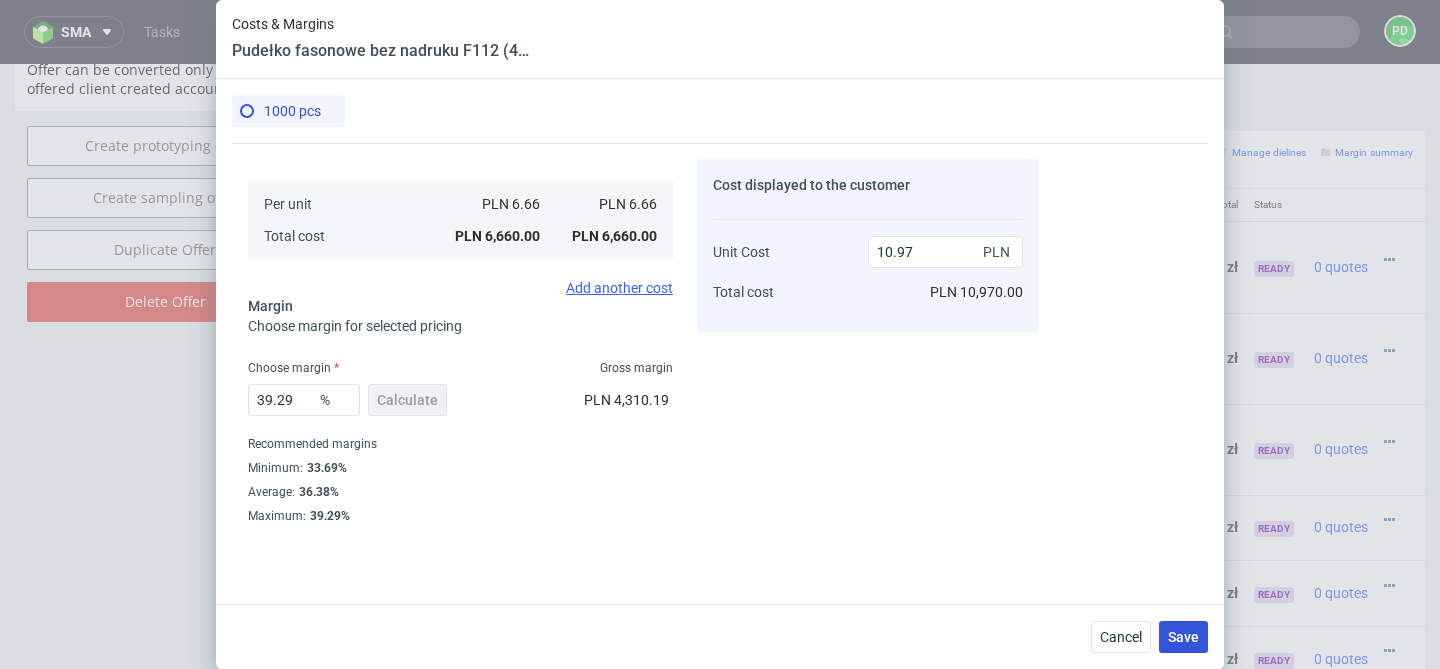 click on "Save" at bounding box center (1183, 637) 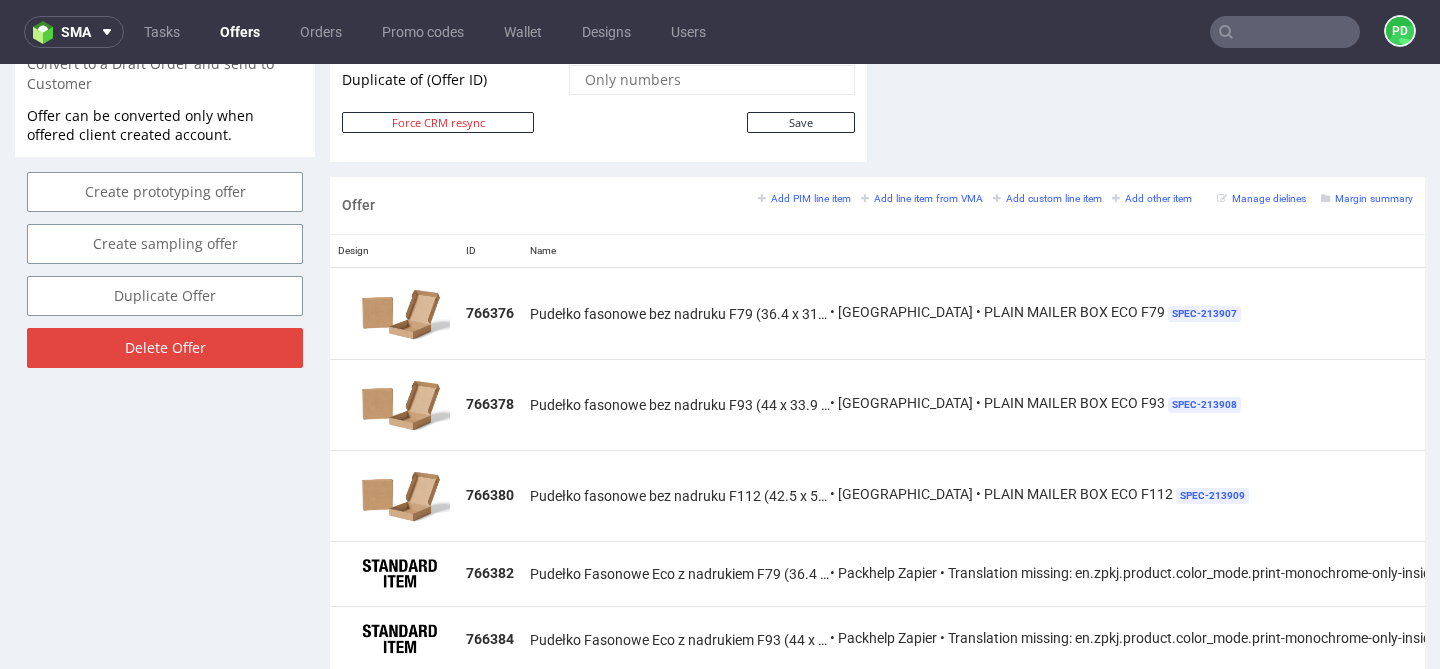 scroll, scrollTop: 1071, scrollLeft: 0, axis: vertical 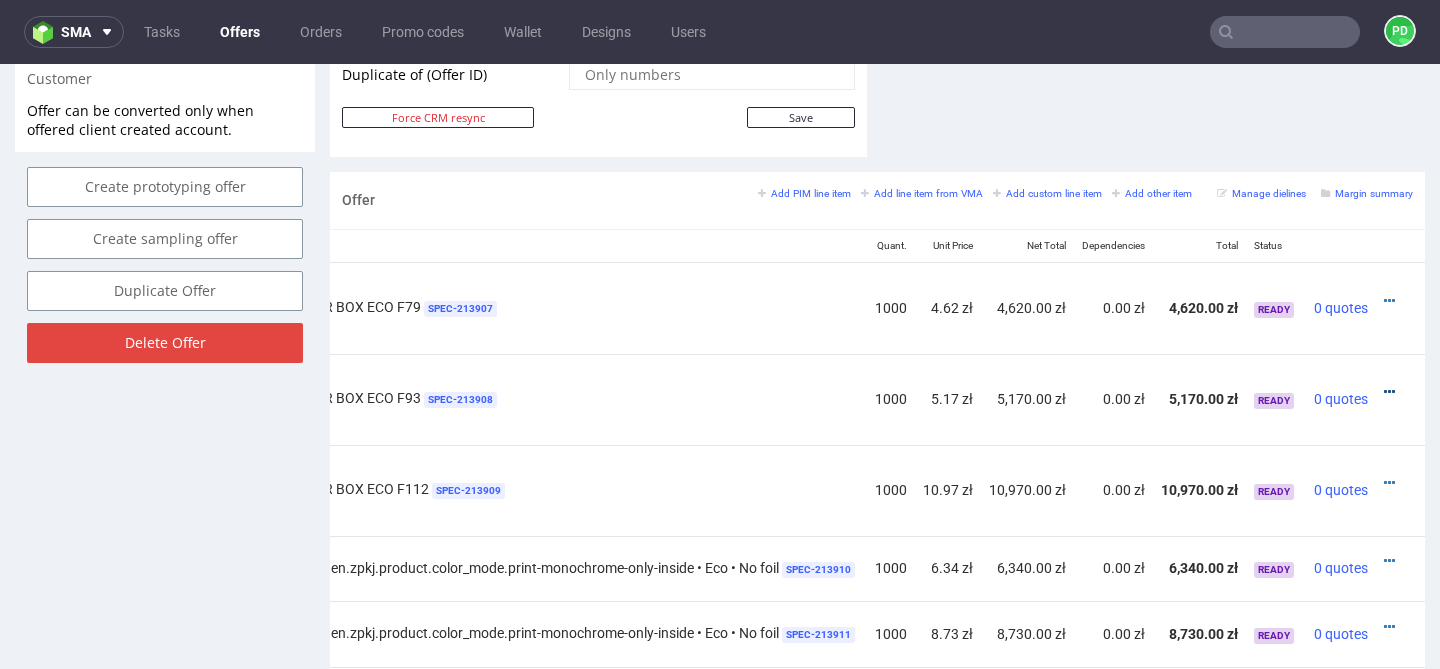 click at bounding box center (1389, 392) 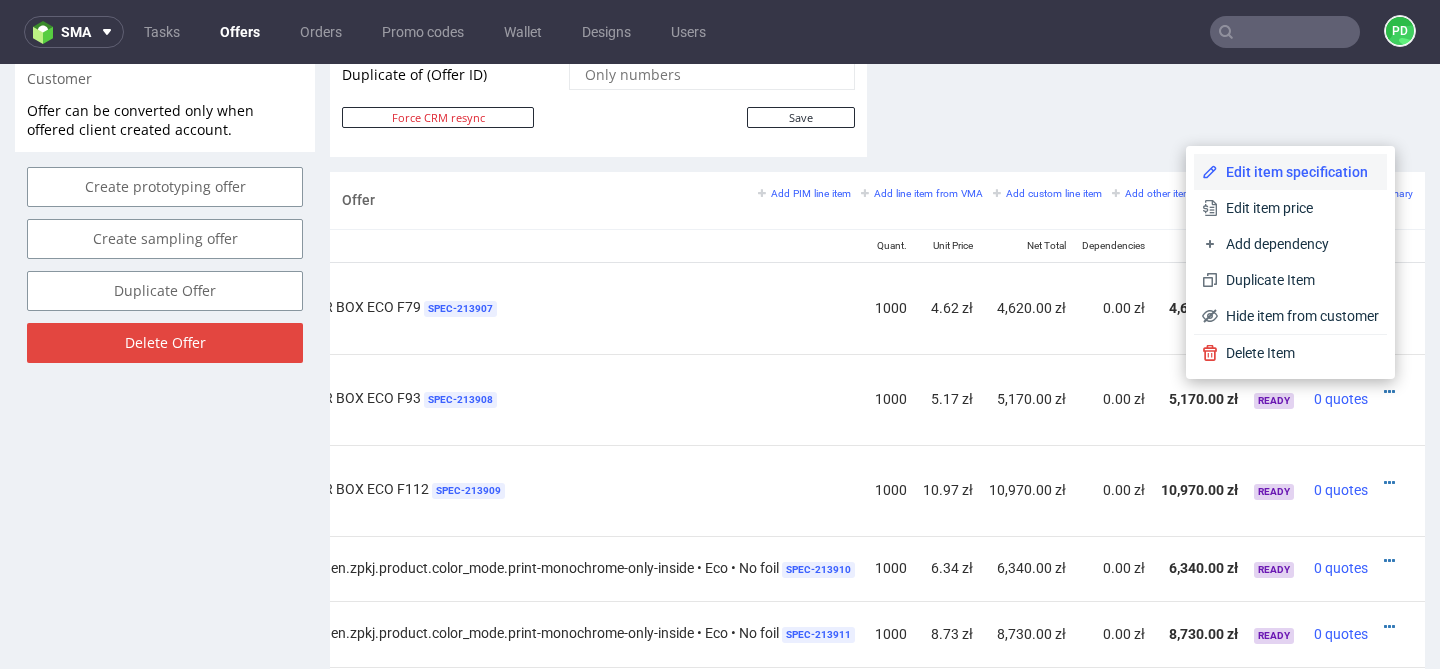 click on "Edit item specification" at bounding box center [1298, 172] 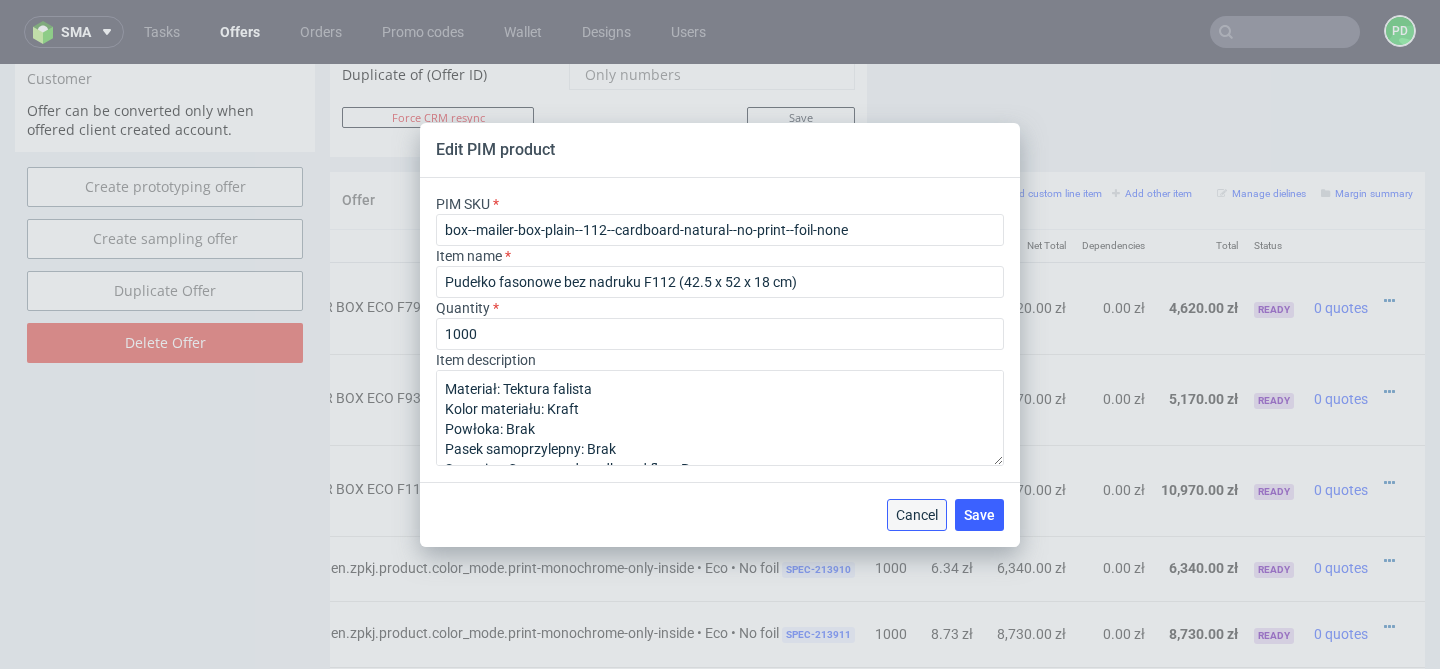 click on "Cancel" at bounding box center (917, 515) 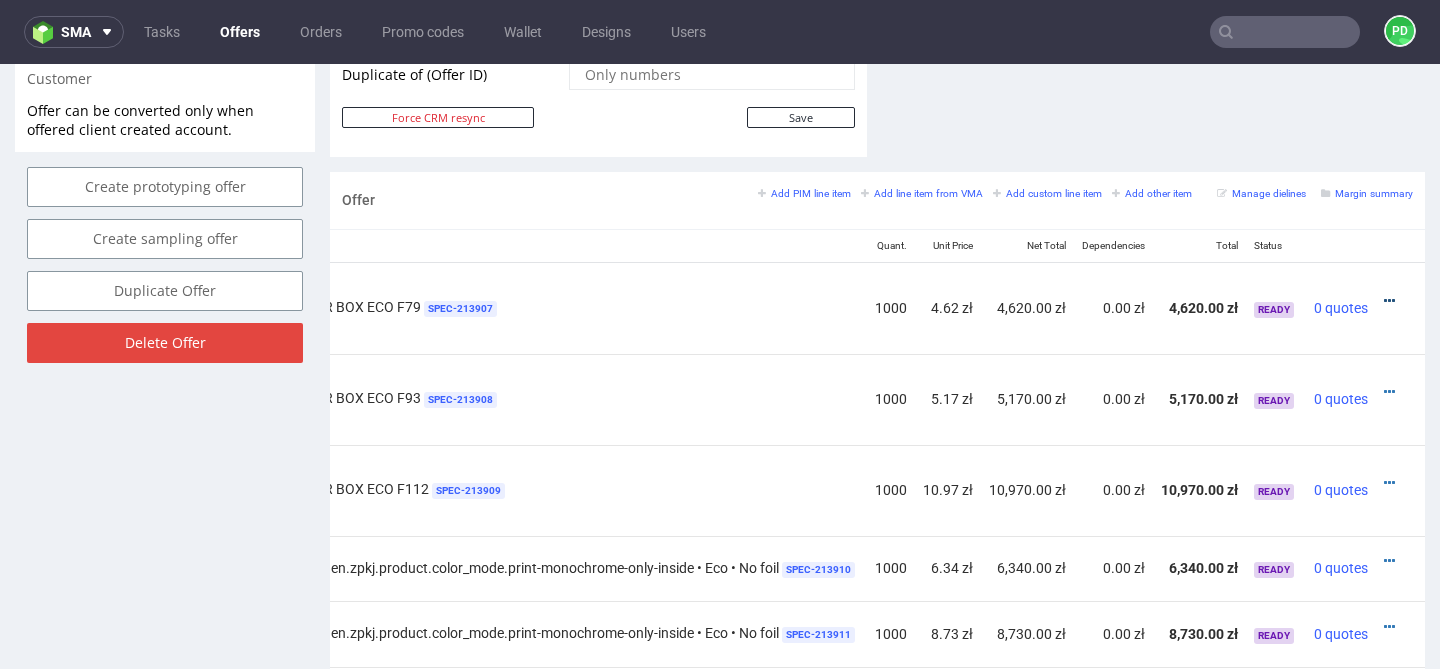 click at bounding box center [1389, 301] 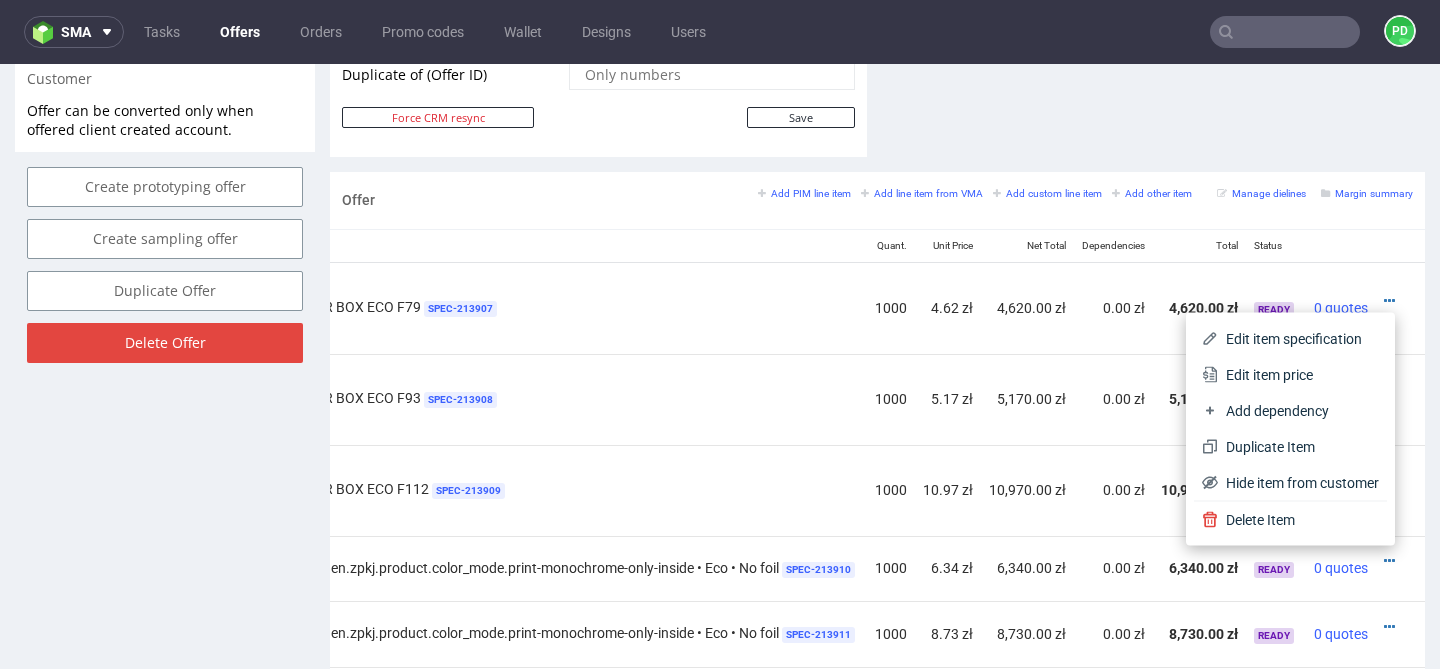 click at bounding box center [1400, 308] 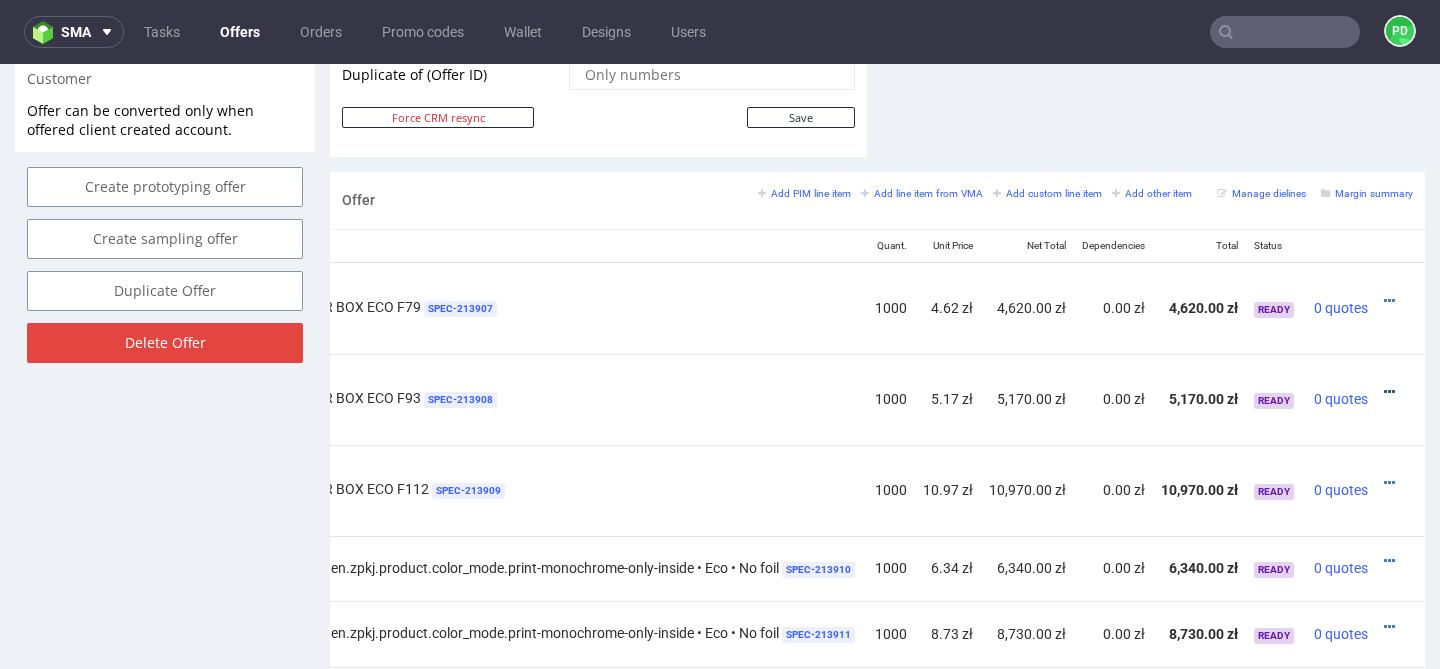 click at bounding box center (1389, 392) 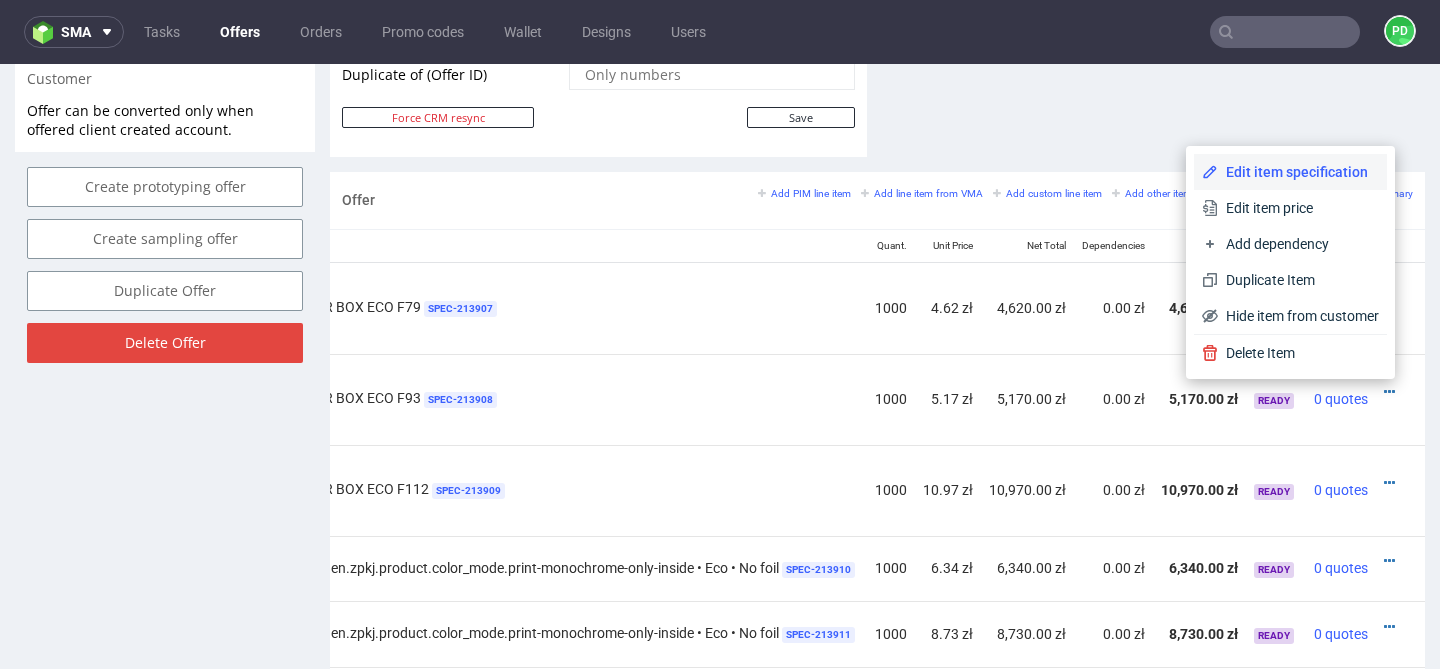 click on "Edit item specification" at bounding box center [1298, 172] 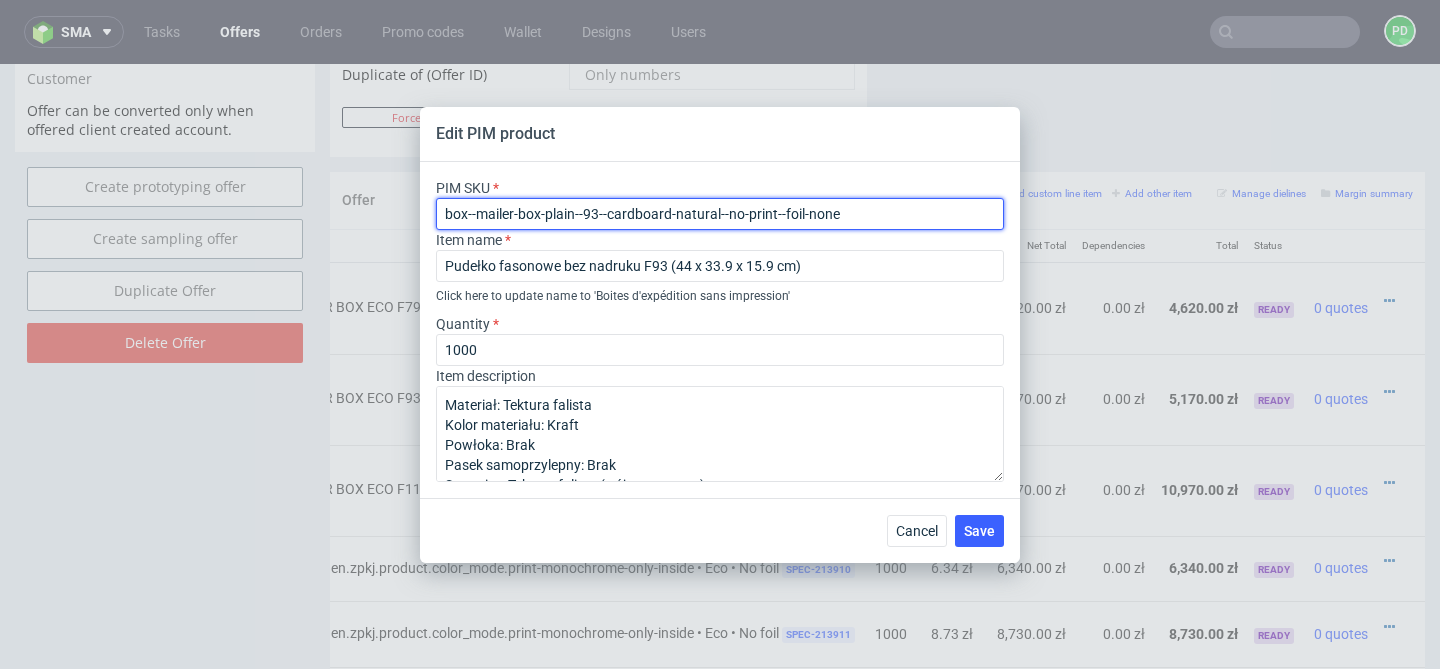 drag, startPoint x: 859, startPoint y: 220, endPoint x: 383, endPoint y: 177, distance: 477.9383 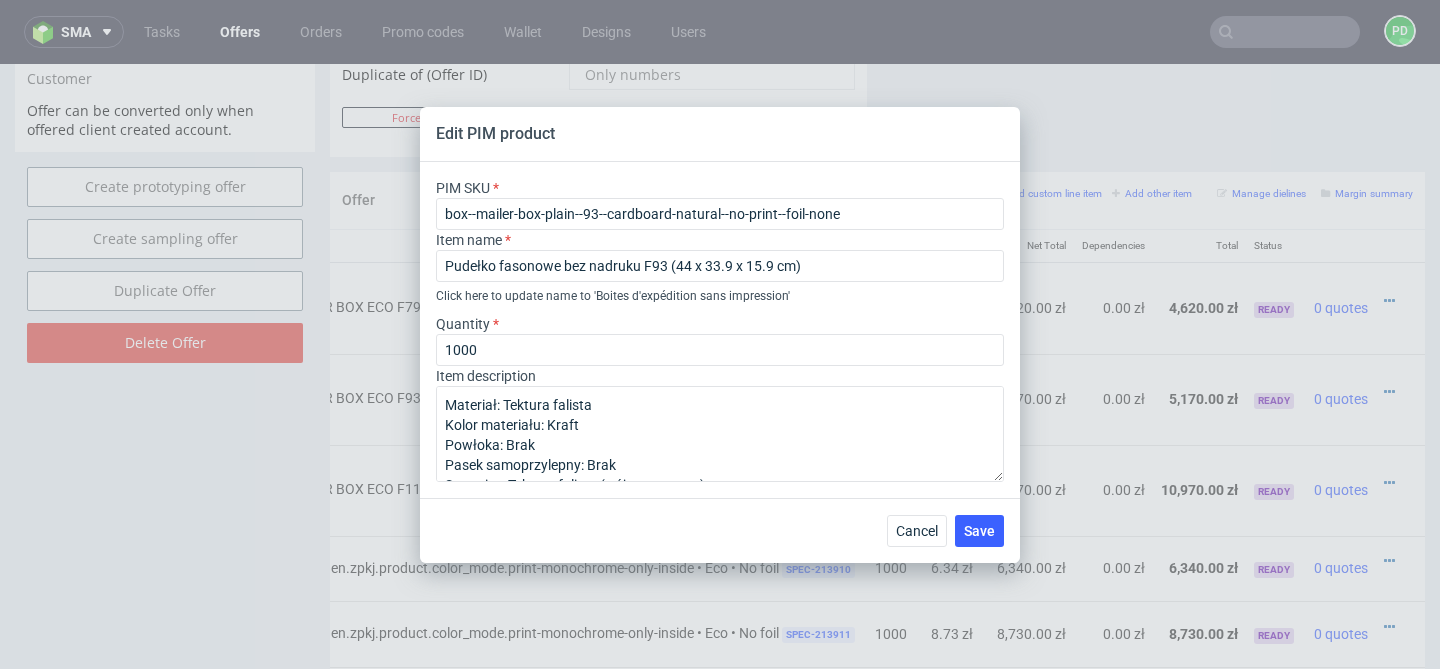 click on "Edit PIM product PIM SKU box--mailer-box-plain--93--cardboard-natural--no-print--foil-none Item name Pudełko fasonowe bez nadruku F93 (44 x 33.9 x 15.9 cm) Click here to update name to   ' Boites d'expédition sans impression ' Quantity 1000 Item description Materiał: Tektura falista
Kolor materiału: Kraft
Powłoka: Brak
Pasek samoprzylepny: Brak
Surowiec: Tektura falista (trójwarstwowa)
Waga: 0.34 kg Cancel Save" at bounding box center [720, 334] 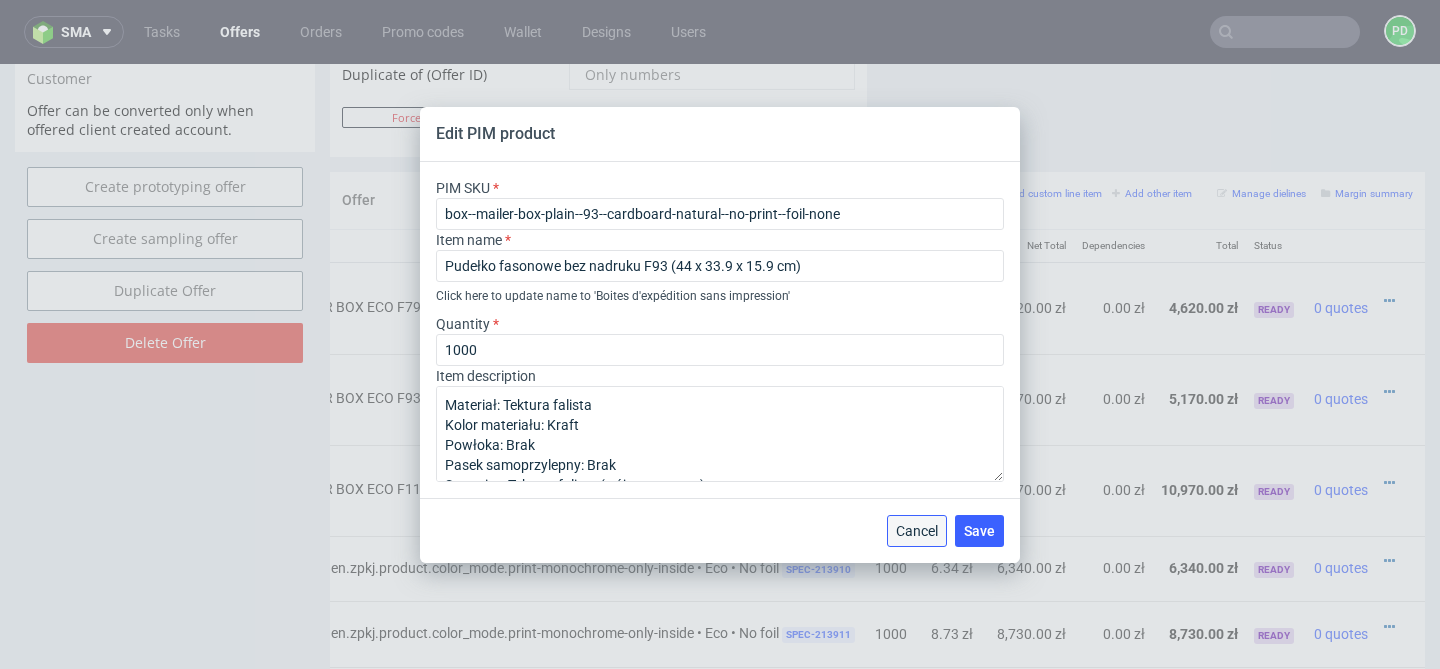 click on "Cancel" at bounding box center (917, 531) 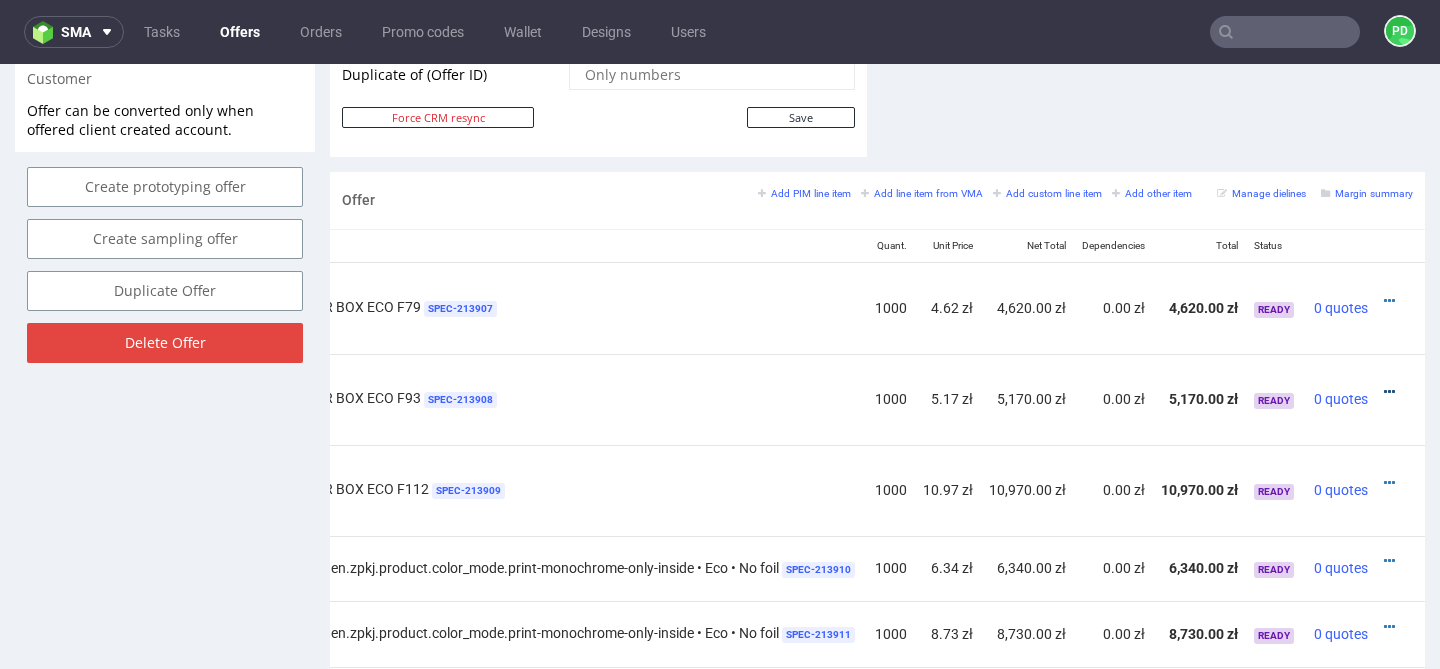 click at bounding box center [1389, 392] 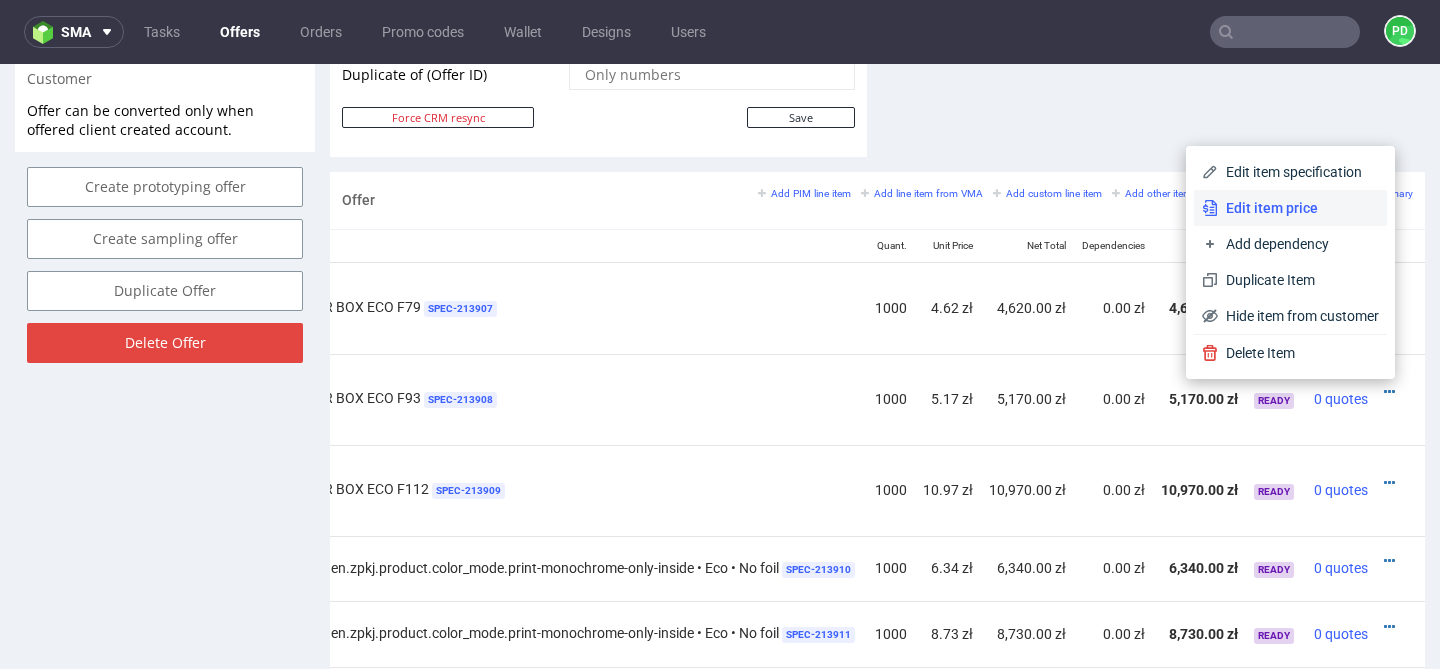click on "Edit item price" at bounding box center (1298, 208) 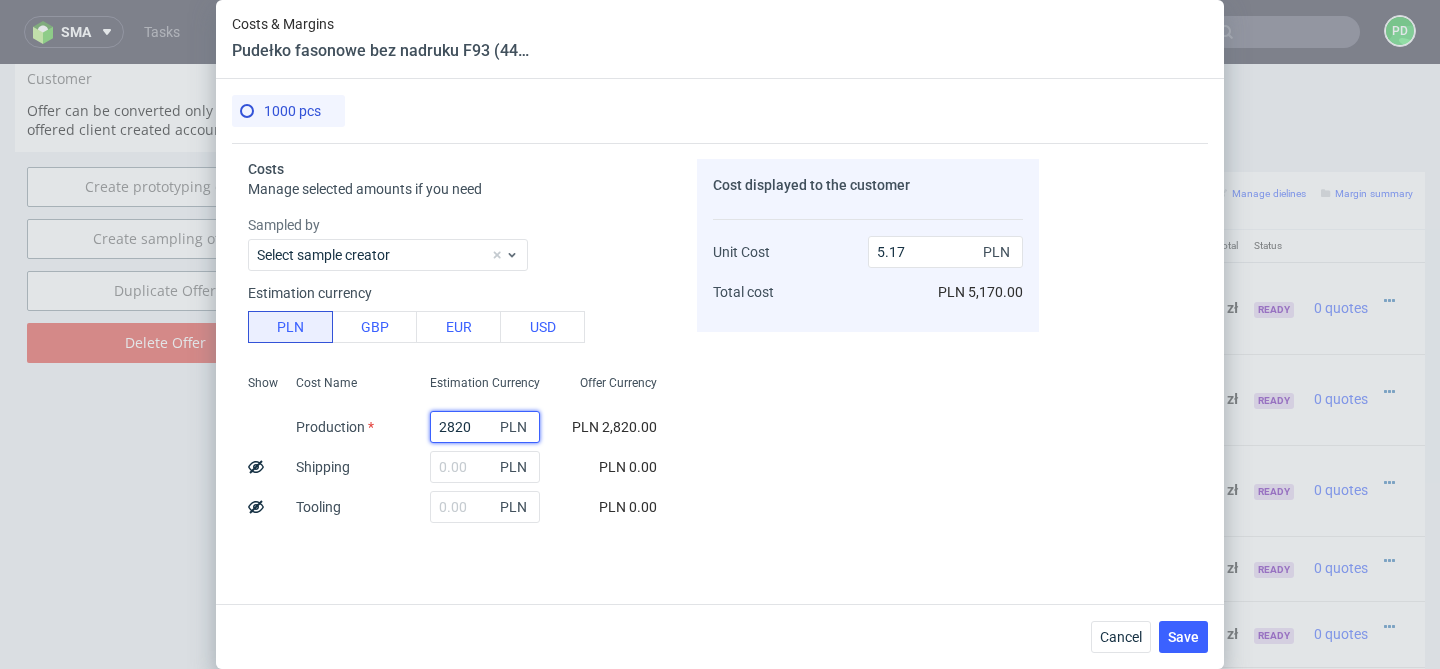 drag, startPoint x: 492, startPoint y: 425, endPoint x: 362, endPoint y: 418, distance: 130.18832 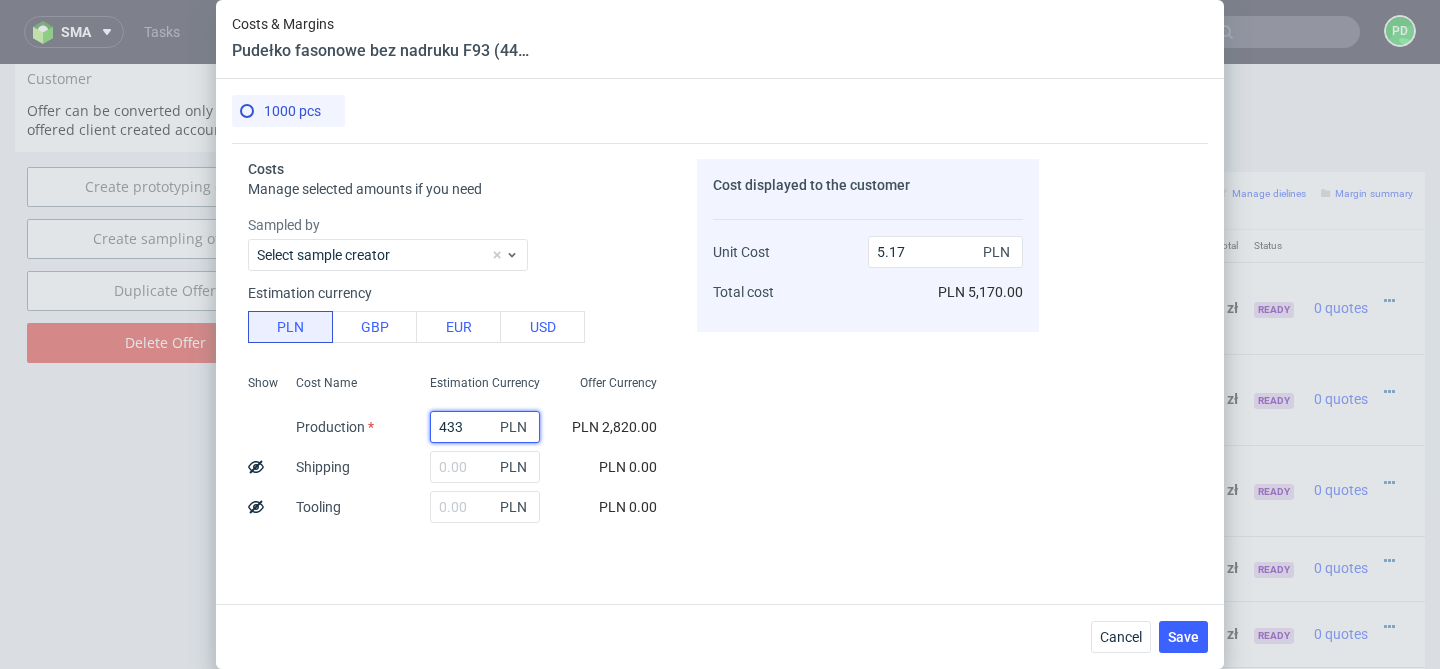 type on "4330" 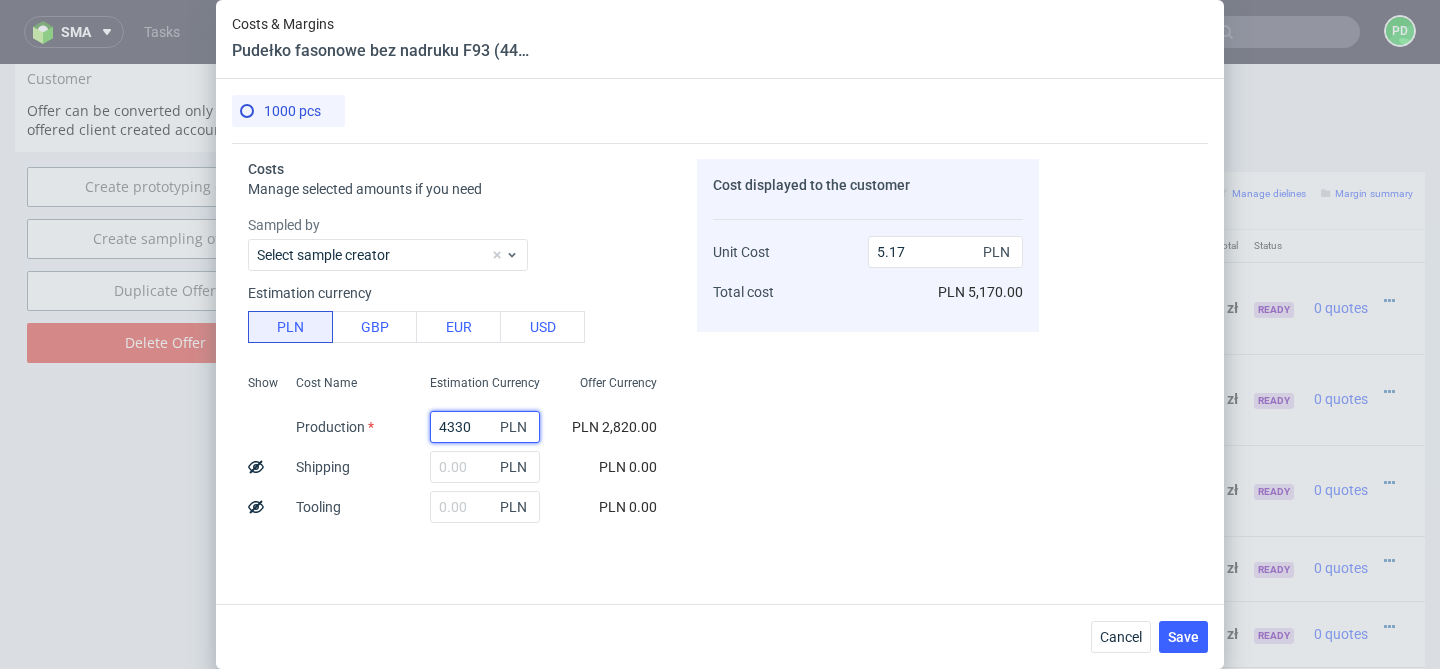 type on "7.94" 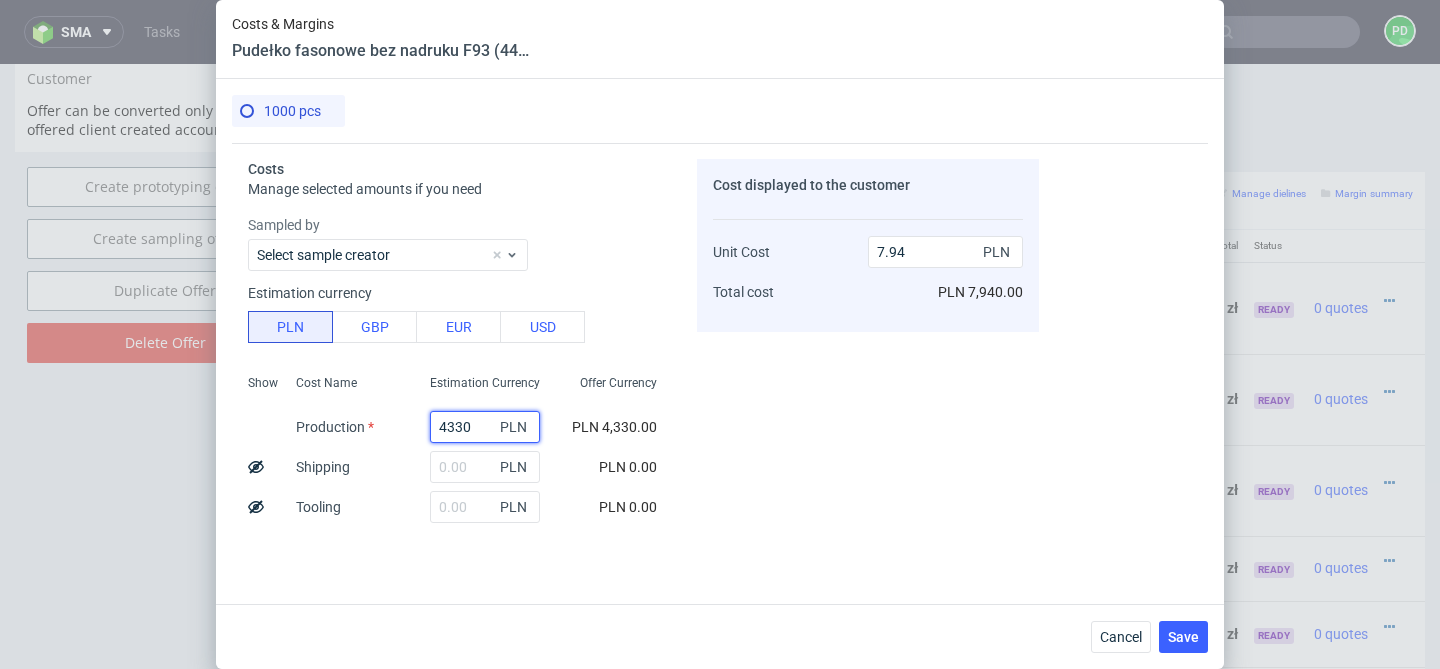 type on "4330" 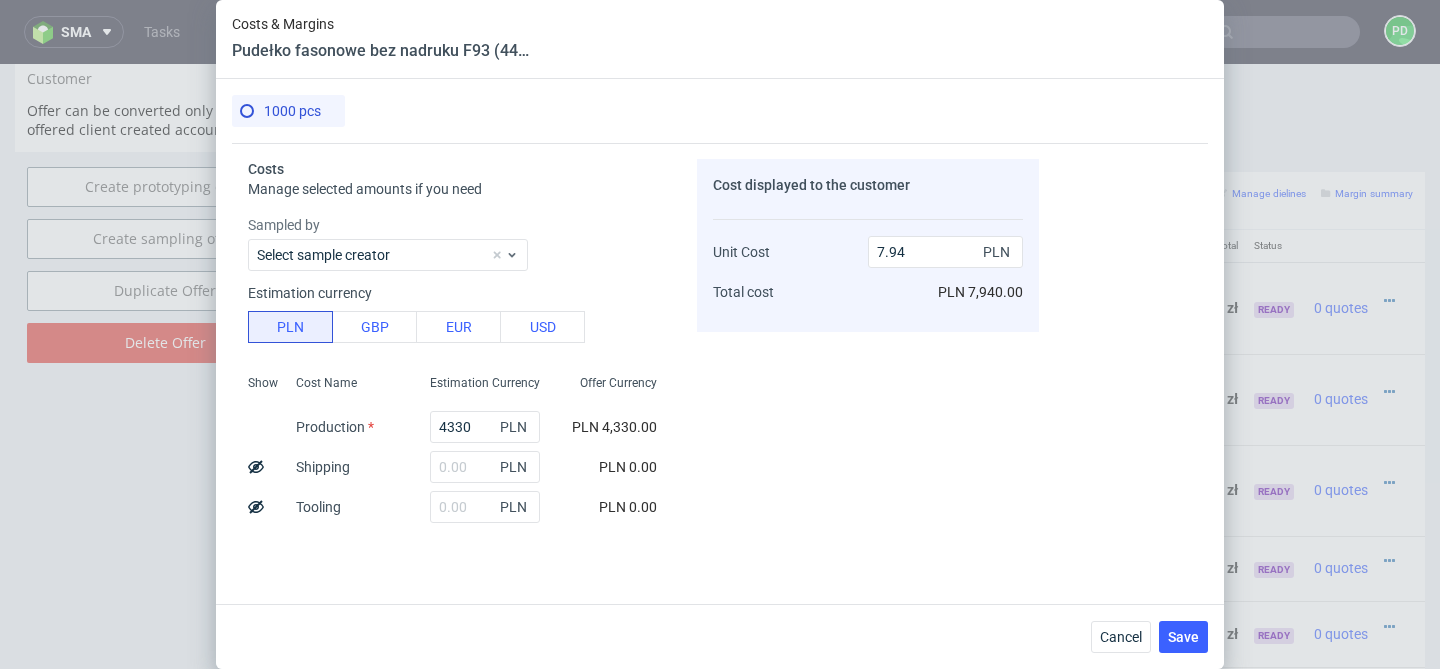 click on "PLN 0.00" at bounding box center (628, 467) 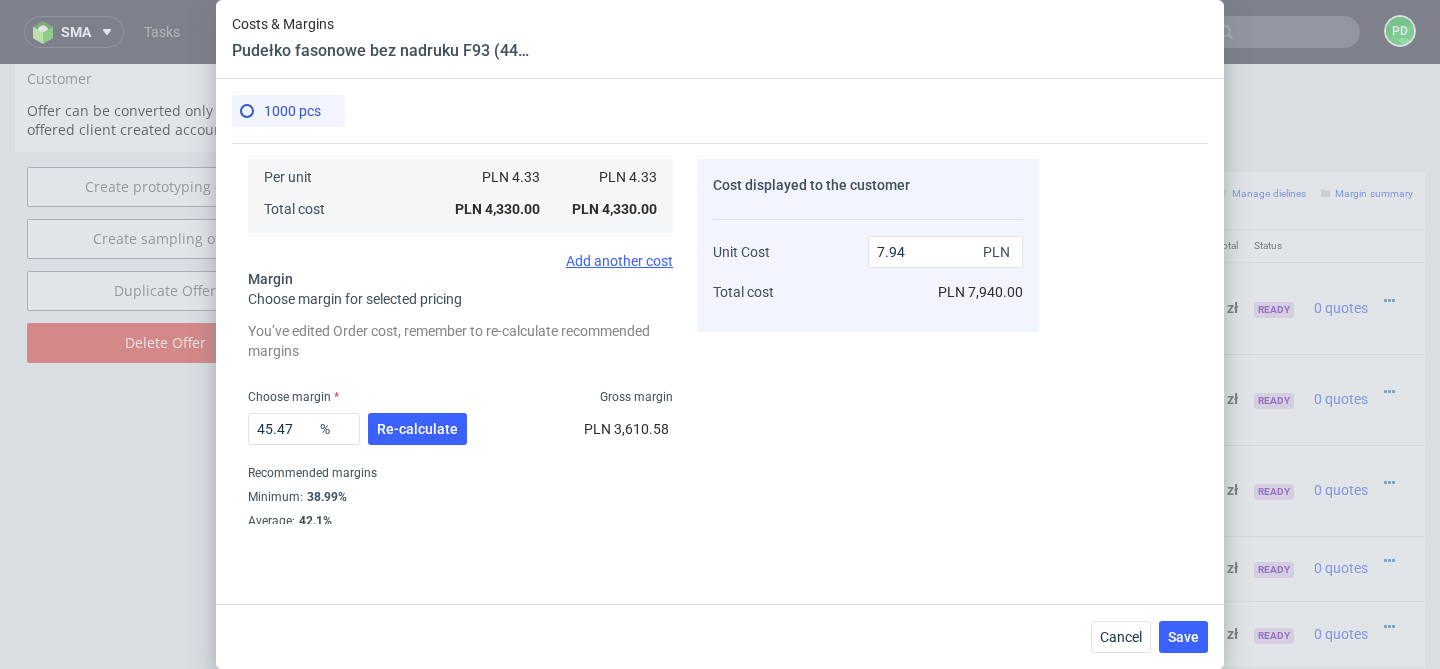 scroll, scrollTop: 422, scrollLeft: 0, axis: vertical 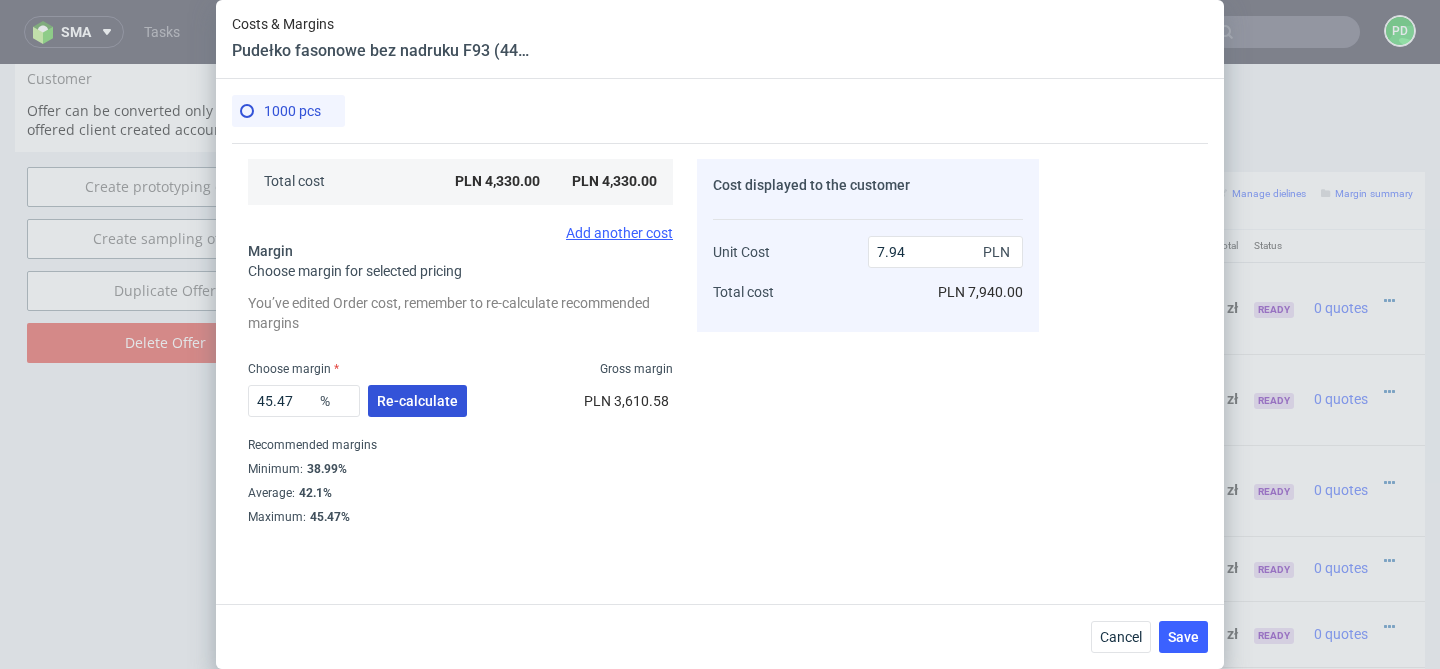 click on "Re-calculate" at bounding box center [417, 401] 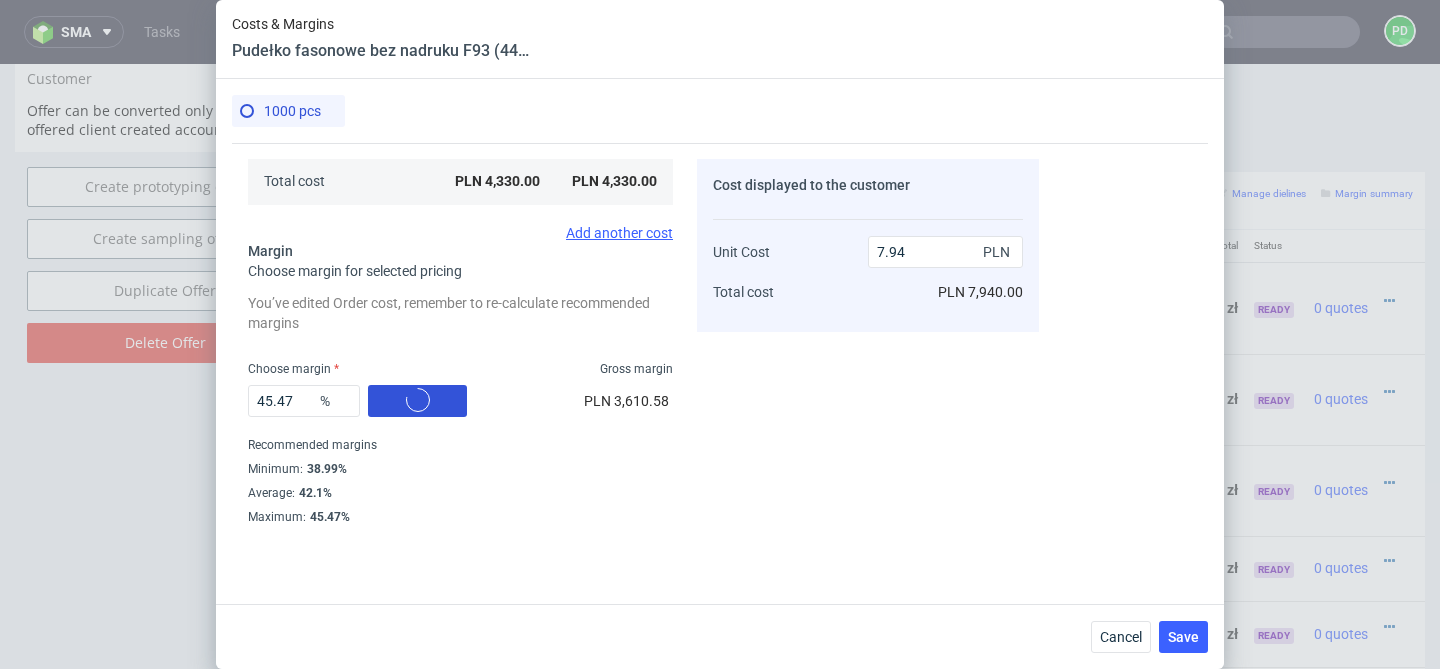 scroll, scrollTop: 367, scrollLeft: 0, axis: vertical 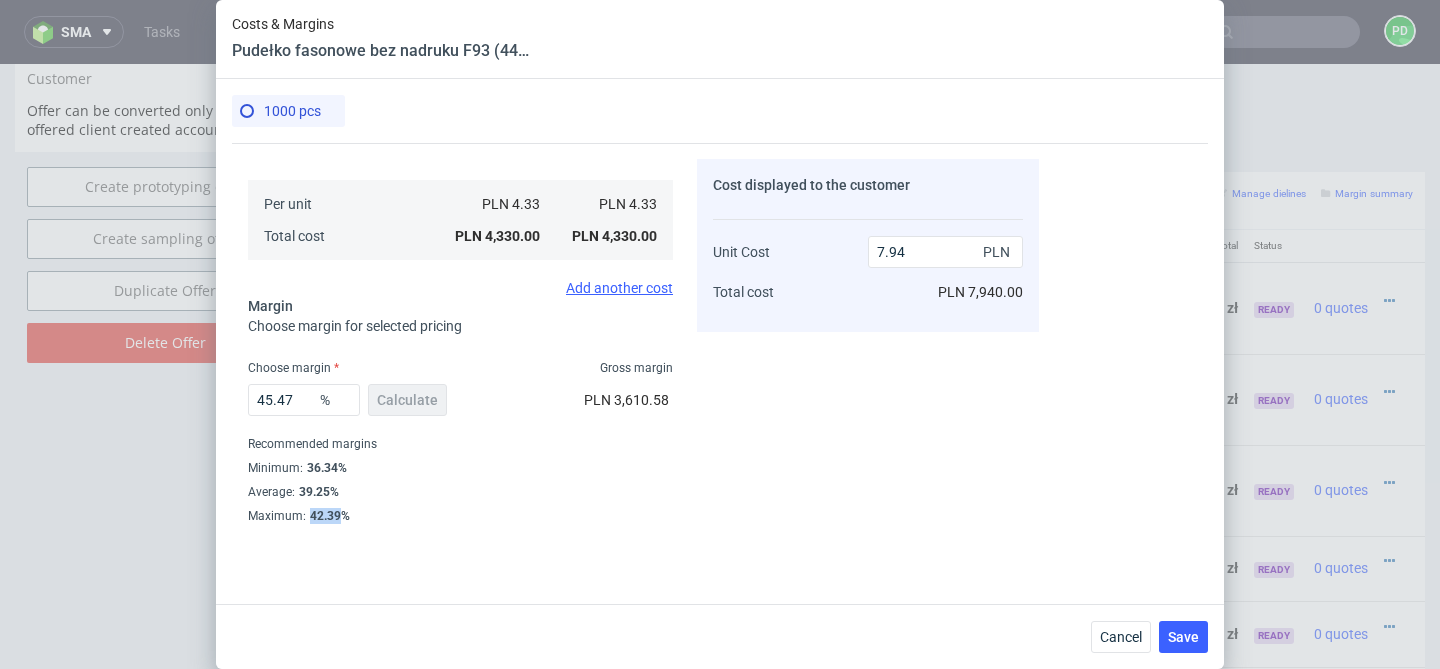 drag, startPoint x: 338, startPoint y: 514, endPoint x: 310, endPoint y: 516, distance: 28.071337 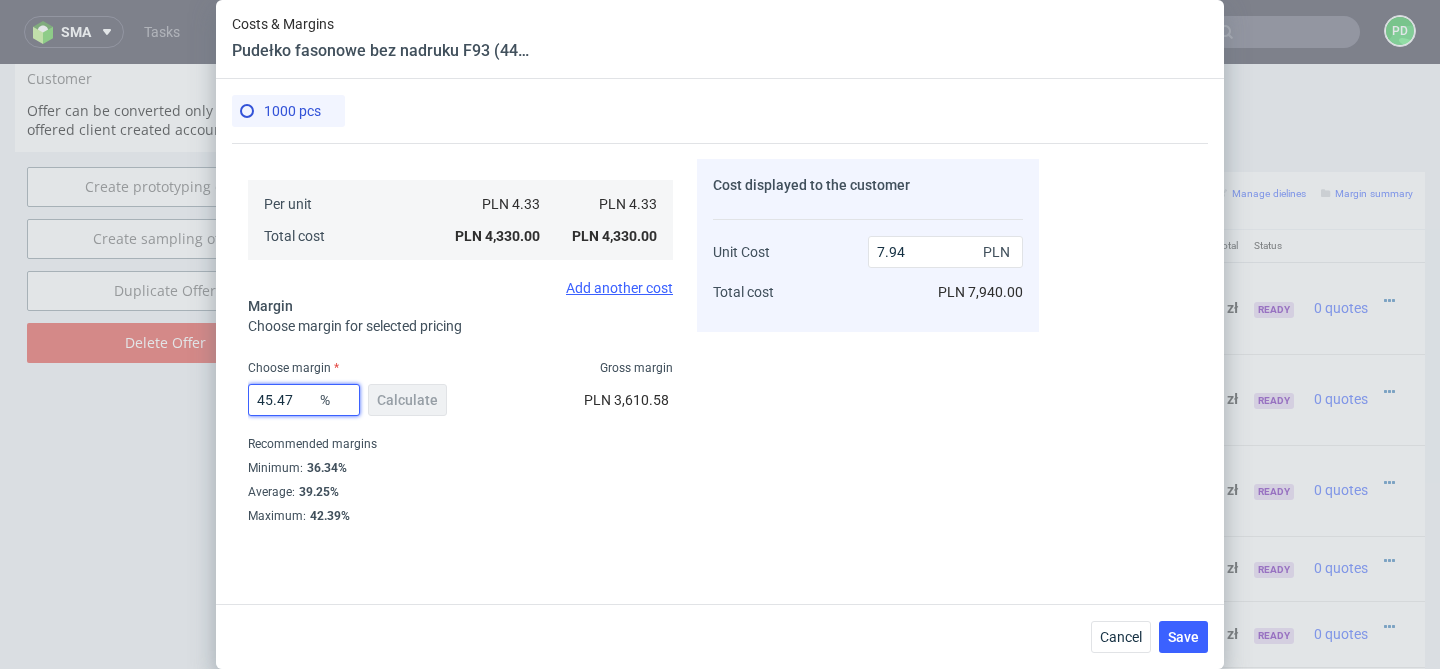 drag, startPoint x: 297, startPoint y: 399, endPoint x: 179, endPoint y: 393, distance: 118.15244 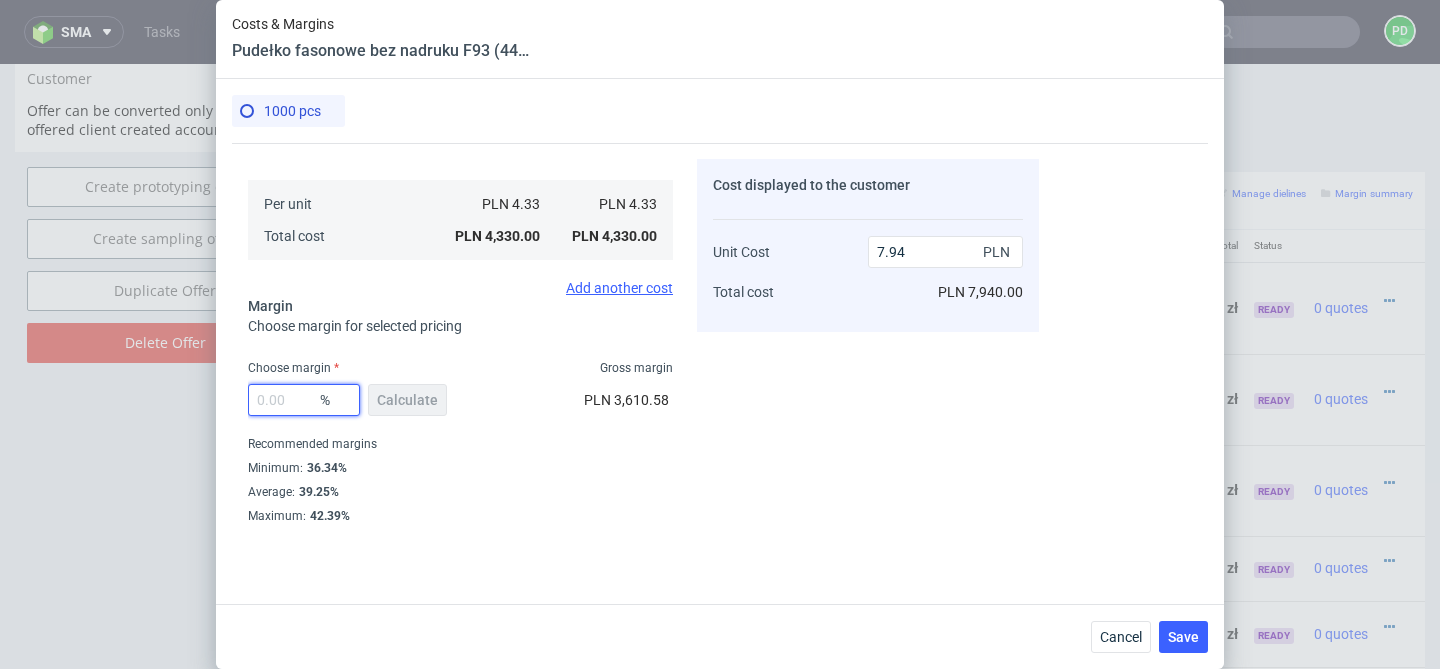 paste on "42.39" 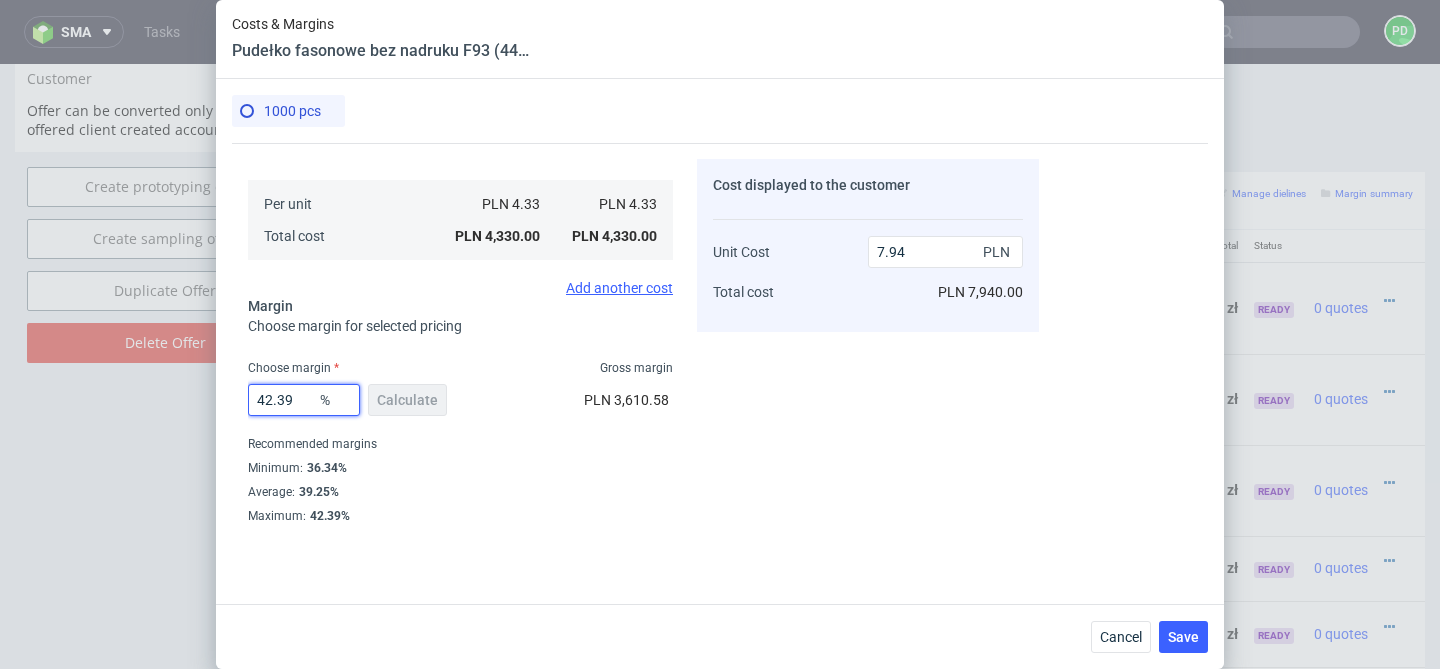type on "7.52" 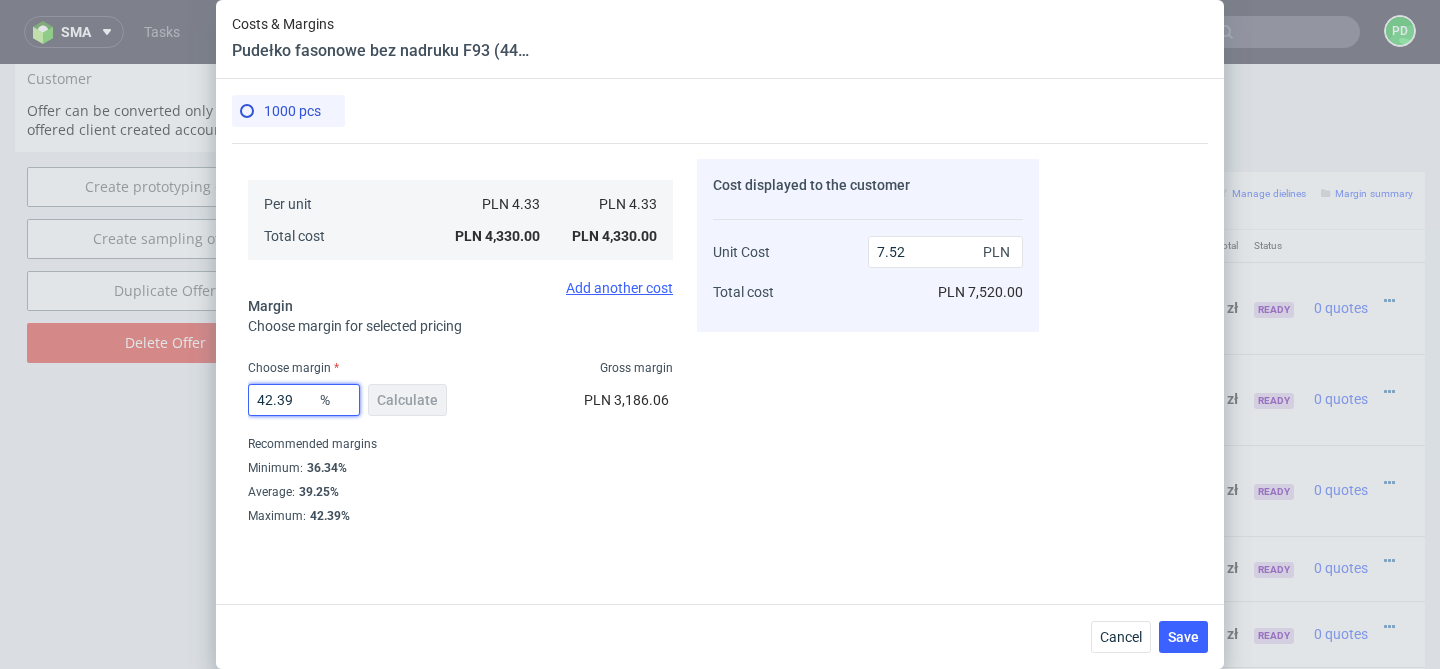 type on "42.39" 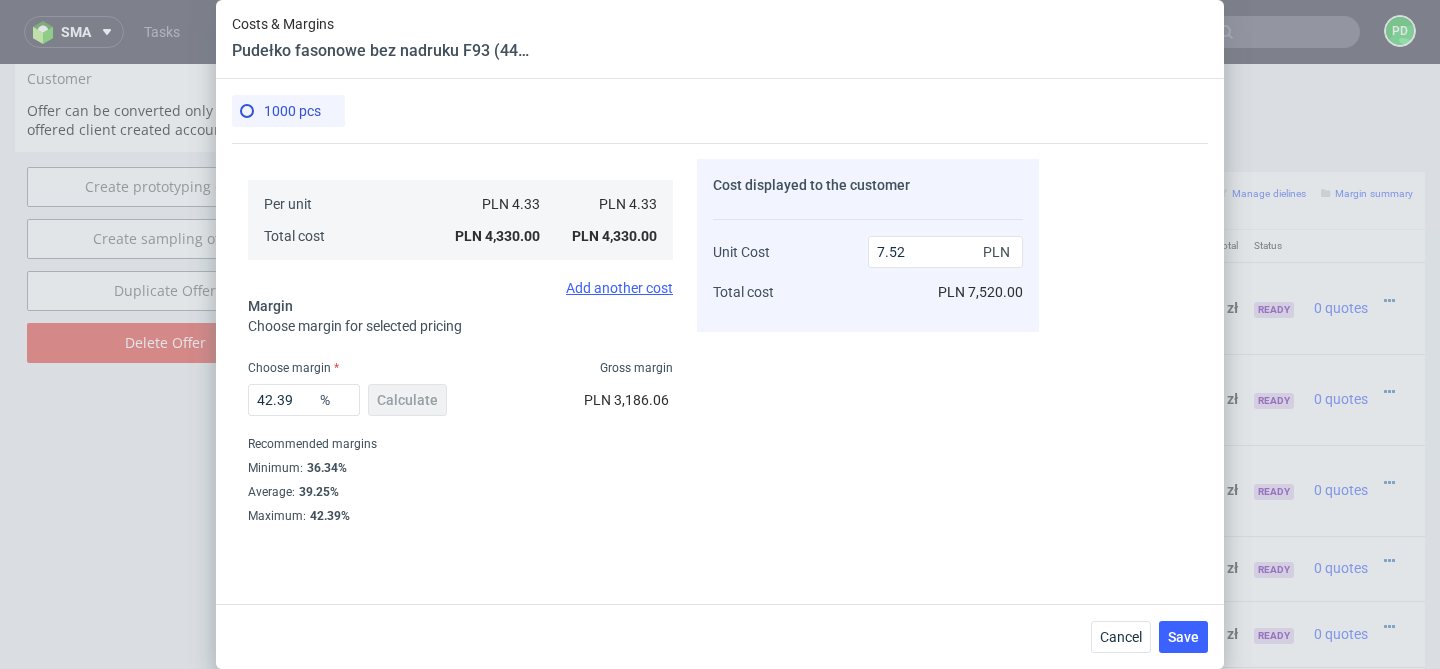 click on "Recommended margins" at bounding box center [460, 444] 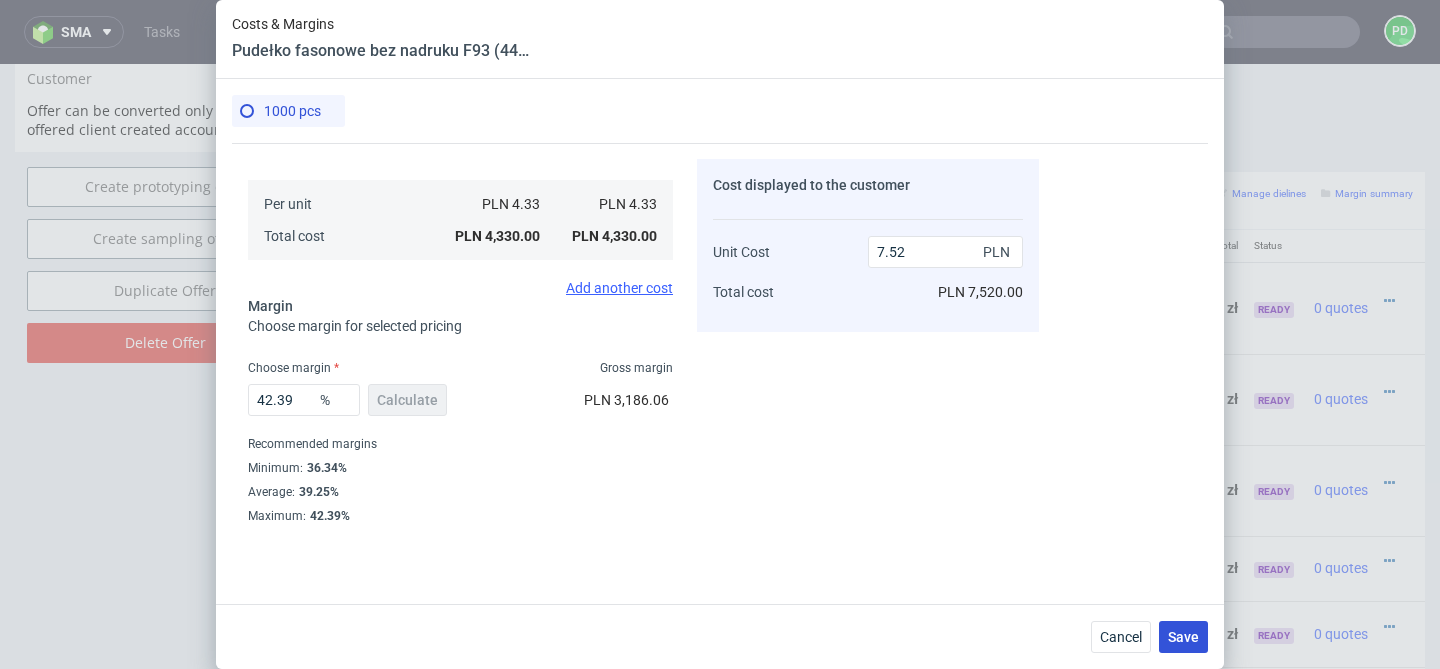click on "Save" at bounding box center (1183, 637) 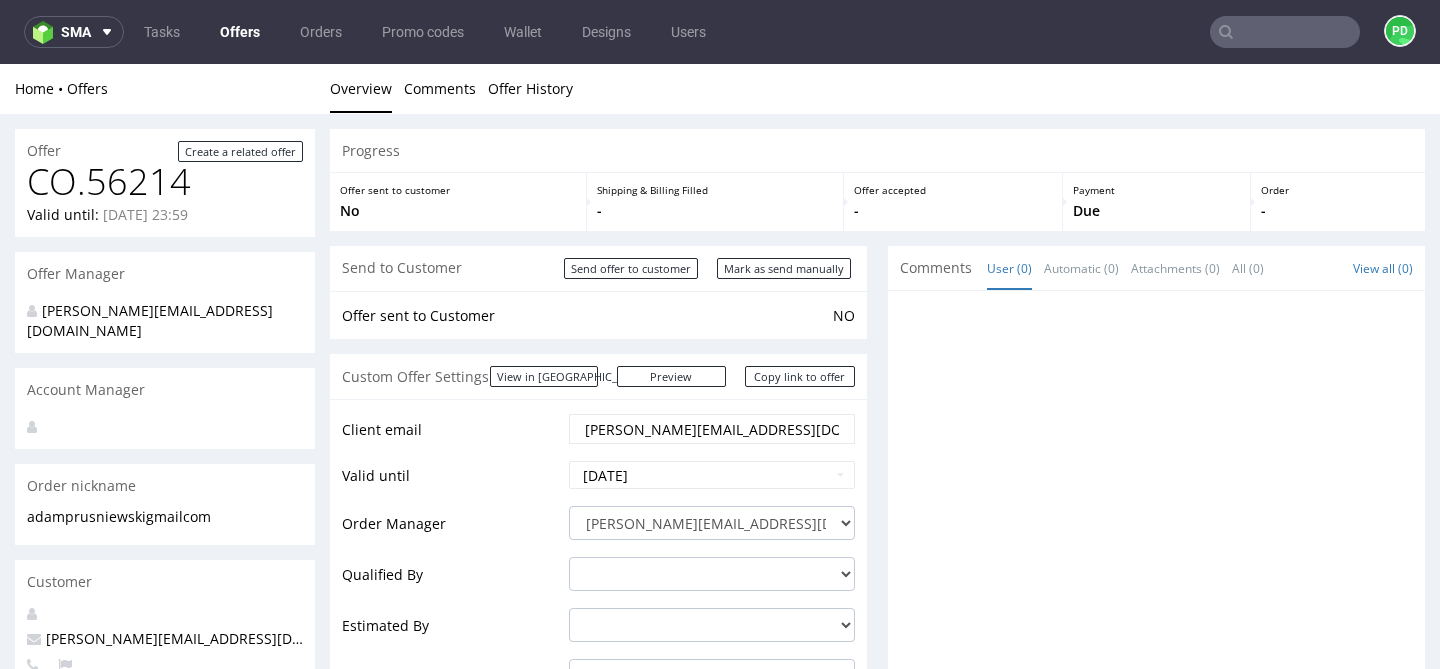 scroll, scrollTop: 0, scrollLeft: 0, axis: both 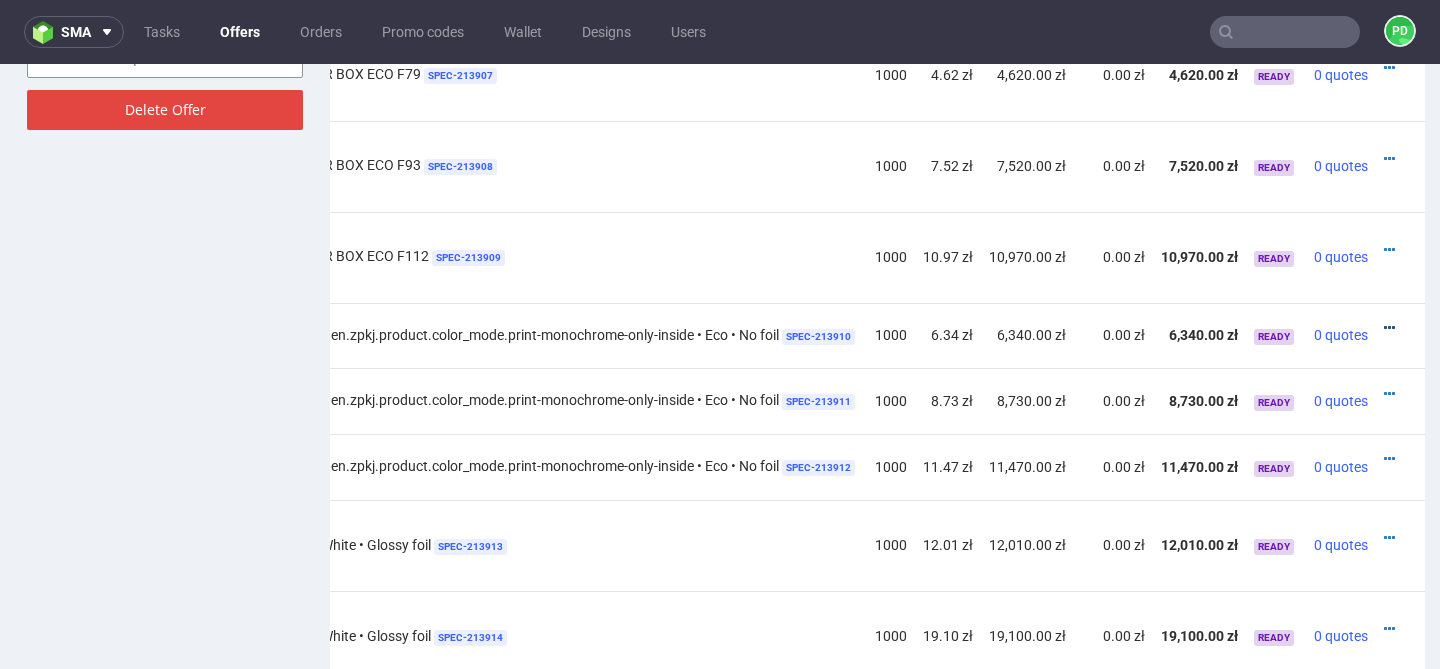 click at bounding box center (1389, 328) 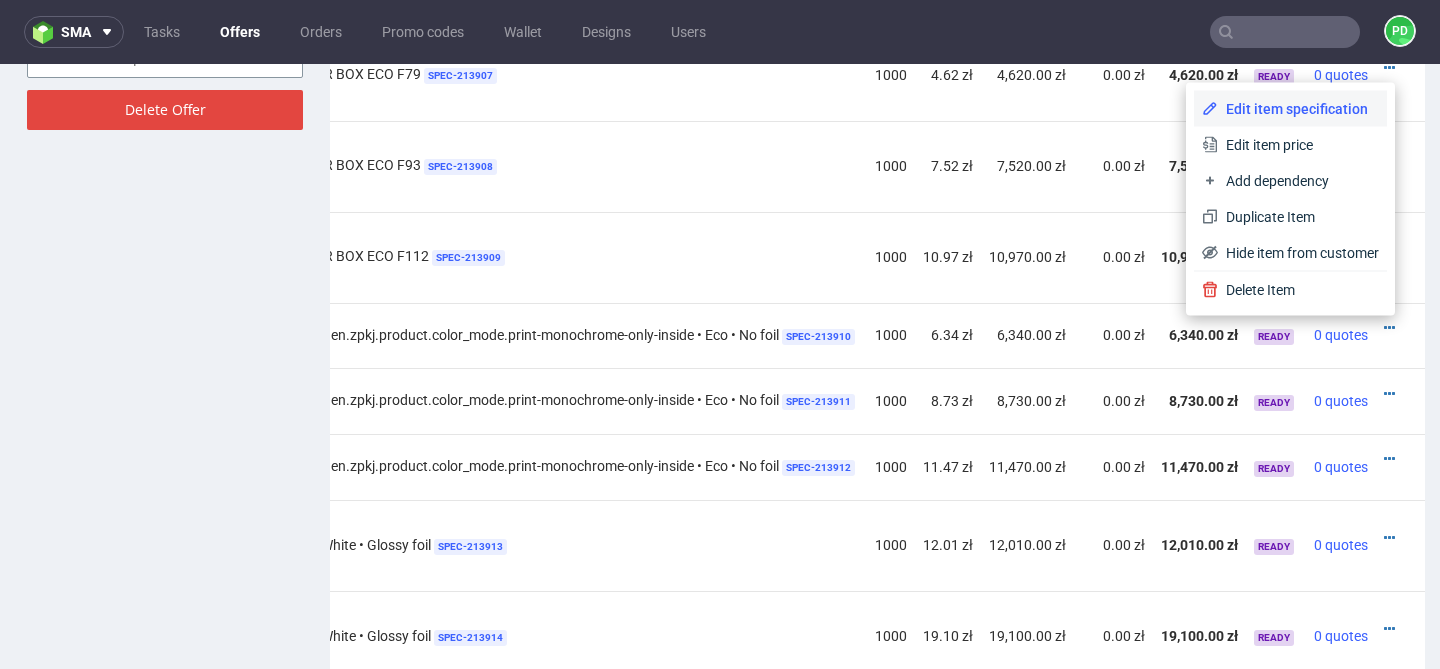 click on "Edit item specification" at bounding box center (1298, 109) 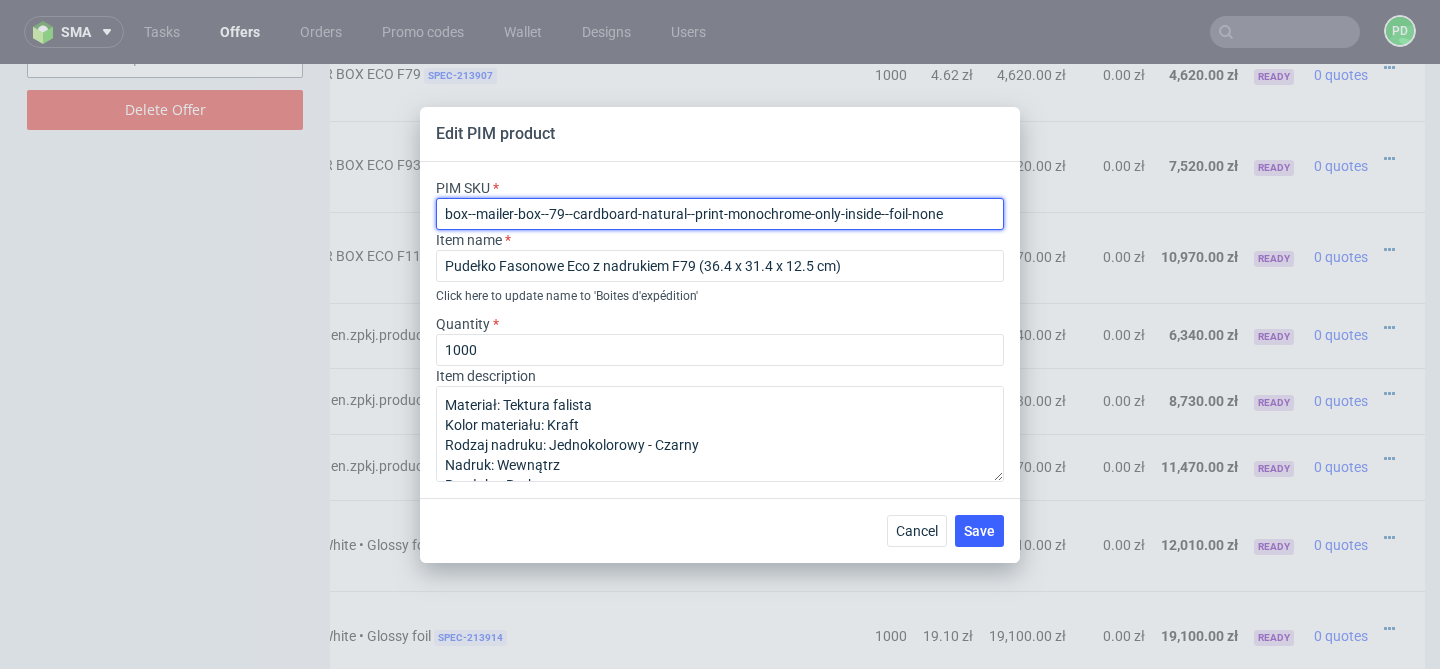 drag, startPoint x: 959, startPoint y: 210, endPoint x: 470, endPoint y: 195, distance: 489.23 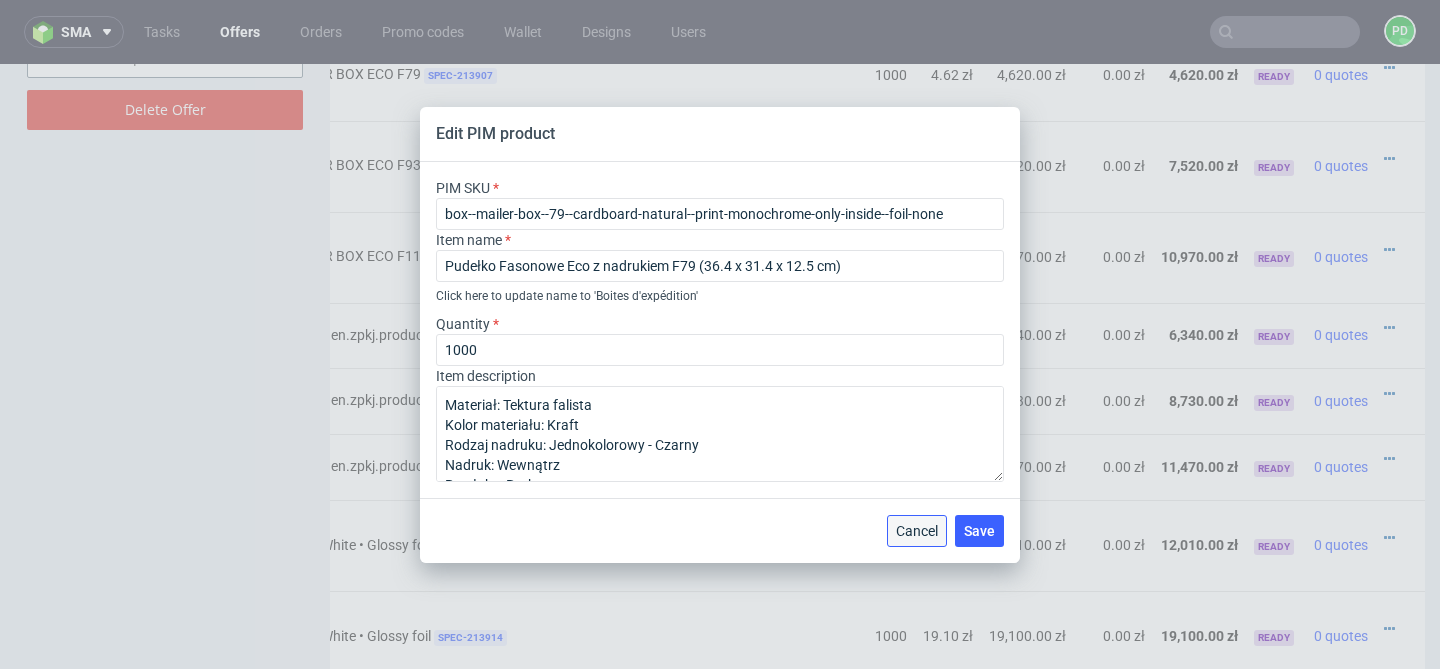 click on "Cancel" at bounding box center (917, 531) 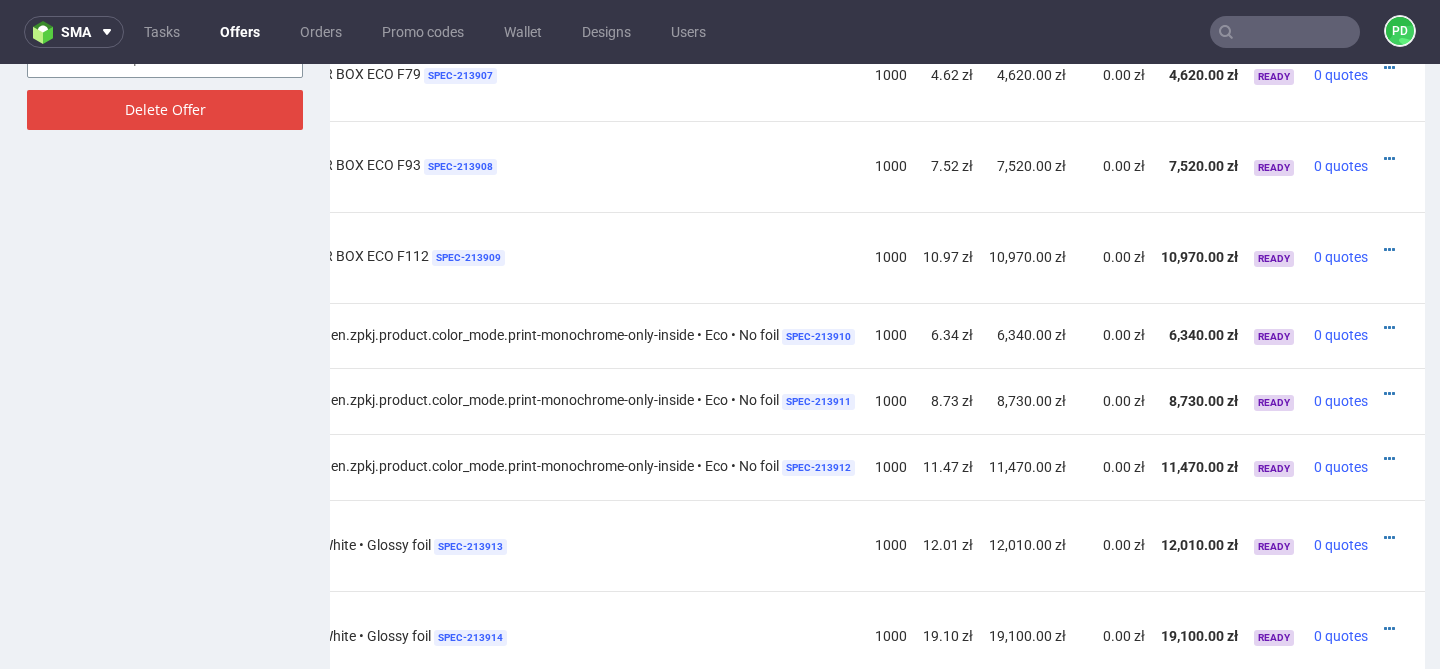 click at bounding box center [1400, 336] 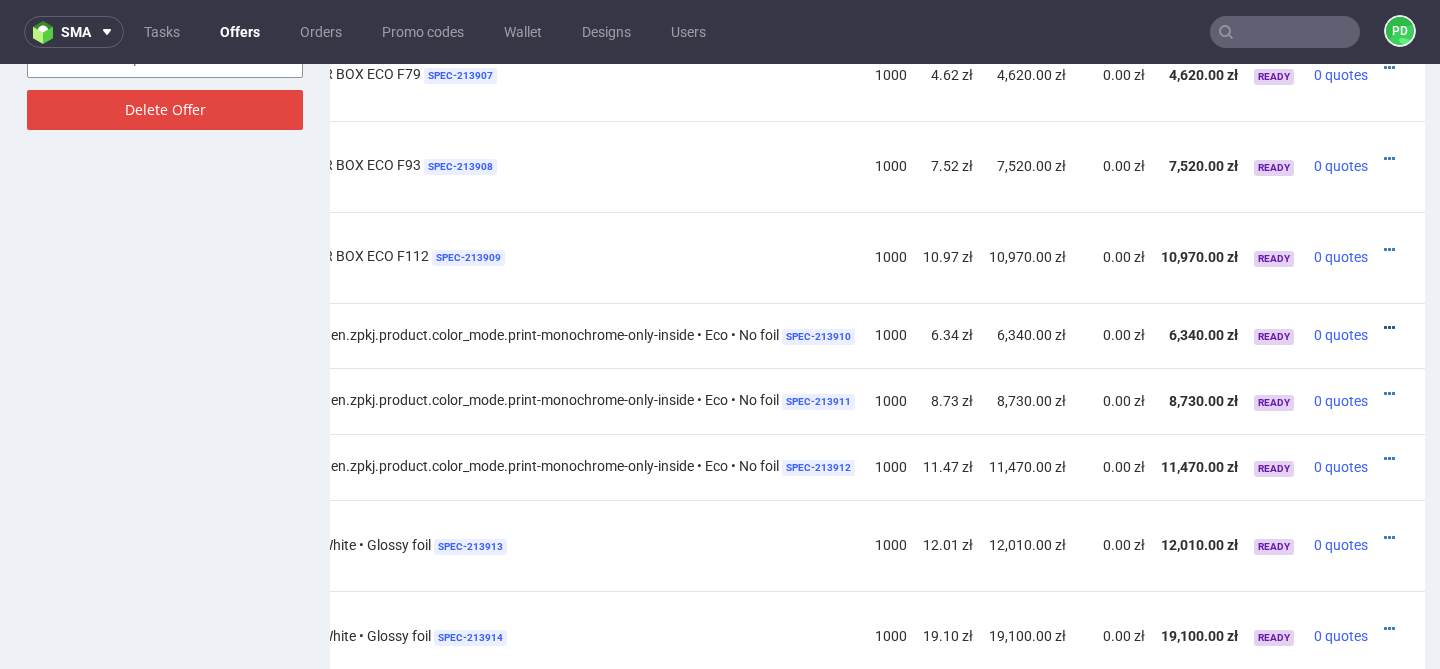 click at bounding box center [1389, 328] 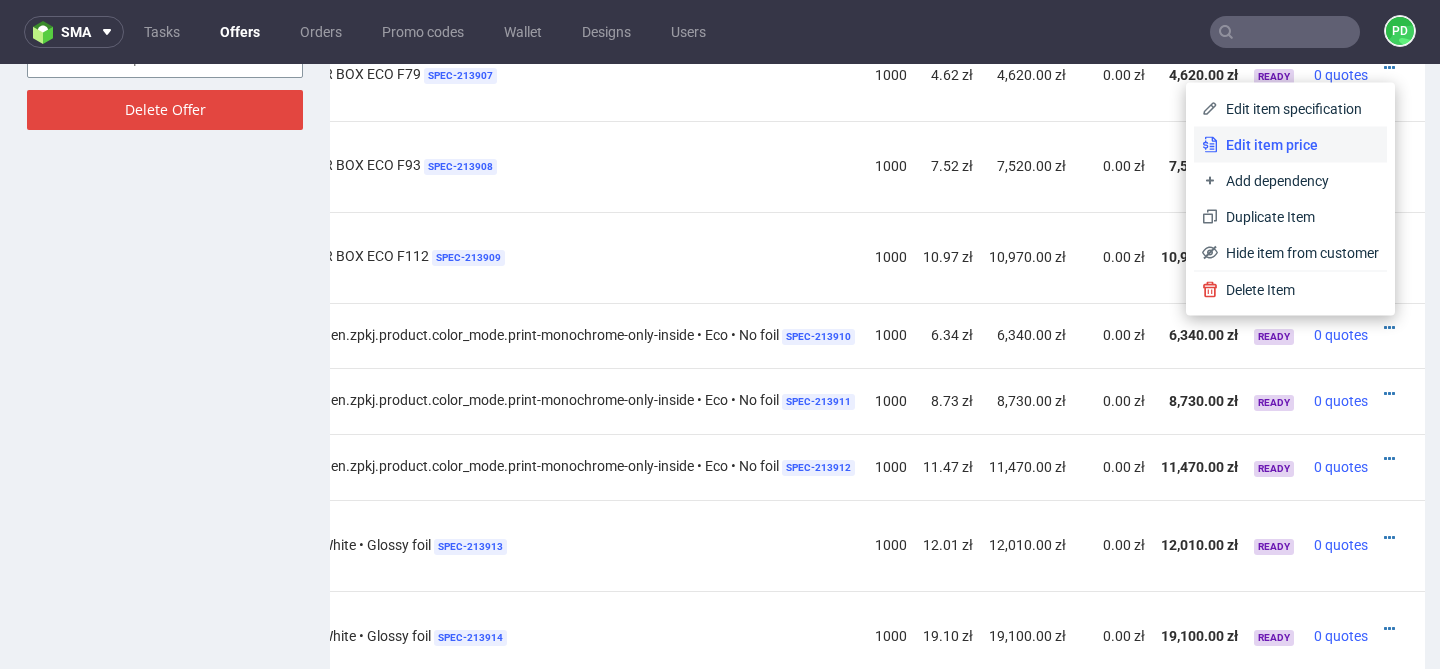 click on "Edit item price" at bounding box center [1290, 145] 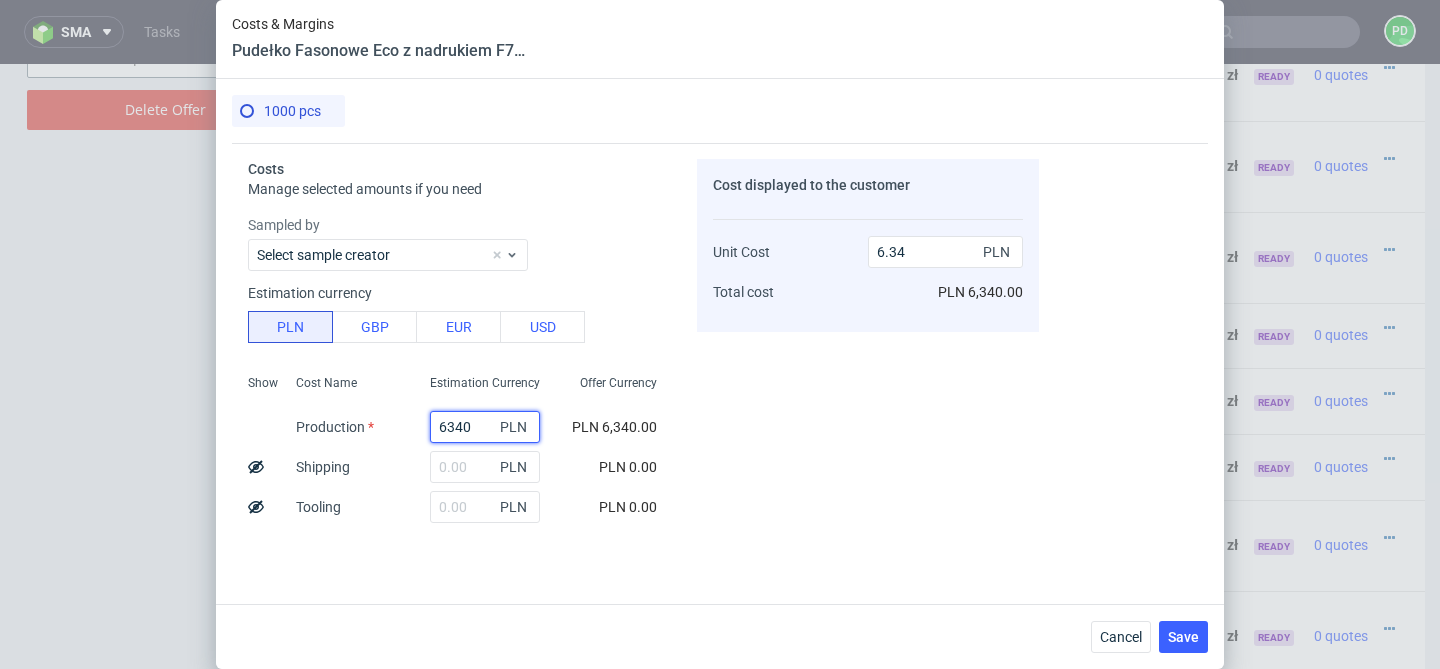 drag, startPoint x: 484, startPoint y: 423, endPoint x: 385, endPoint y: 419, distance: 99.08077 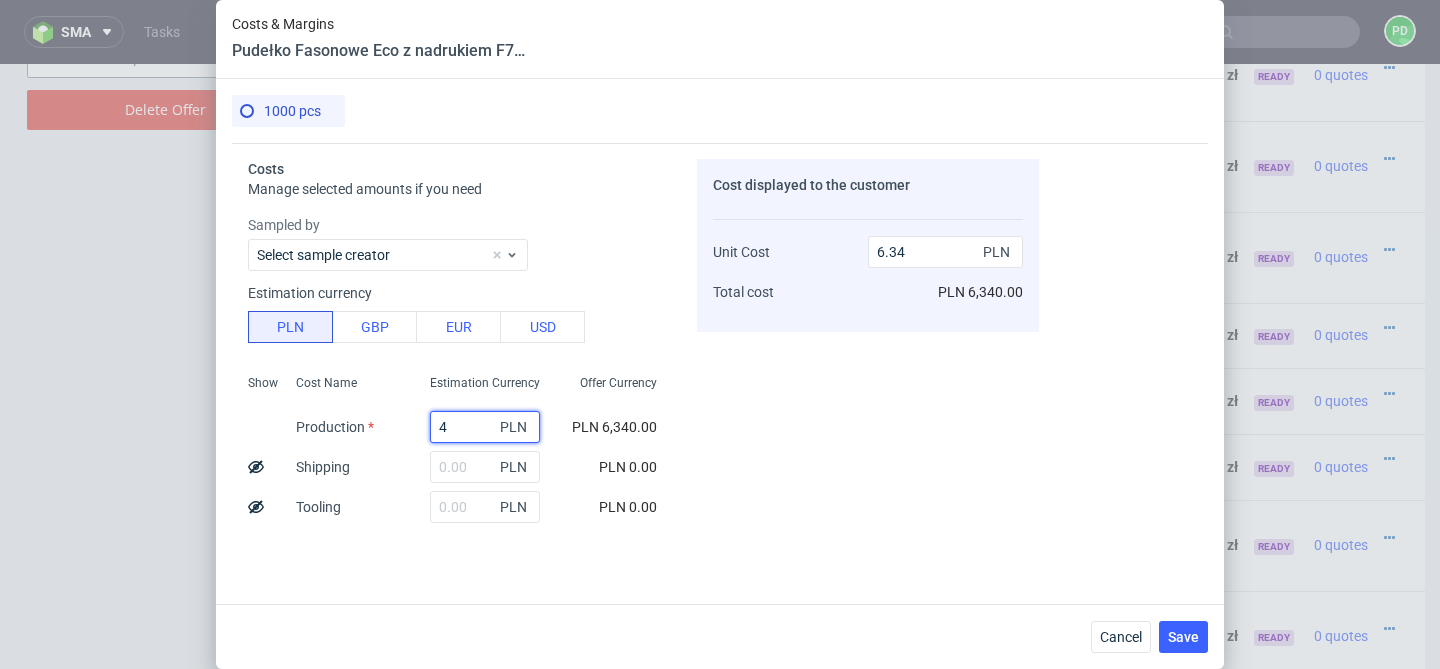 type on "41" 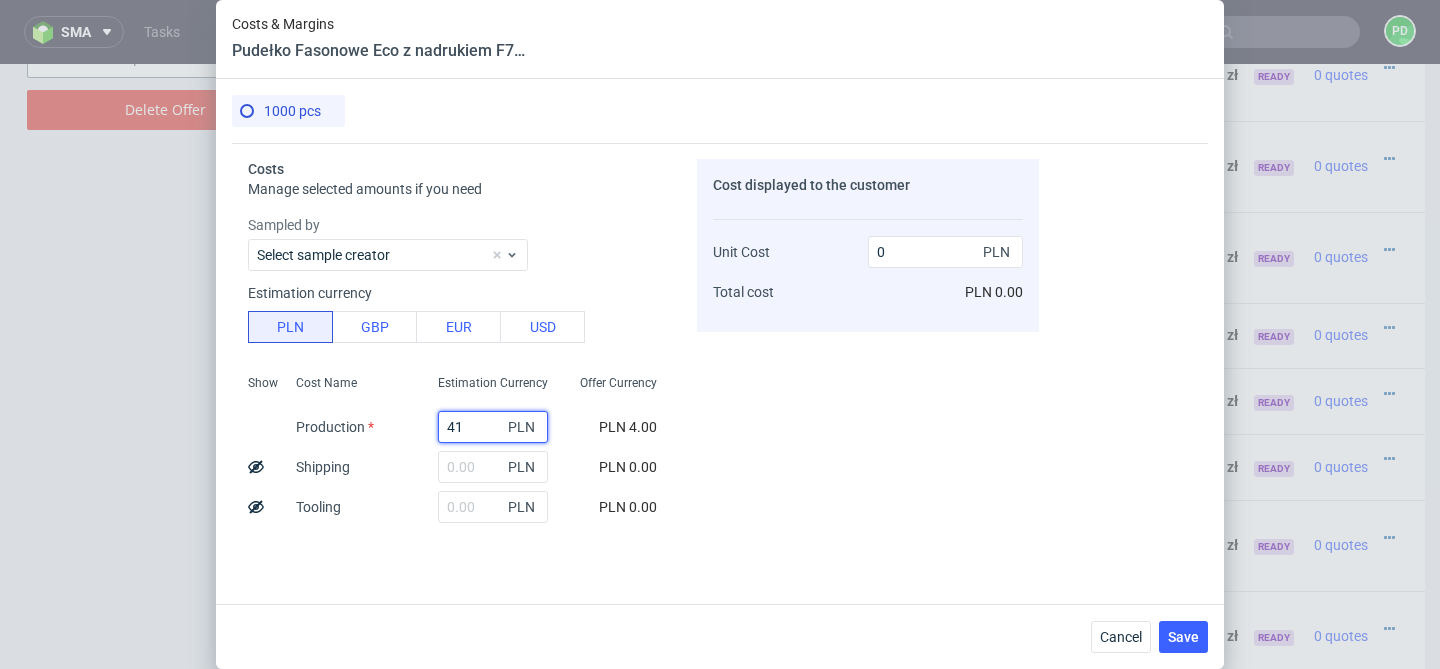 type on "0.04" 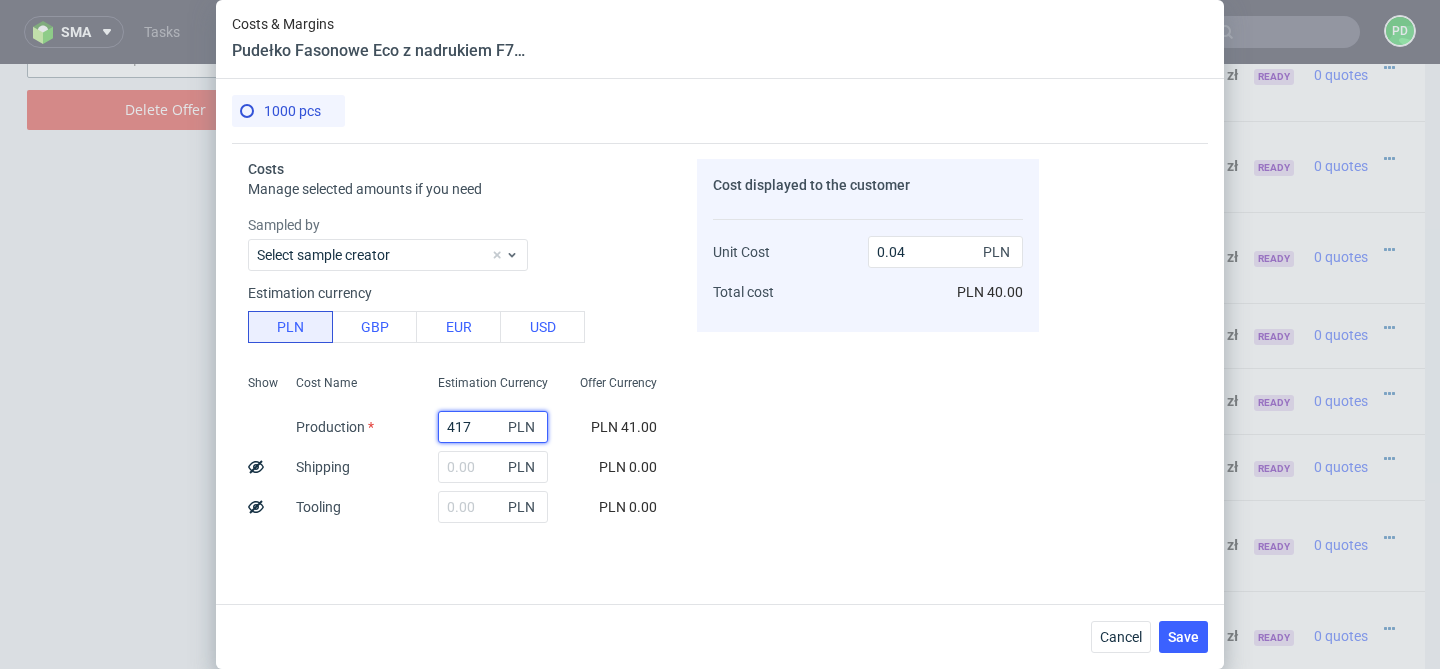 type on "4170" 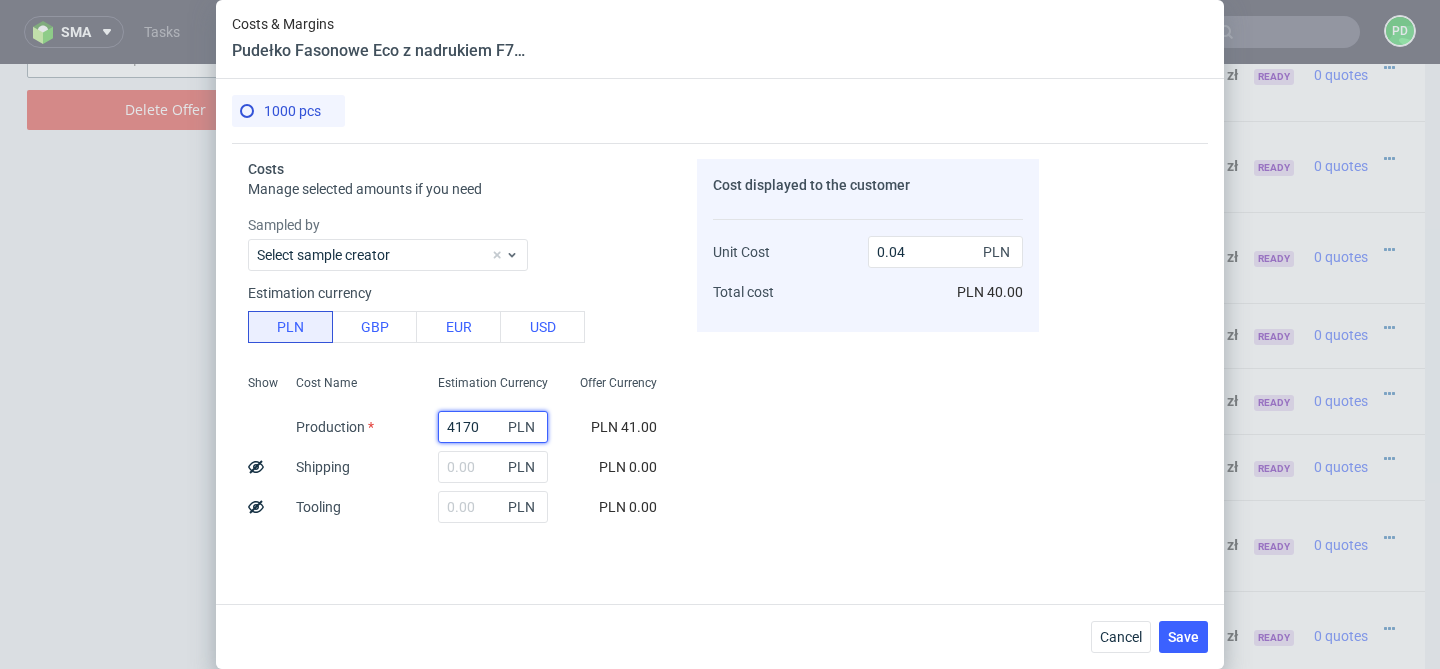 type on "4.17" 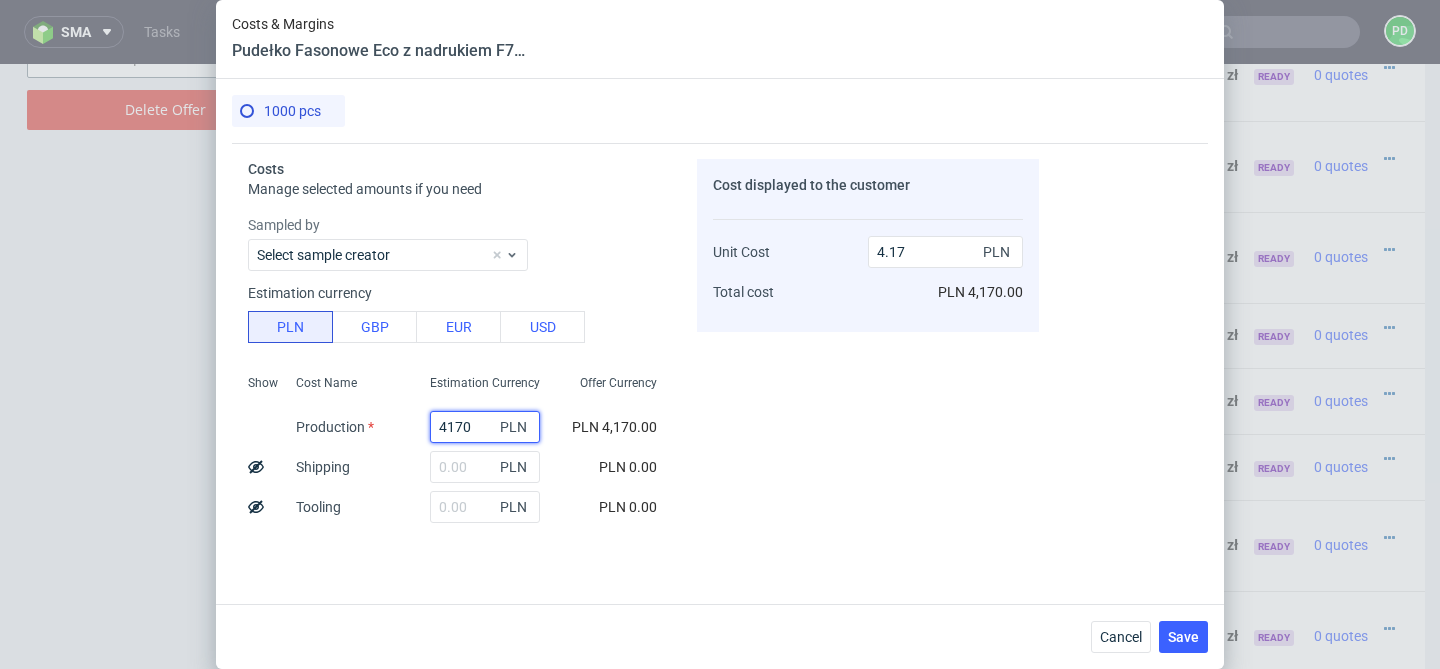 type on "4170" 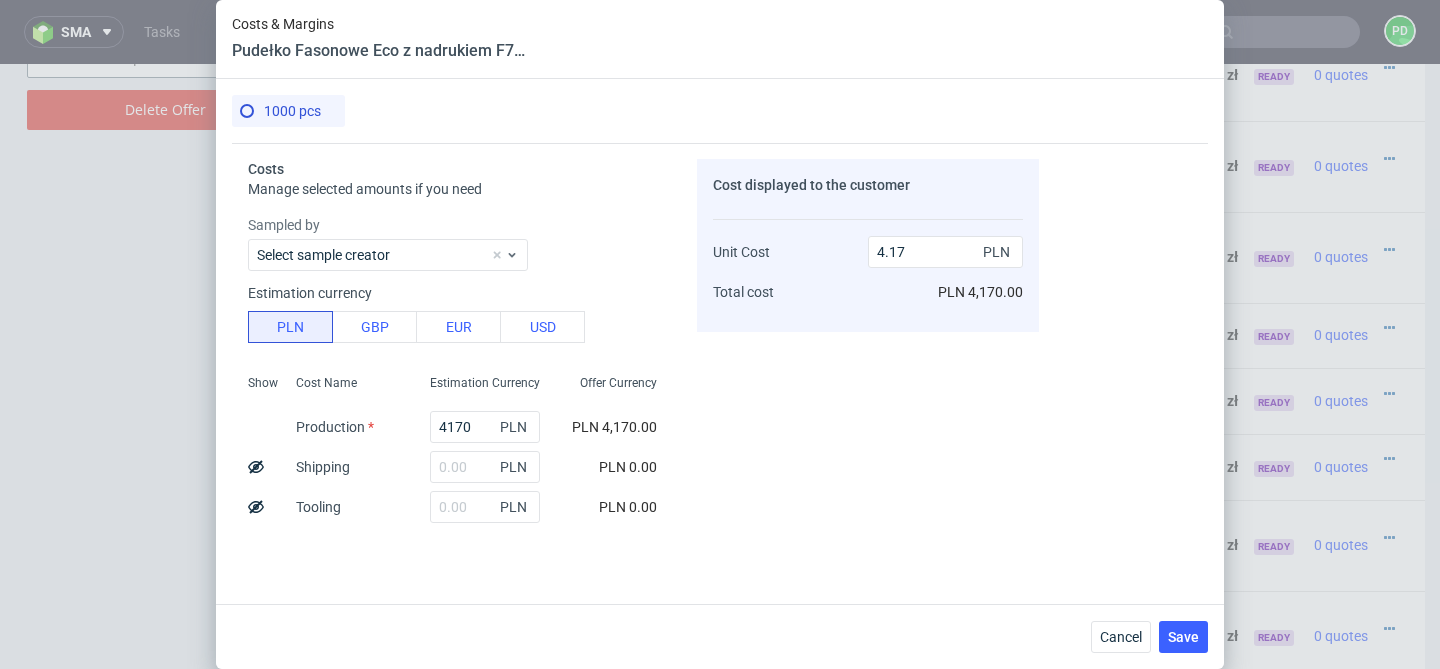 click on "Cost displayed to the customer Unit Cost Total cost 4.17 PLN PLN 4,170.00" at bounding box center [868, 341] 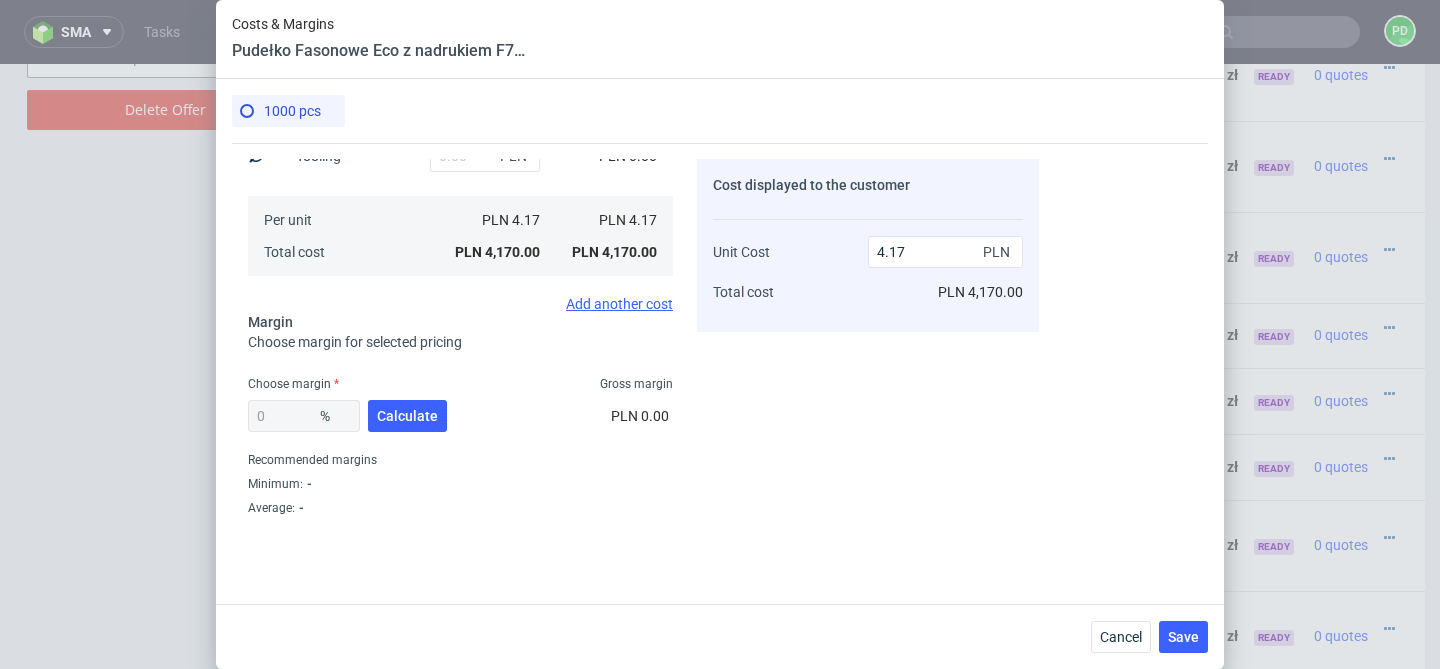 scroll, scrollTop: 367, scrollLeft: 0, axis: vertical 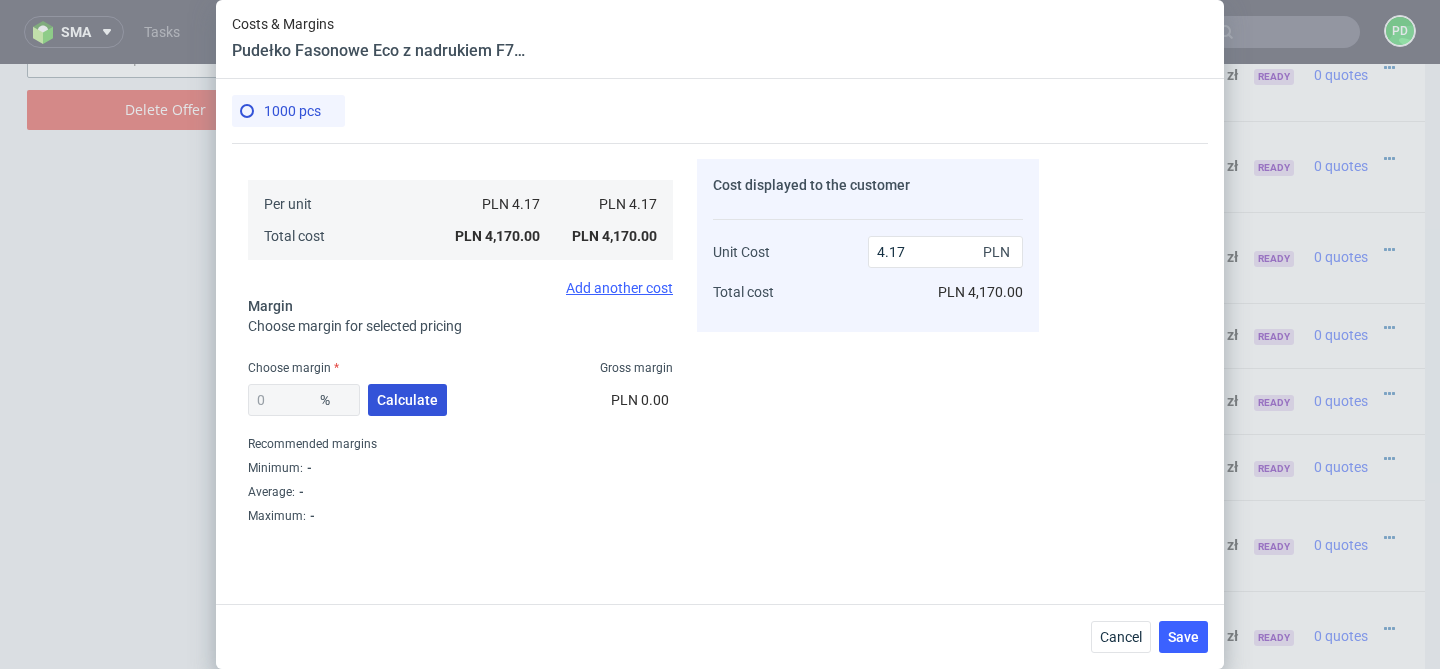 click on "Calculate" at bounding box center (407, 400) 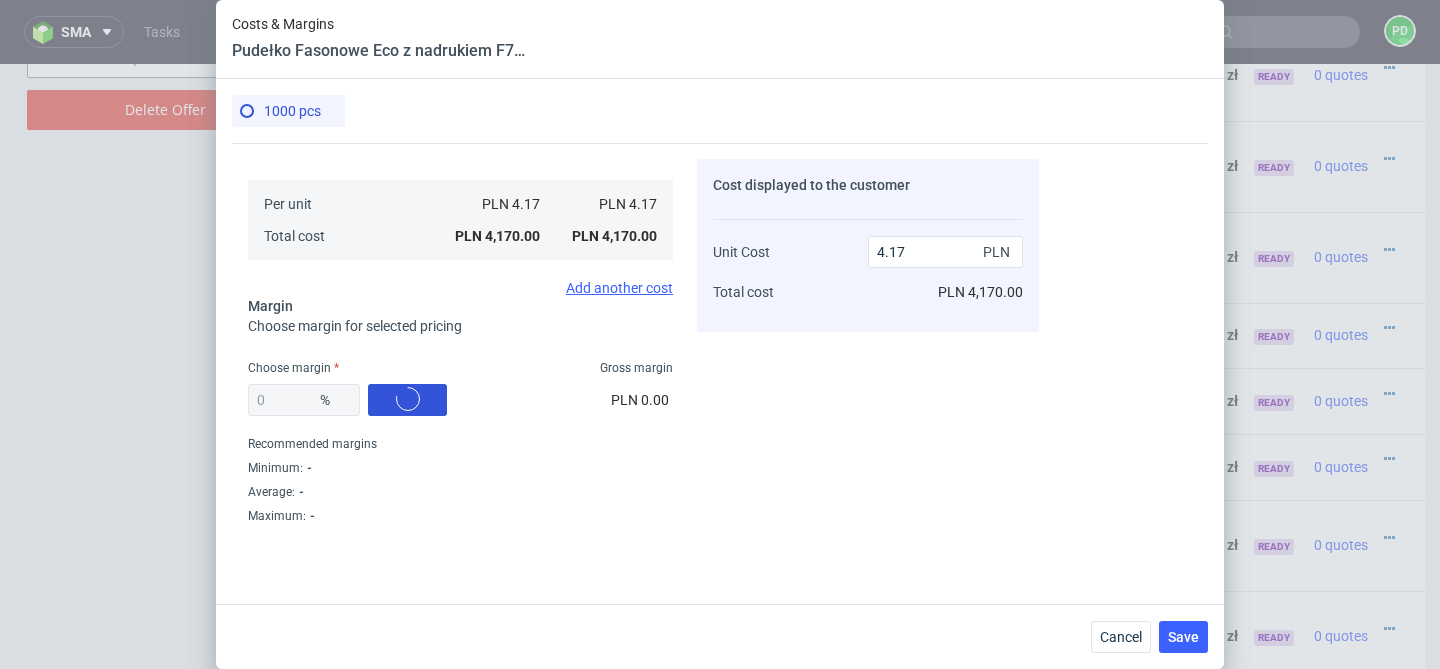 type on "39.5" 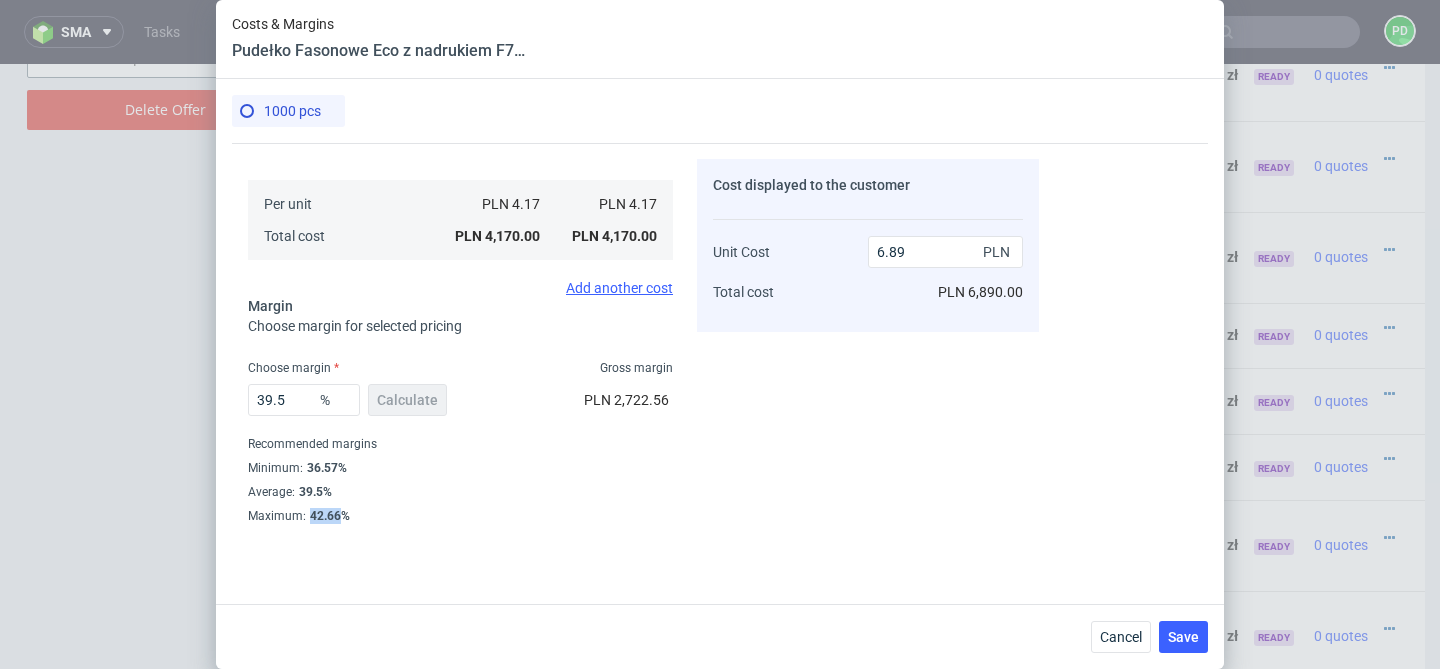 drag, startPoint x: 339, startPoint y: 513, endPoint x: 310, endPoint y: 512, distance: 29.017237 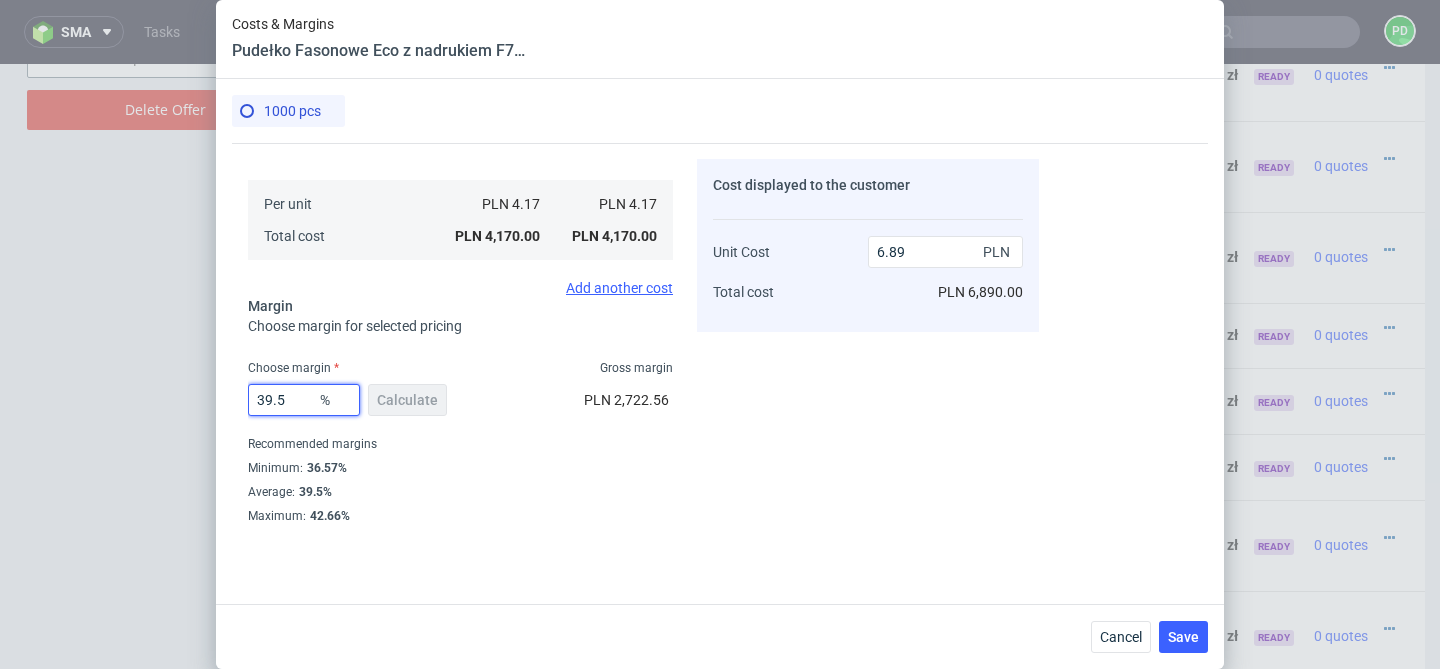 drag, startPoint x: 296, startPoint y: 403, endPoint x: 219, endPoint y: 403, distance: 77 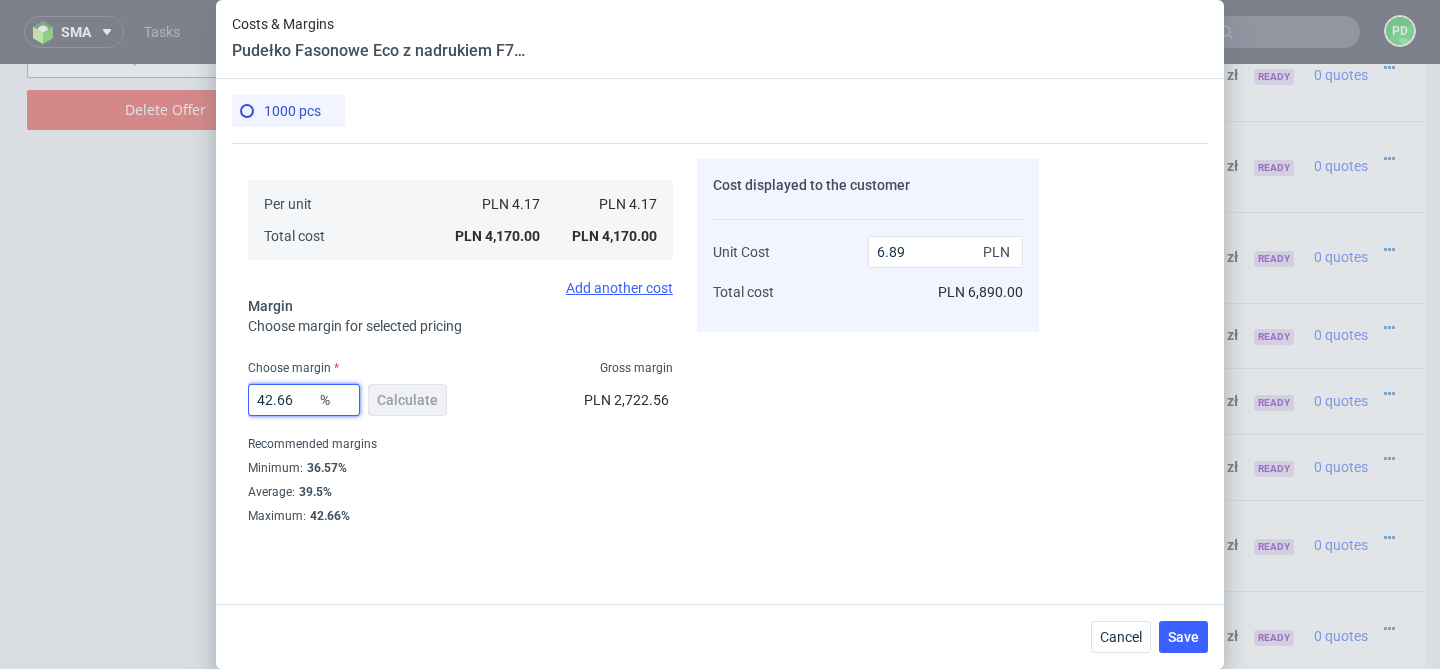 type on "7.27" 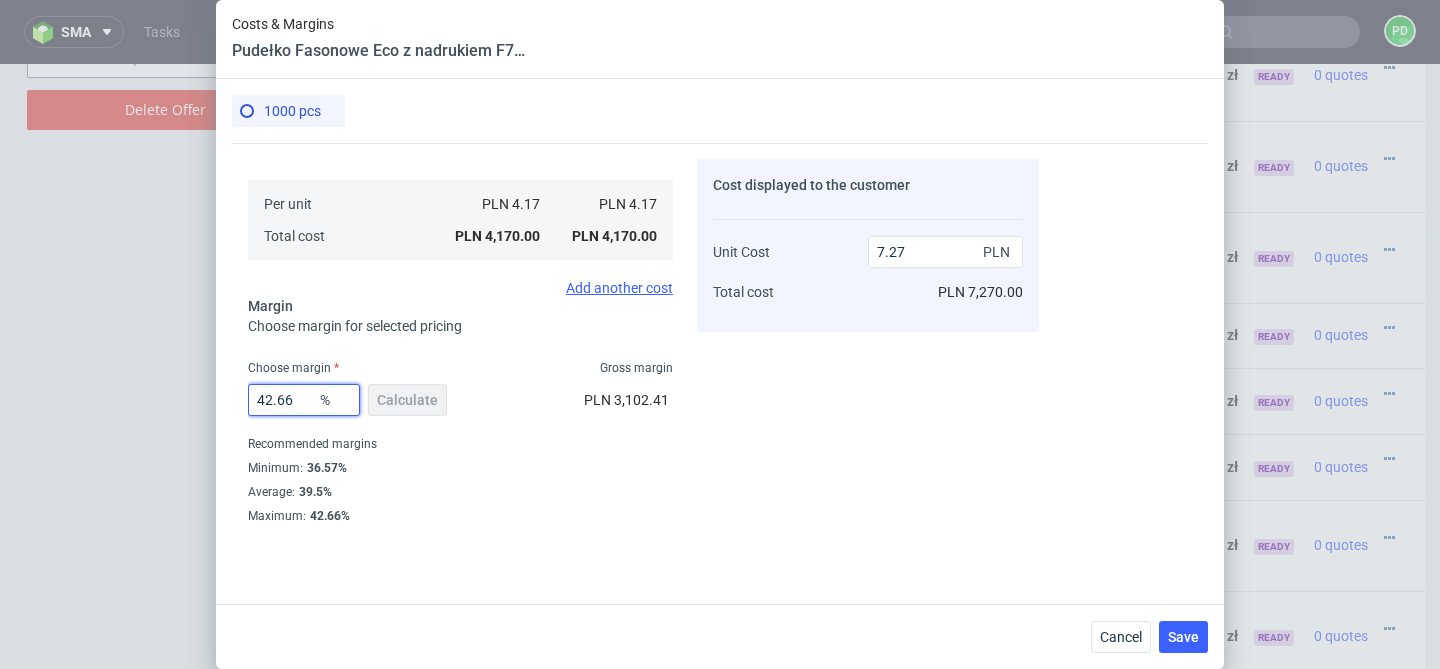 type on "42.66" 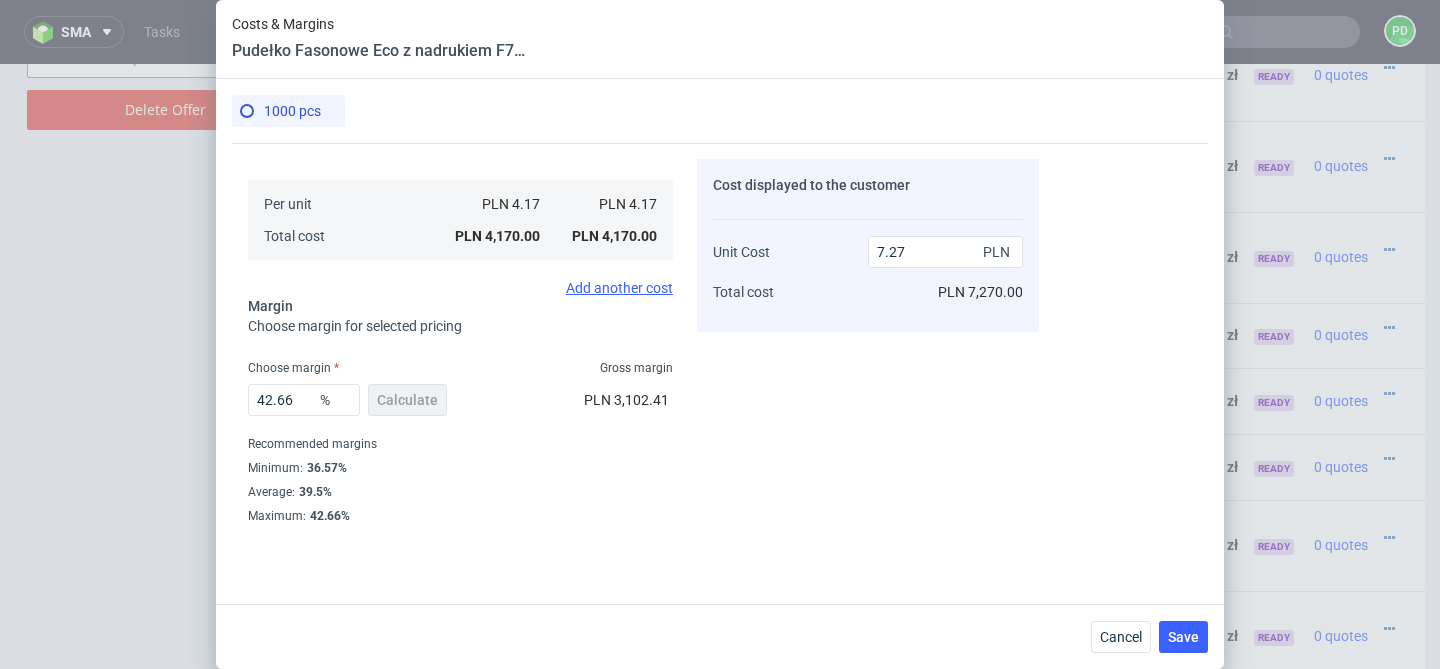 click on "Minimum : 36.57%" at bounding box center (460, 468) 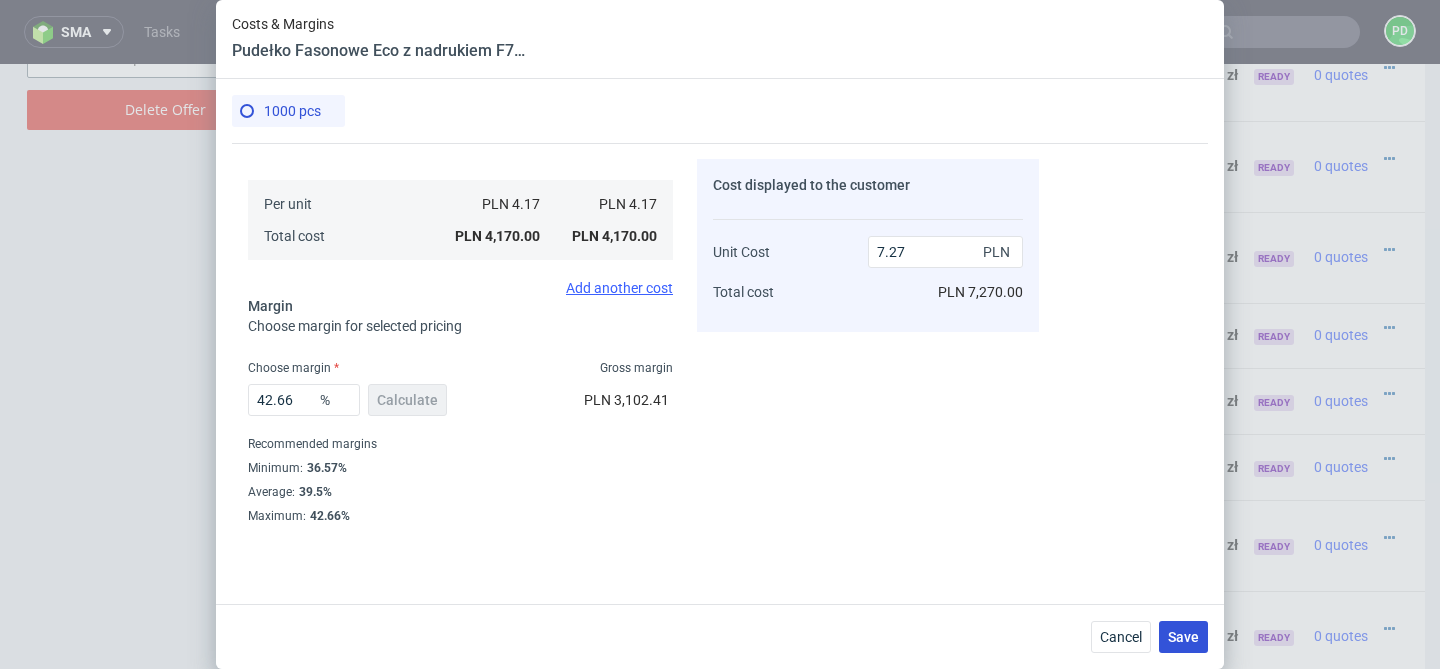 click on "Save" at bounding box center [1183, 637] 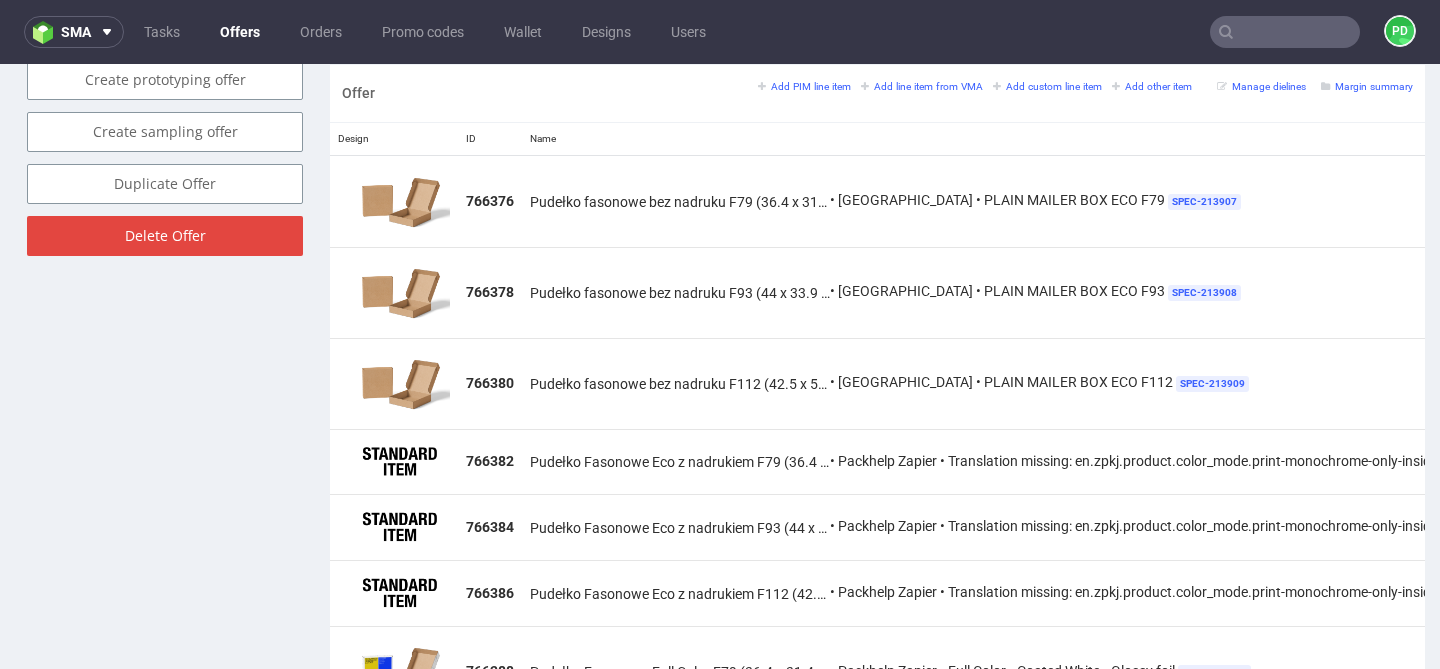 scroll, scrollTop: 1182, scrollLeft: 0, axis: vertical 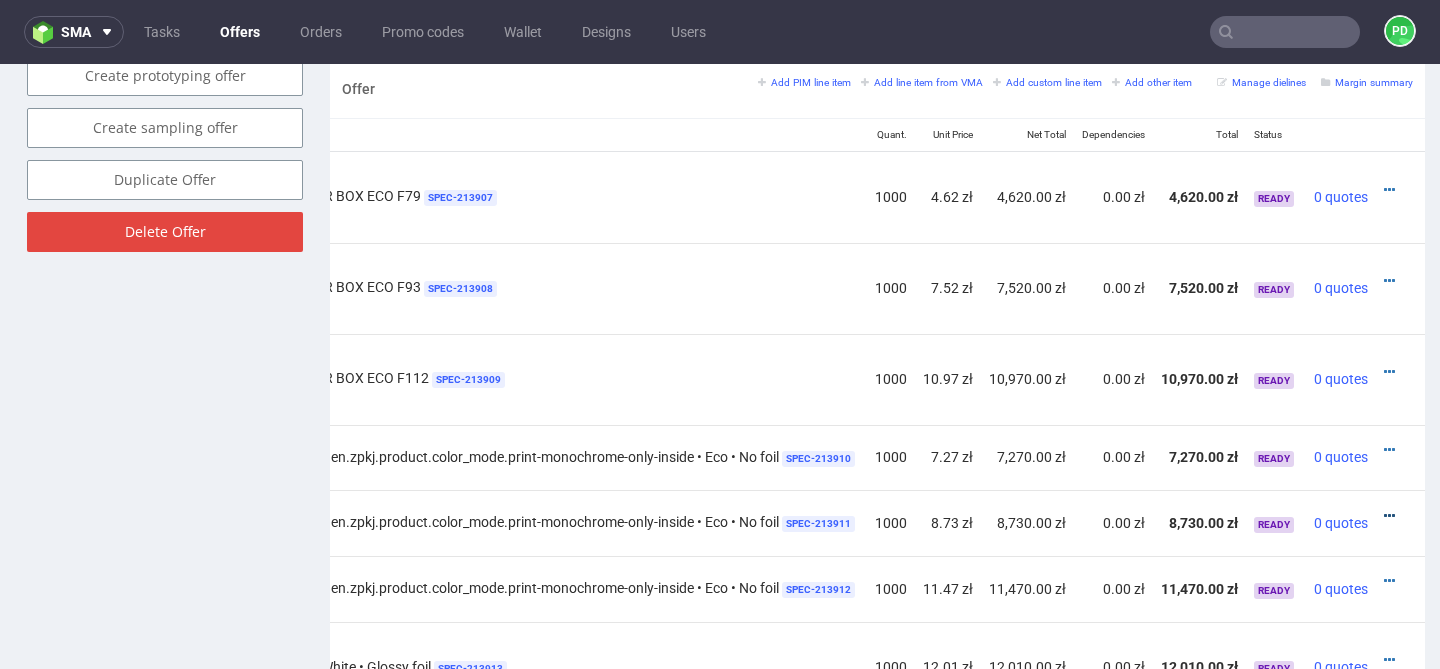 click at bounding box center [1389, 516] 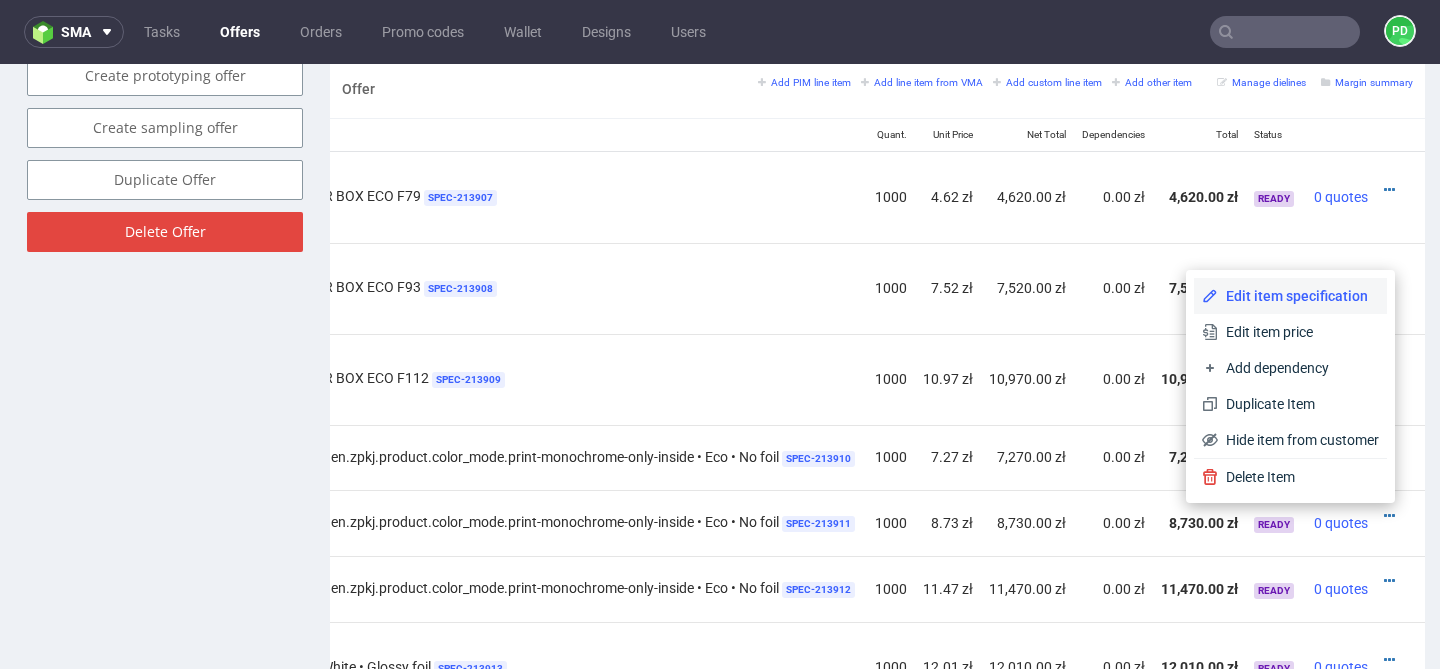 click on "Edit item specification" at bounding box center [1298, 296] 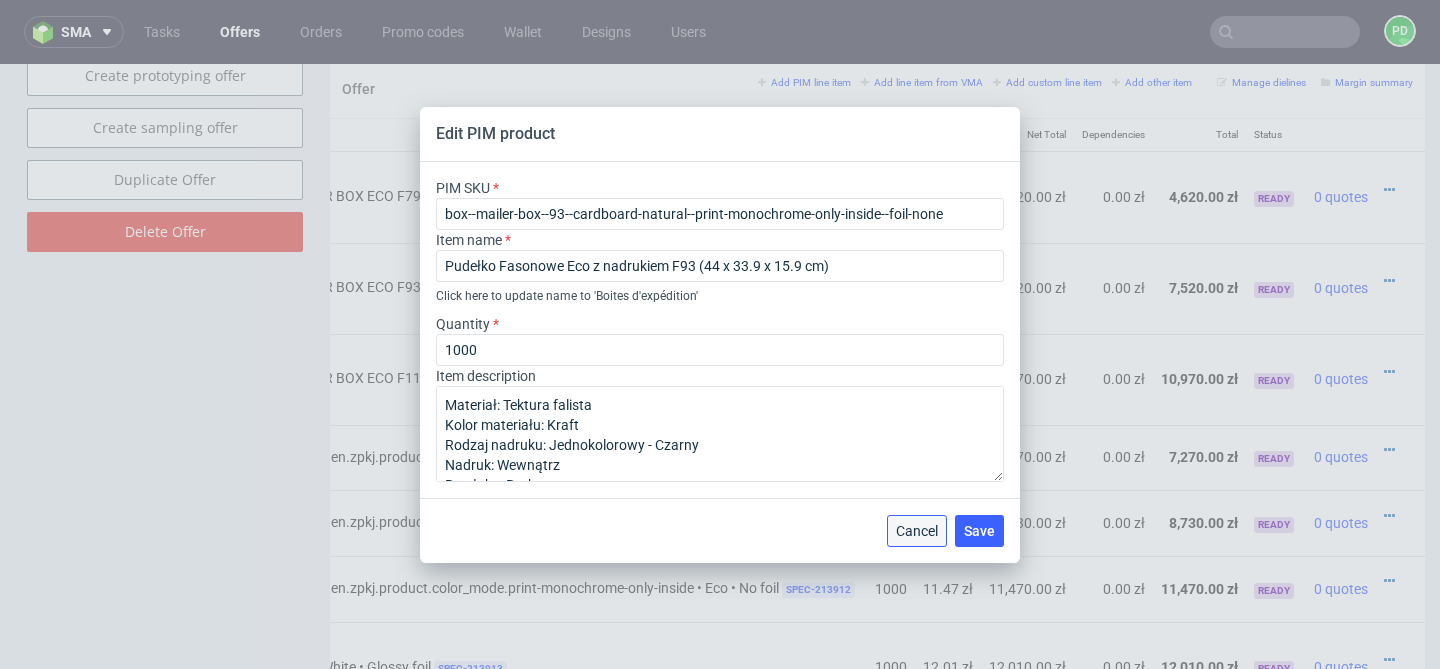 click on "Cancel" at bounding box center (917, 531) 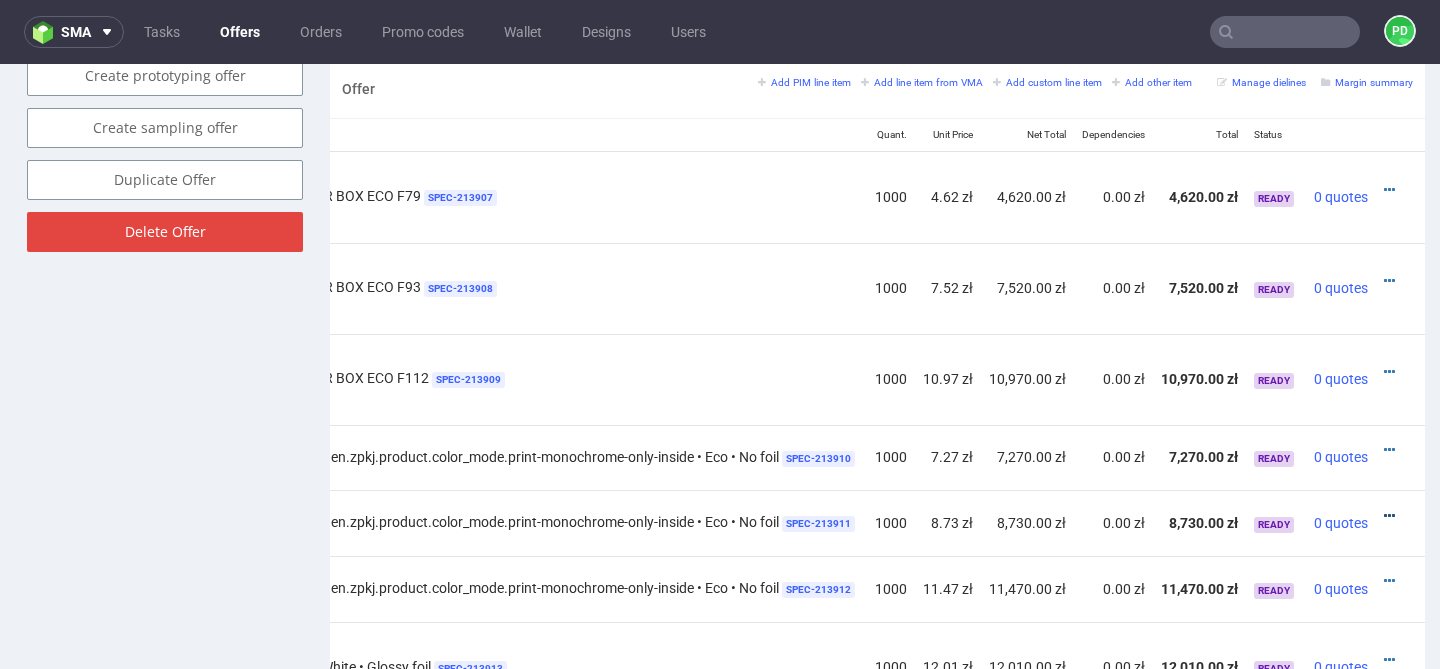 click at bounding box center (1389, 516) 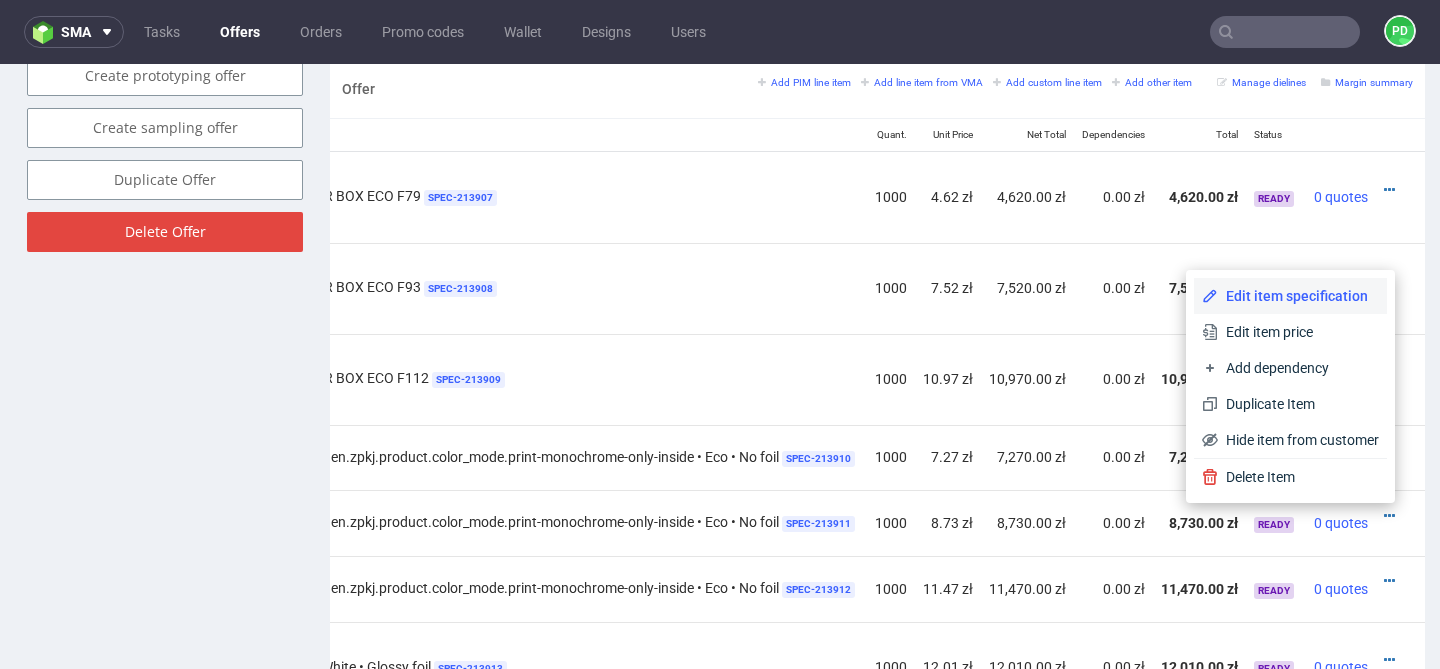click on "Edit item specification" at bounding box center [1298, 296] 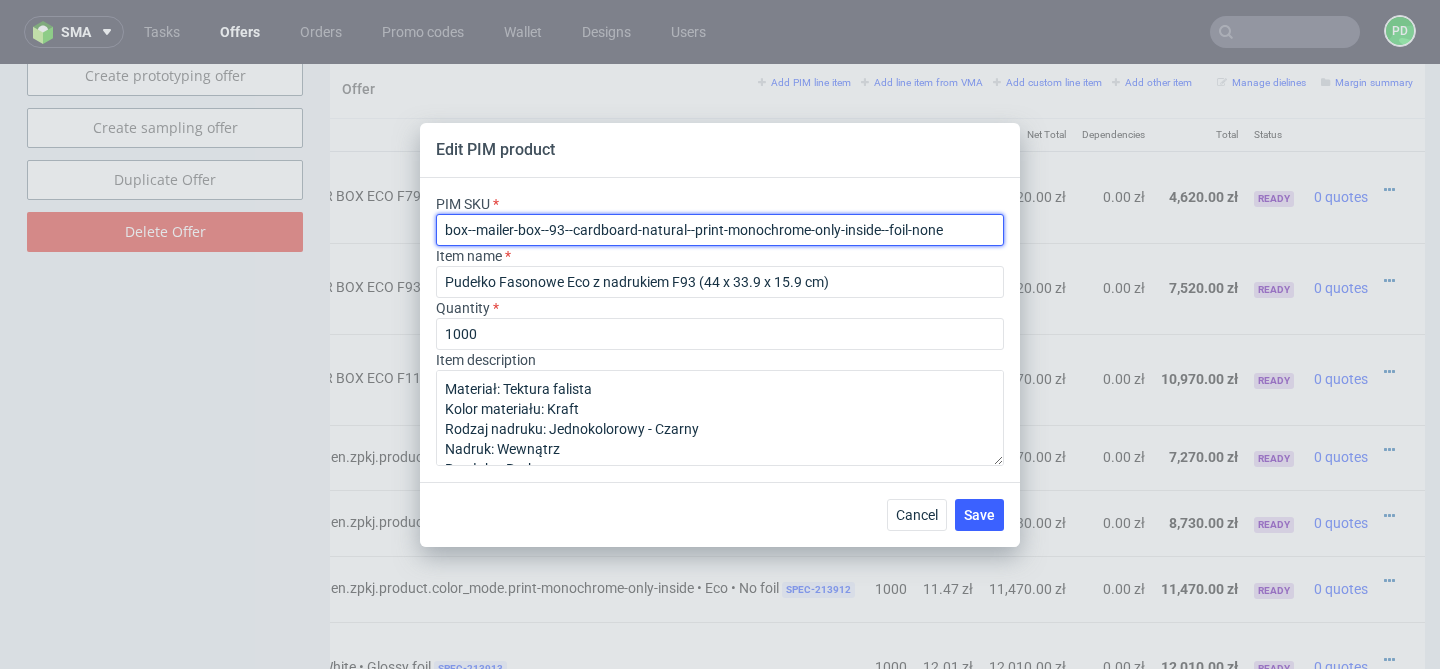 drag, startPoint x: 964, startPoint y: 229, endPoint x: 527, endPoint y: 210, distance: 437.41284 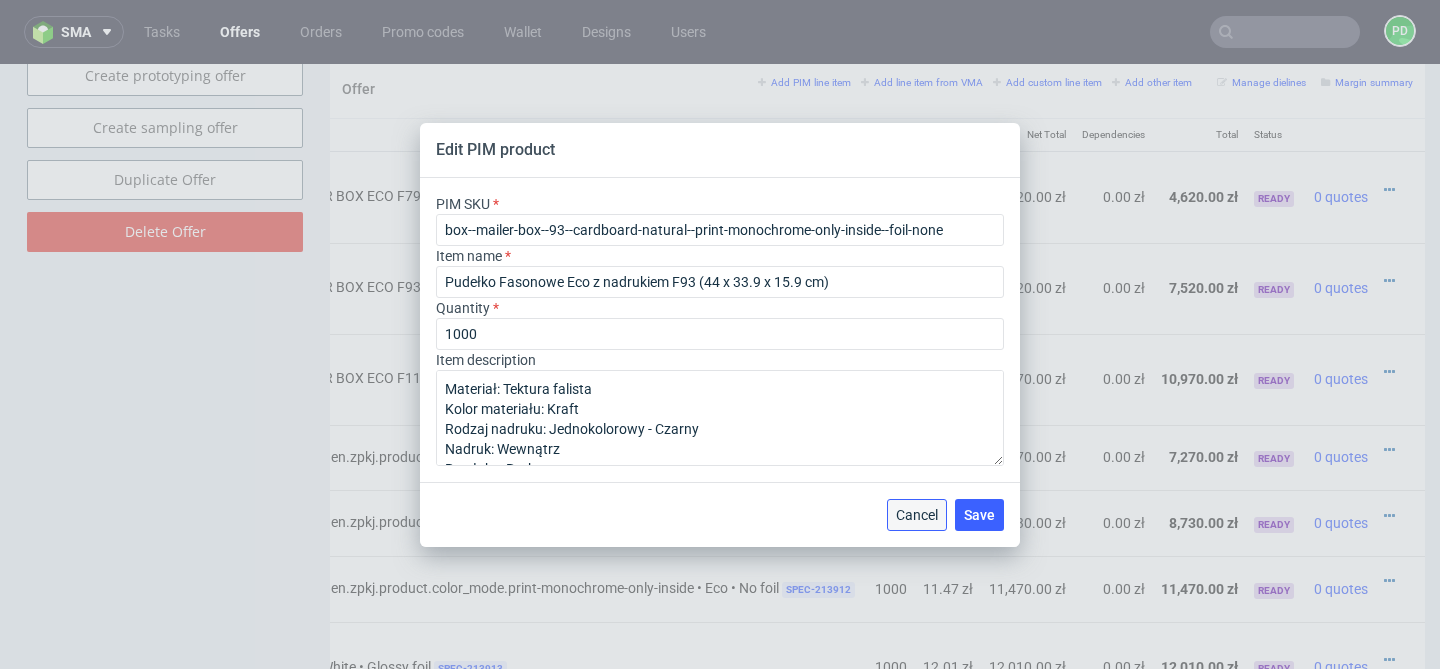 click on "Cancel" at bounding box center [917, 515] 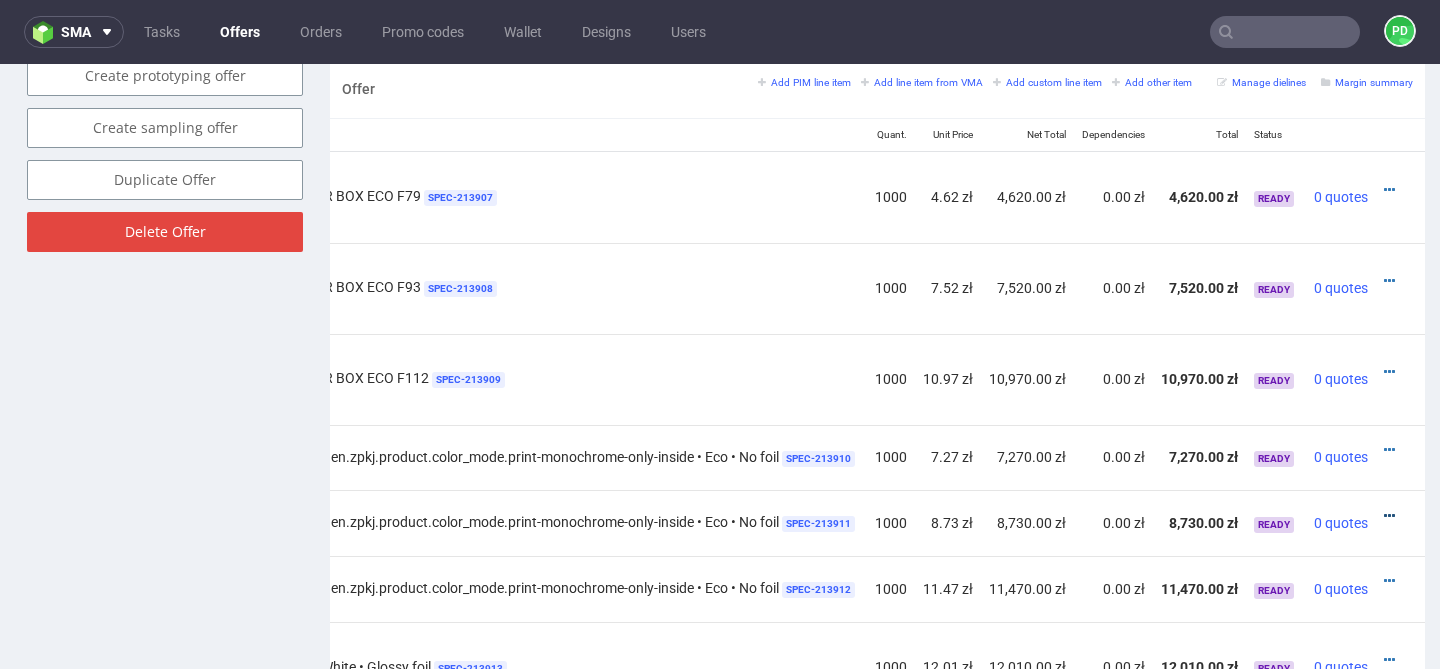click at bounding box center [1389, 516] 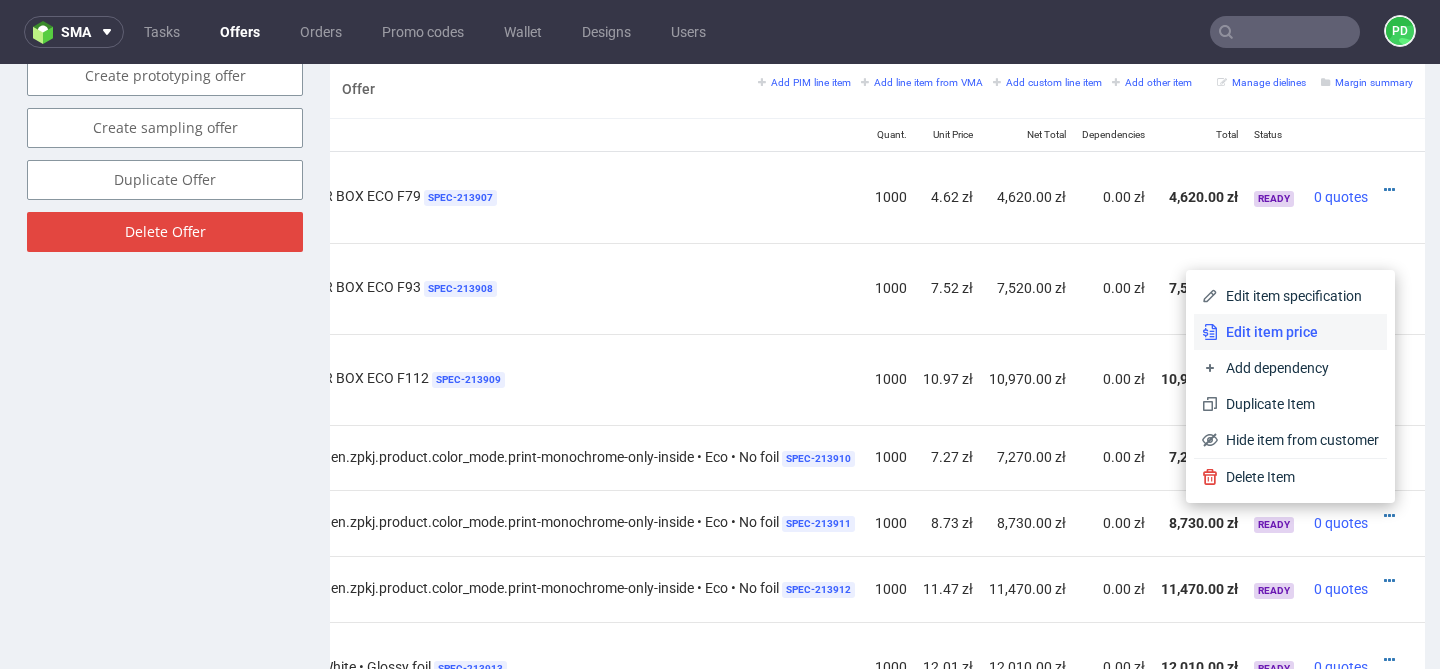 click on "Edit item price" at bounding box center (1298, 332) 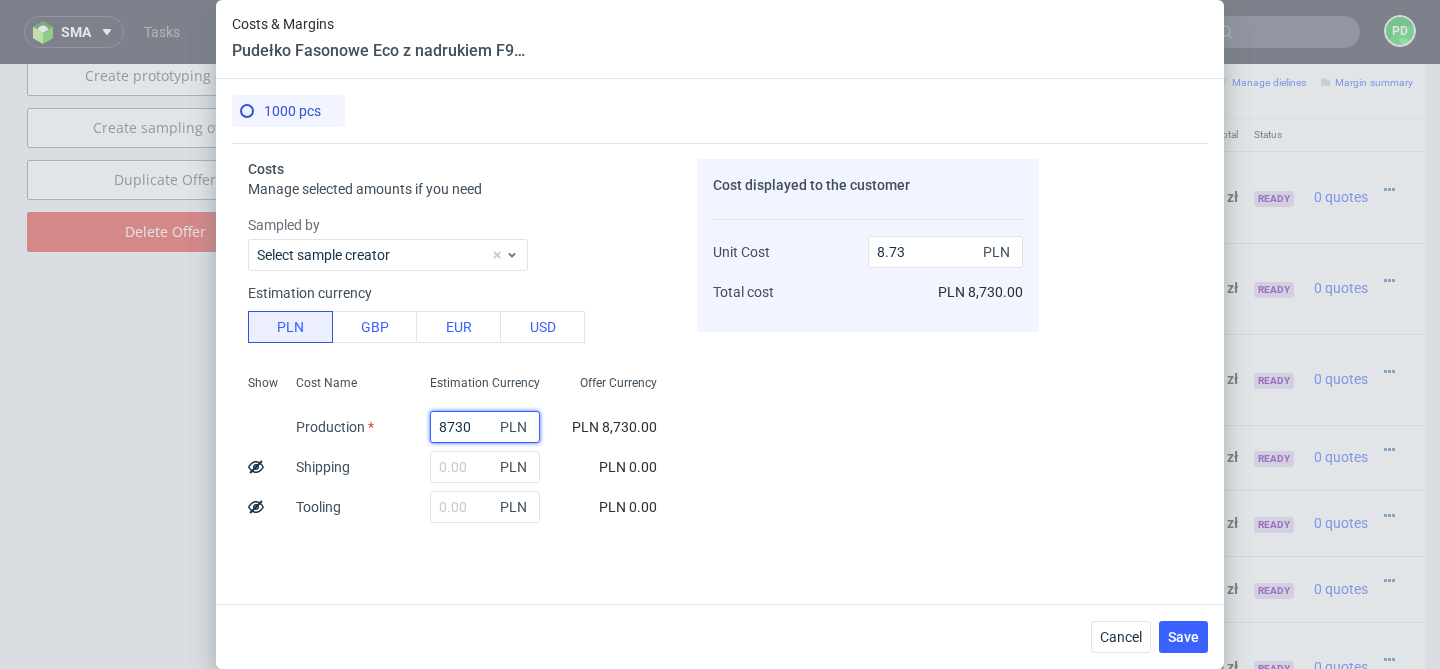 drag, startPoint x: 492, startPoint y: 429, endPoint x: 328, endPoint y: 425, distance: 164.04877 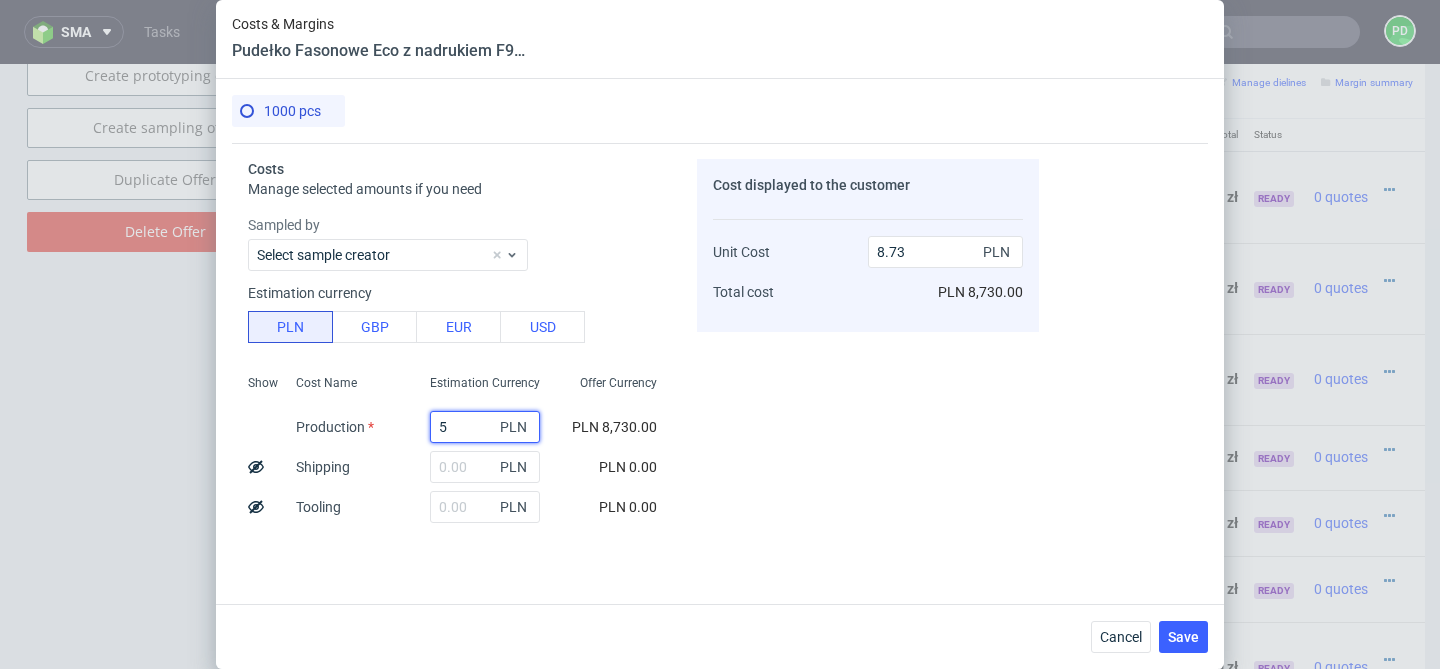 type on "59" 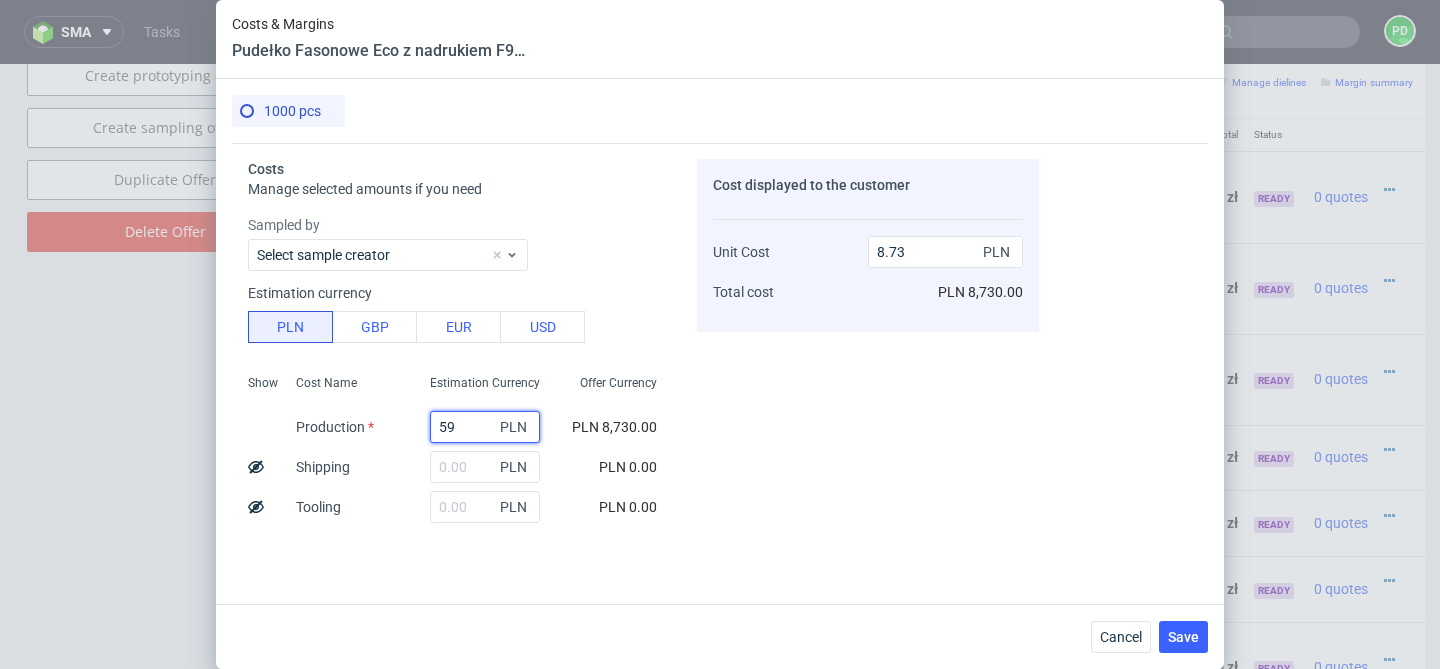 type on "0.06" 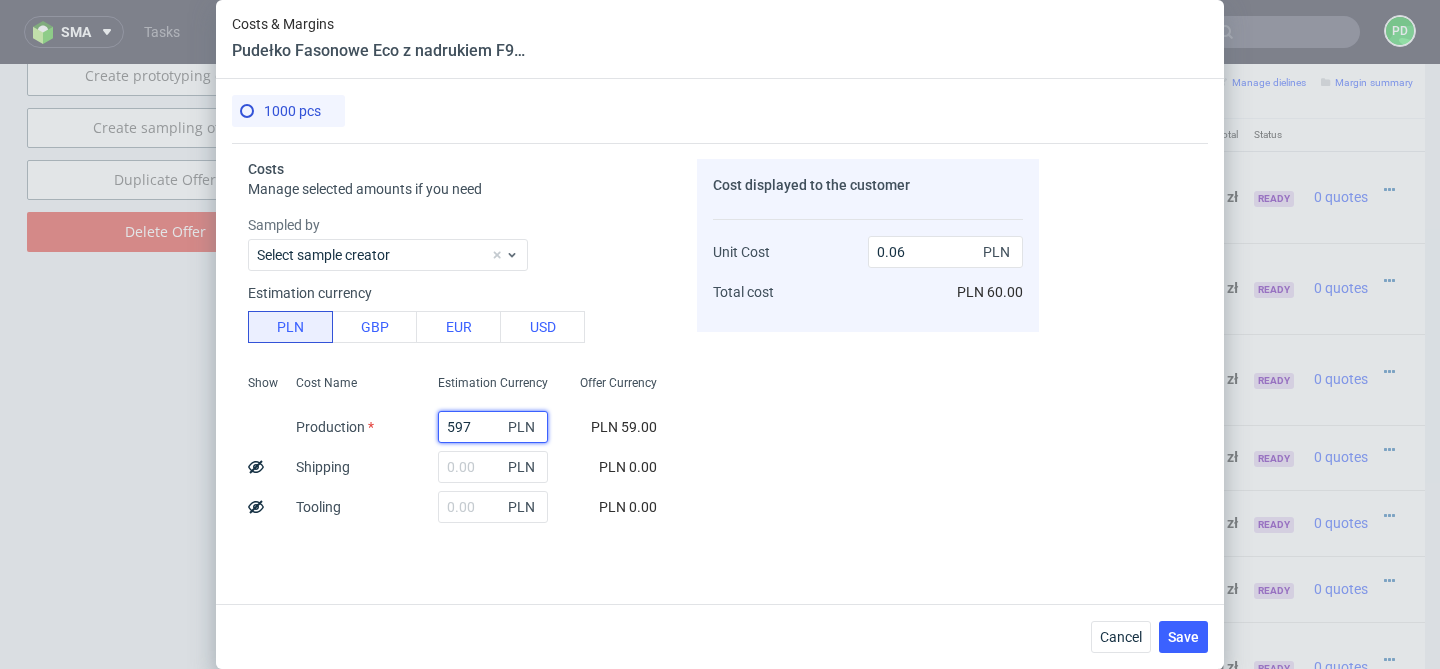 type on "5970" 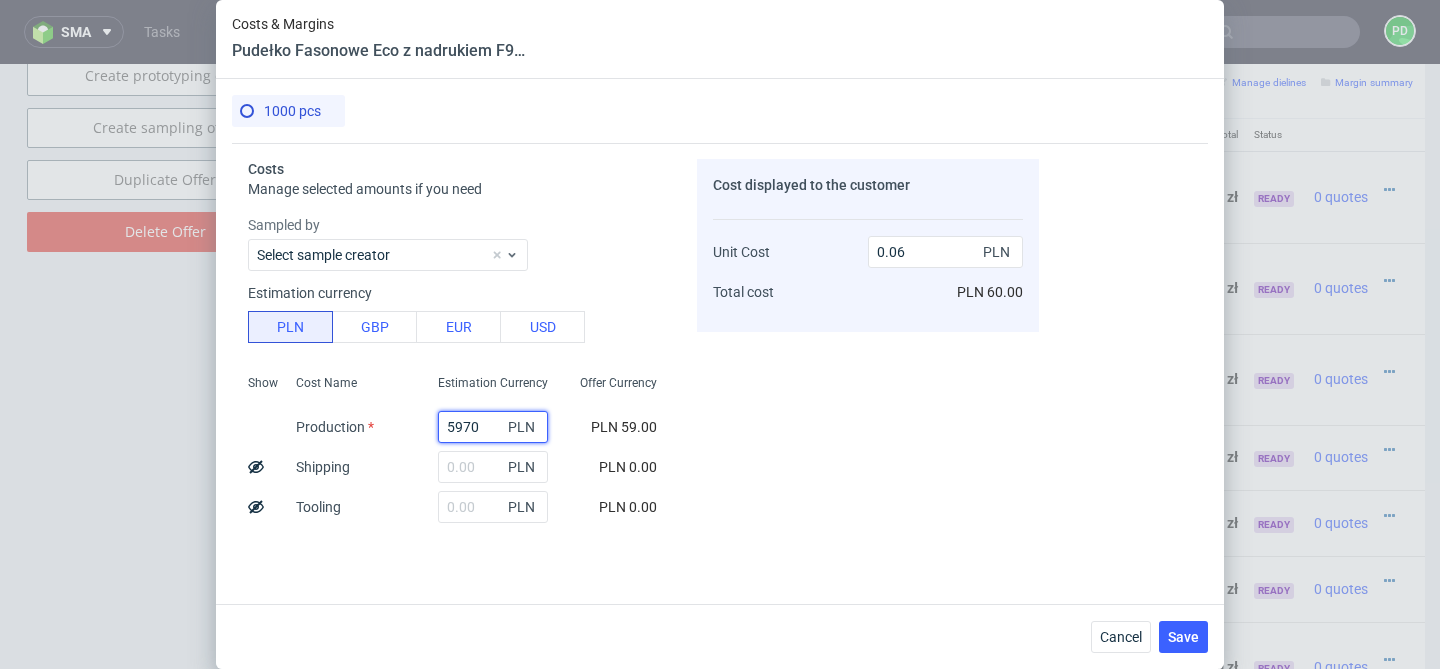 type on "5.97" 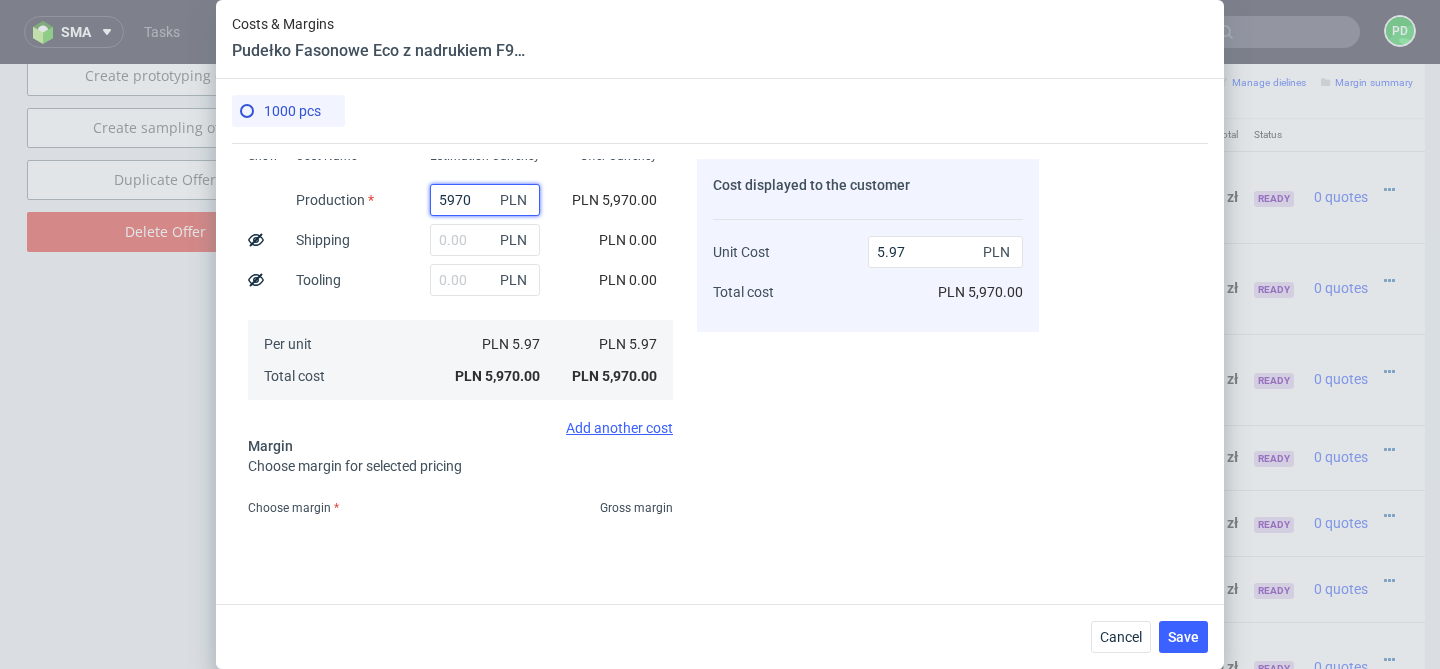 scroll, scrollTop: 367, scrollLeft: 0, axis: vertical 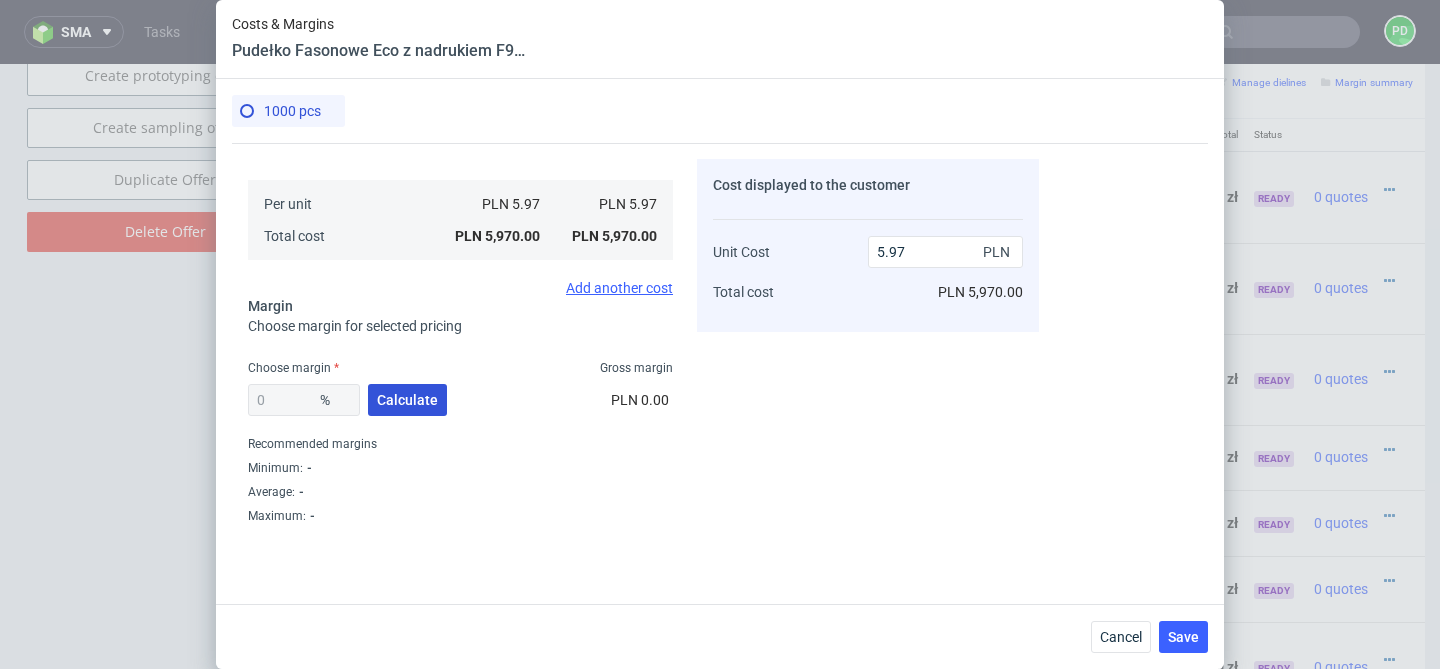 type on "5970" 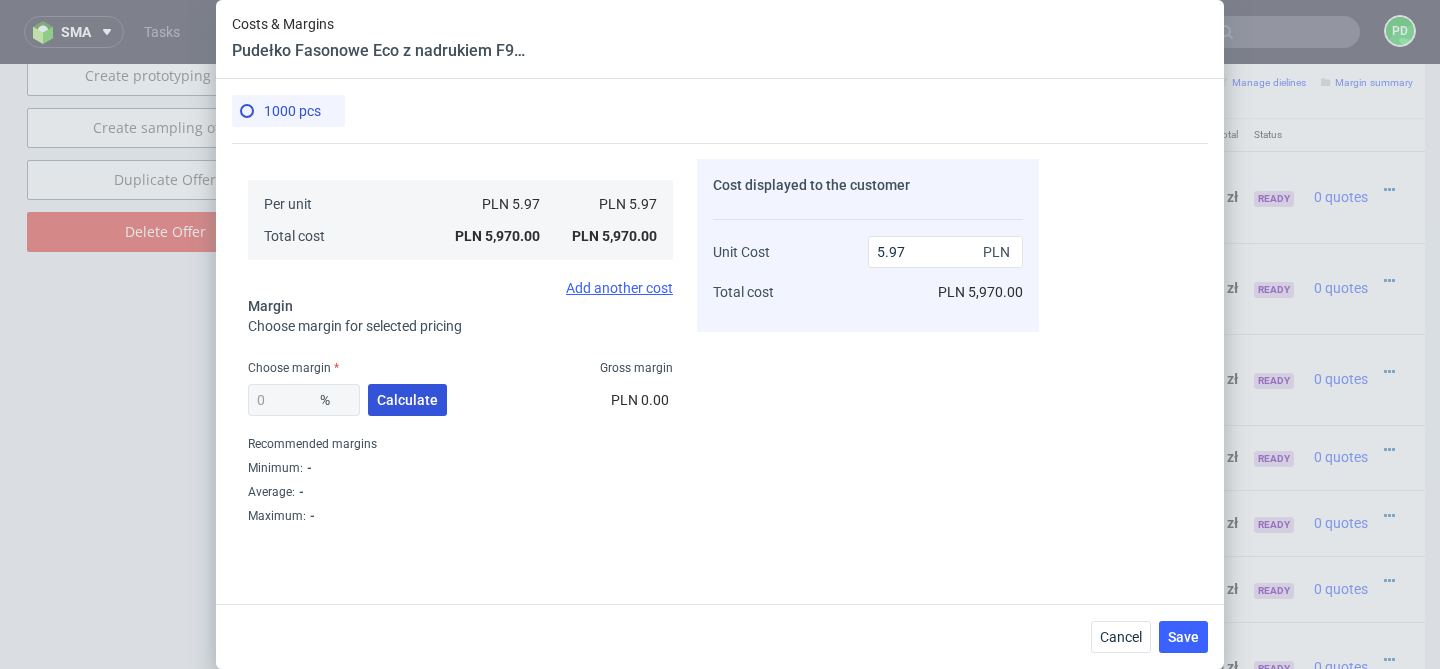 click on "Calculate" at bounding box center (407, 400) 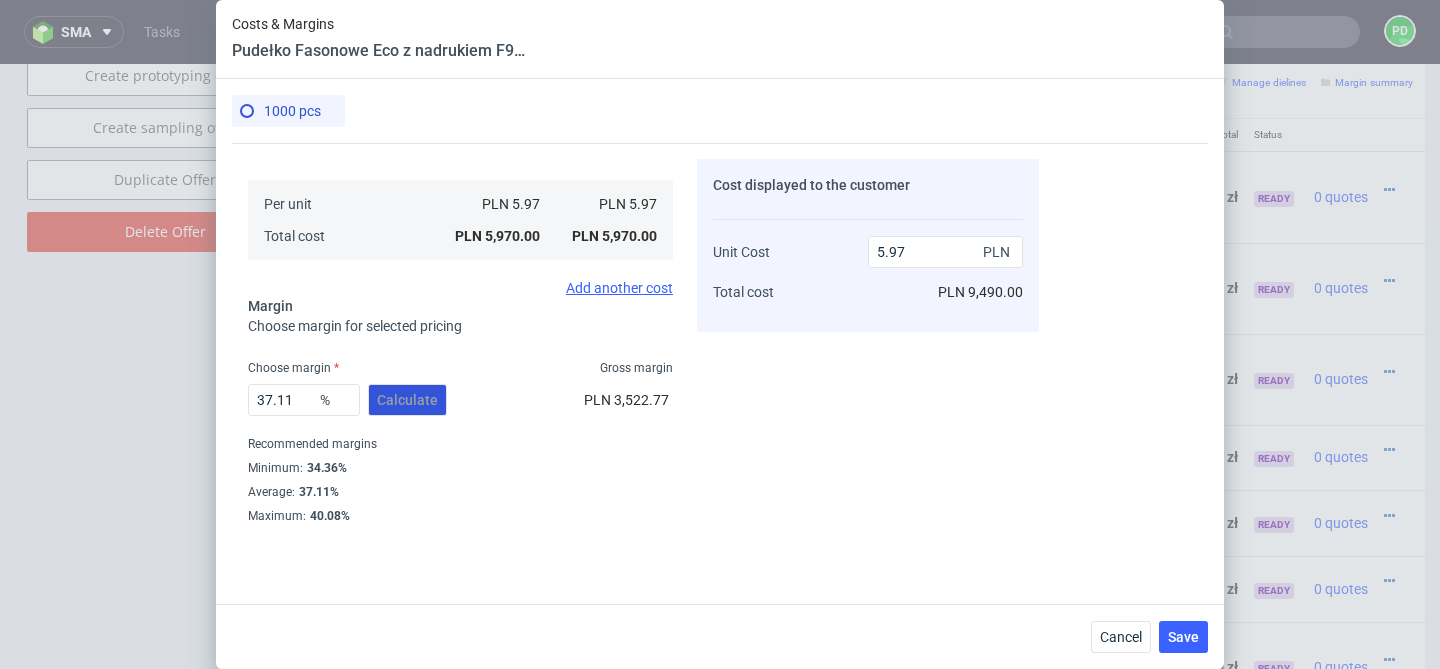 type on "37.11" 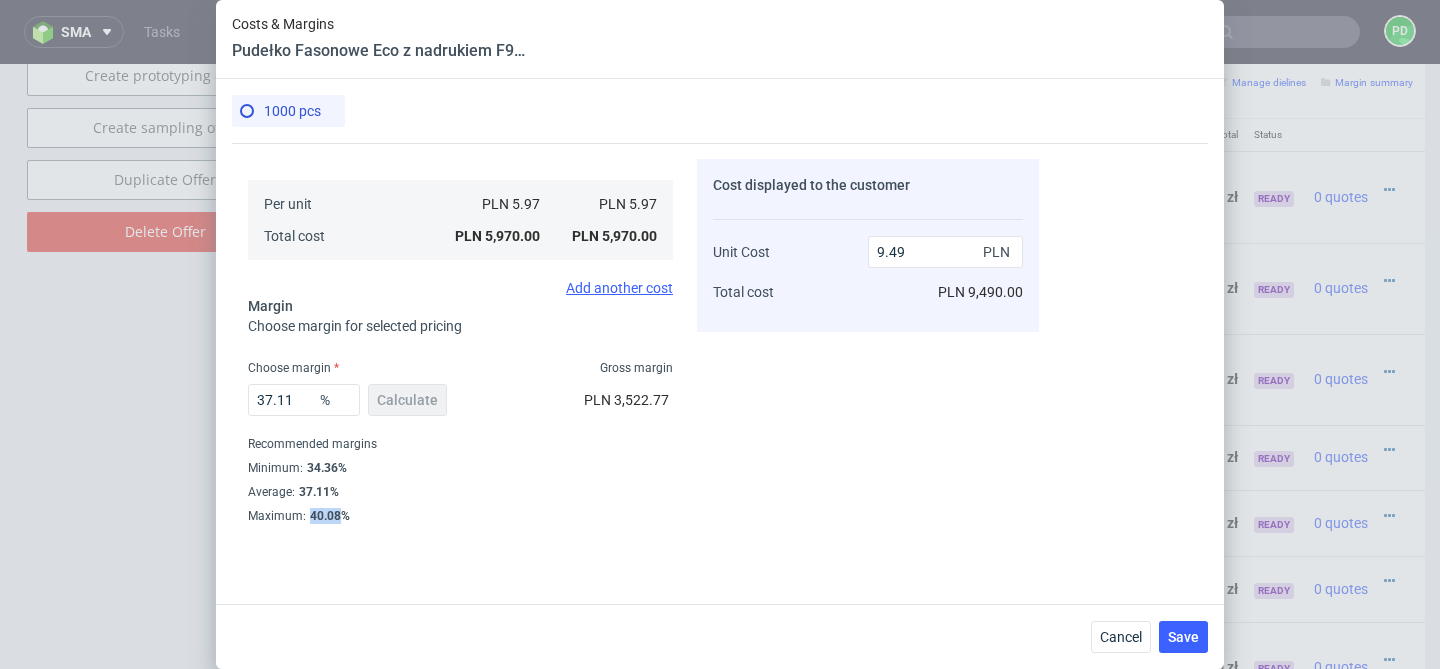 drag, startPoint x: 337, startPoint y: 511, endPoint x: 308, endPoint y: 514, distance: 29.15476 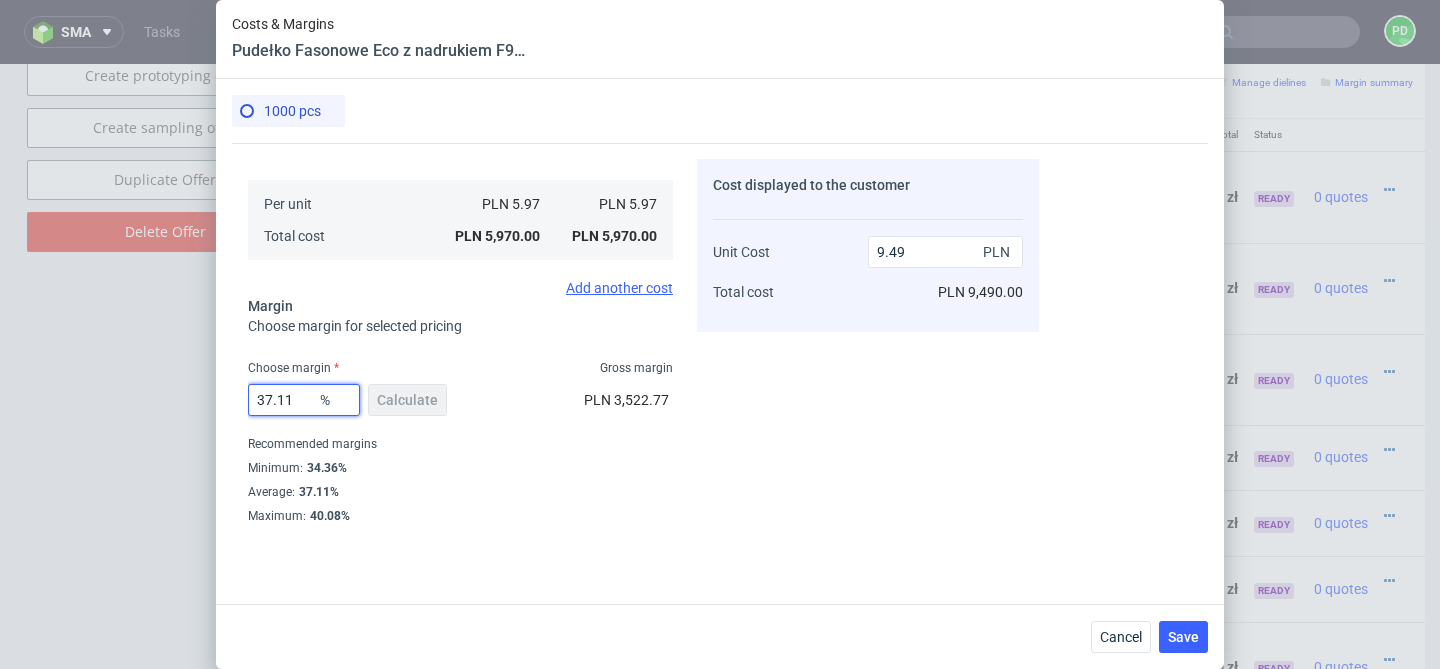 drag, startPoint x: 311, startPoint y: 395, endPoint x: 193, endPoint y: 395, distance: 118 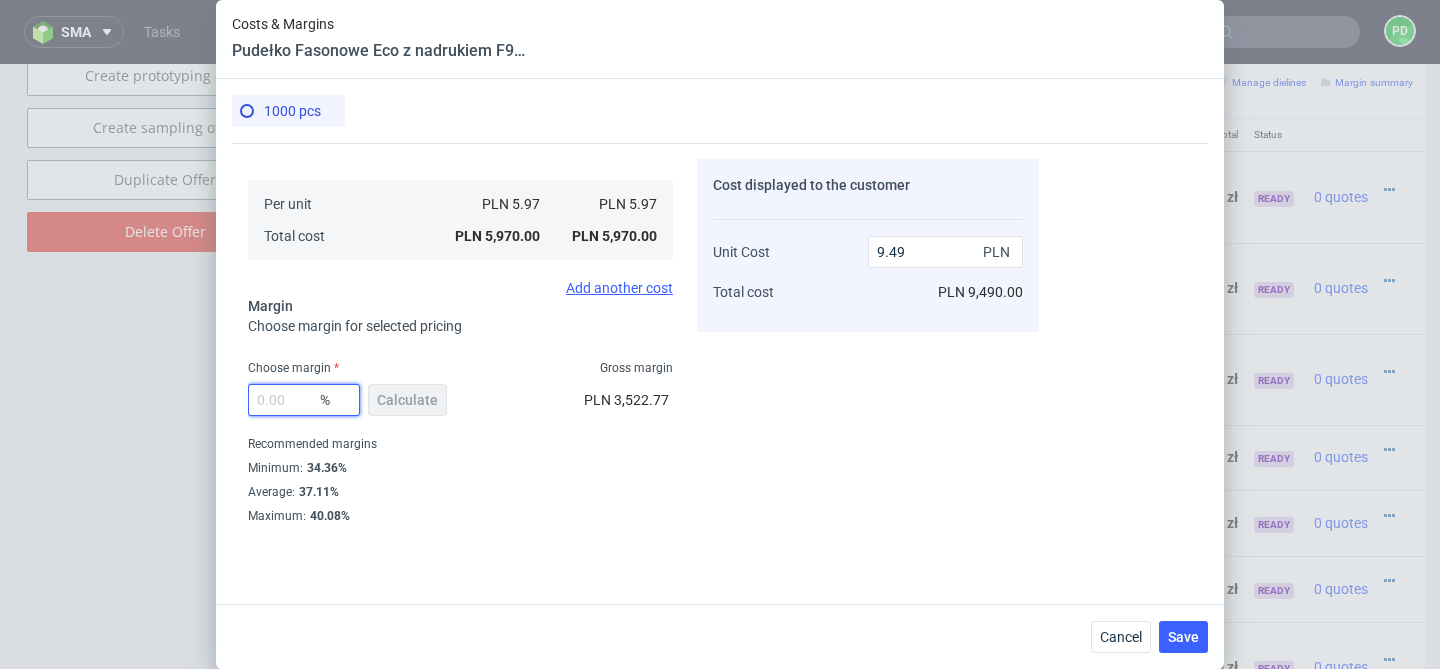 paste on "40.08" 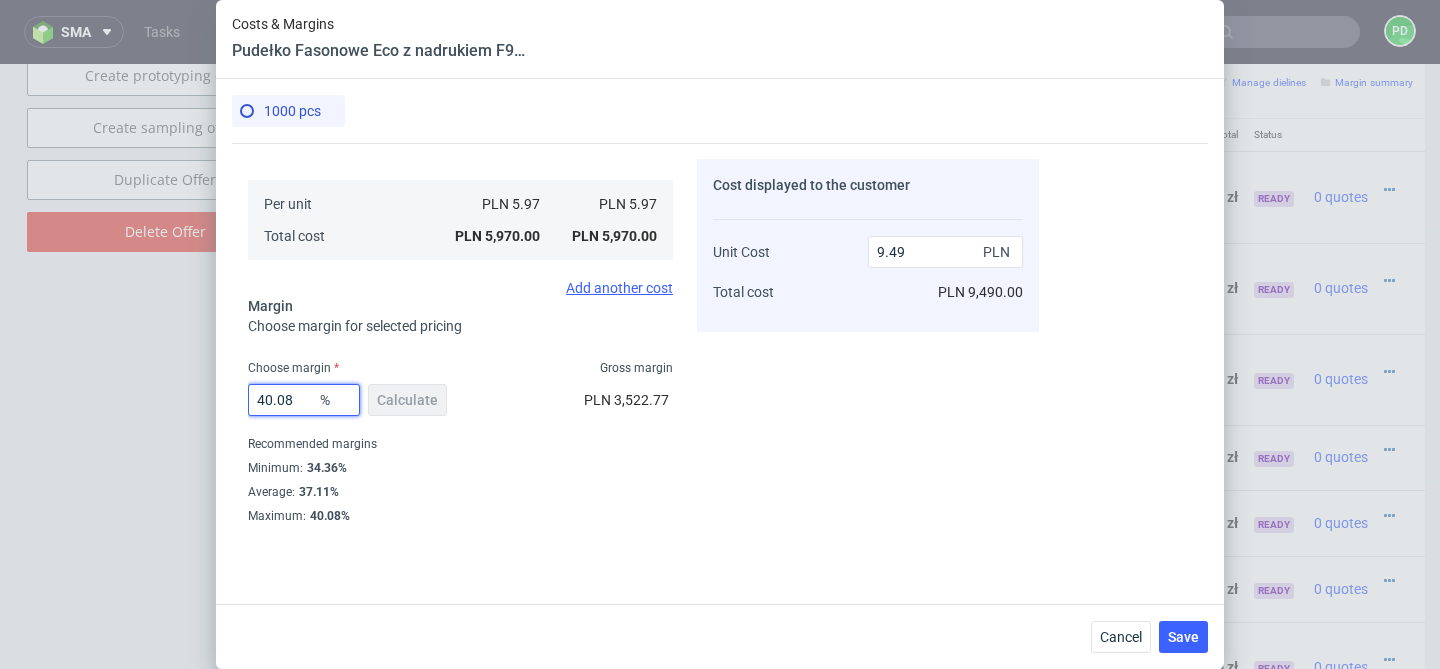 type on "9.96" 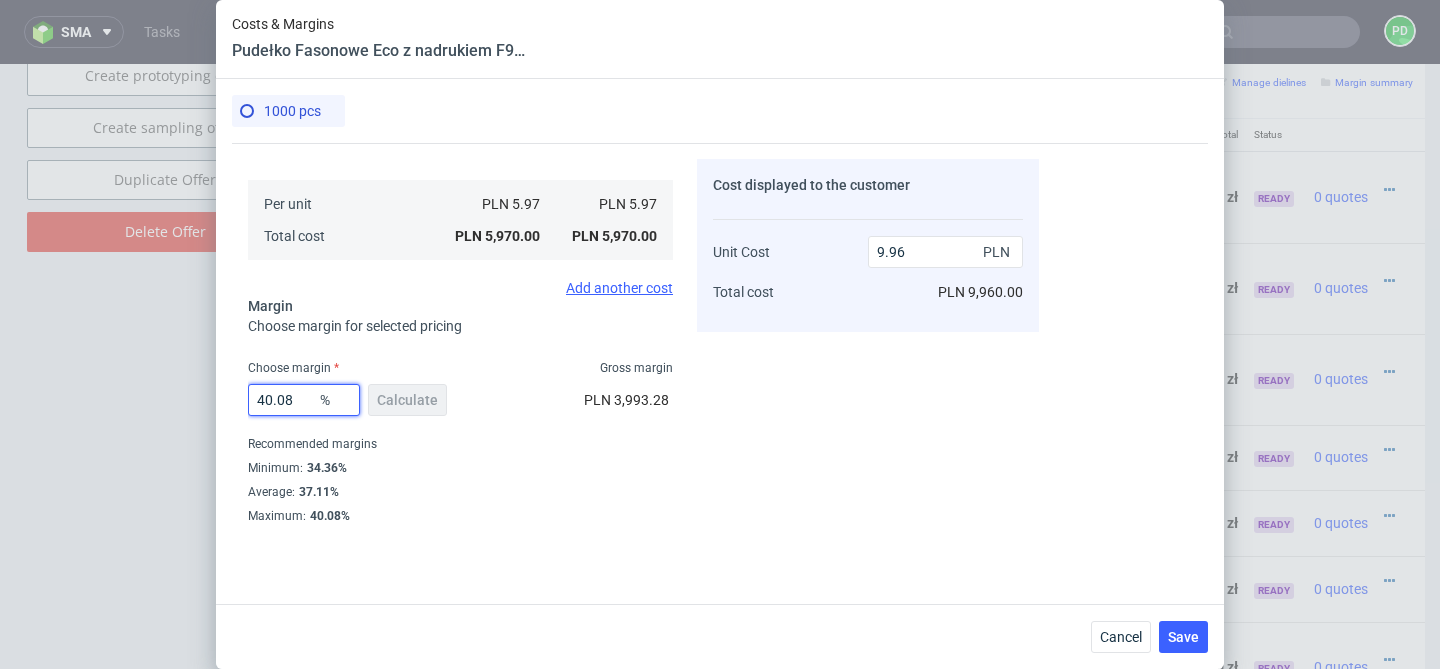 type on "40.08" 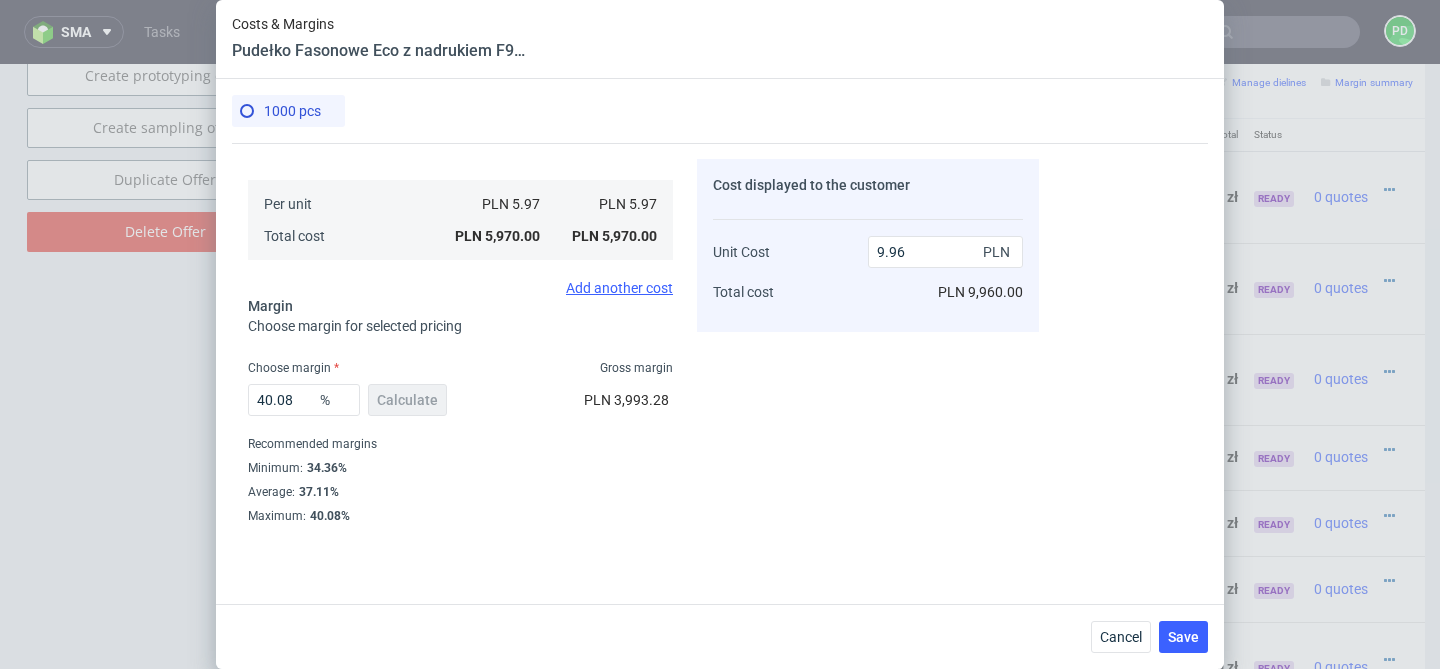 click on "Recommended margins" at bounding box center [460, 444] 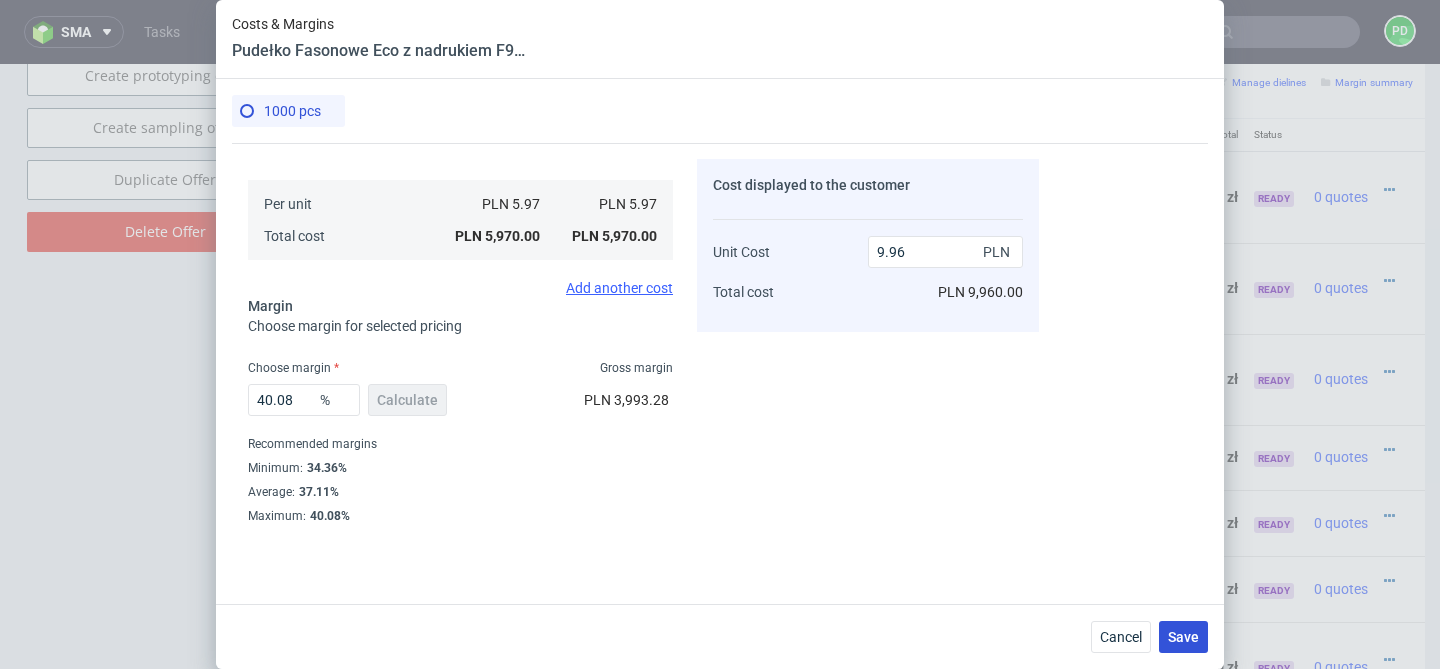 click on "Save" at bounding box center [1183, 637] 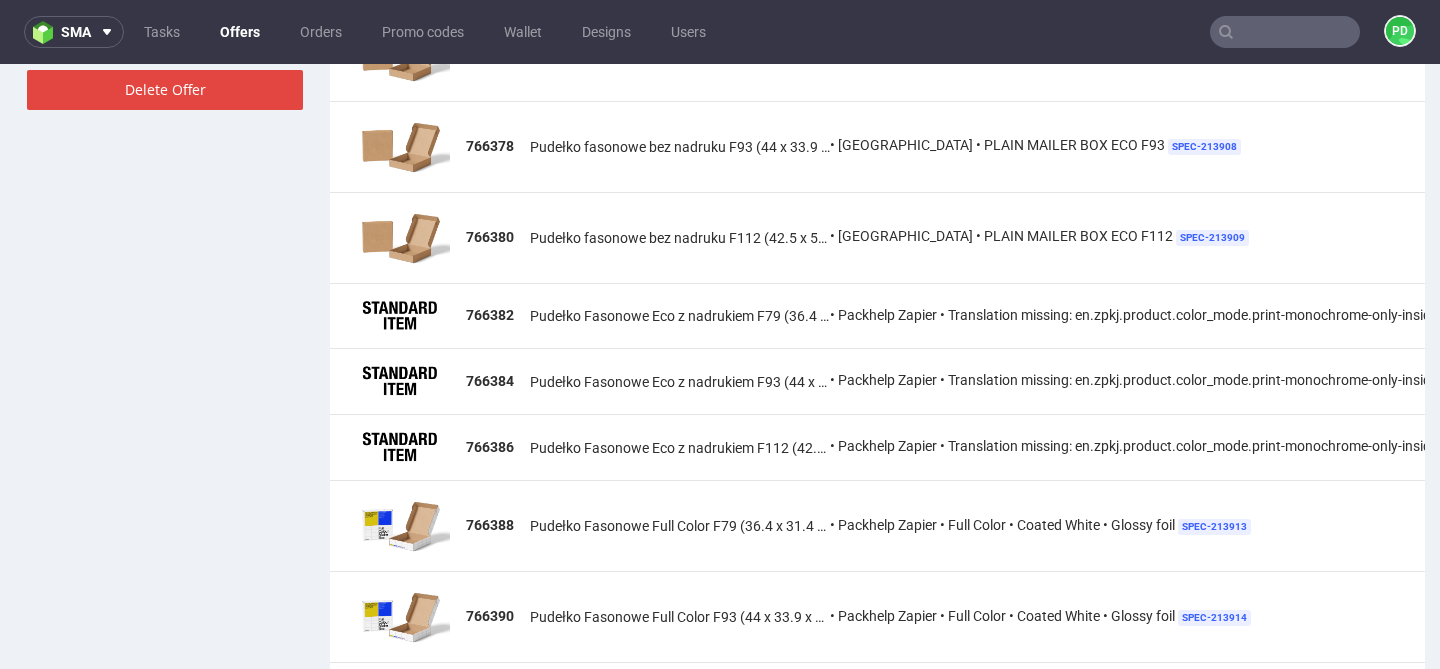 scroll, scrollTop: 1364, scrollLeft: 0, axis: vertical 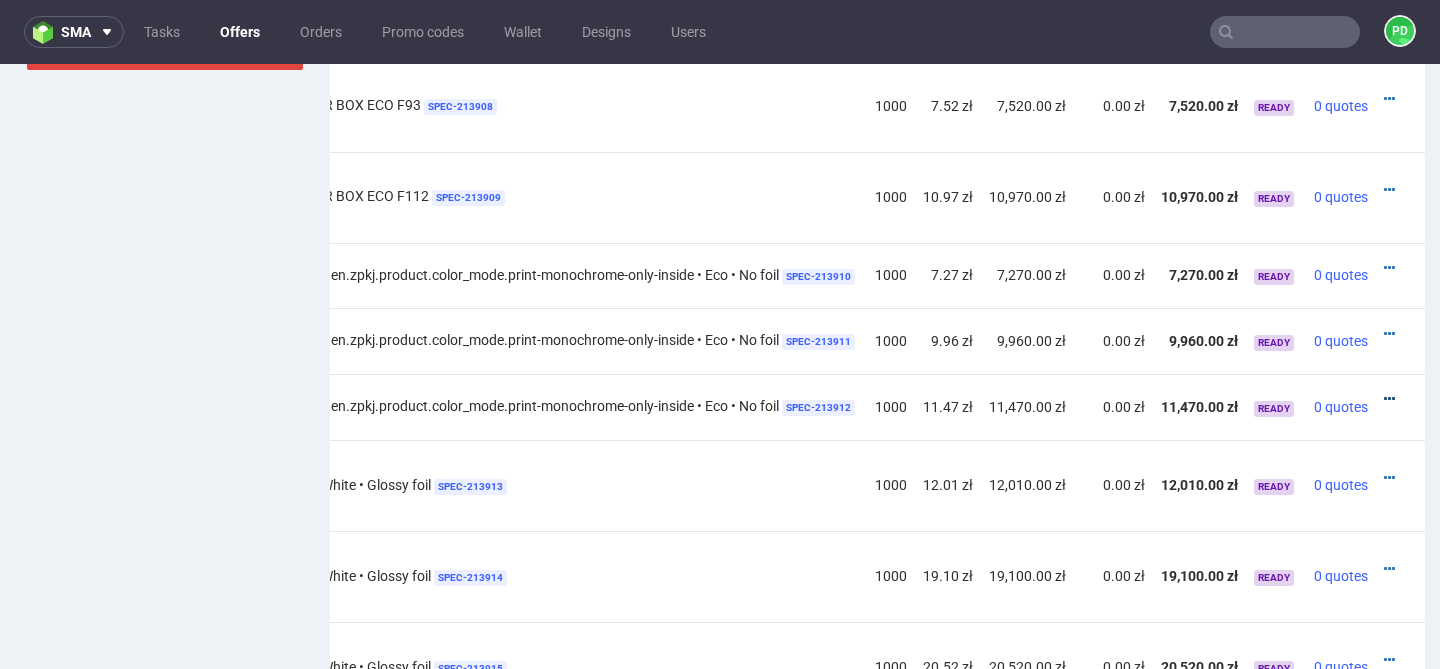 click at bounding box center [1389, 399] 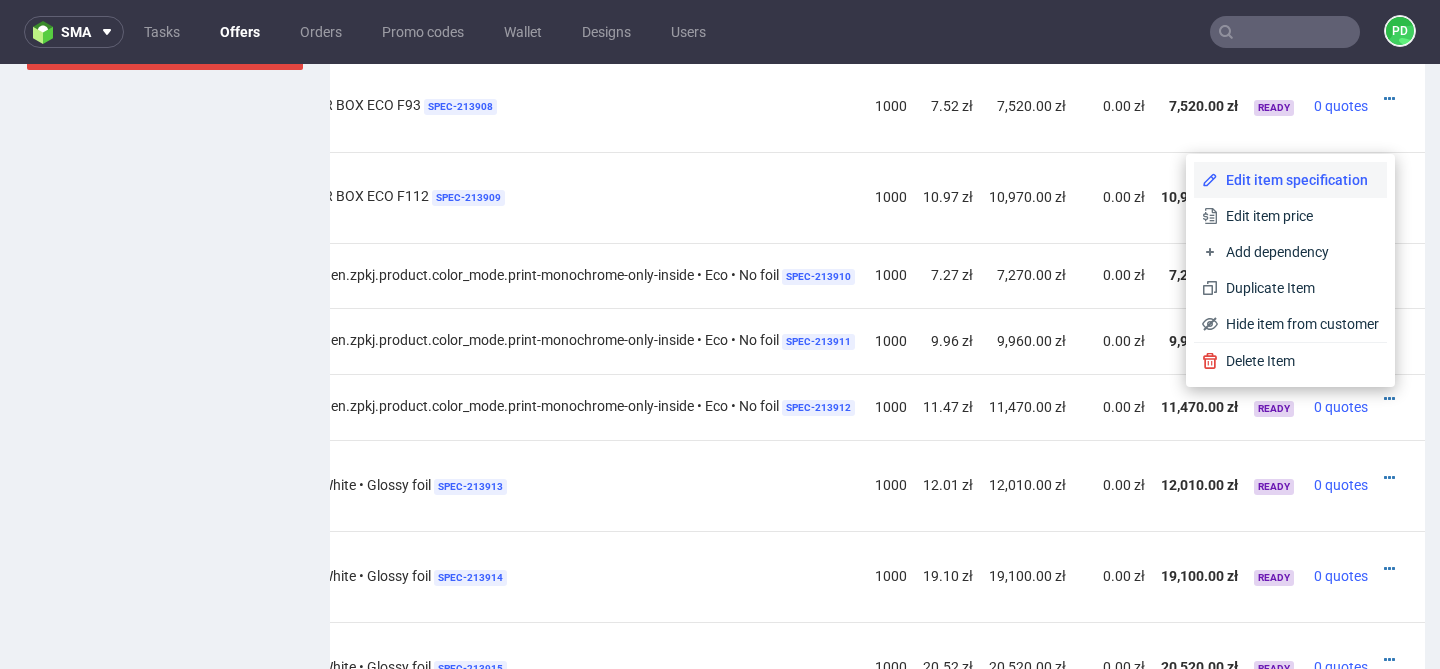 click on "Edit item specification" at bounding box center (1290, 180) 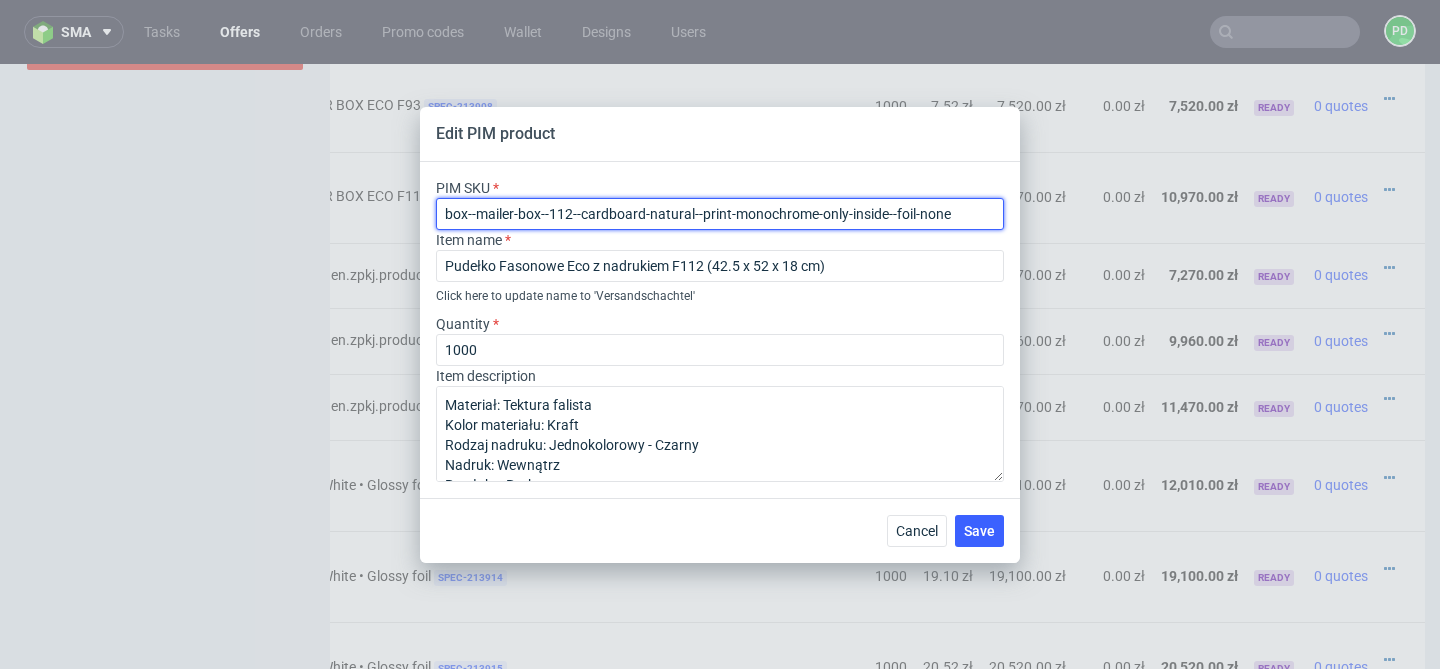 drag, startPoint x: 968, startPoint y: 216, endPoint x: 429, endPoint y: 212, distance: 539.01483 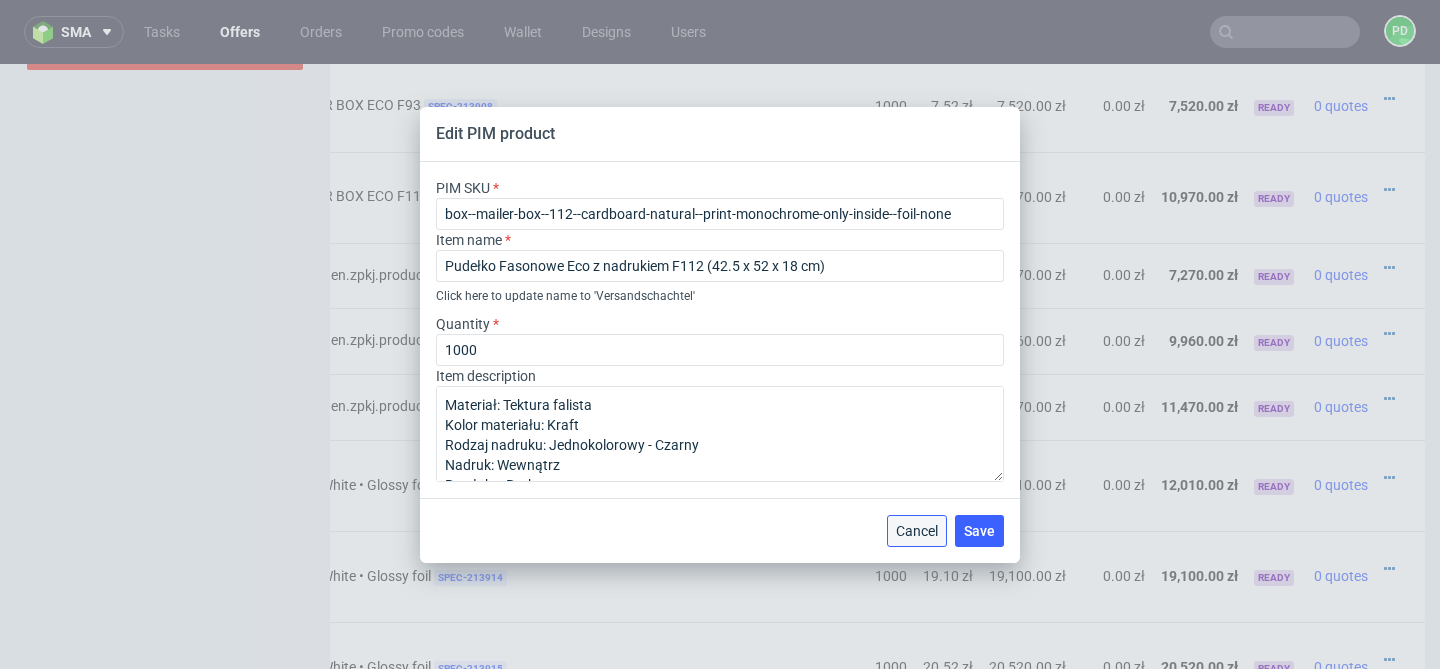 click on "Cancel" at bounding box center [917, 531] 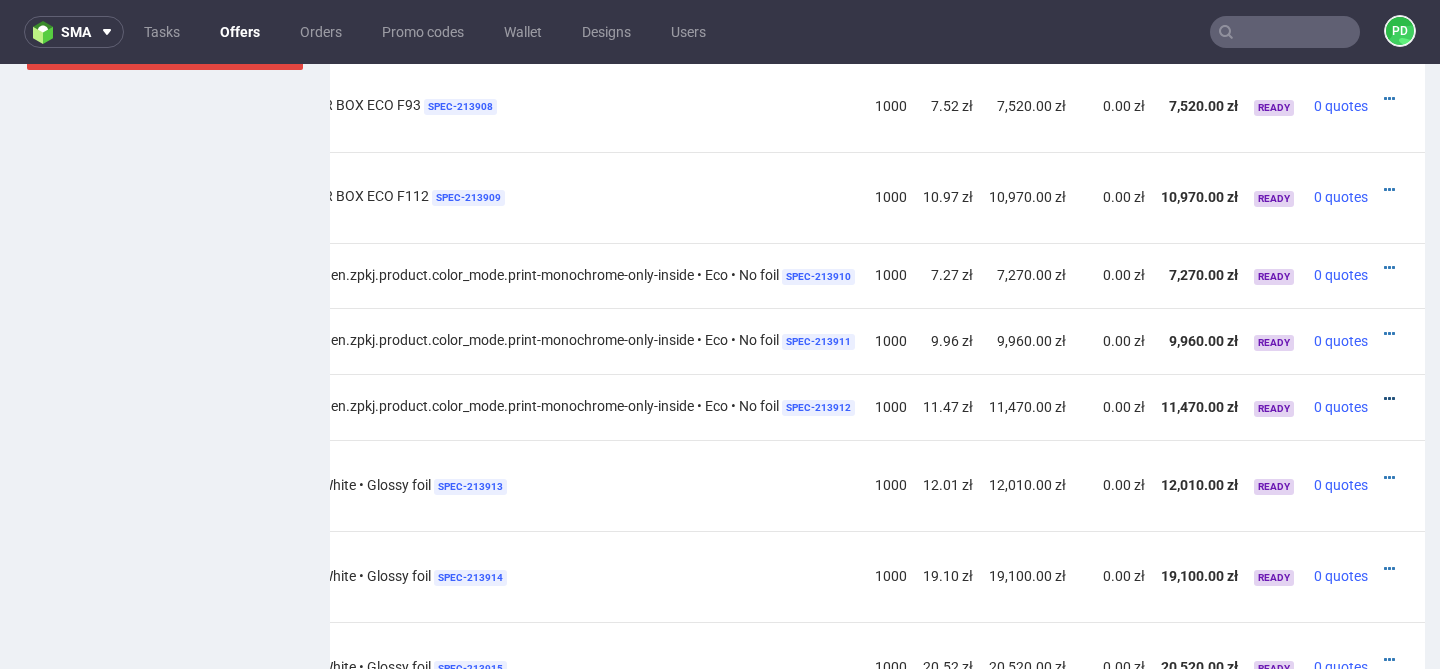 click at bounding box center (1389, 399) 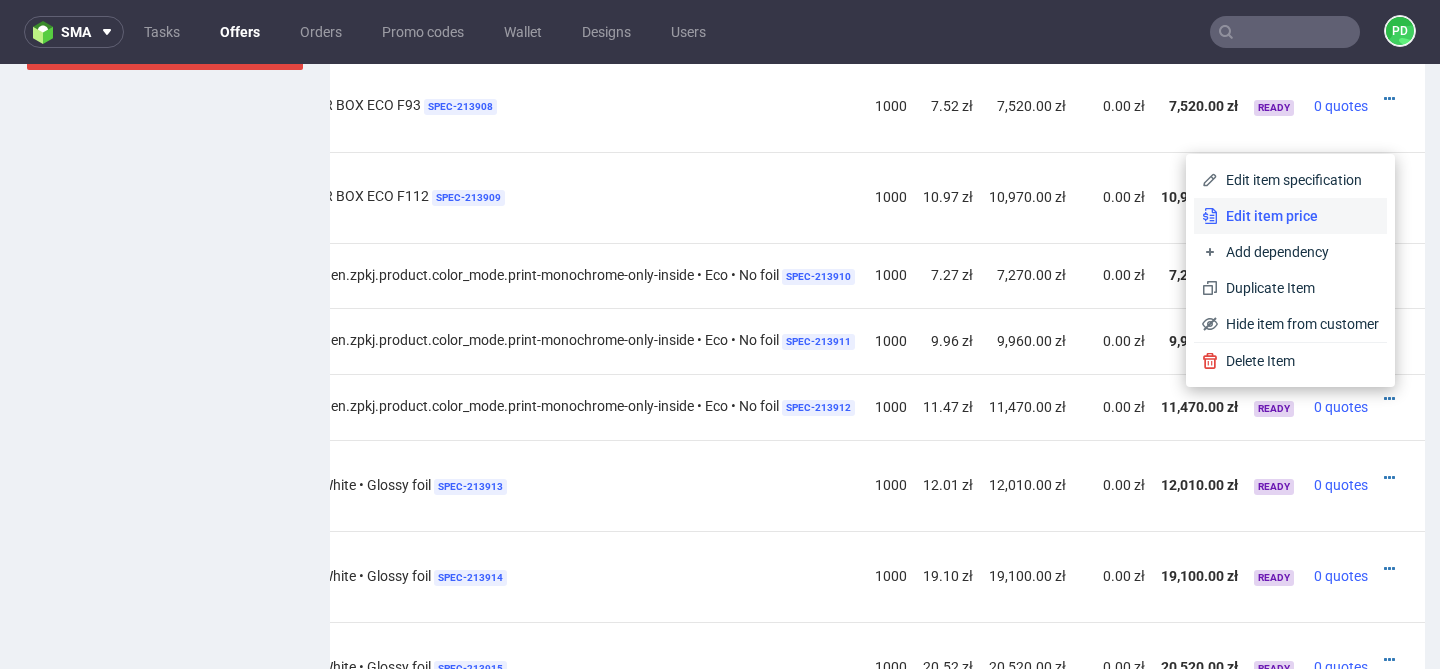 click on "Edit item price" at bounding box center [1290, 216] 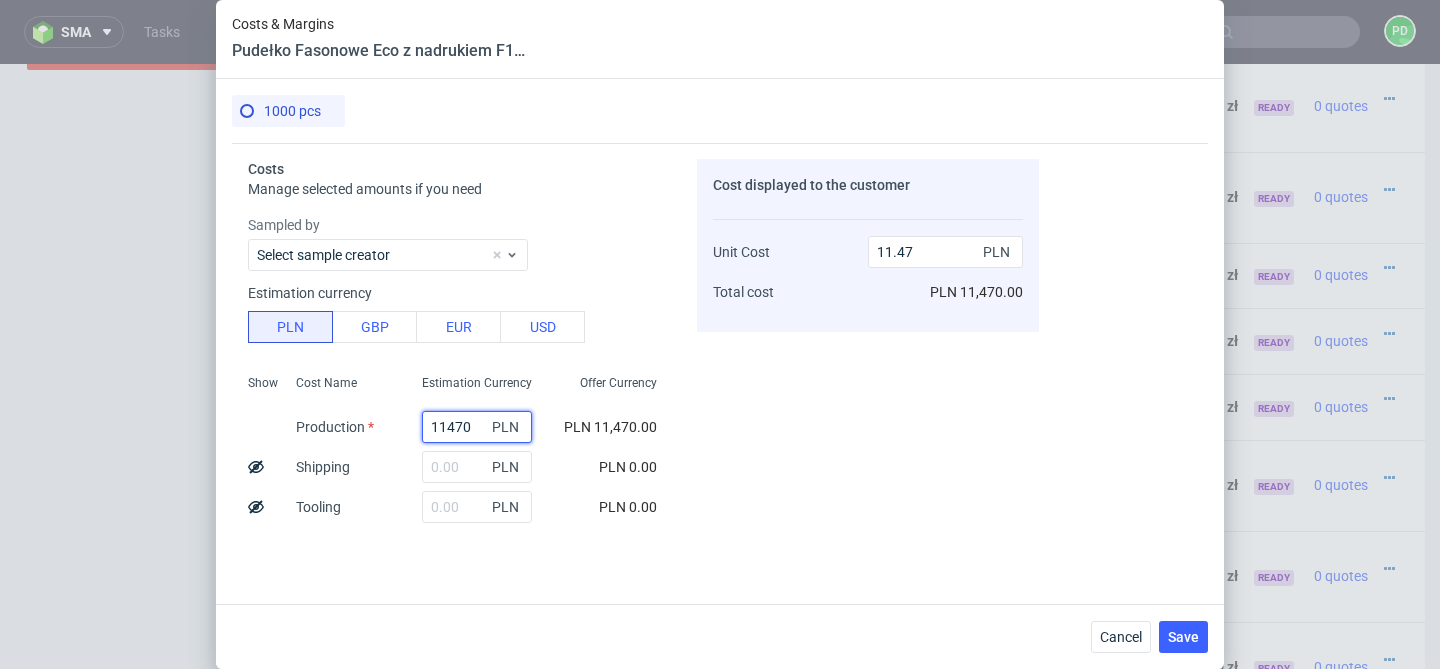 drag, startPoint x: 474, startPoint y: 425, endPoint x: 330, endPoint y: 425, distance: 144 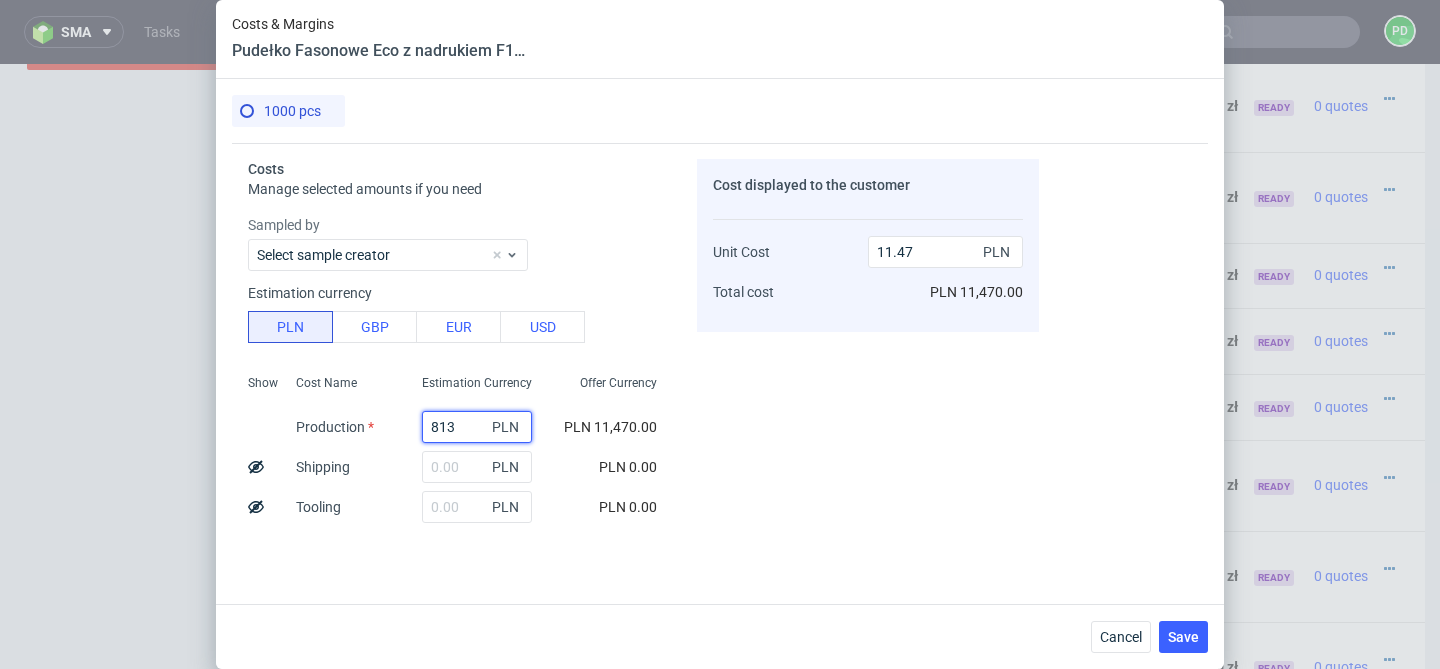 type on "8130" 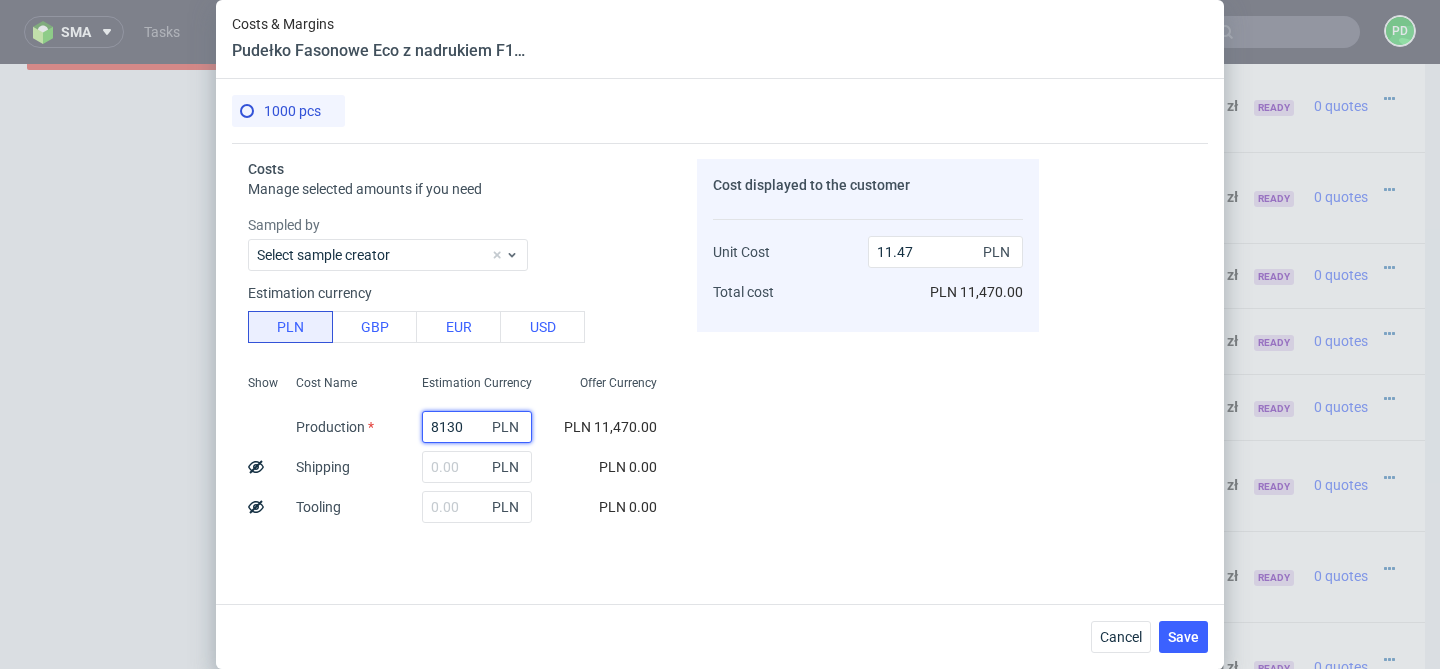 type on "8.13" 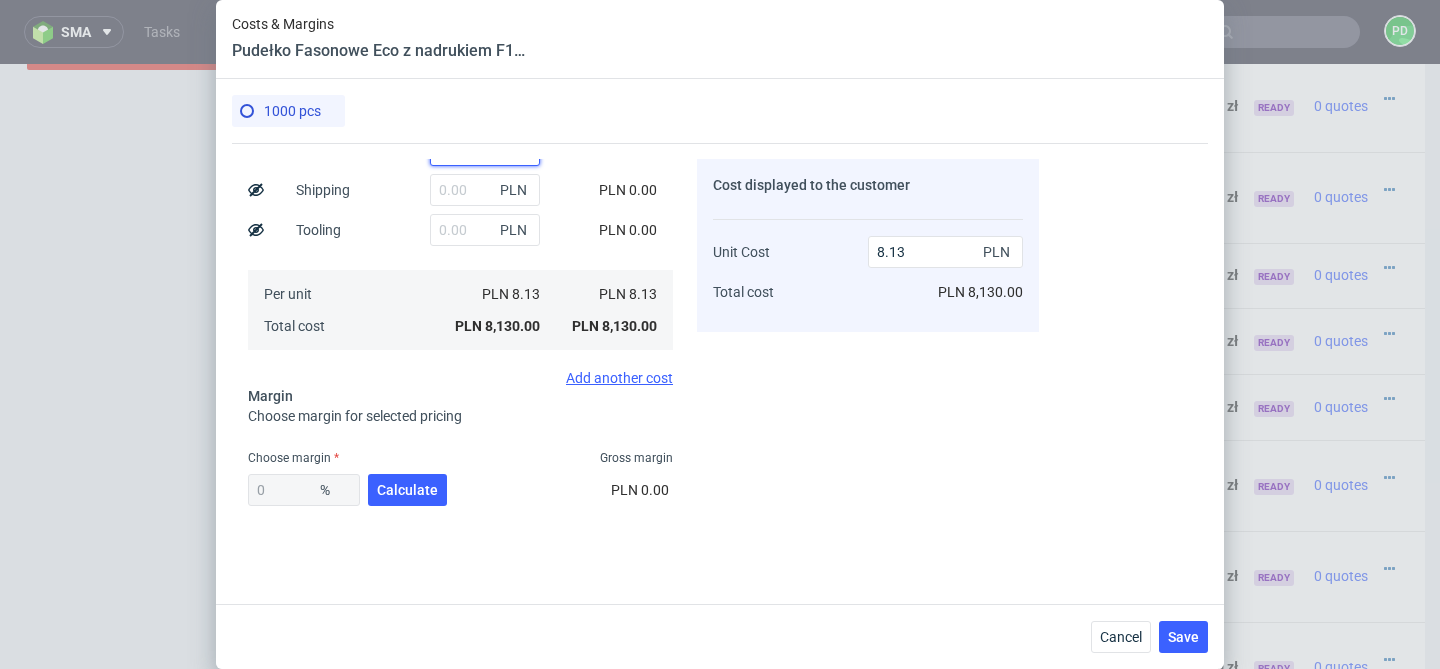 scroll, scrollTop: 328, scrollLeft: 0, axis: vertical 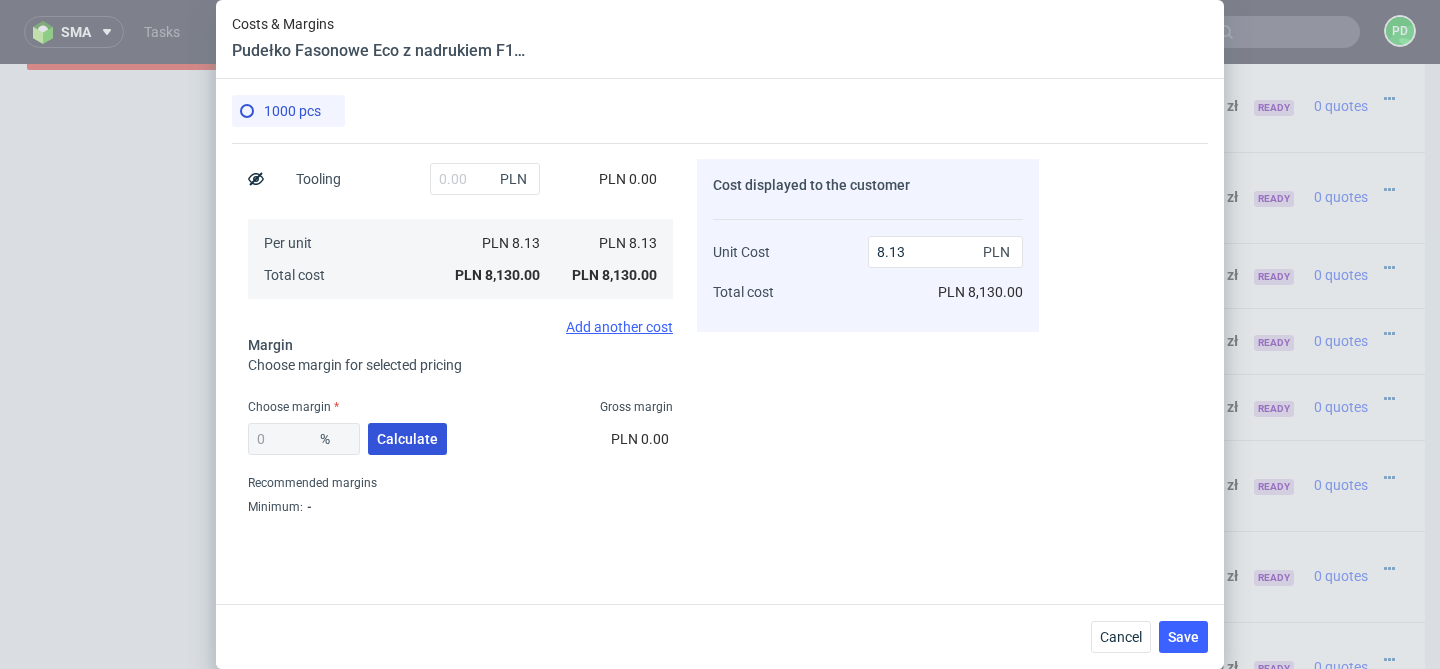 type on "8130" 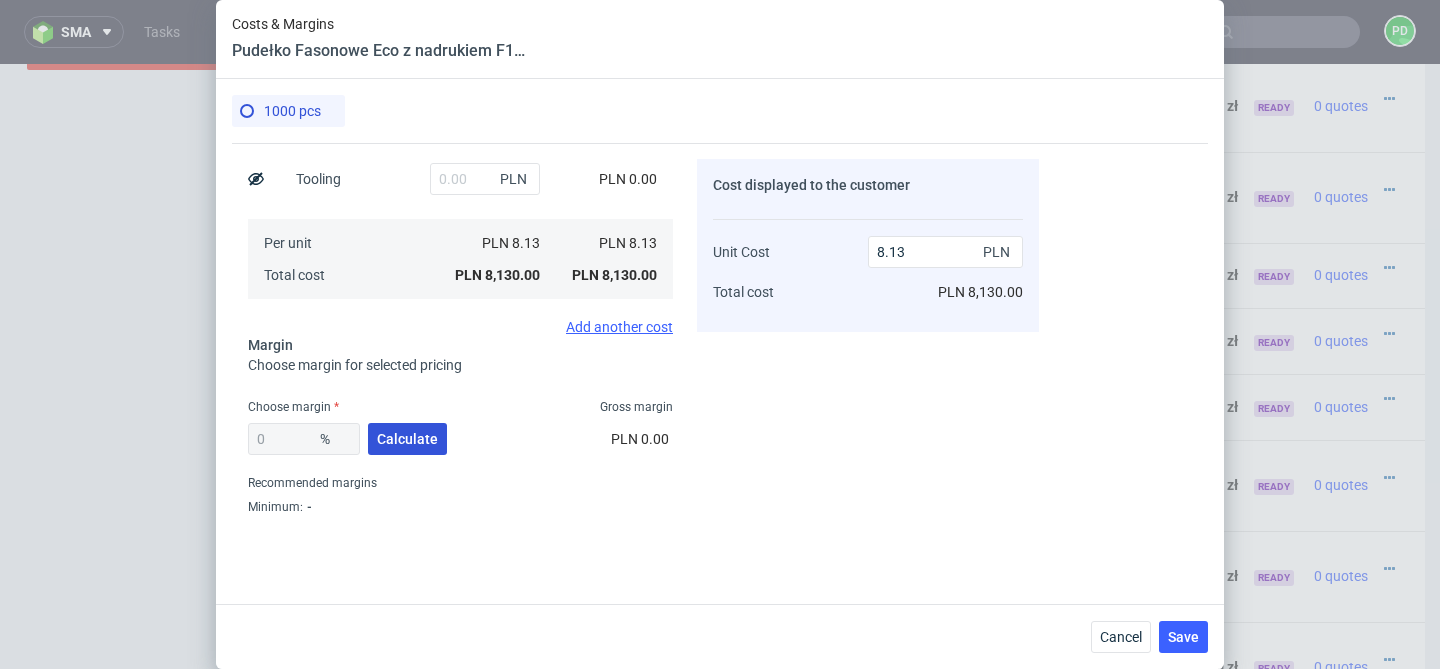 click on "Calculate" at bounding box center (407, 439) 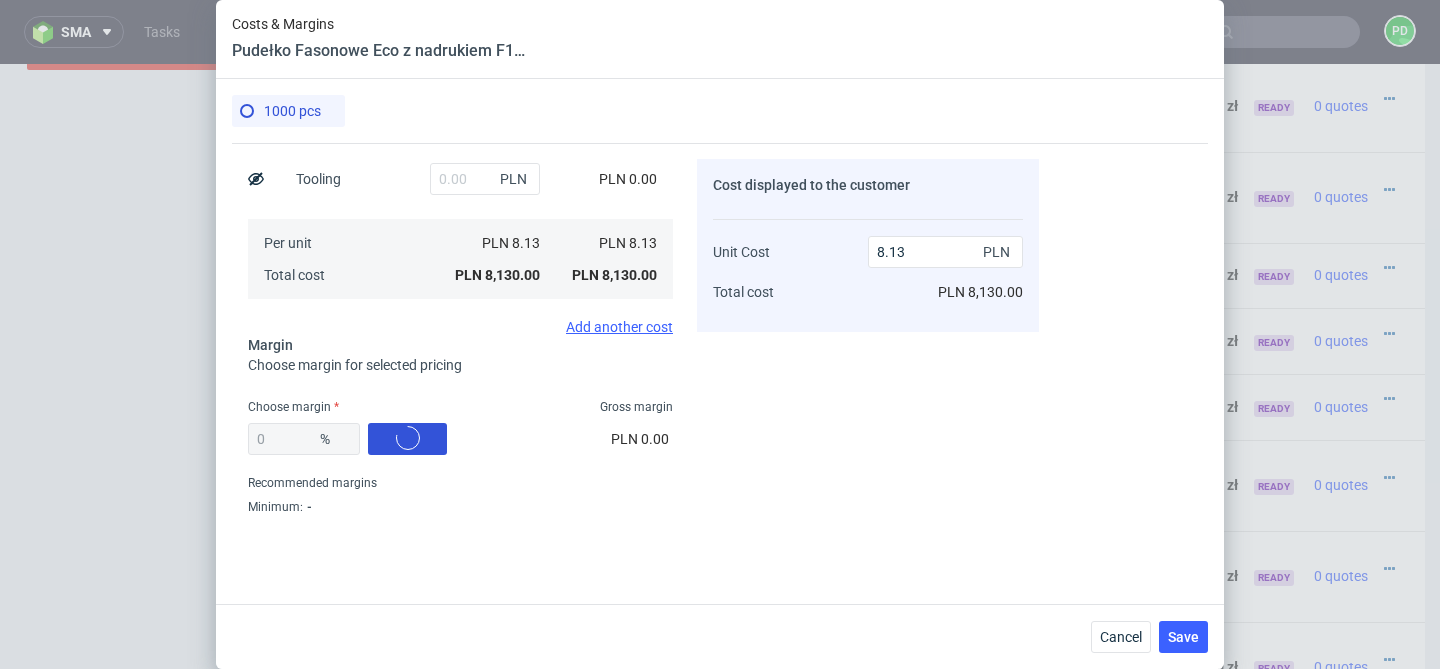 type on "35.05" 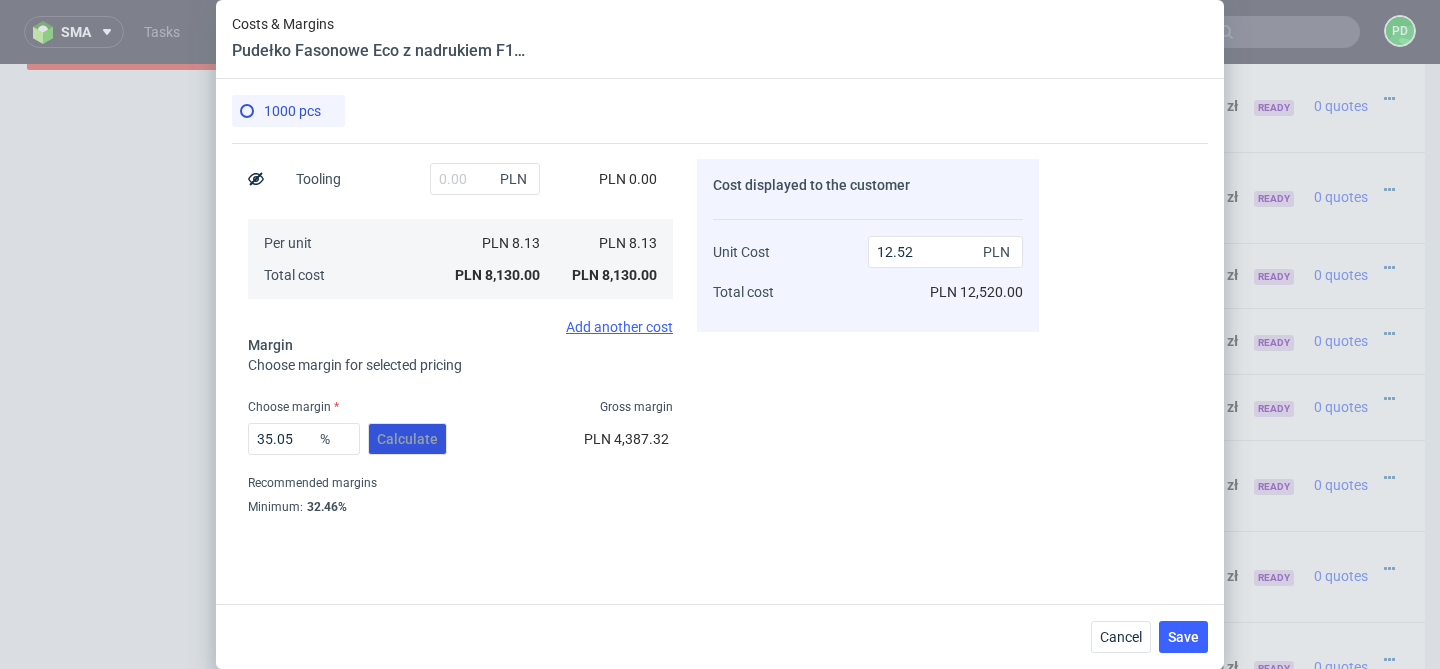 scroll, scrollTop: 367, scrollLeft: 0, axis: vertical 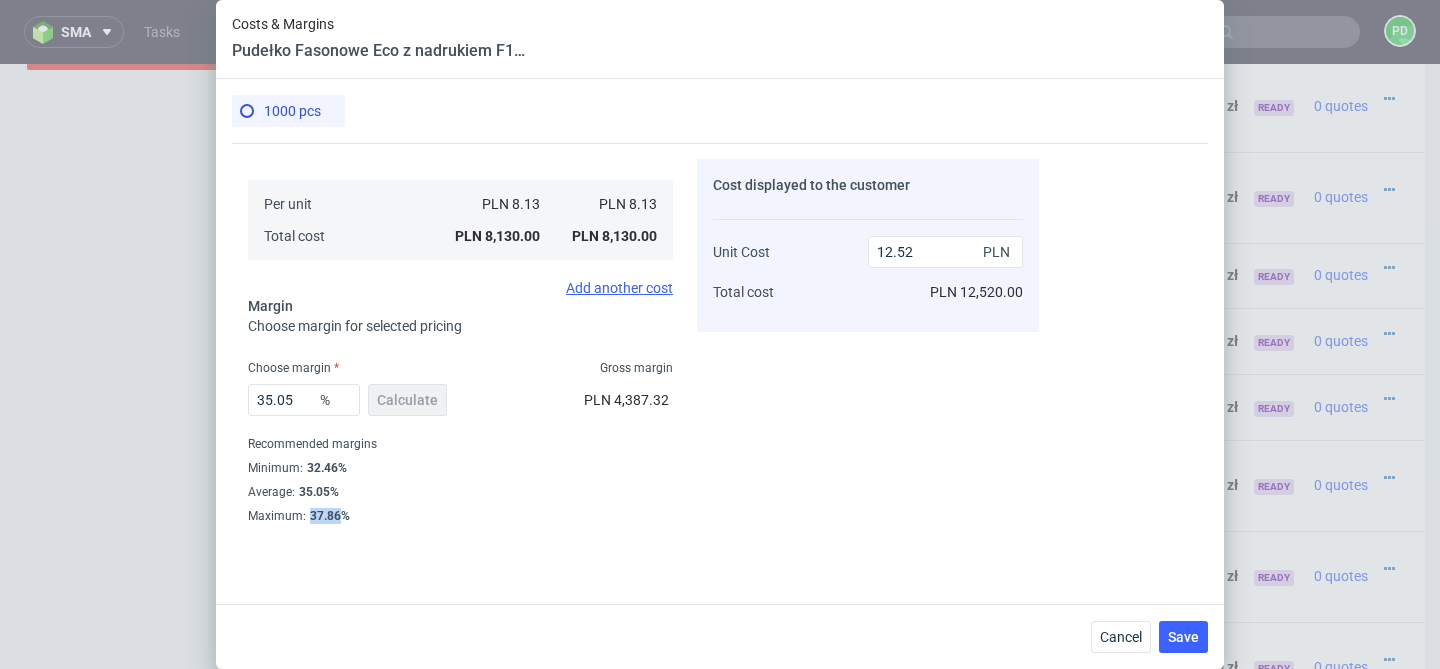drag, startPoint x: 340, startPoint y: 517, endPoint x: 305, endPoint y: 517, distance: 35 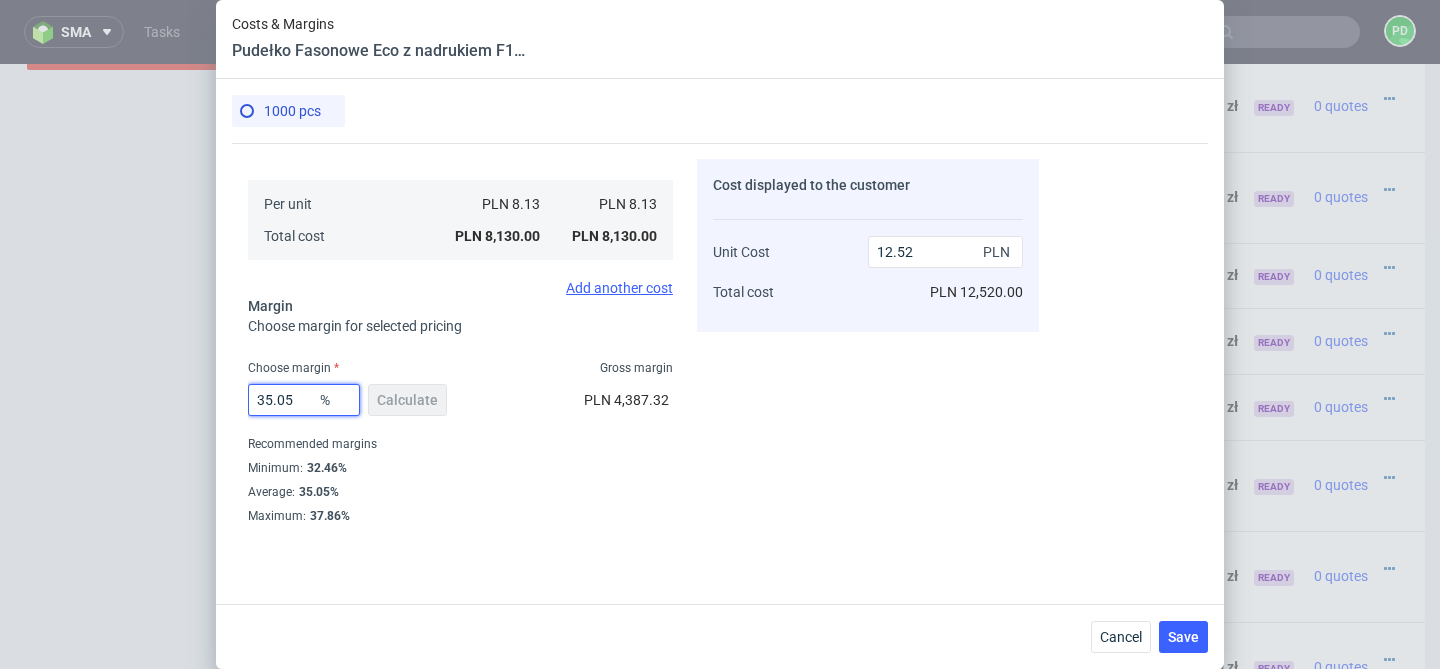 drag, startPoint x: 313, startPoint y: 409, endPoint x: 197, endPoint y: 400, distance: 116.34862 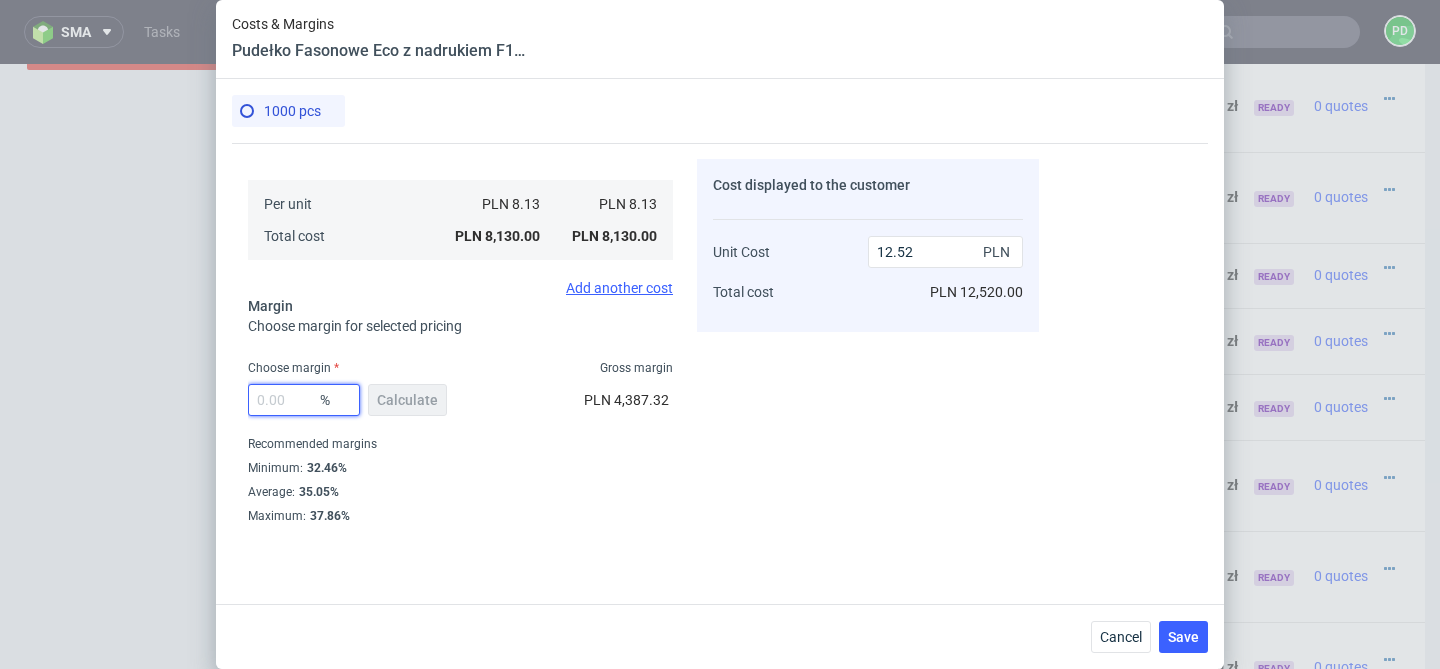 paste on "37.86" 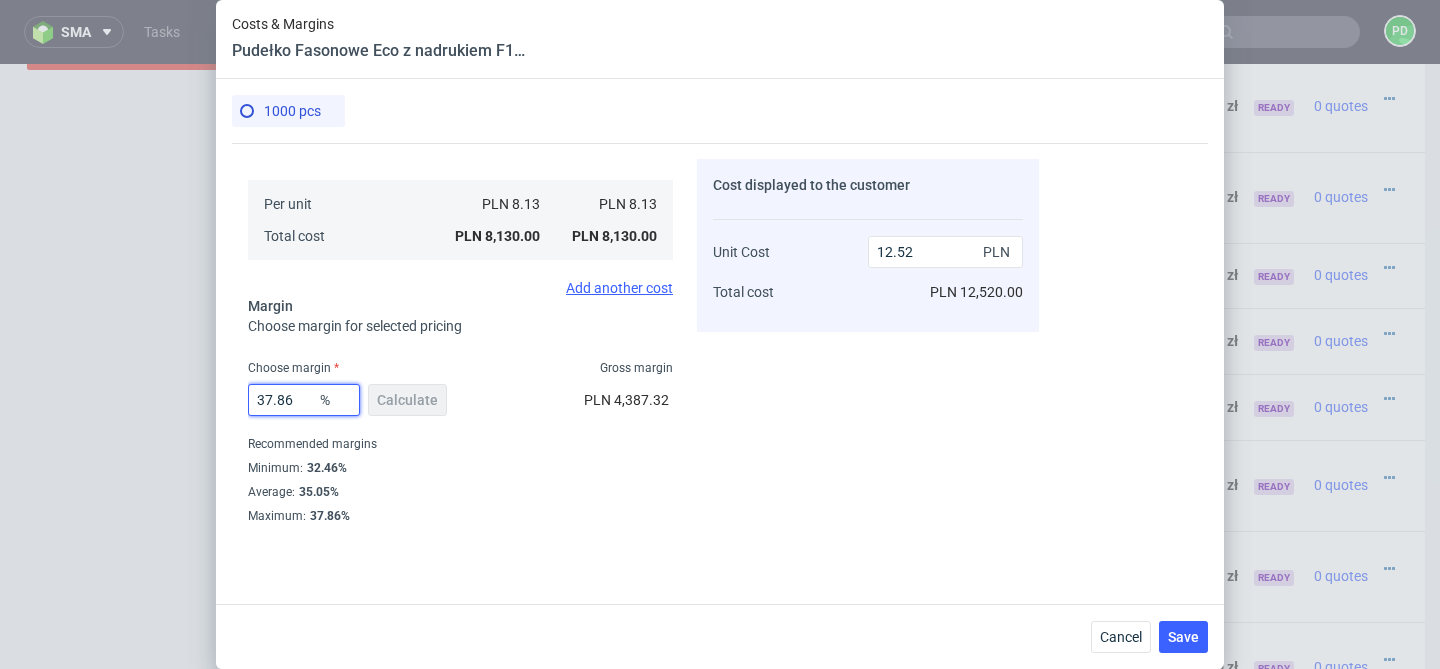 type on "13.08" 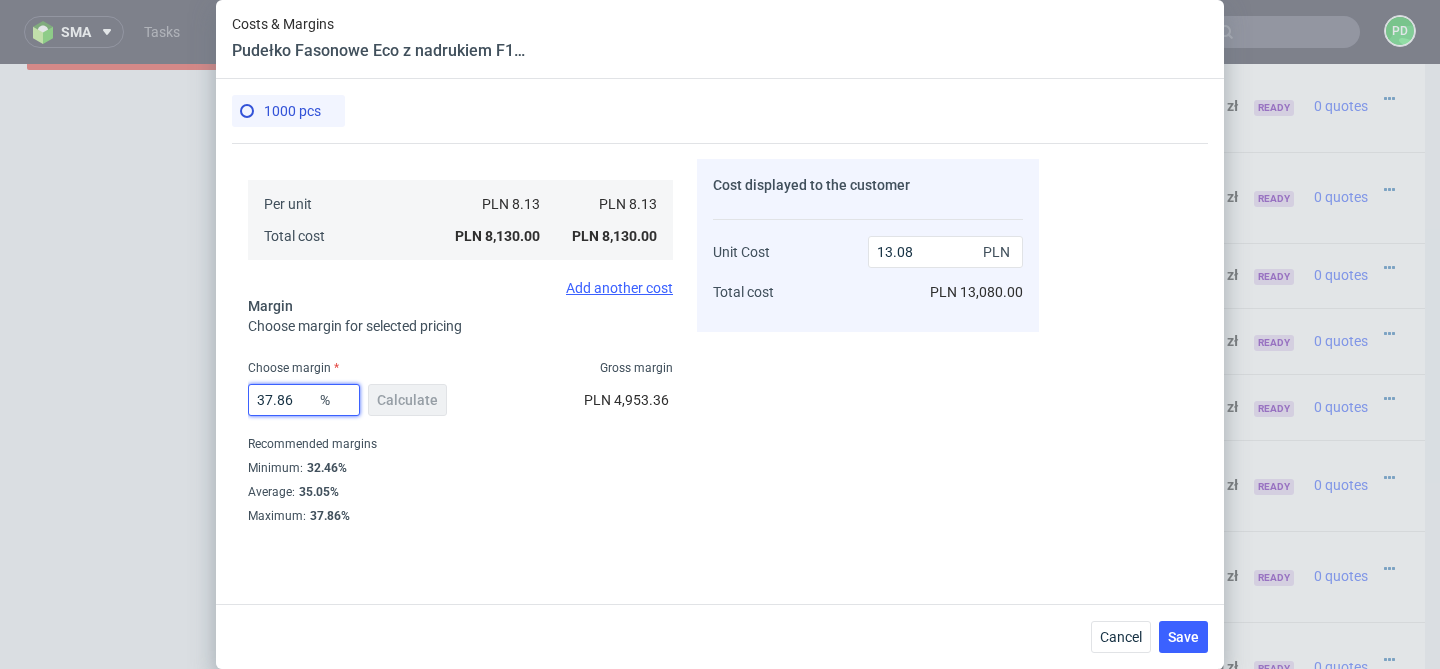type on "37.86" 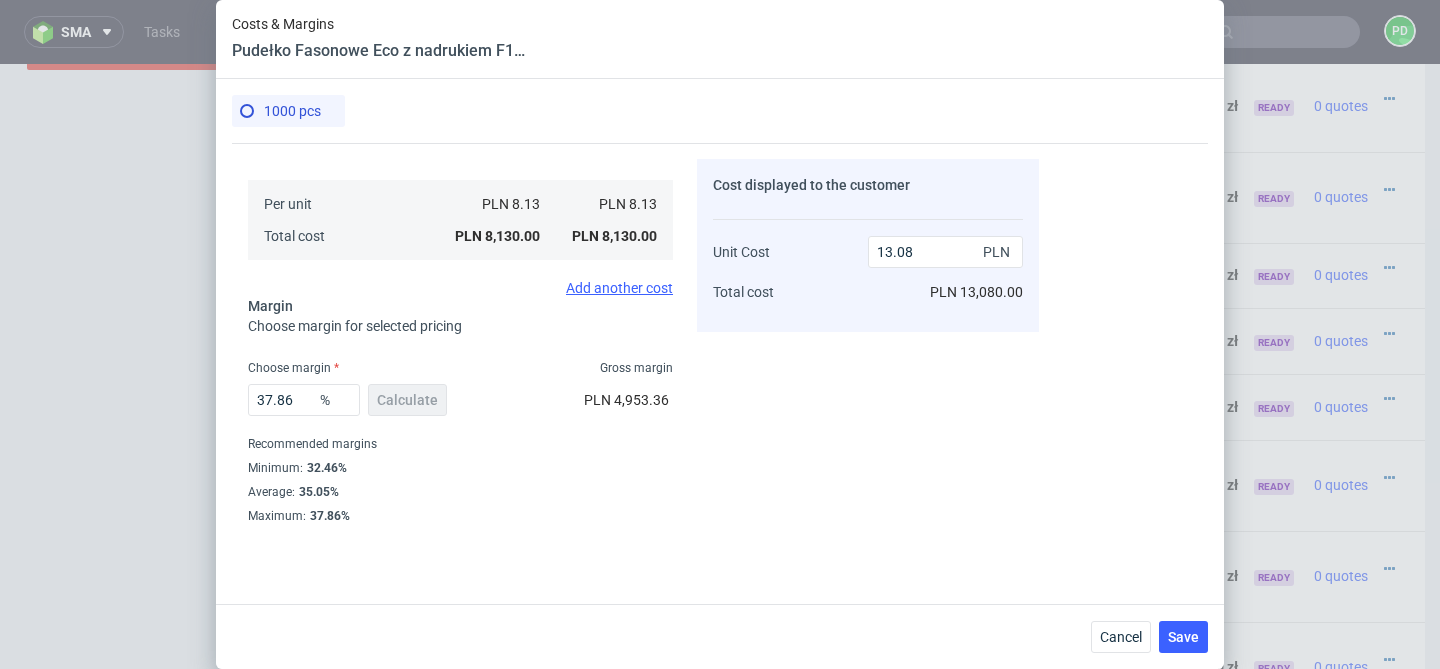 click on "Recommended margins" at bounding box center (460, 444) 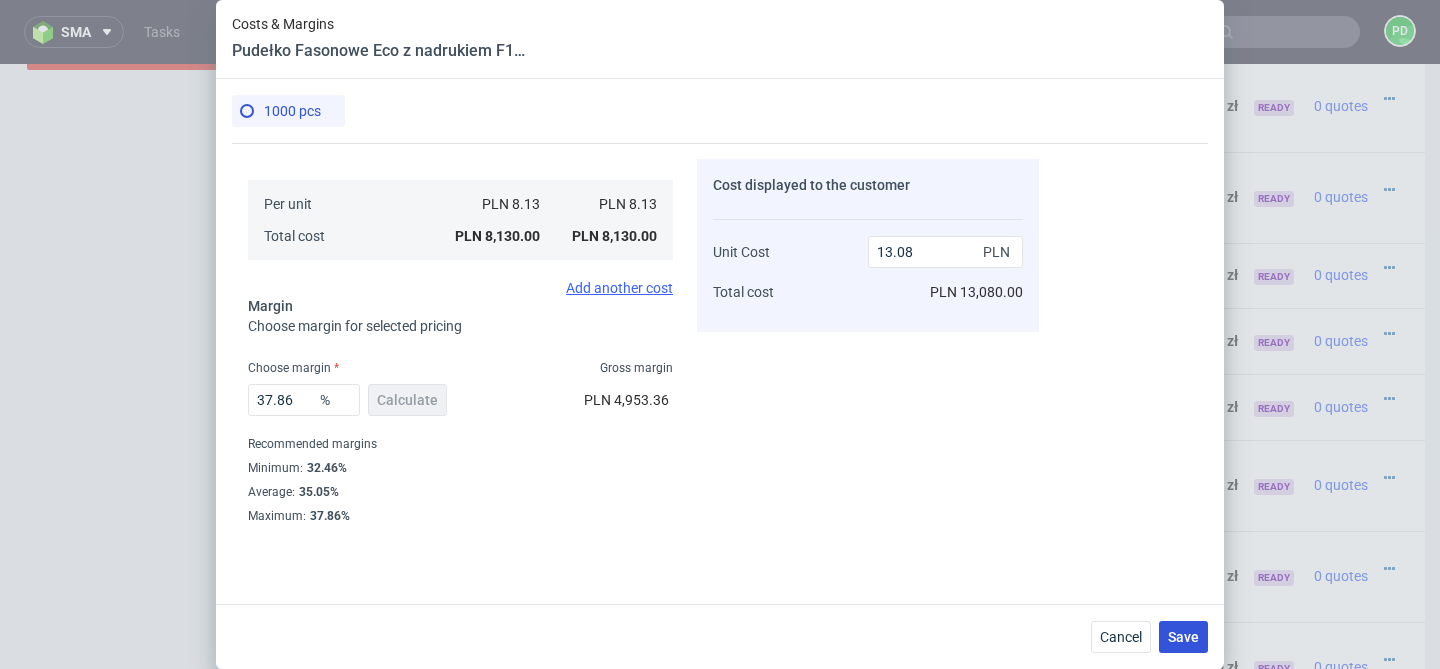 click on "Save" at bounding box center [1183, 637] 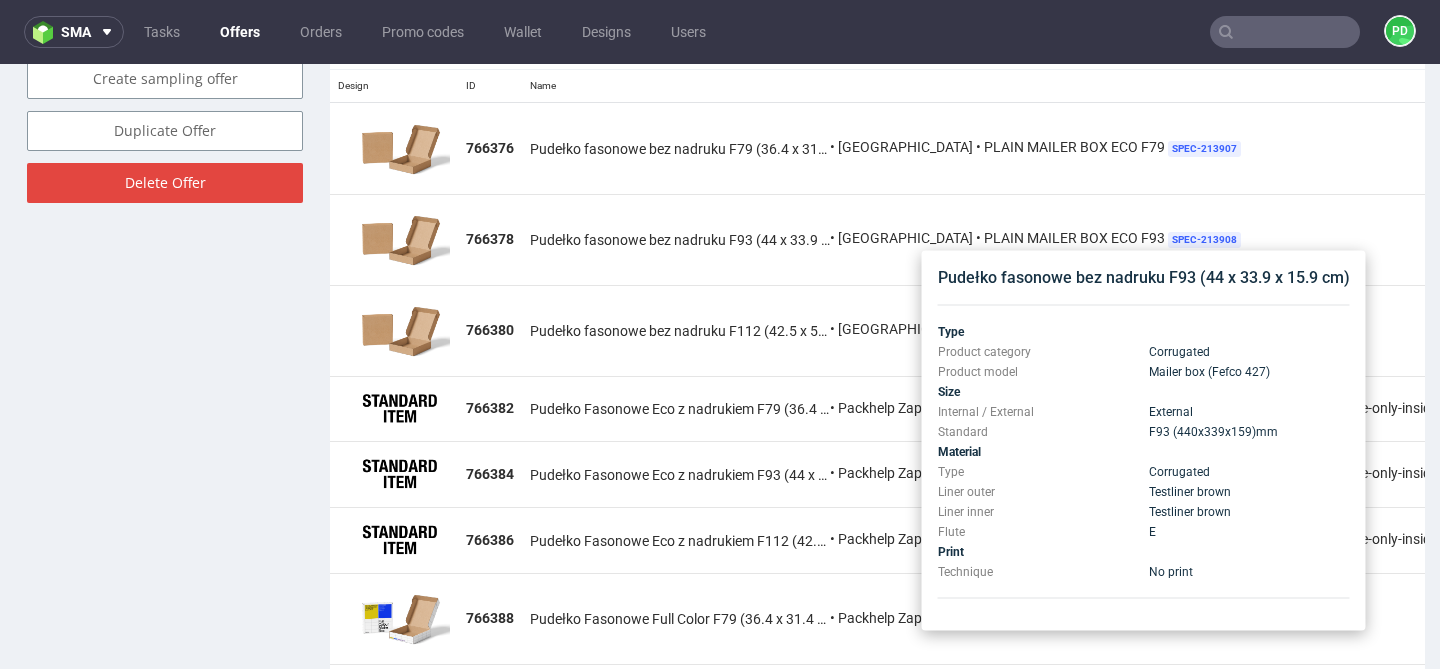 scroll, scrollTop: 1230, scrollLeft: 0, axis: vertical 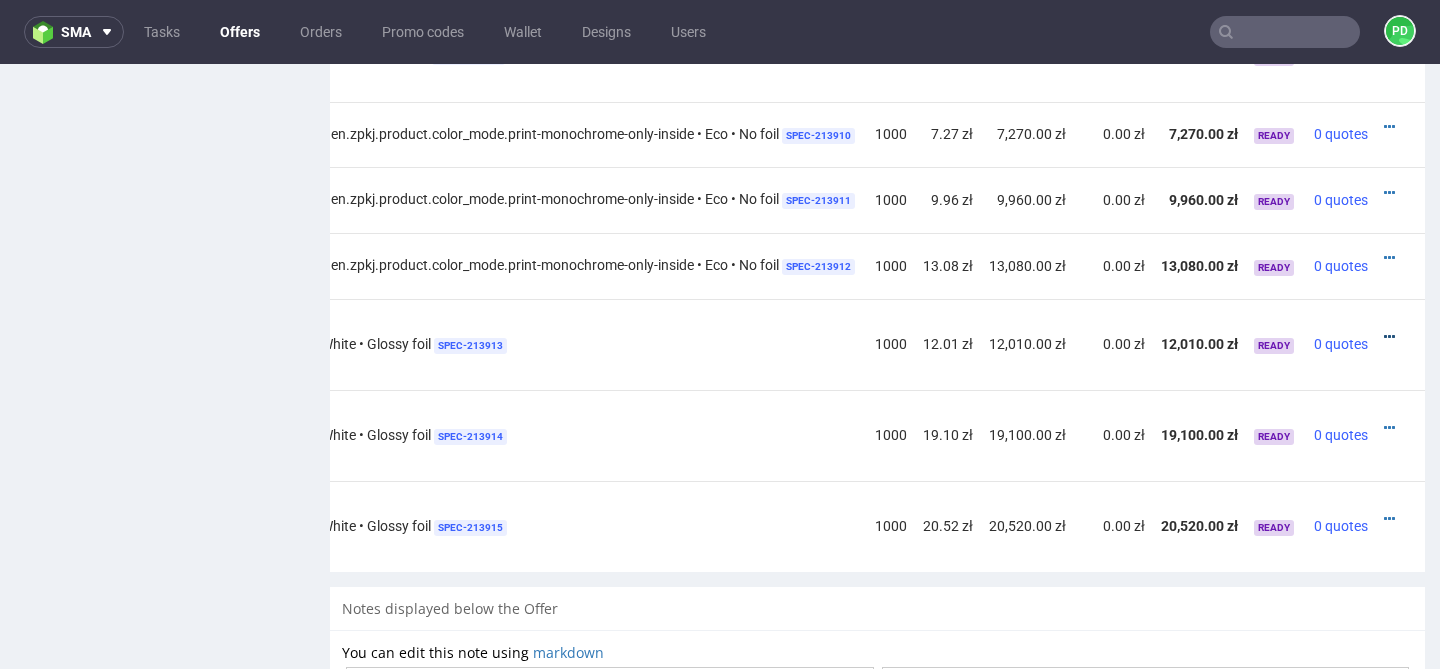 click at bounding box center (1389, 337) 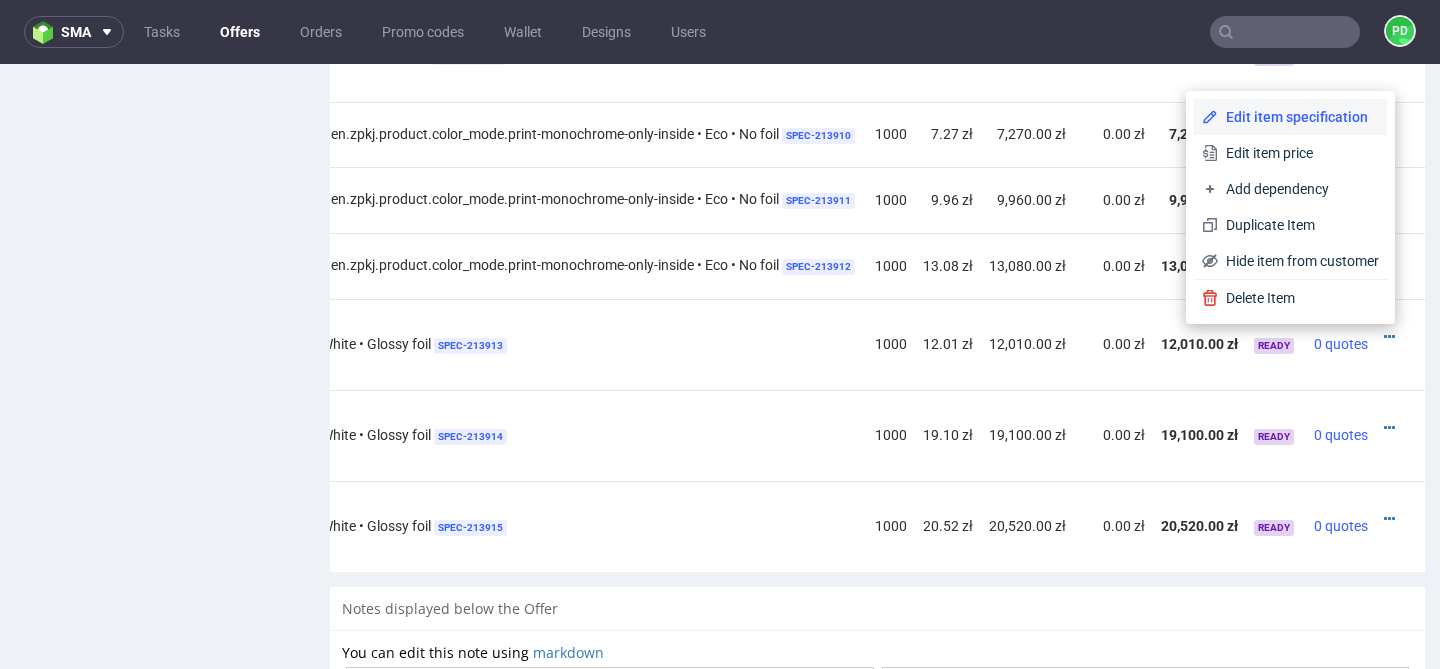click on "Edit item specification" at bounding box center [1290, 117] 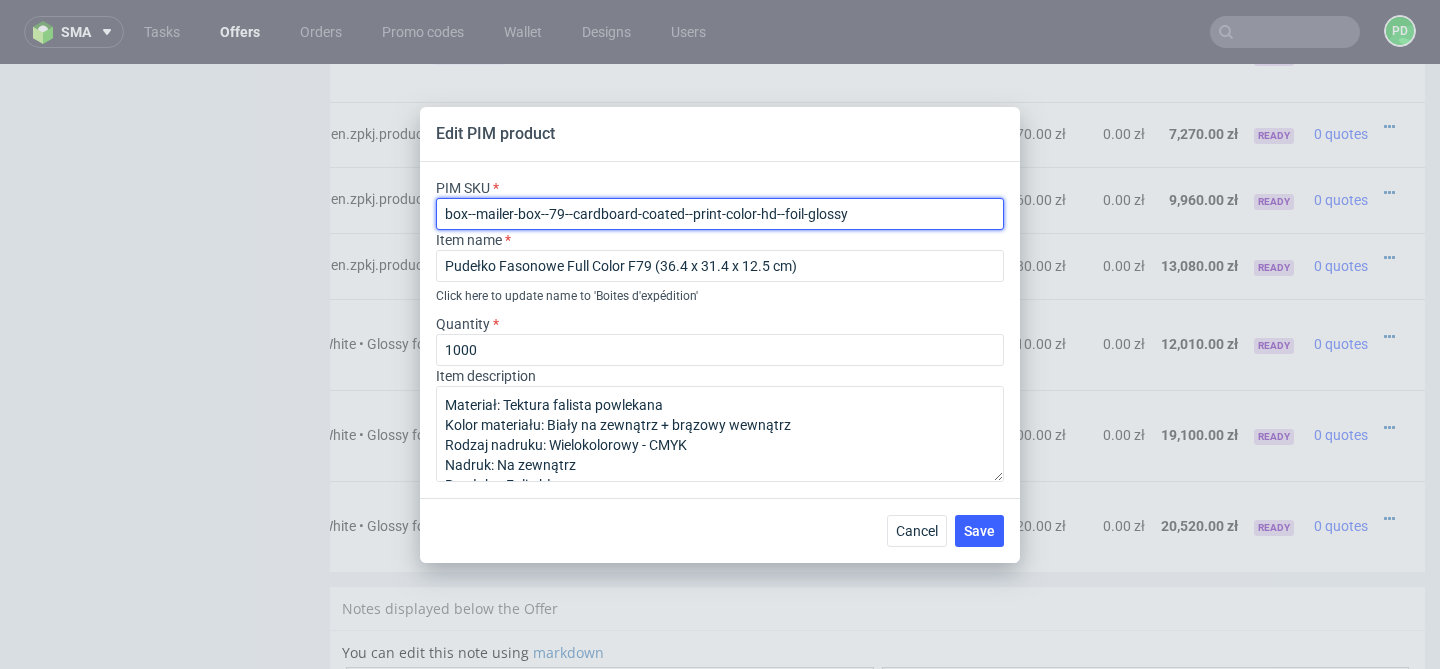 drag, startPoint x: 881, startPoint y: 216, endPoint x: 443, endPoint y: 211, distance: 438.02853 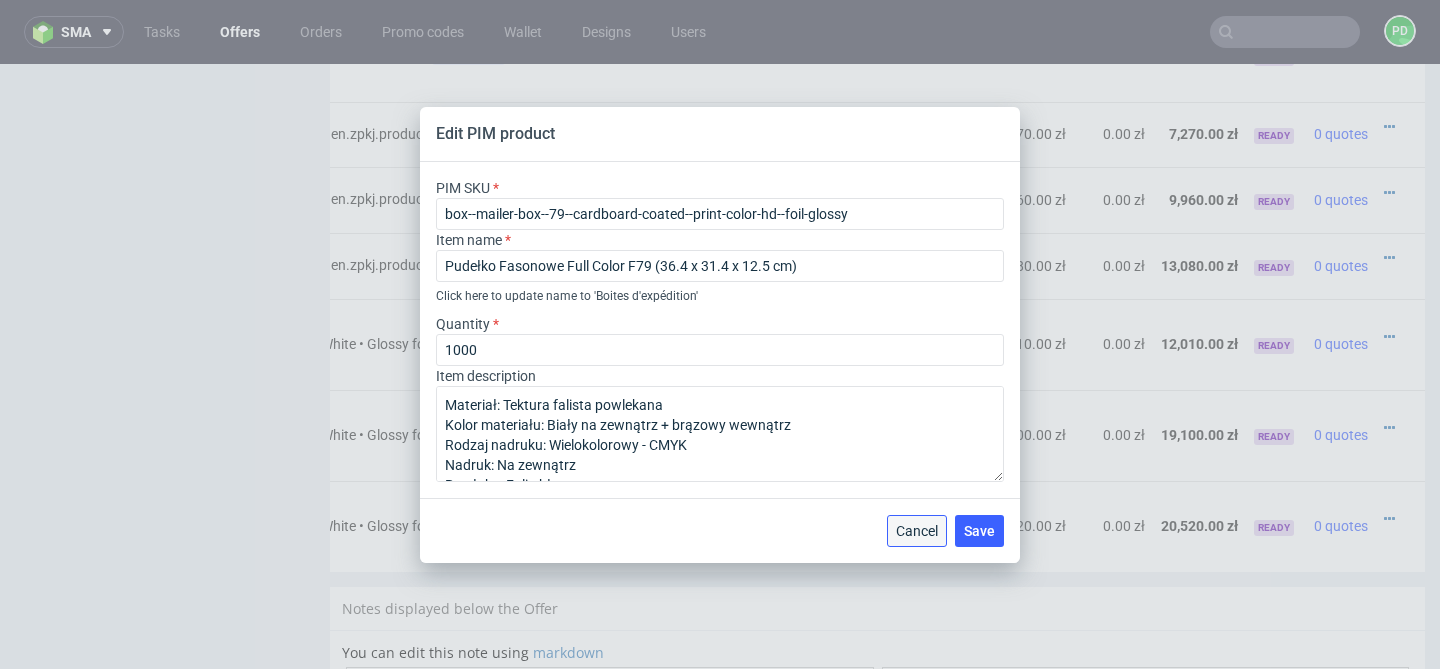click on "Cancel" at bounding box center [917, 531] 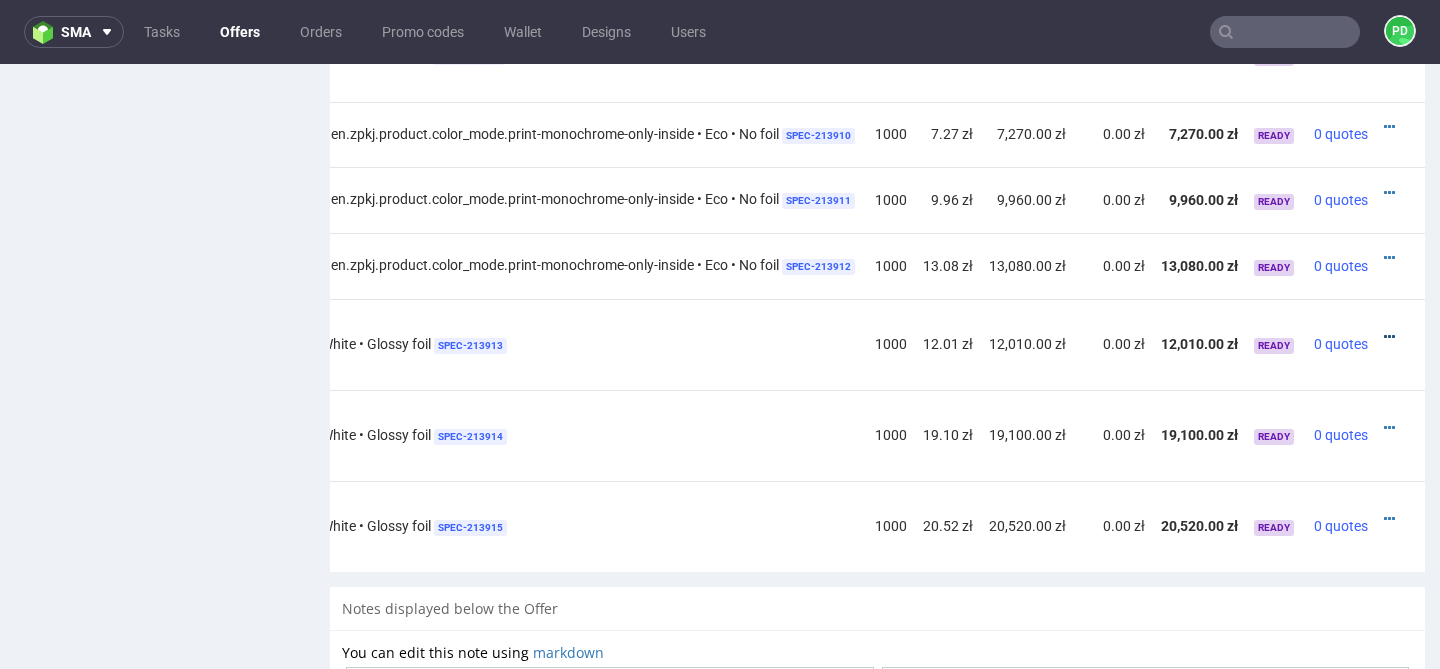 click at bounding box center (1389, 337) 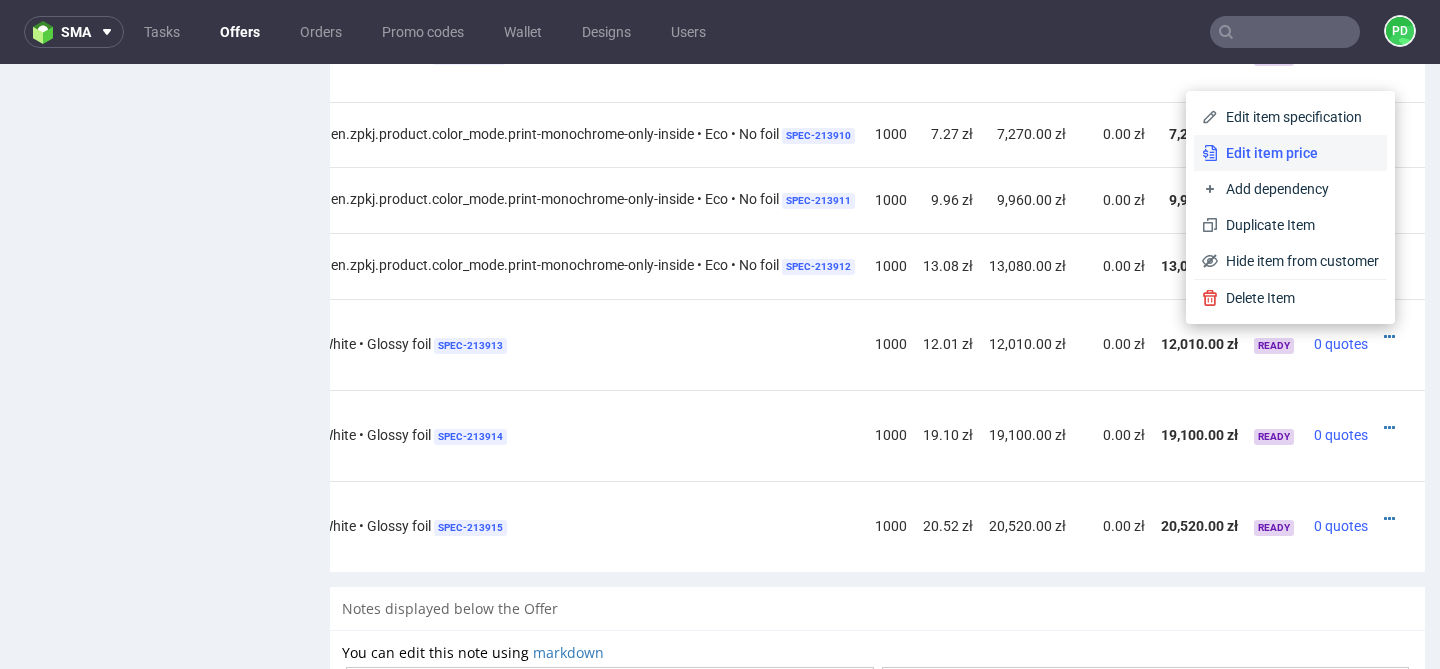 click on "Edit item price" at bounding box center [1290, 153] 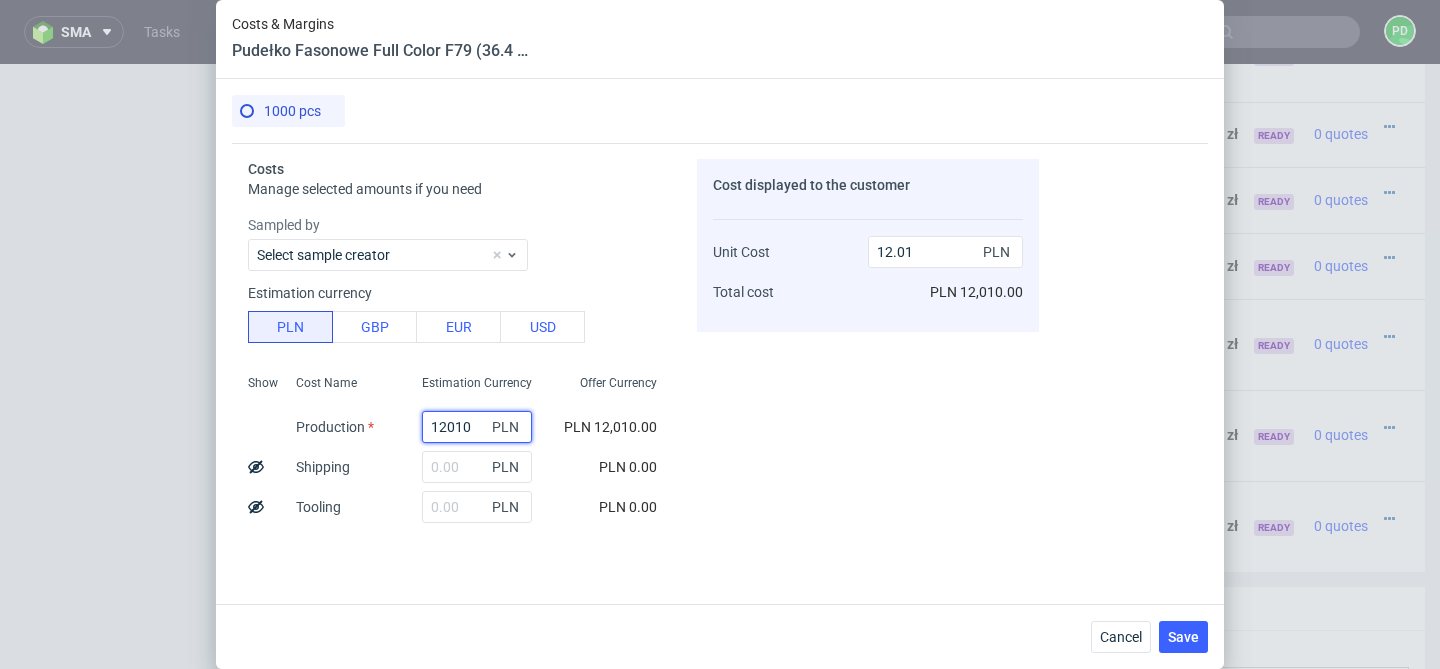 drag, startPoint x: 481, startPoint y: 421, endPoint x: 305, endPoint y: 419, distance: 176.01137 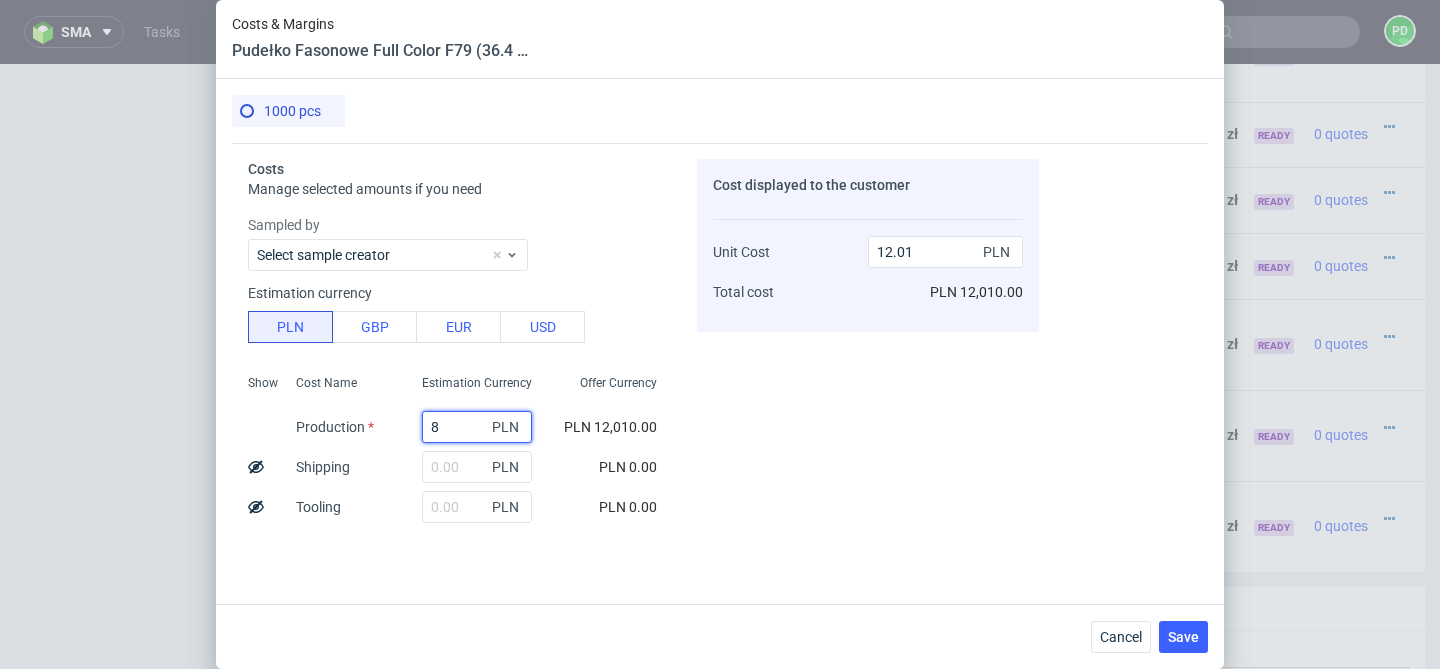 type on "81" 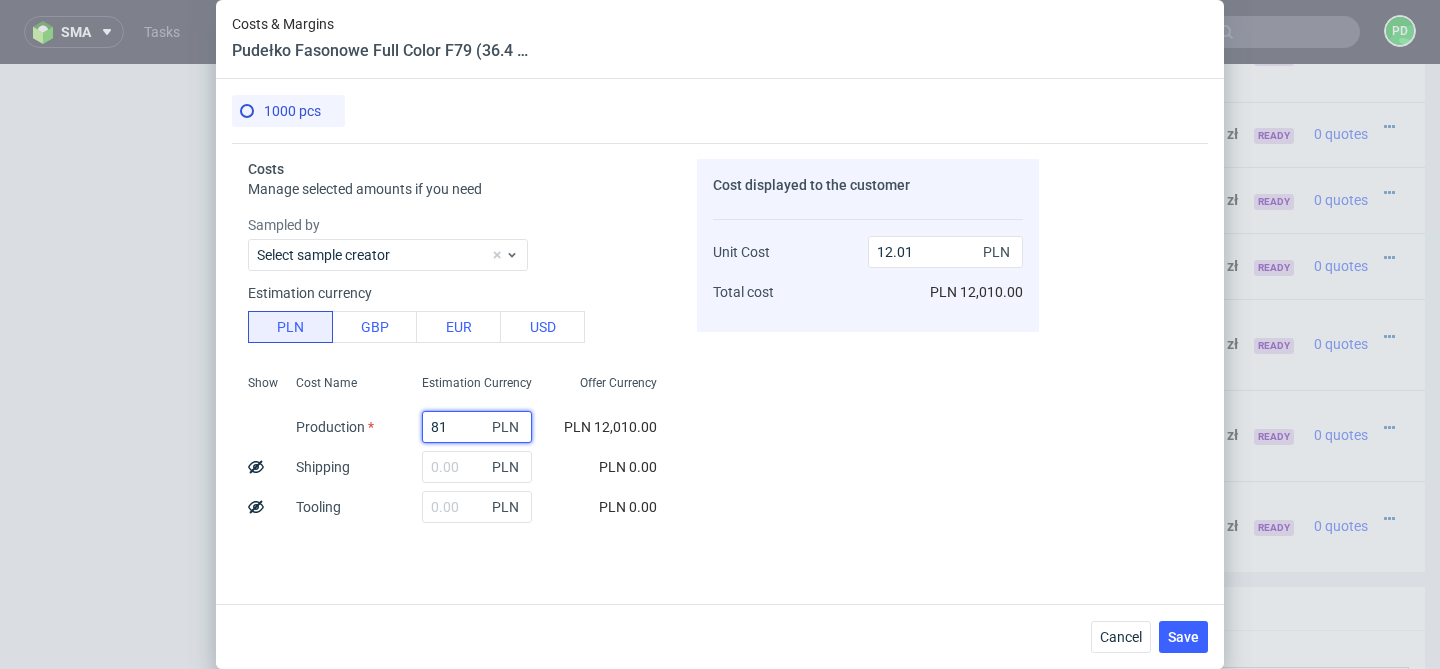 type on "0.08" 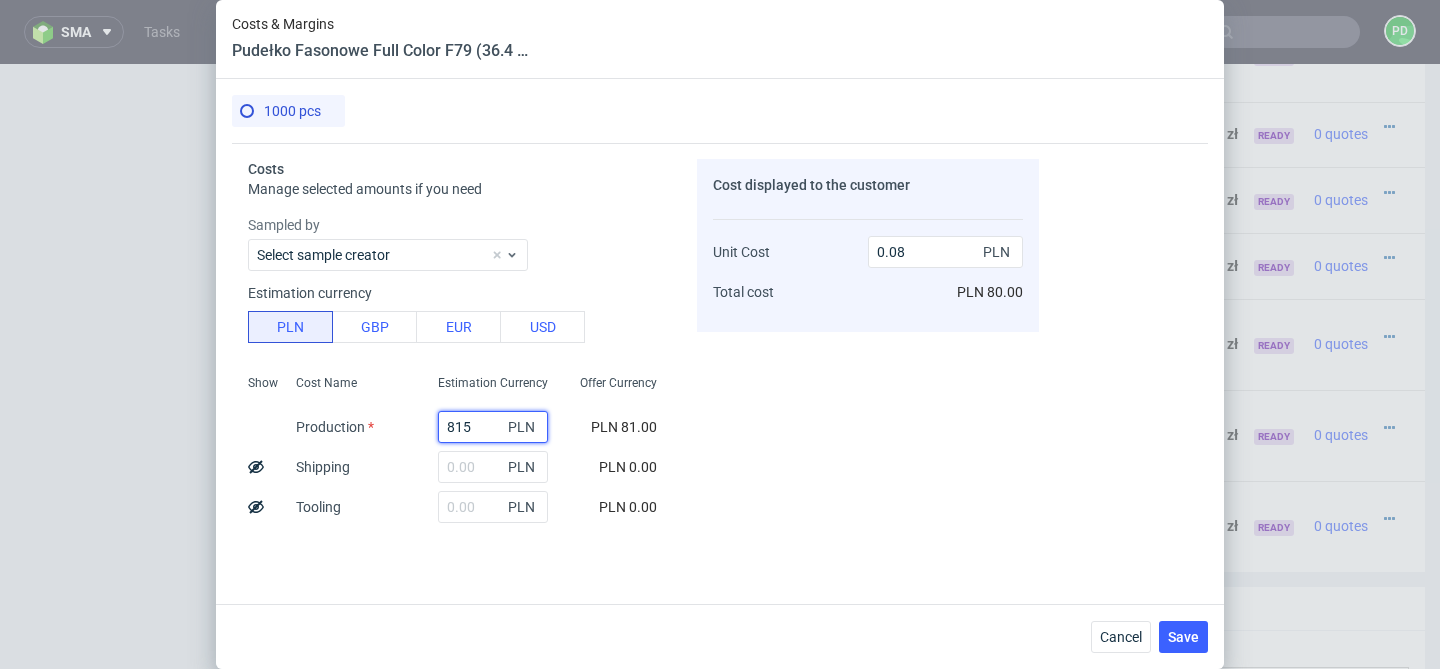type on "8150" 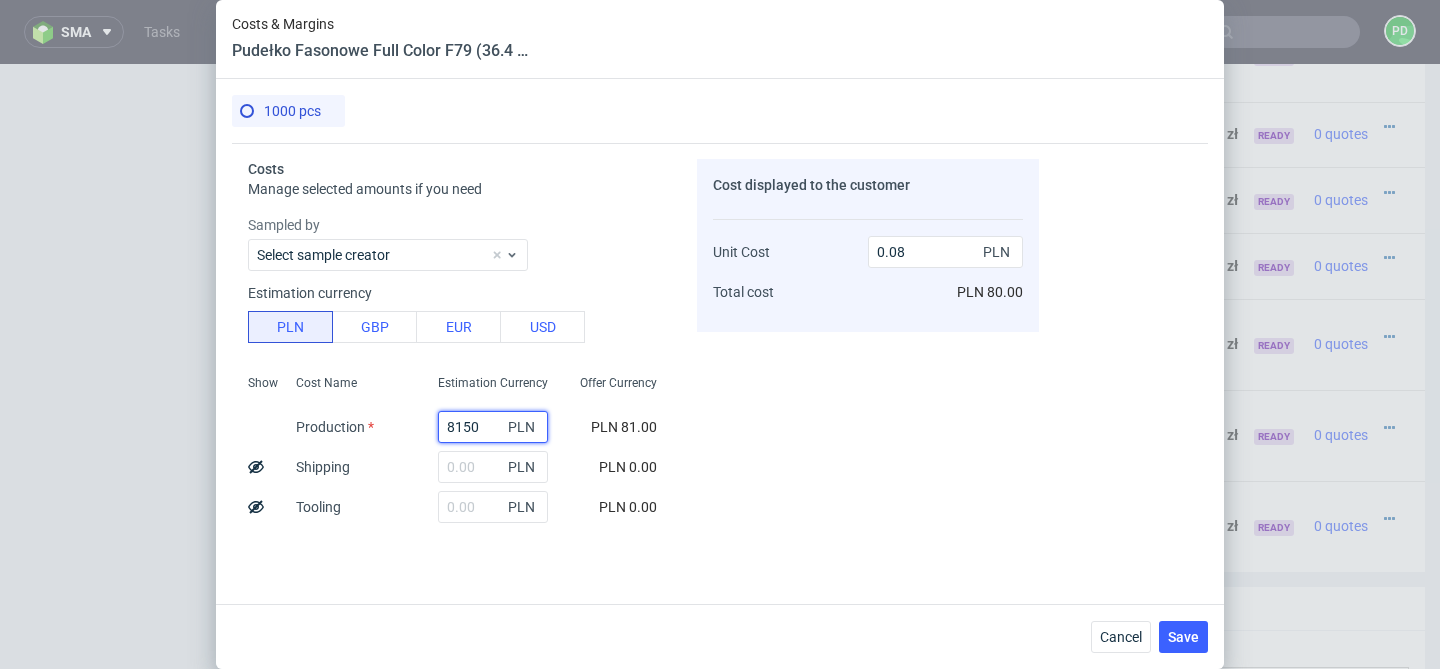 type on "8.15" 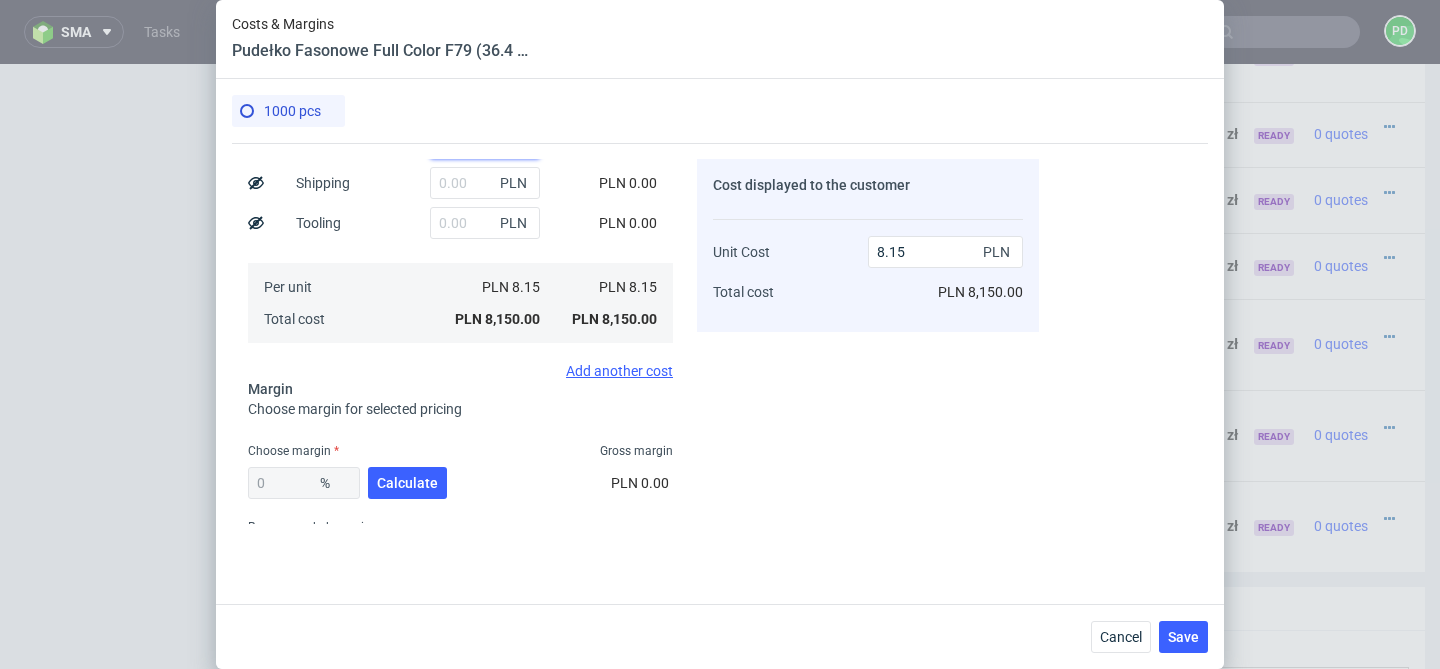 scroll, scrollTop: 308, scrollLeft: 0, axis: vertical 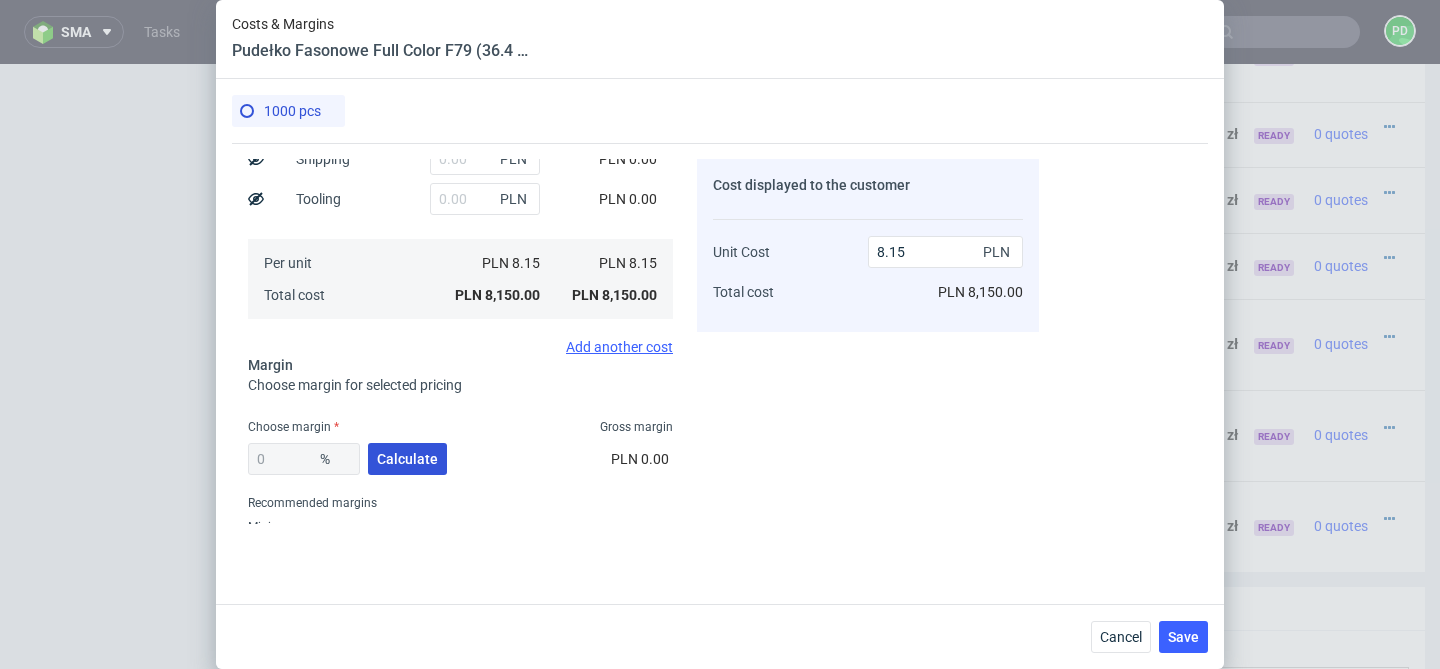 type on "8150" 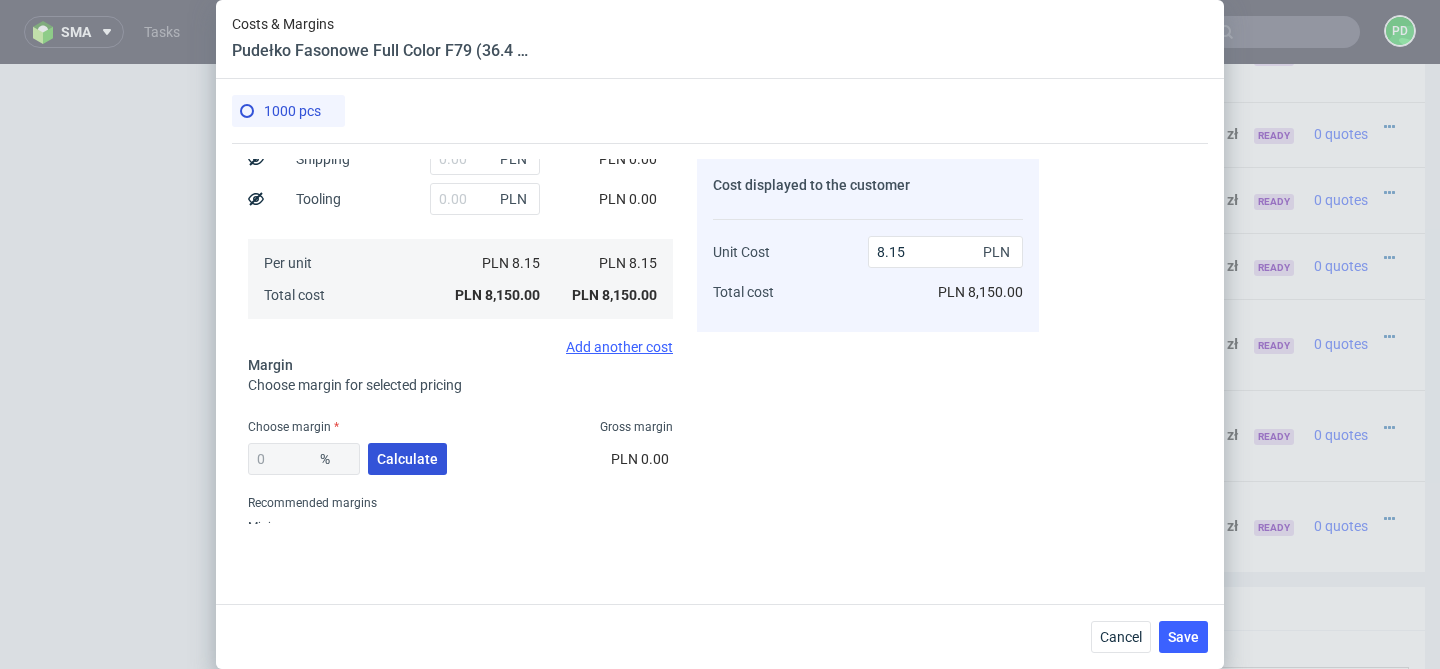 click on "Calculate" at bounding box center (407, 459) 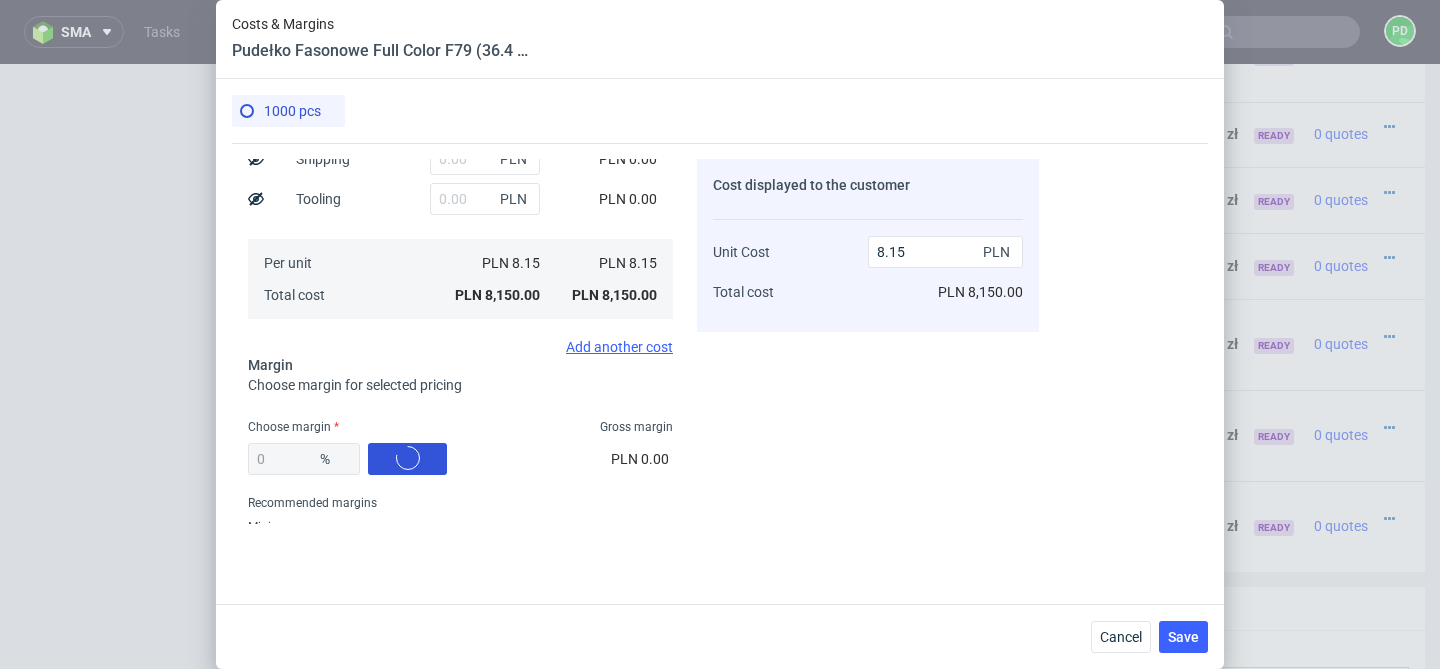 type on "35.04" 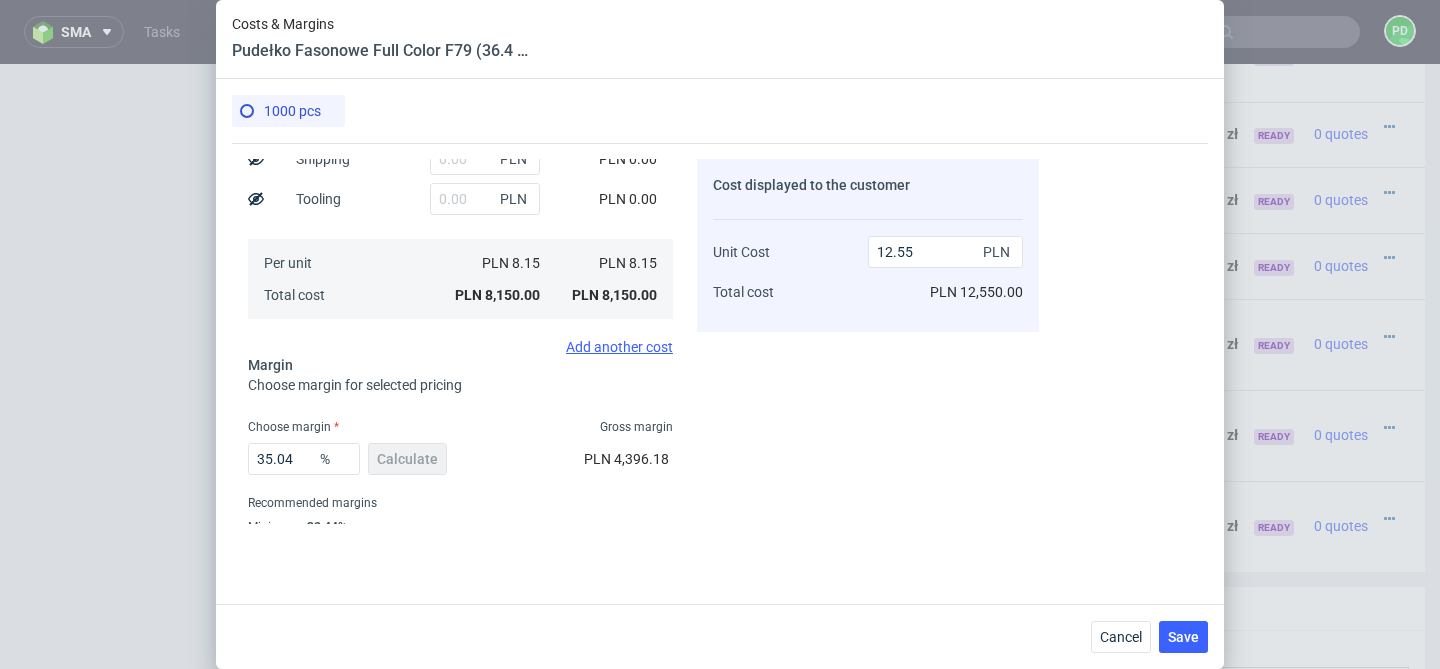 scroll, scrollTop: 367, scrollLeft: 0, axis: vertical 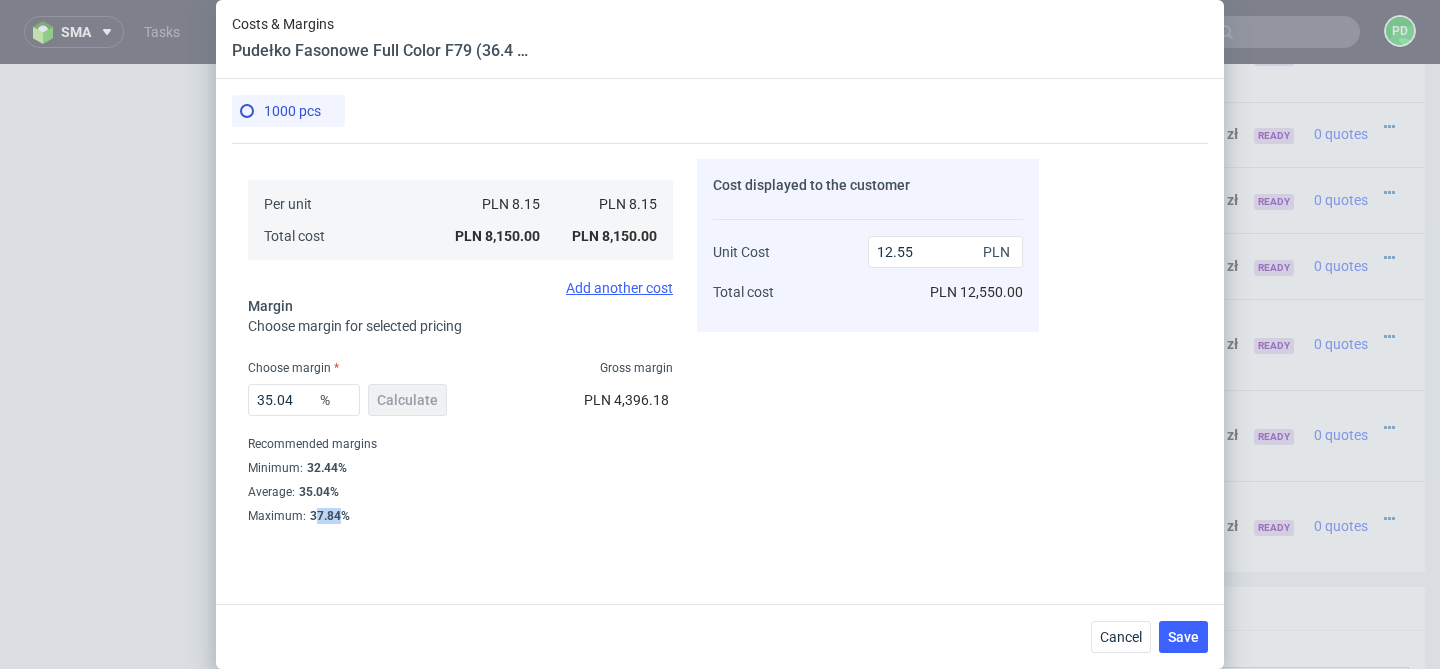 drag, startPoint x: 338, startPoint y: 514, endPoint x: 312, endPoint y: 514, distance: 26 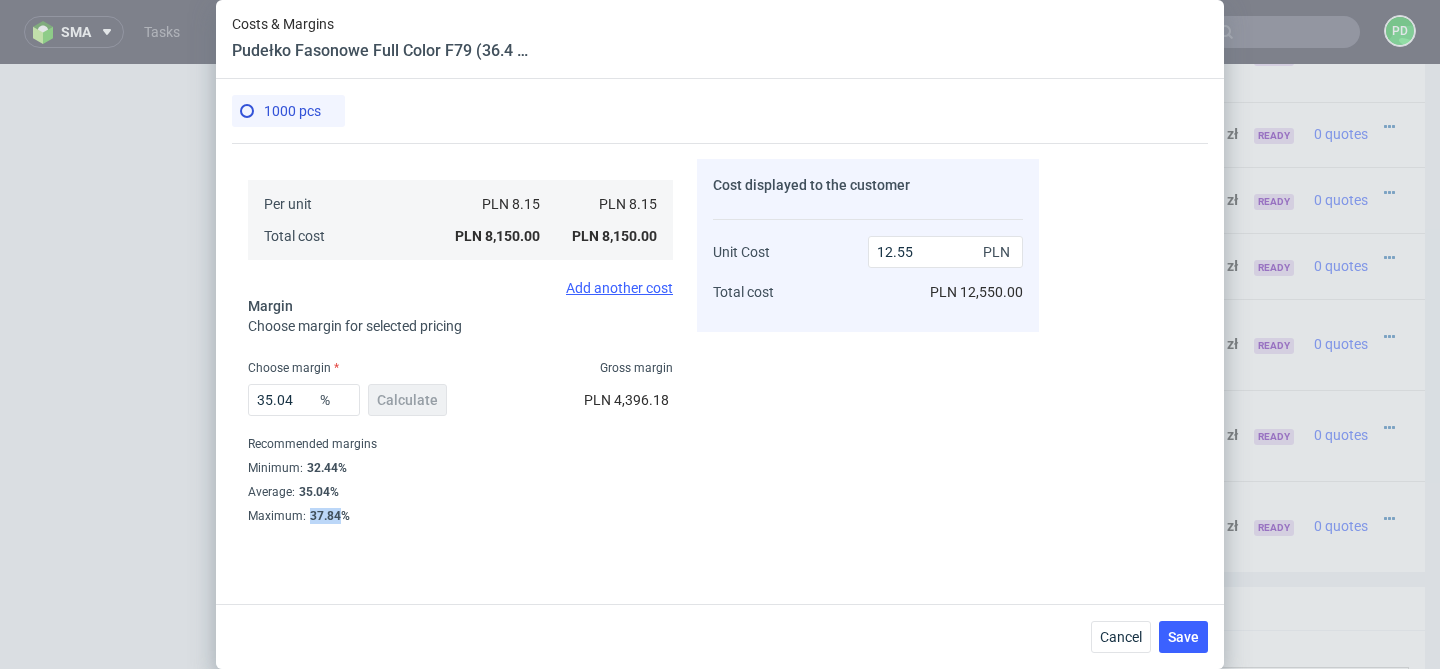 click on "37.84%" at bounding box center [328, 516] 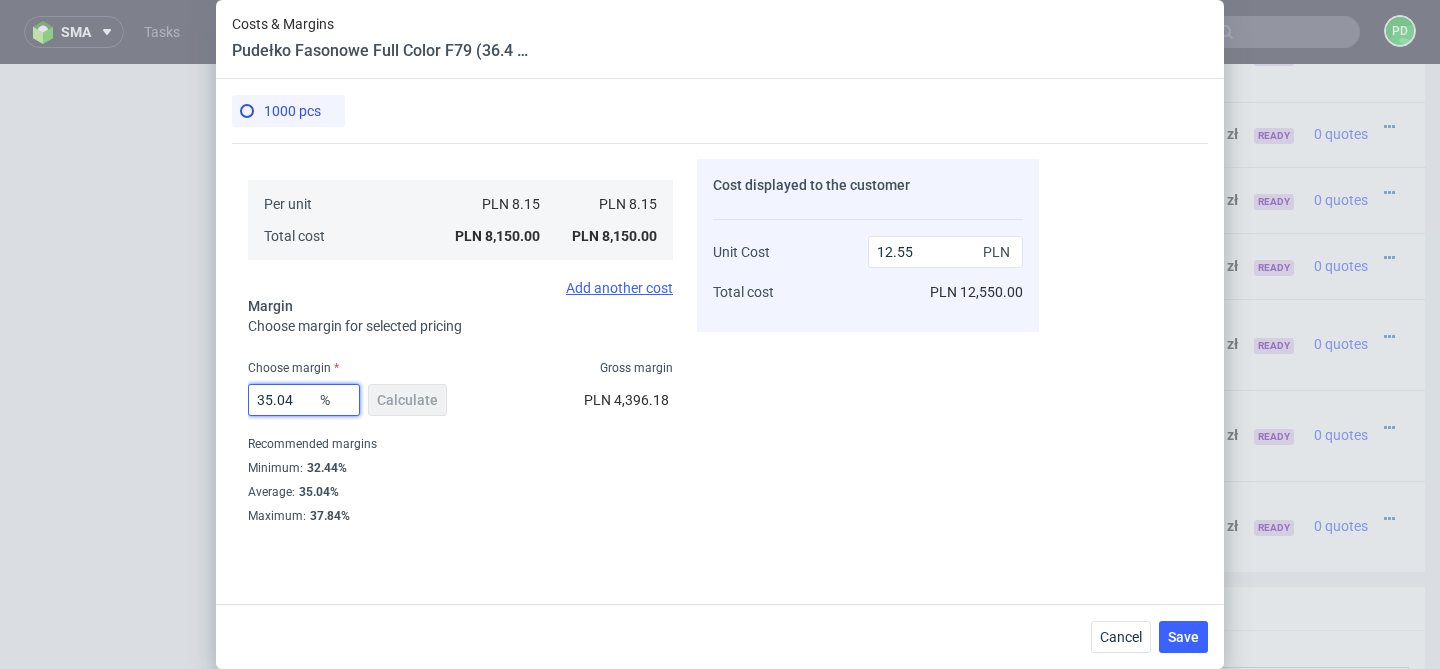 drag, startPoint x: 301, startPoint y: 408, endPoint x: 196, endPoint y: 391, distance: 106.36729 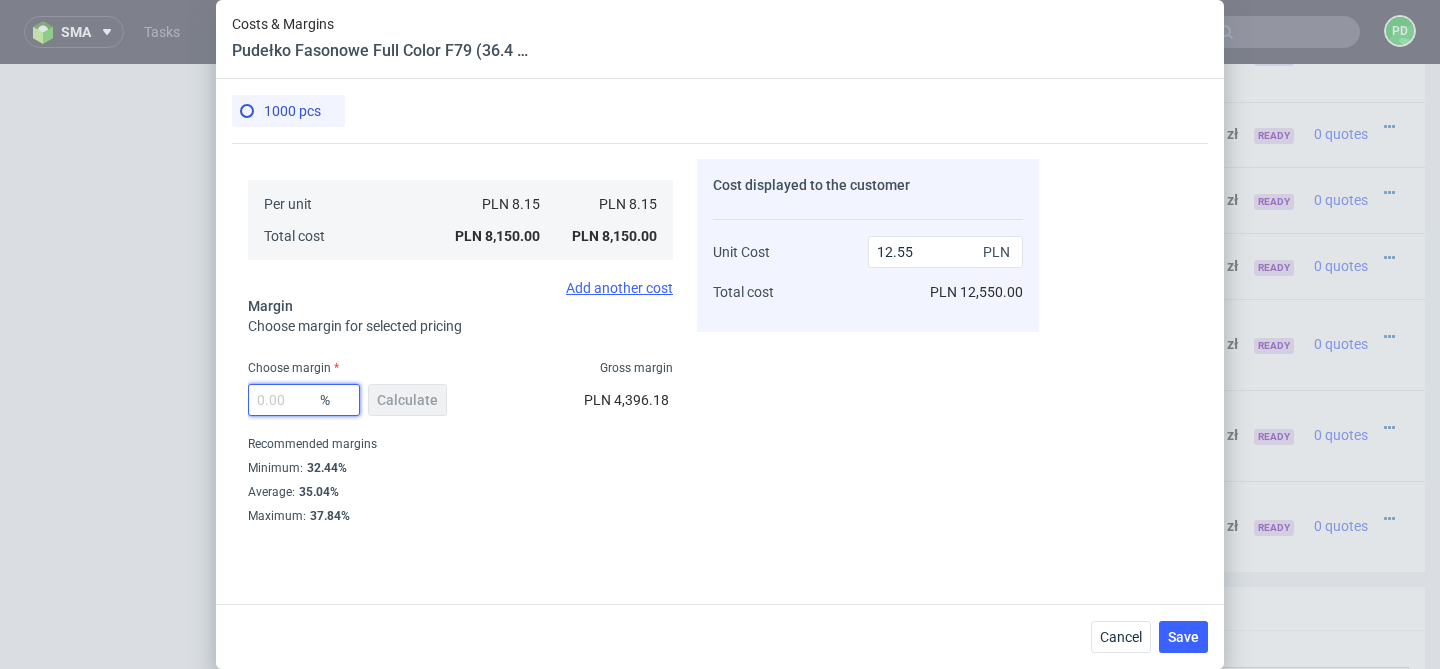 paste on "37.84" 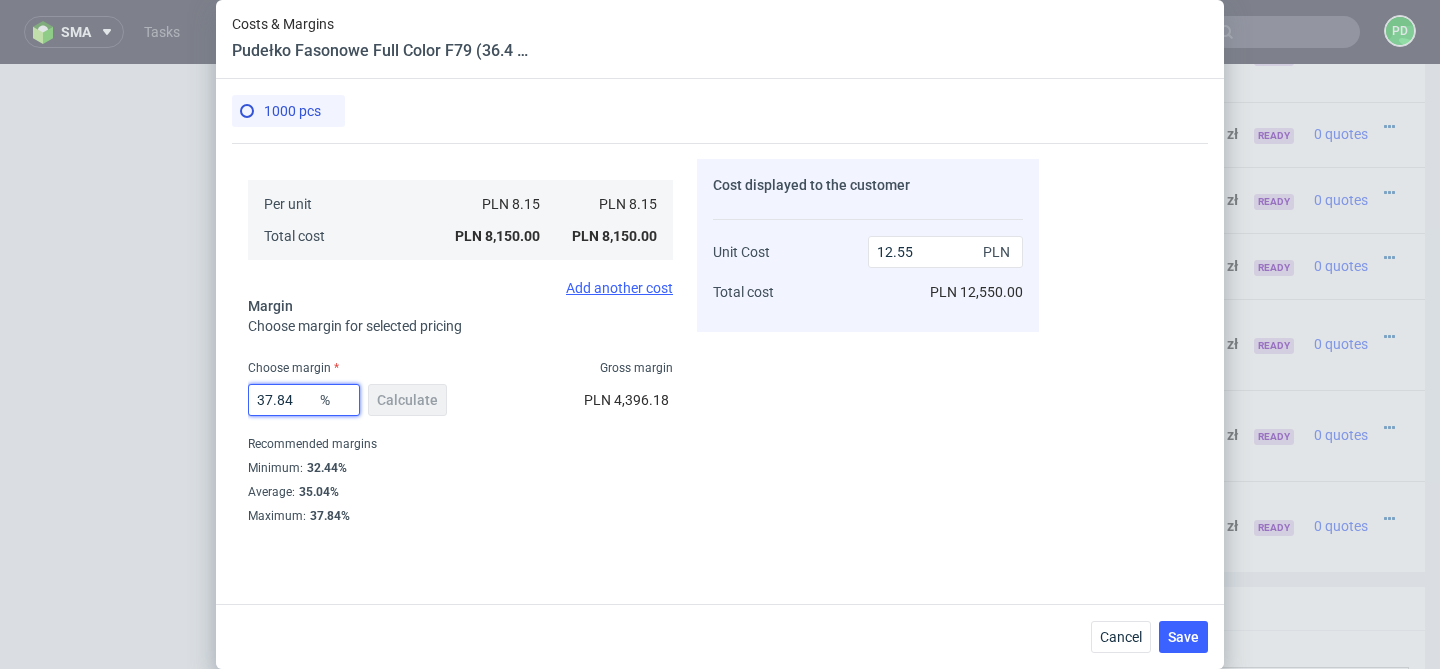 type on "13.11" 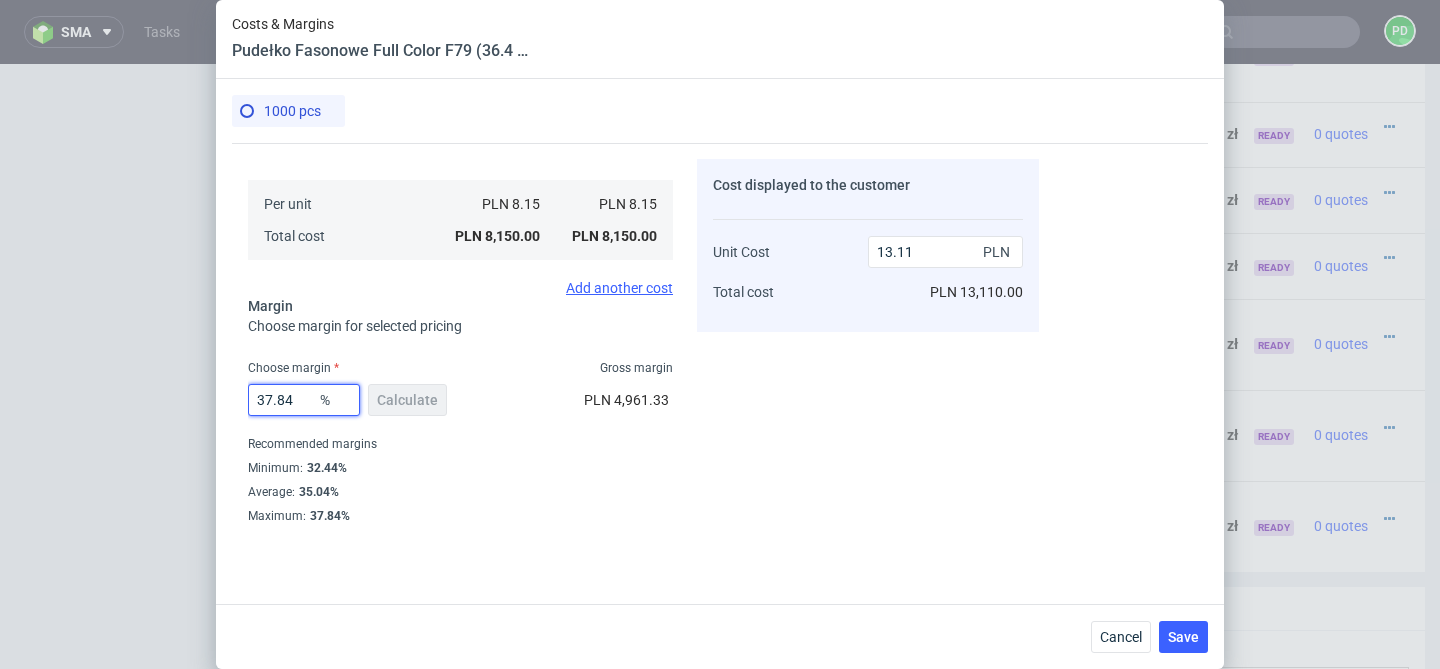 type on "37.84" 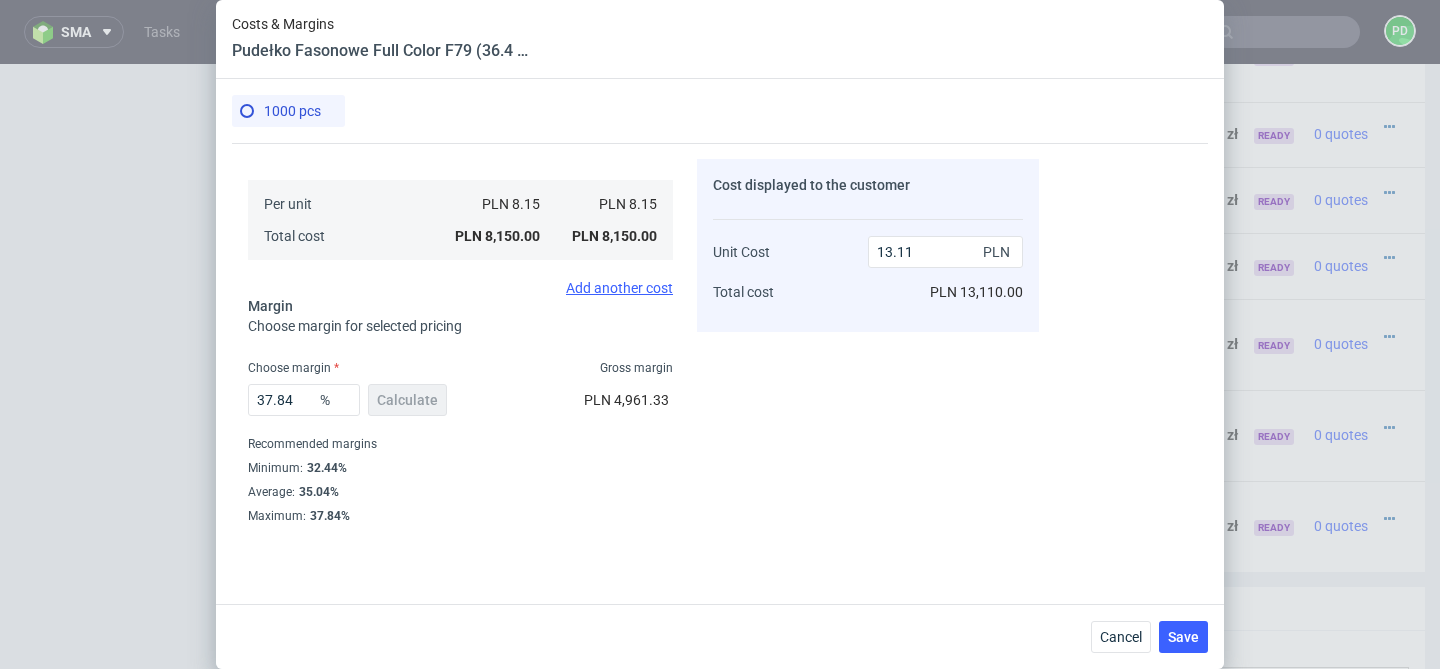 click on "Recommended margins" at bounding box center (460, 444) 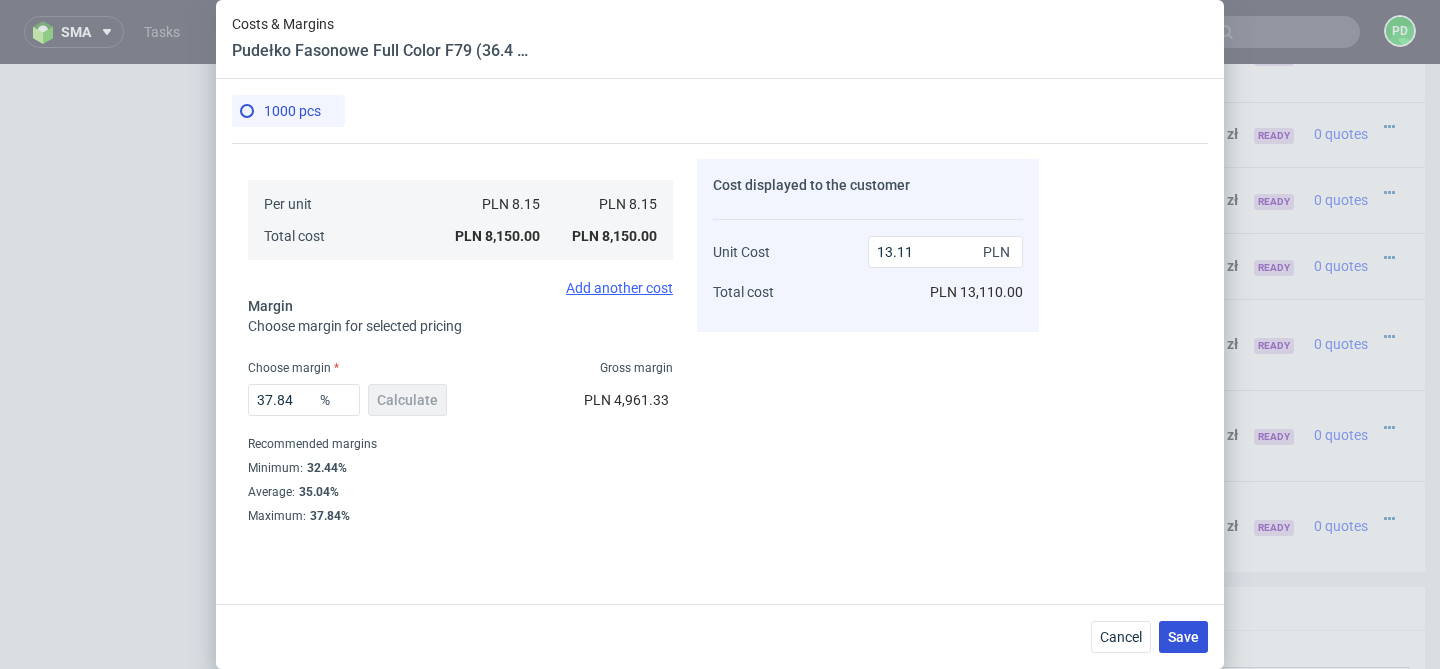 click on "Save" at bounding box center (1183, 637) 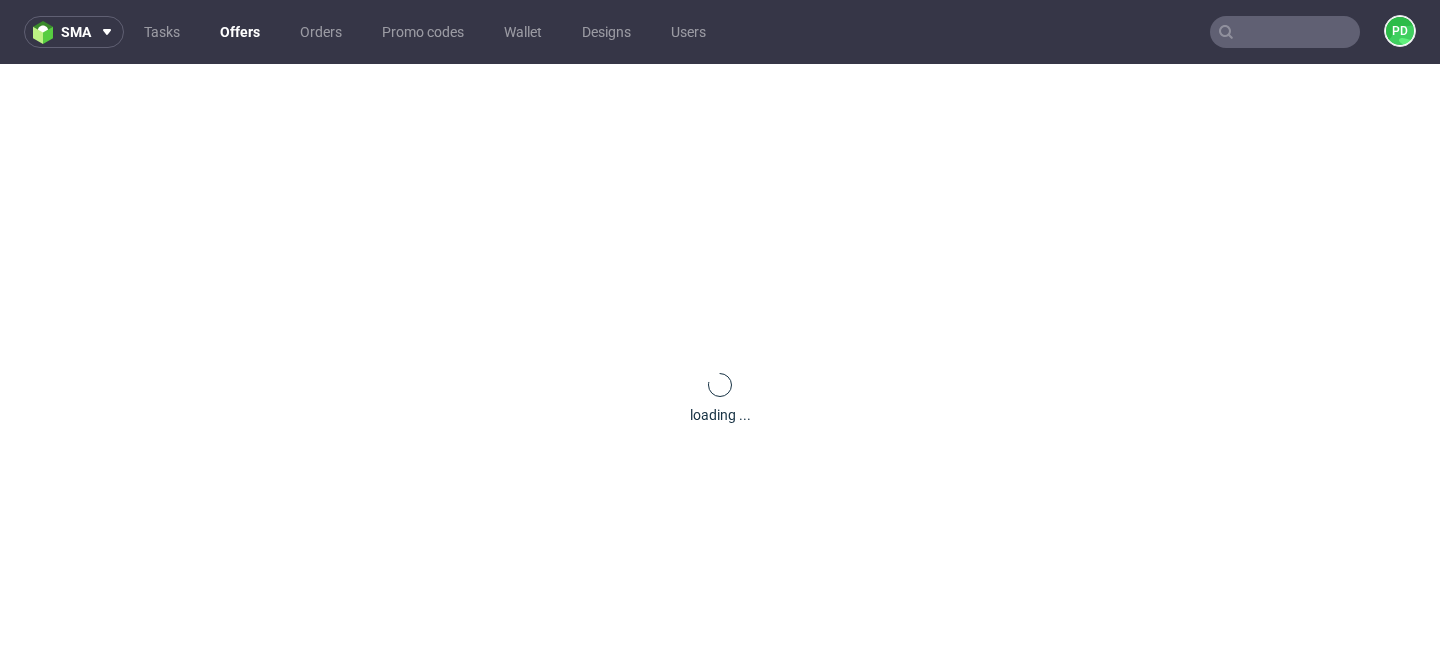 scroll, scrollTop: 0, scrollLeft: 0, axis: both 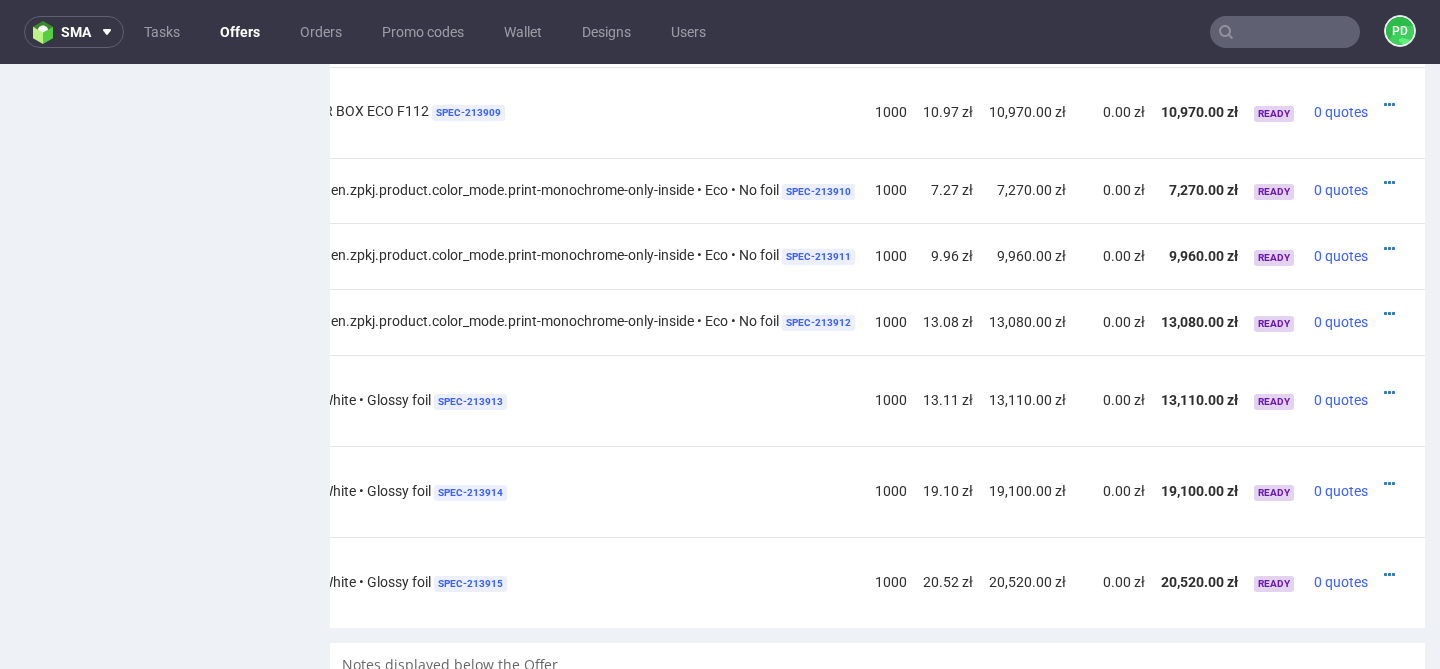 click at bounding box center (1389, 484) 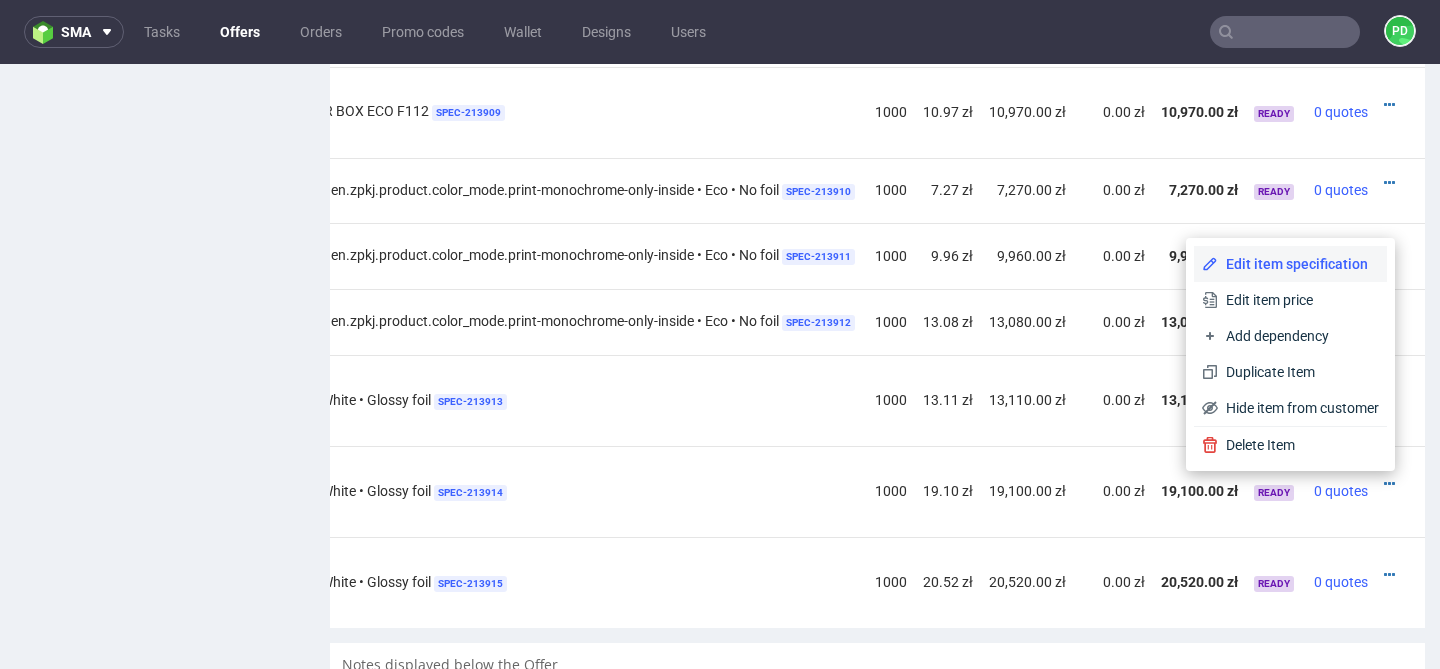click on "Edit item specification" at bounding box center [1298, 264] 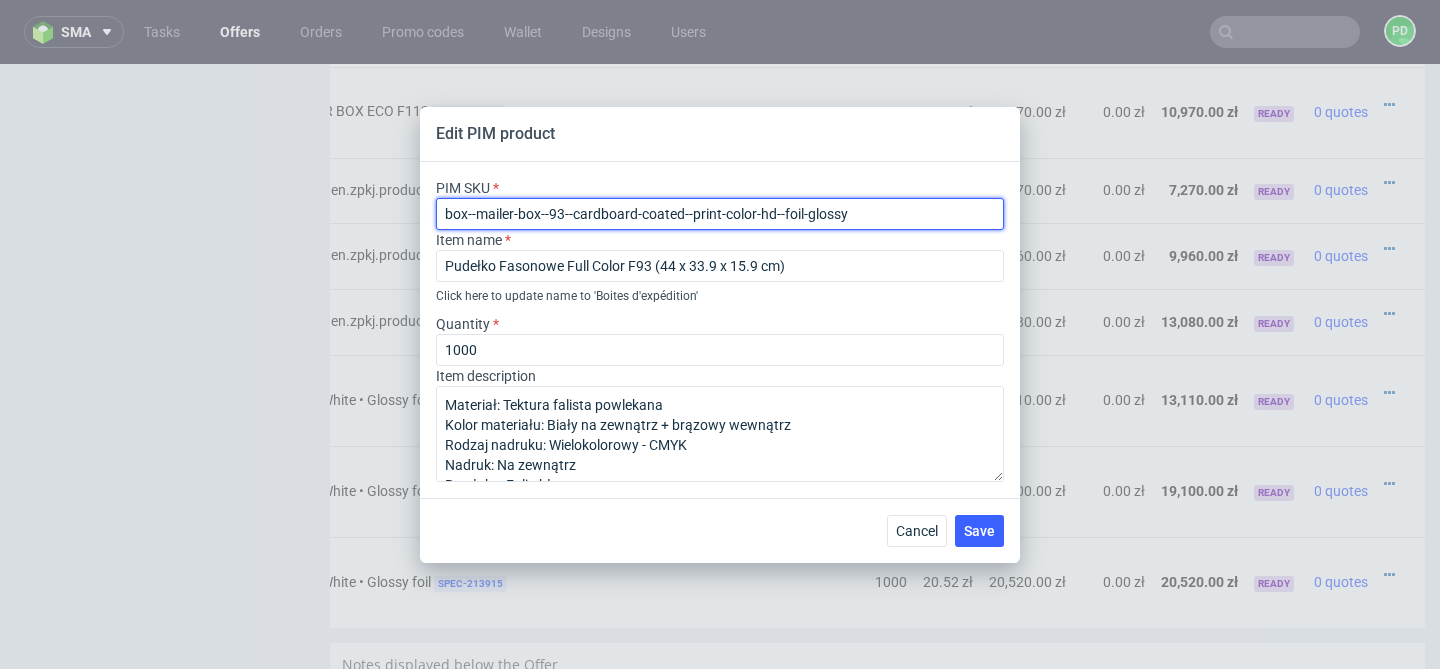 drag, startPoint x: 868, startPoint y: 216, endPoint x: 417, endPoint y: 204, distance: 451.1596 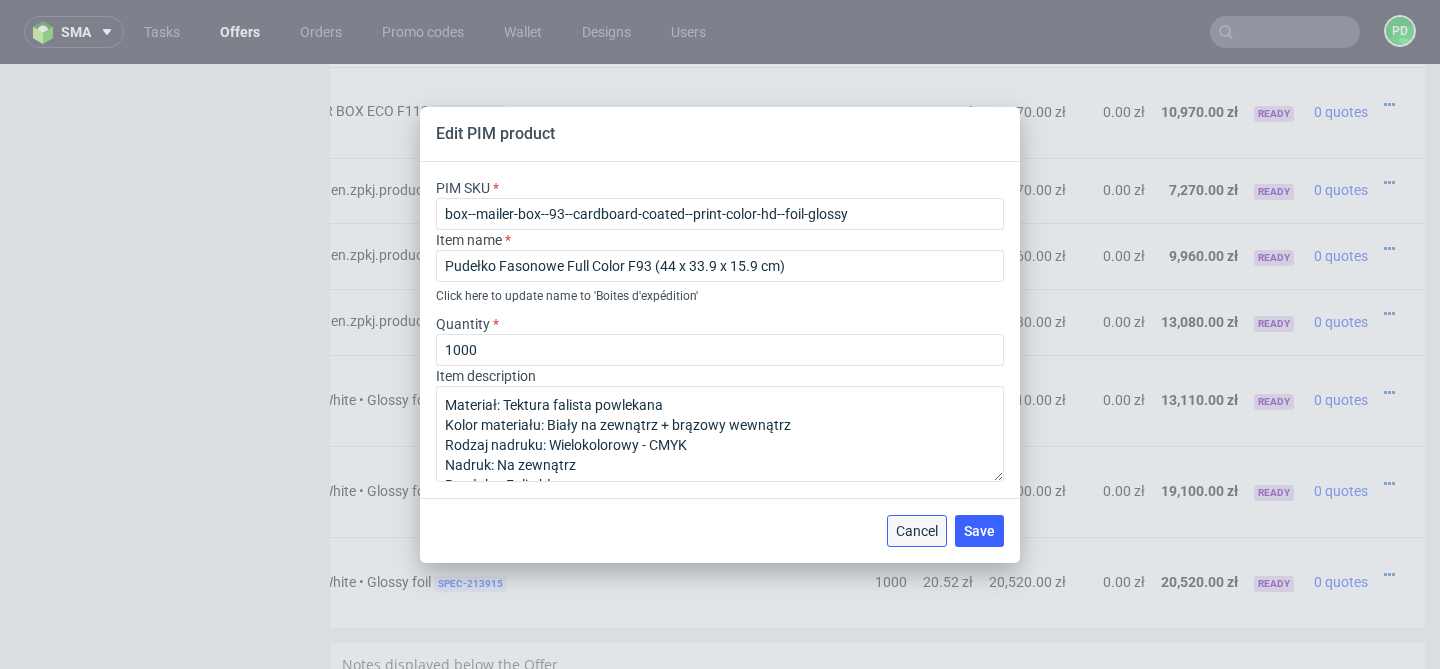 click on "Cancel" at bounding box center (917, 531) 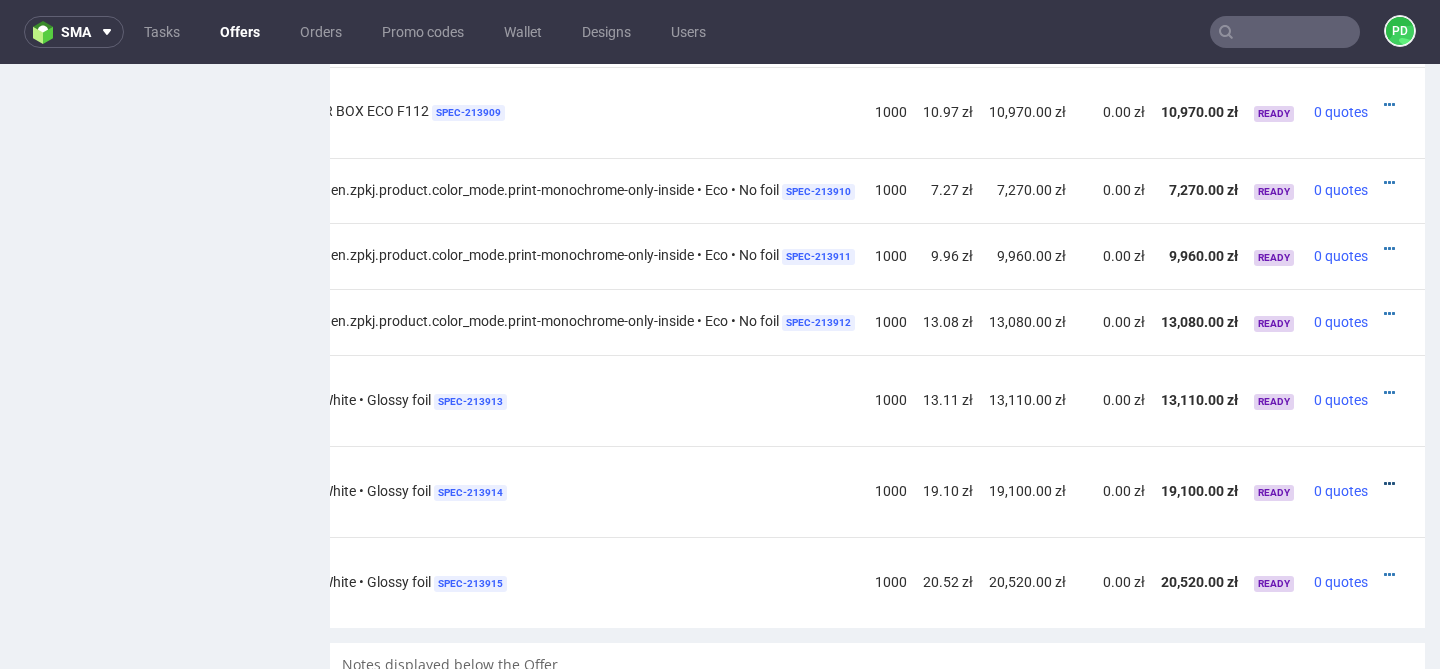 click at bounding box center [1389, 484] 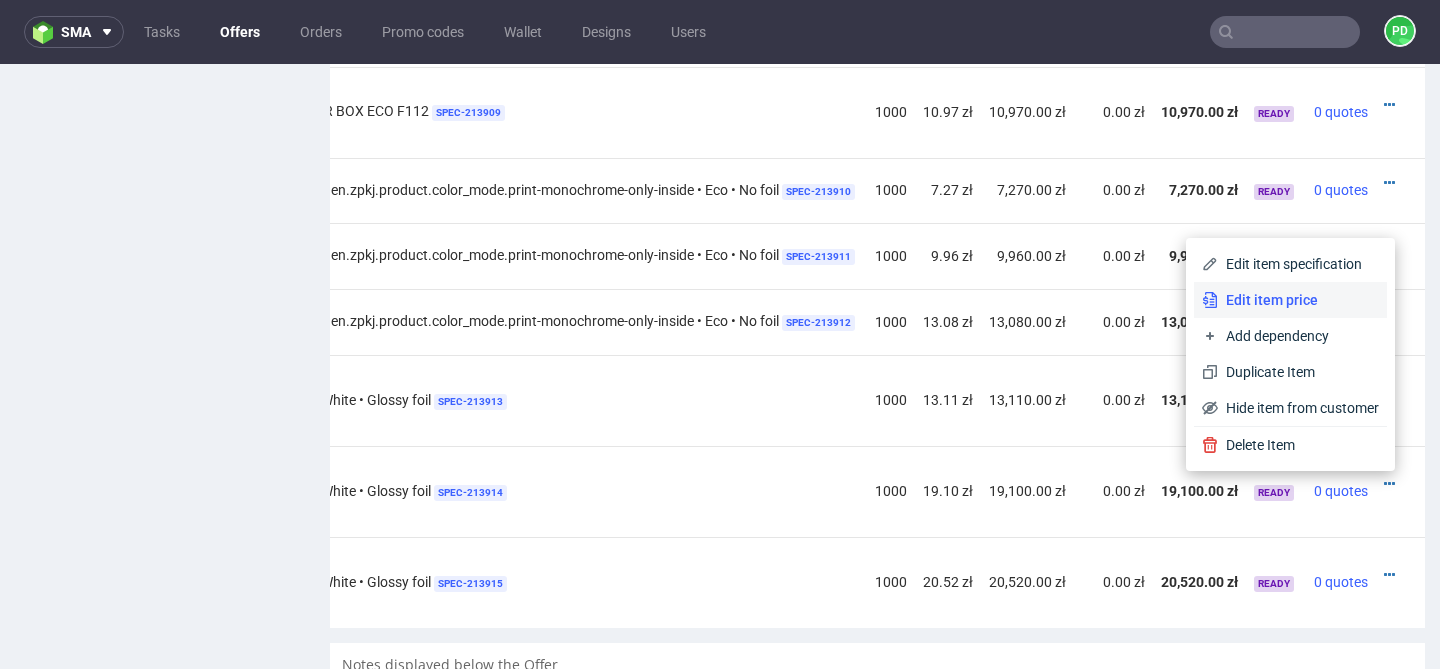 click on "Edit item price" at bounding box center (1298, 300) 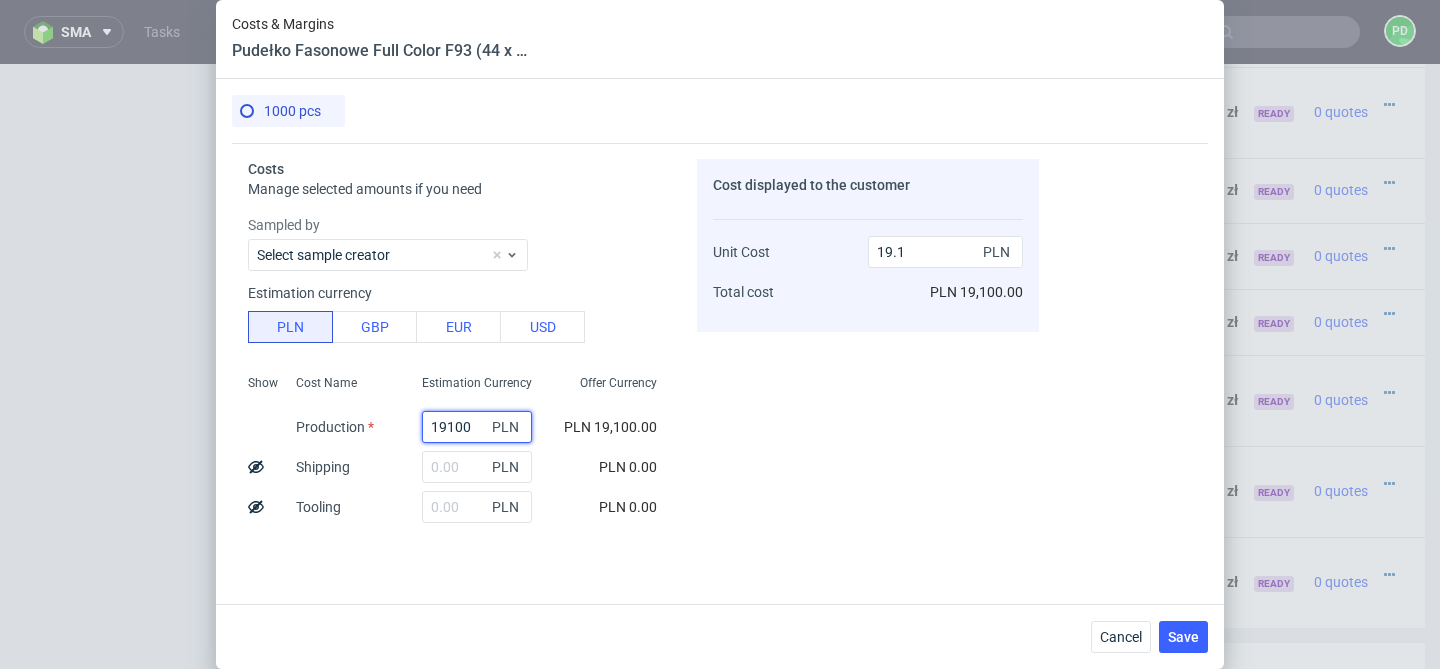 drag, startPoint x: 483, startPoint y: 426, endPoint x: 363, endPoint y: 426, distance: 120 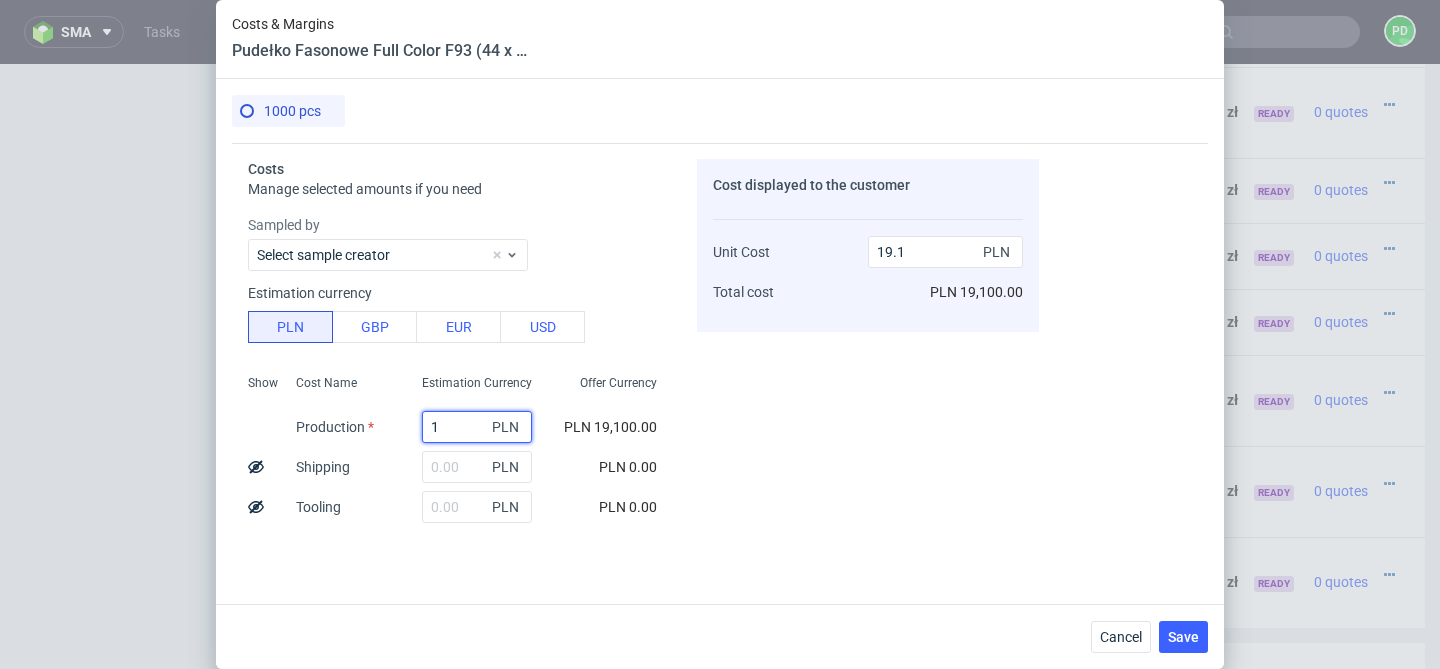 type on "13" 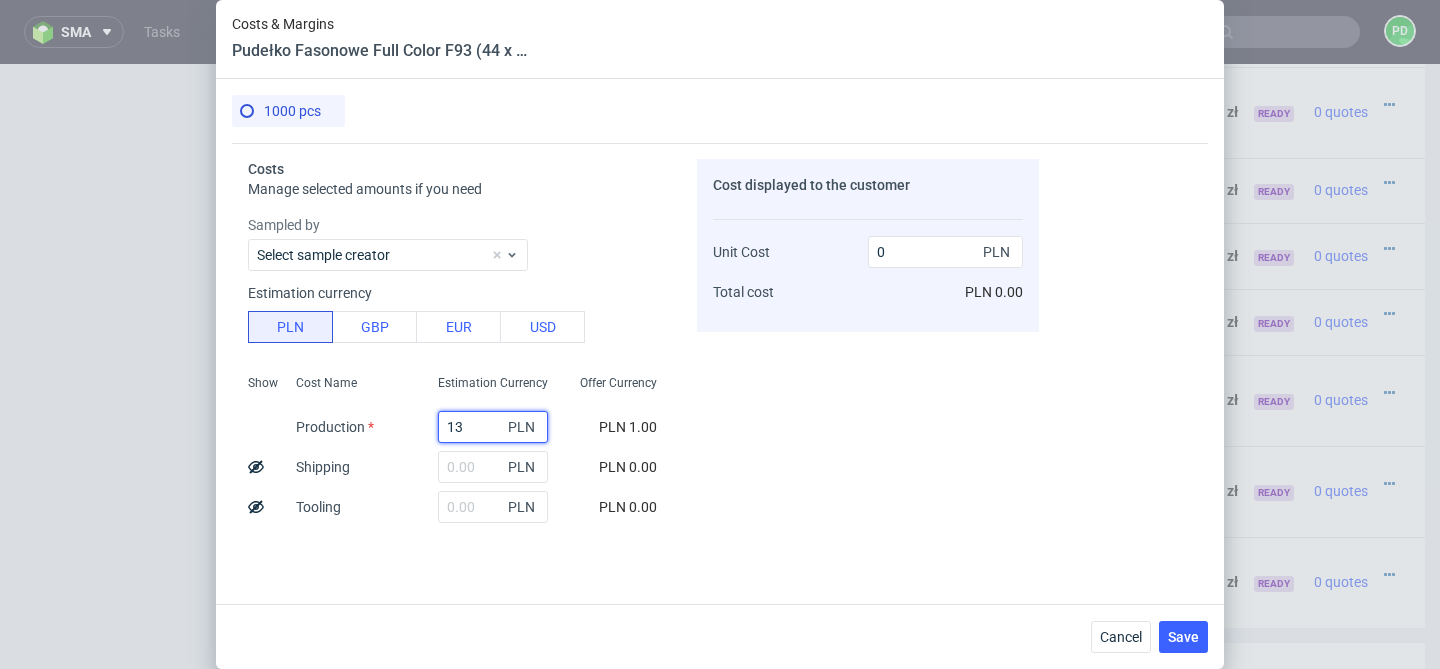 type on "132" 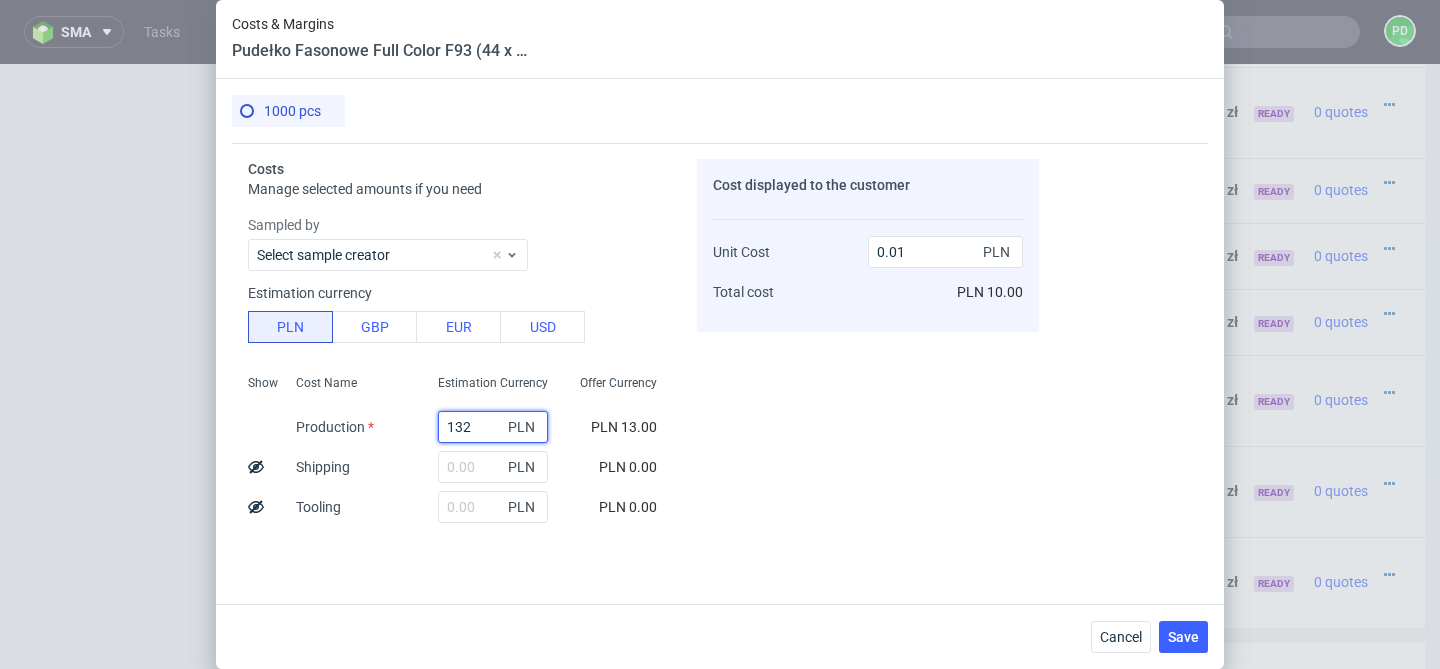 type on "0.13" 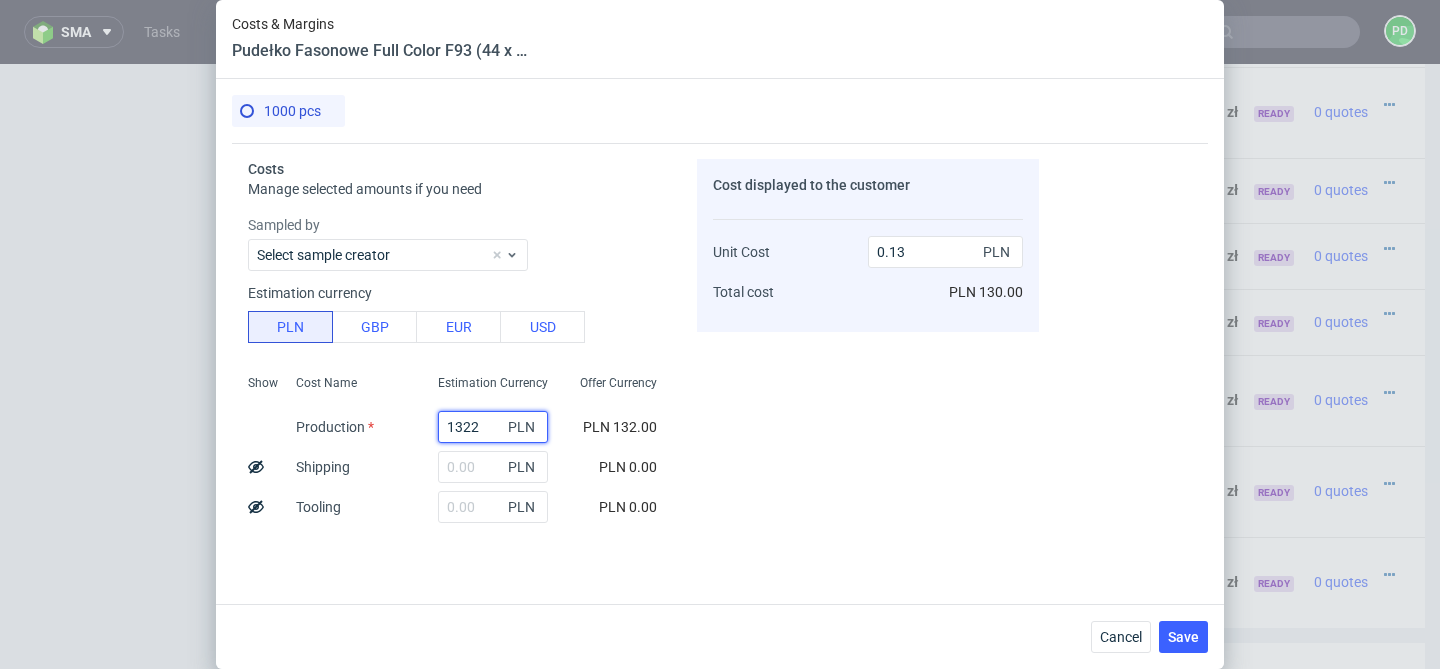 type on "13220" 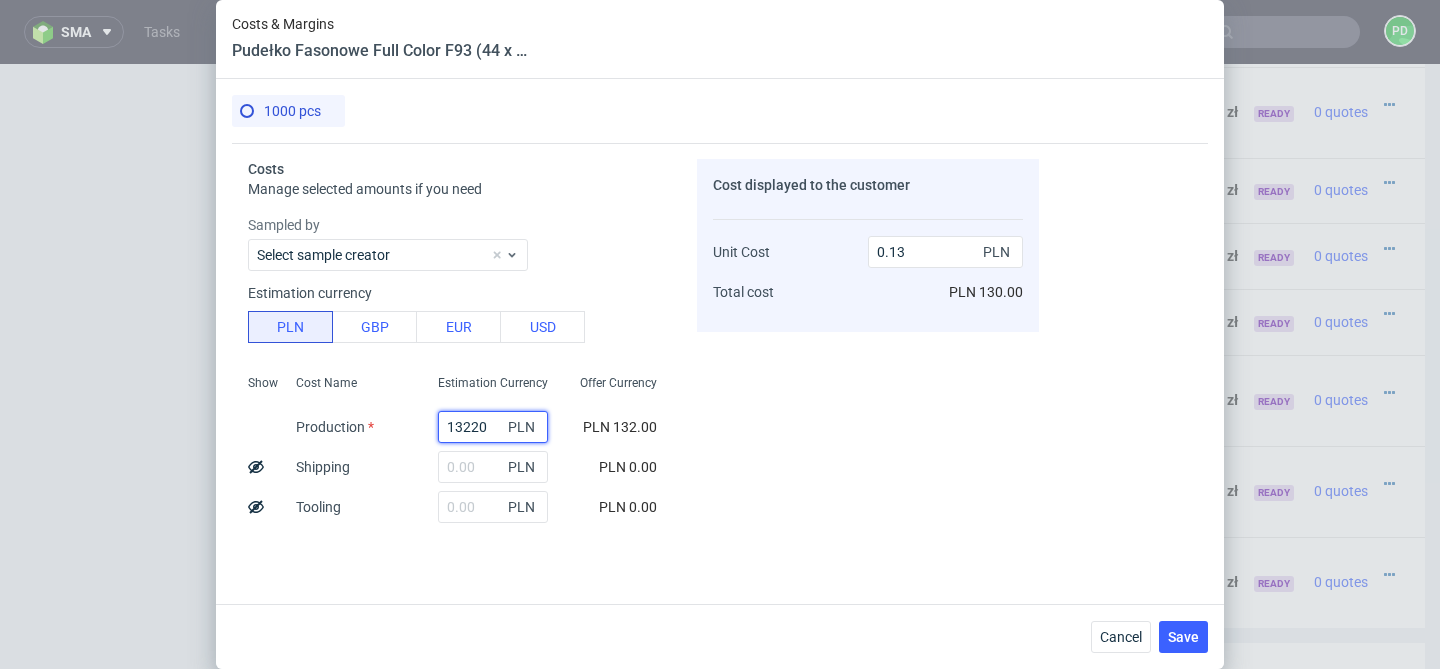 type on "13.22" 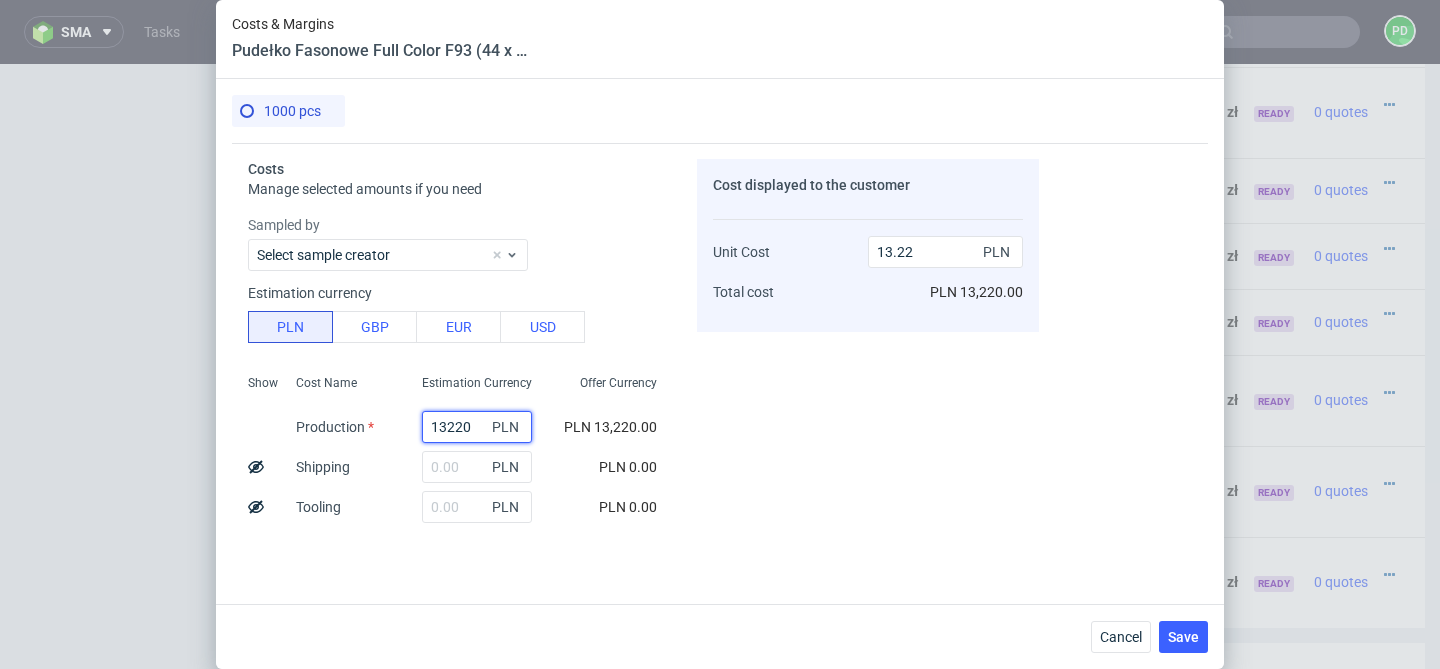 type on "13220" 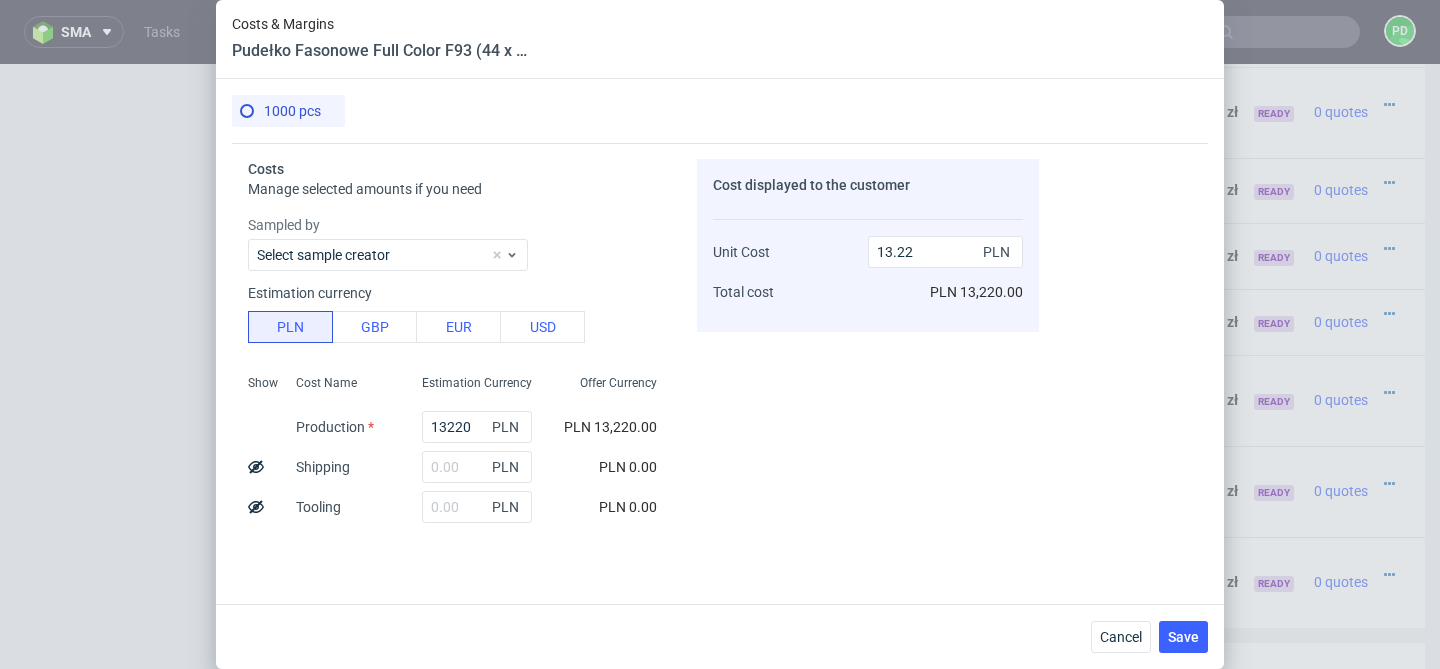 click on "Costs Manage selected amounts if you need Sampled by Select sample creator Estimation currency PLN GBP EUR USD Show Cost Name Production Shipping Tooling Per unit Total cost Estimation Currency 13220 PLN PLN PLN PLN 13.22 PLN 13,220.00 Offer Currency PLN 13,220.00 PLN 0.00 PLN 0.00 PLN 13.22 PLN 13,220.00 Add another cost Margin Choose margin for selected pricing Choose margin Gross margin 0 % Calculate PLN 0.00 Recommended margins Minimum :  -  Average :  -  Maximum :  -  Cost displayed to the customer Unit Cost Total cost 13.22 PLN PLN 13,220.00" at bounding box center [720, 365] 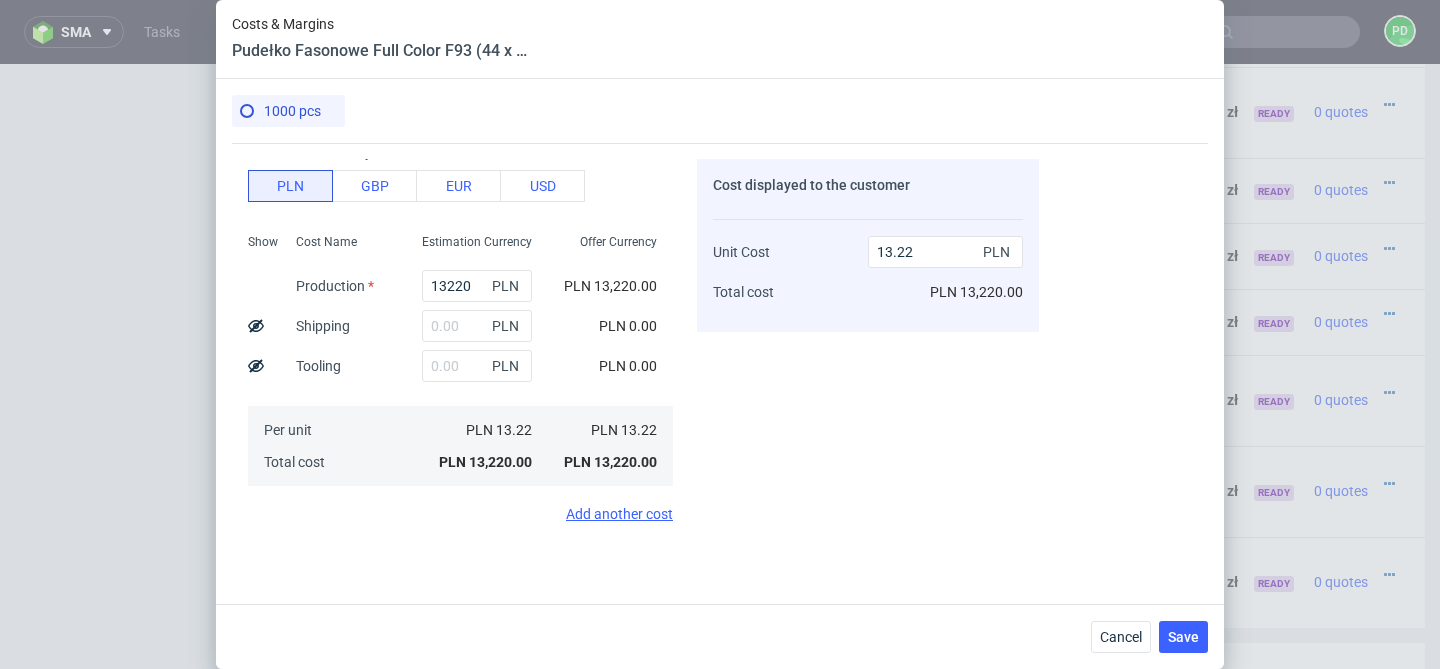 scroll, scrollTop: 367, scrollLeft: 0, axis: vertical 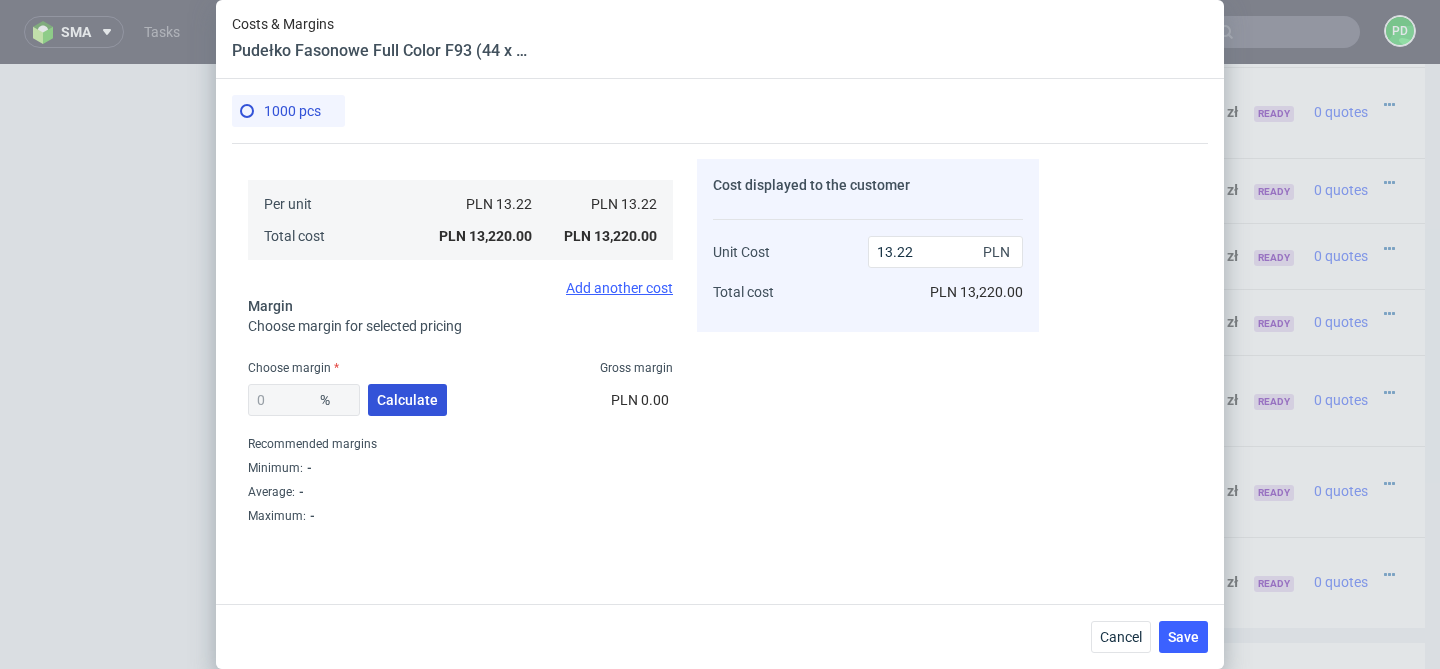 click on "Calculate" at bounding box center [407, 400] 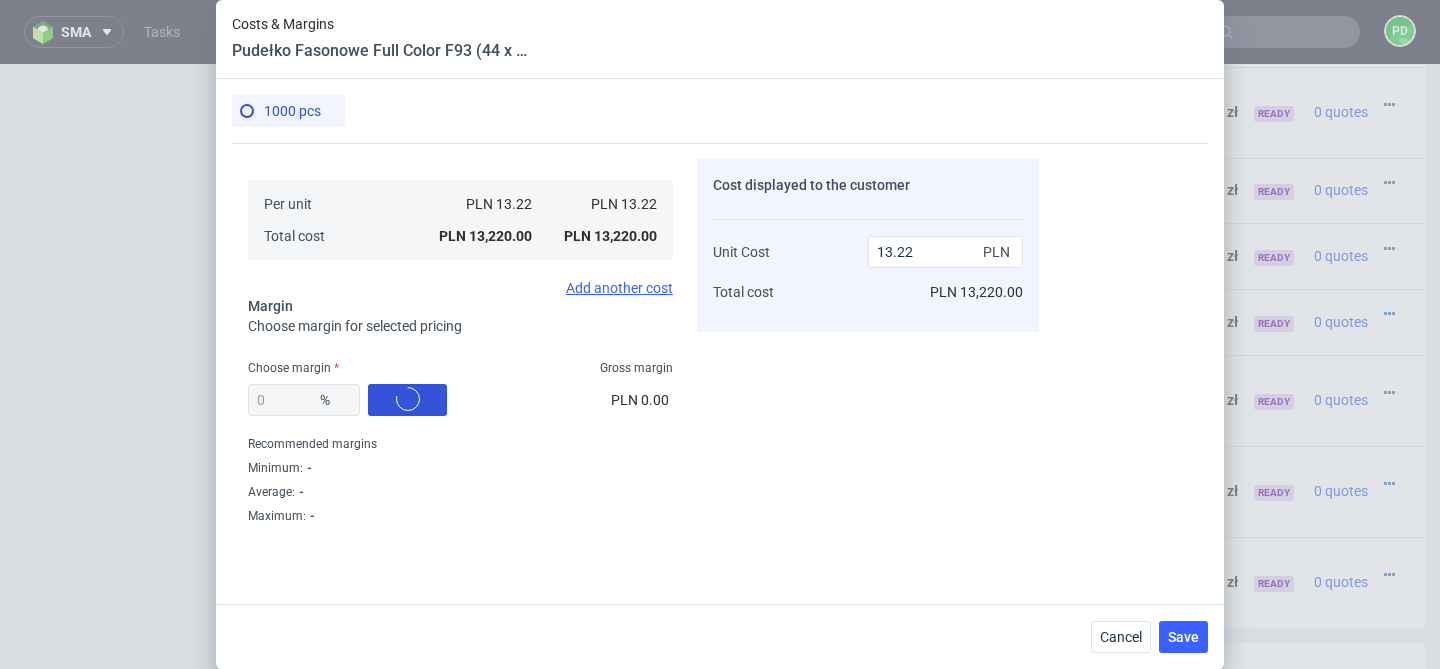 type on "31.82" 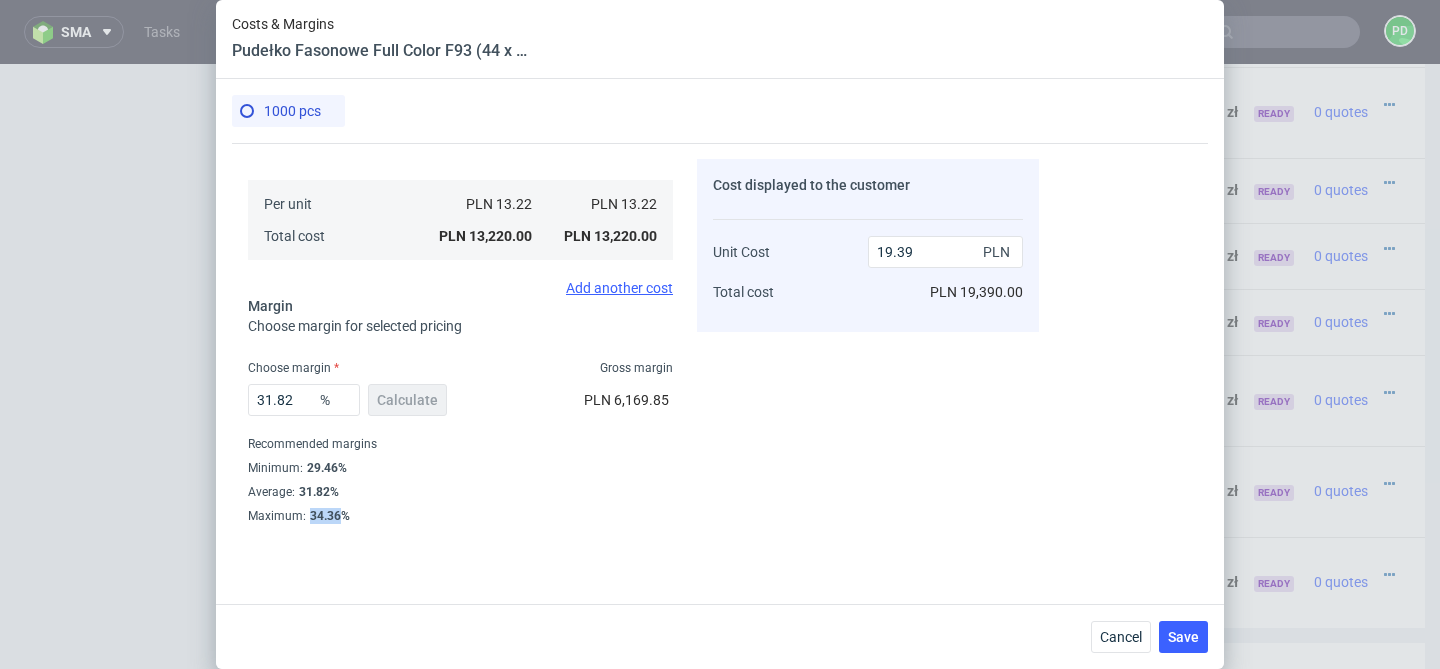 drag, startPoint x: 339, startPoint y: 514, endPoint x: 311, endPoint y: 515, distance: 28.01785 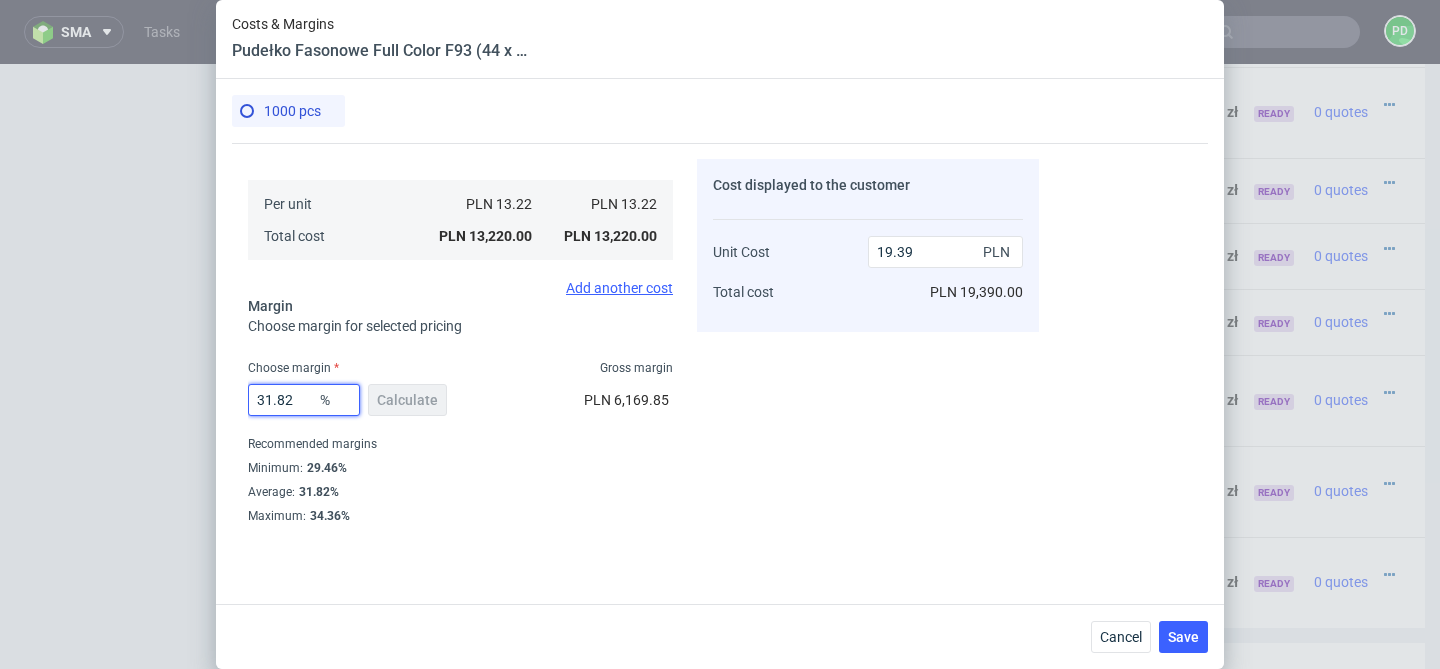 drag, startPoint x: 306, startPoint y: 402, endPoint x: 188, endPoint y: 400, distance: 118.016945 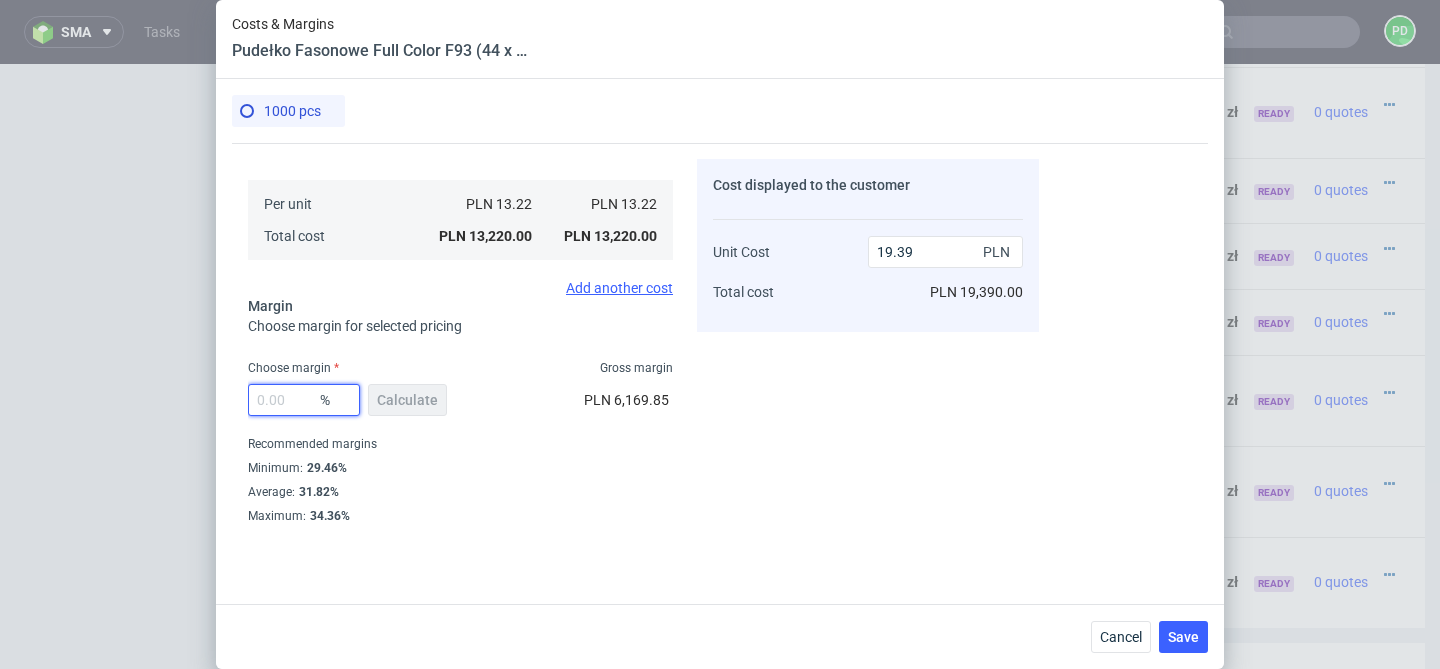 paste on "34.36" 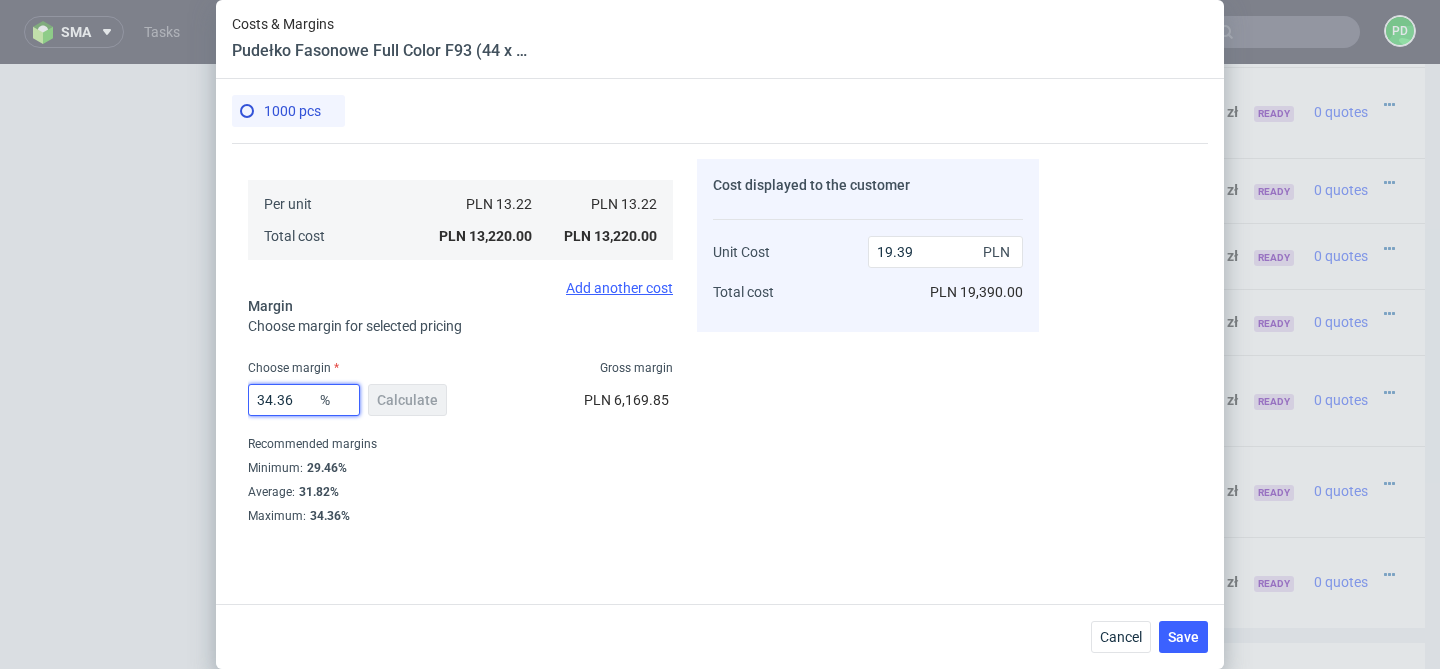 type on "20.14" 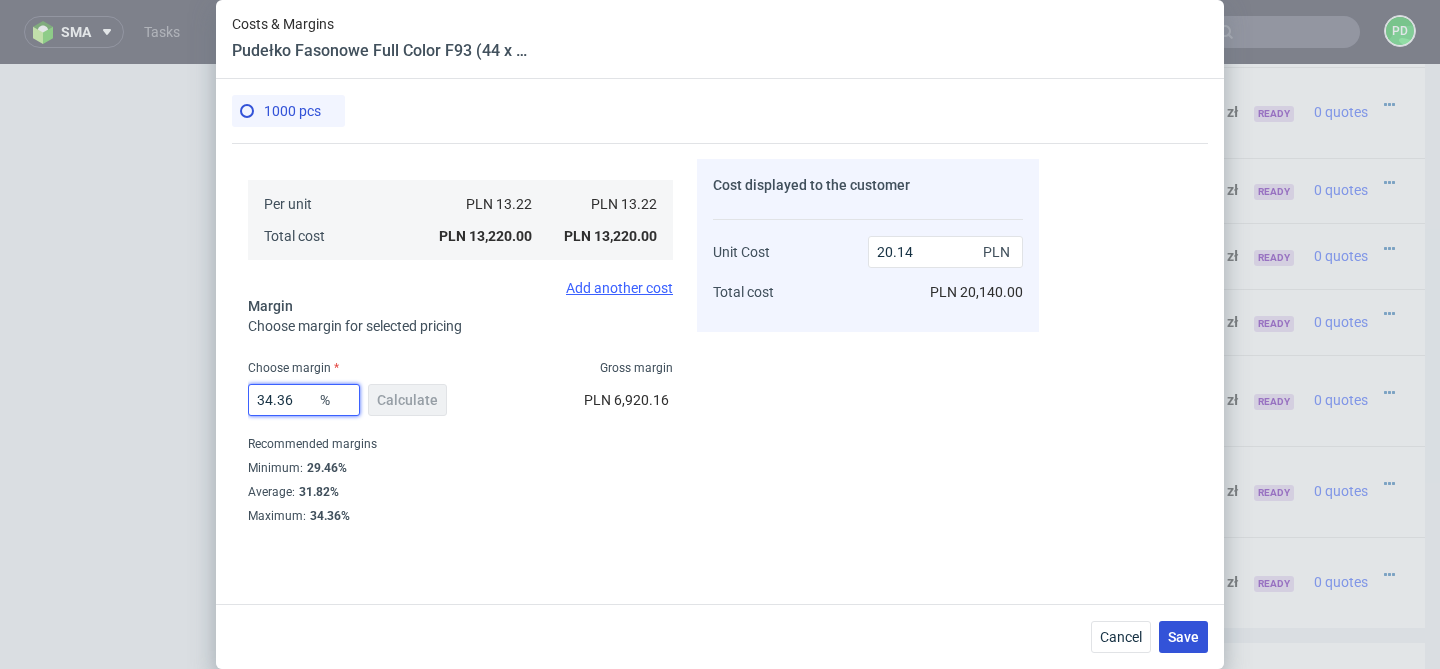 type on "34.36" 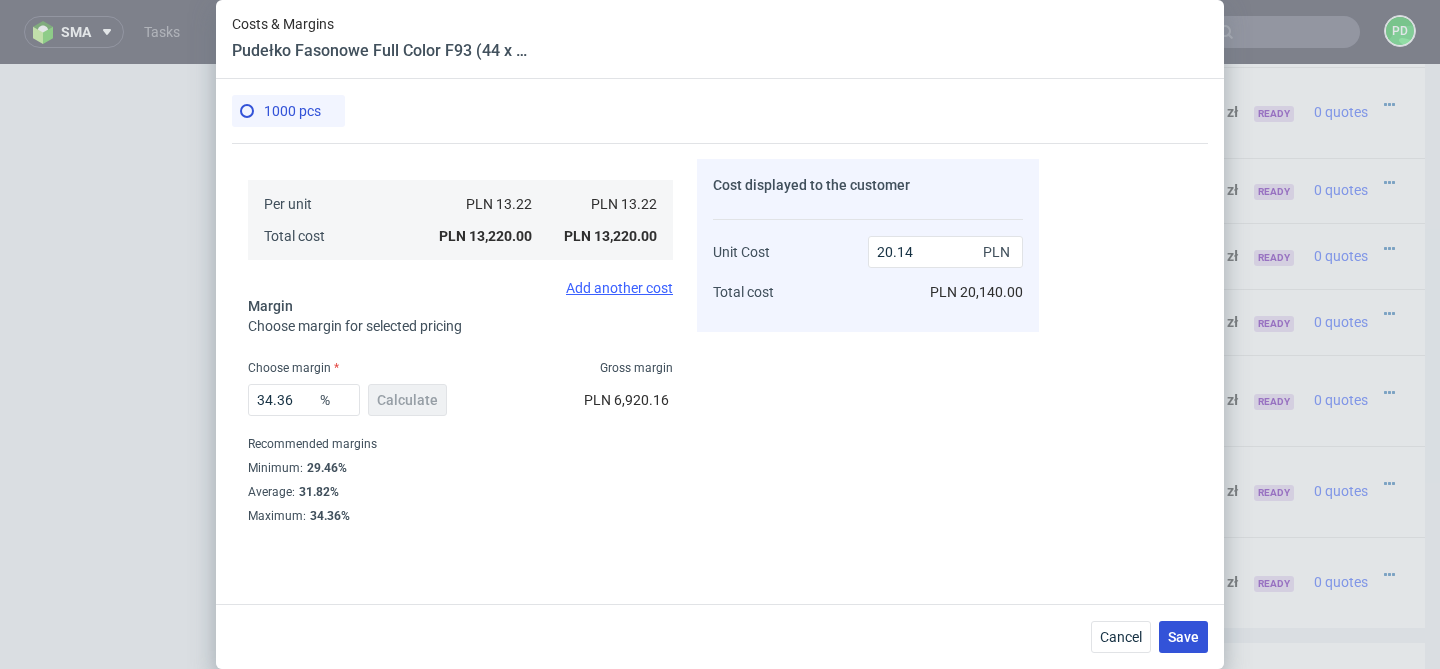 click on "Save" at bounding box center [1183, 637] 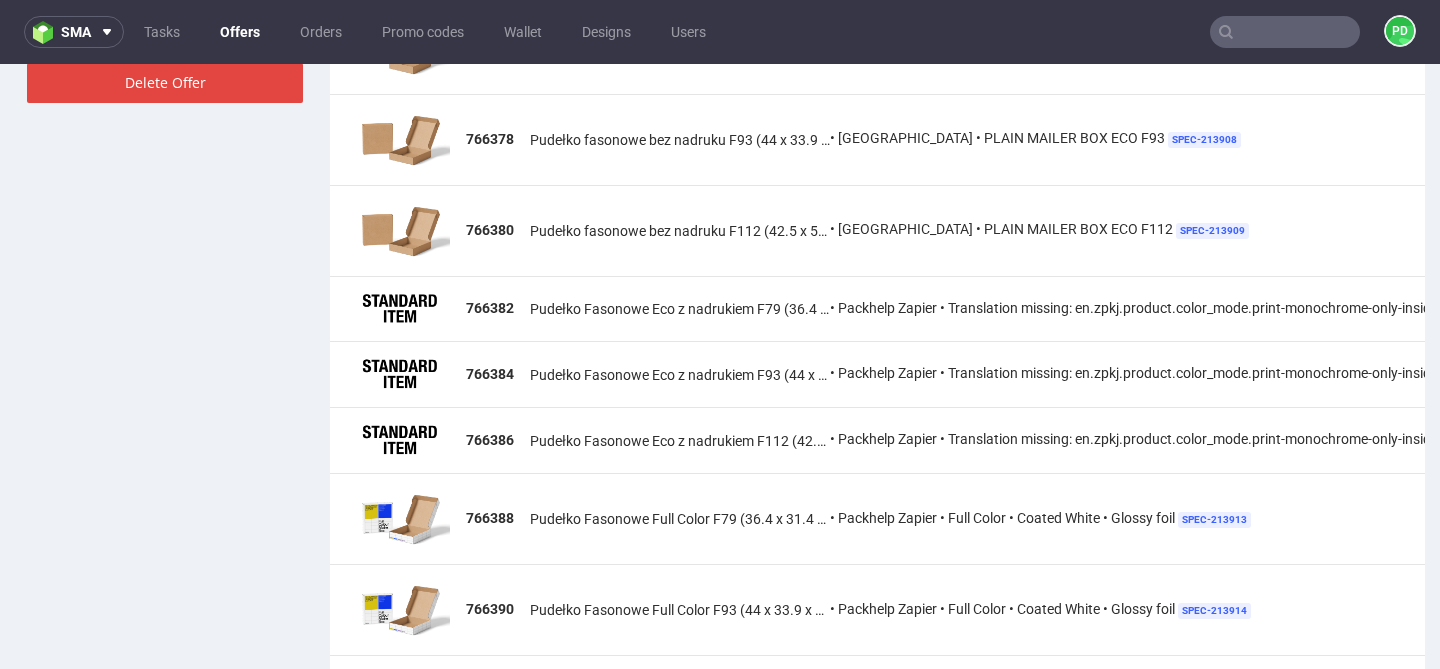 scroll, scrollTop: 1354, scrollLeft: 0, axis: vertical 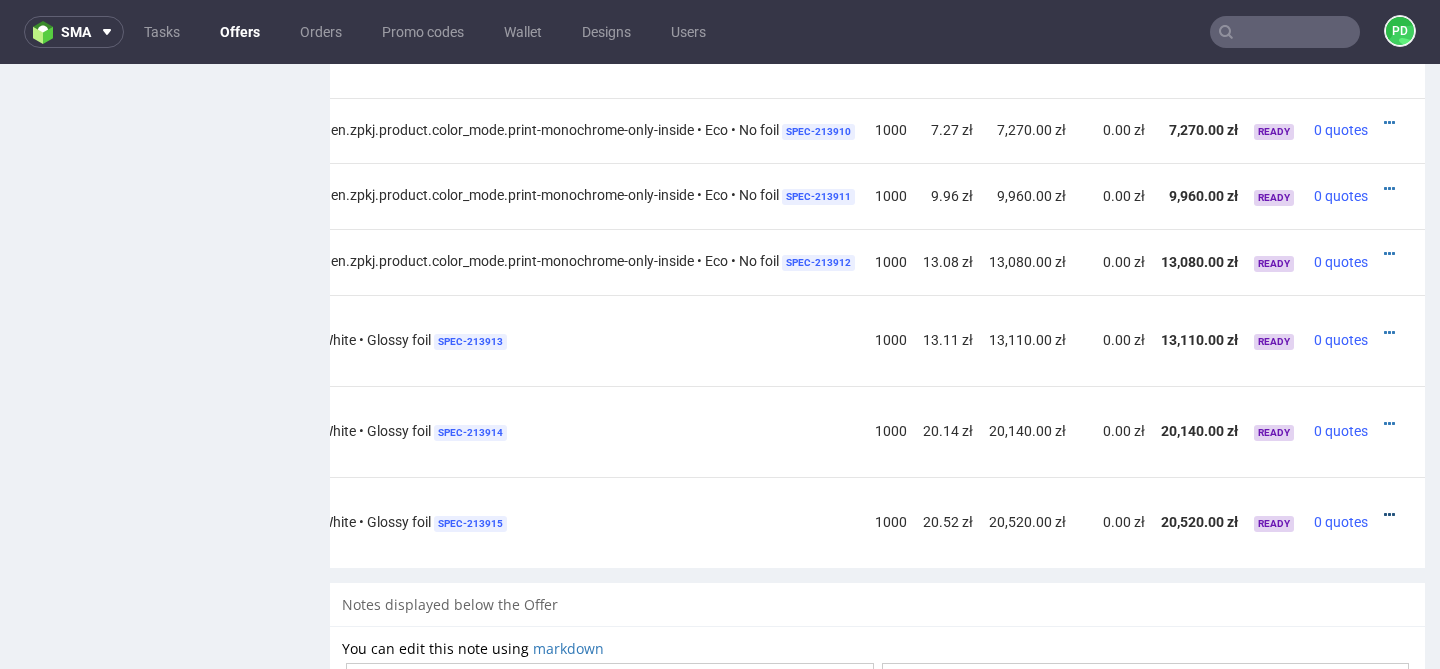 click at bounding box center (1389, 515) 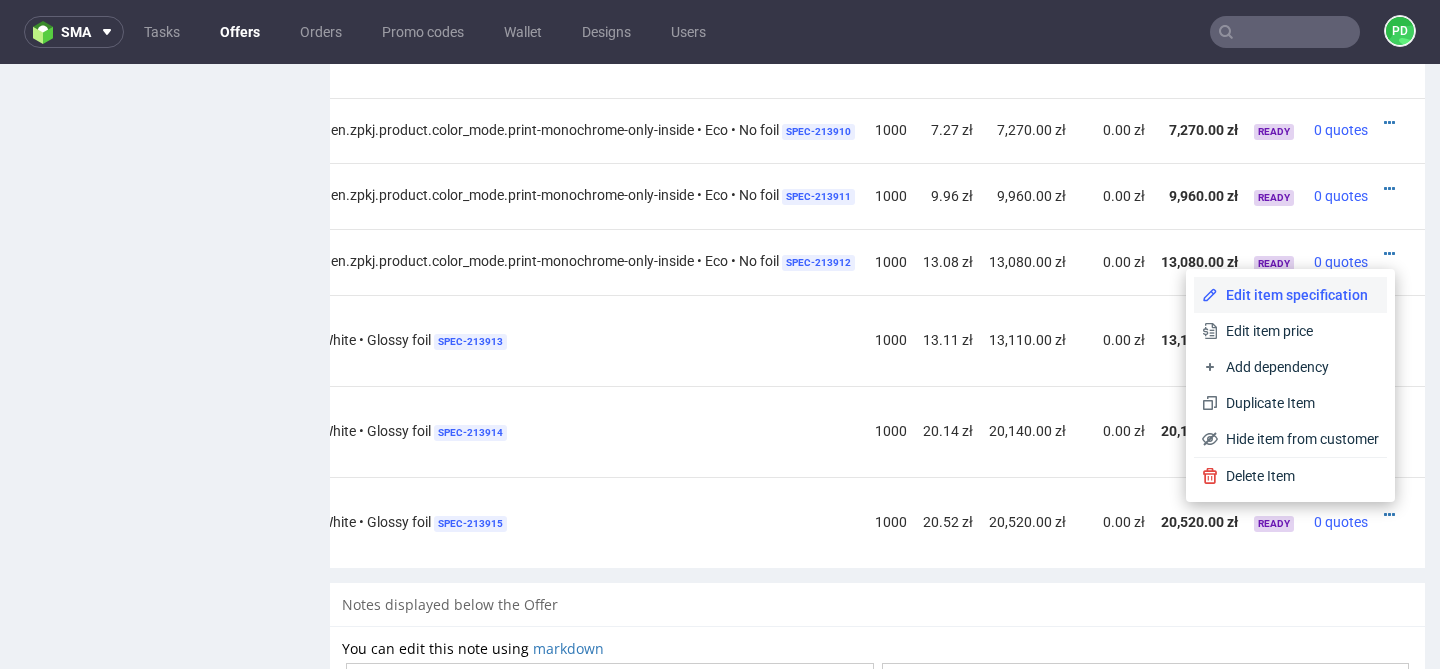 click on "Edit item specification" at bounding box center (1298, 295) 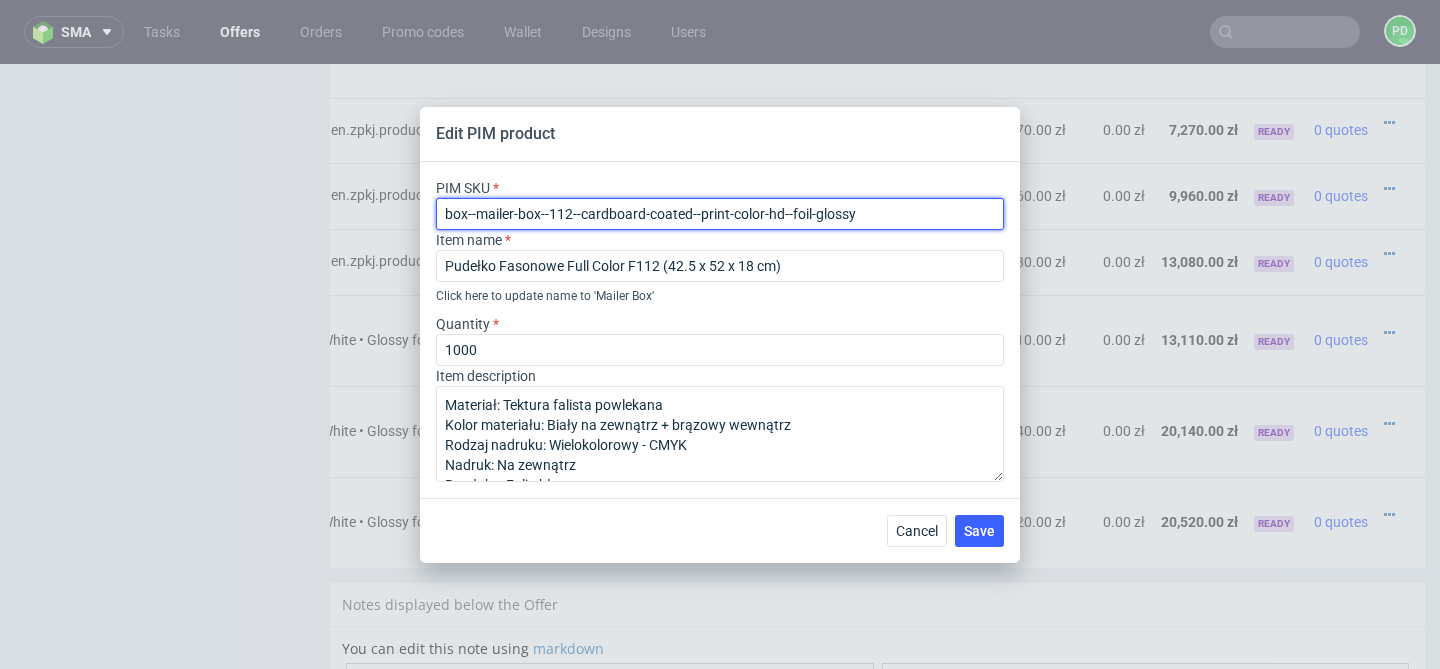 drag, startPoint x: 871, startPoint y: 215, endPoint x: 407, endPoint y: 202, distance: 464.18207 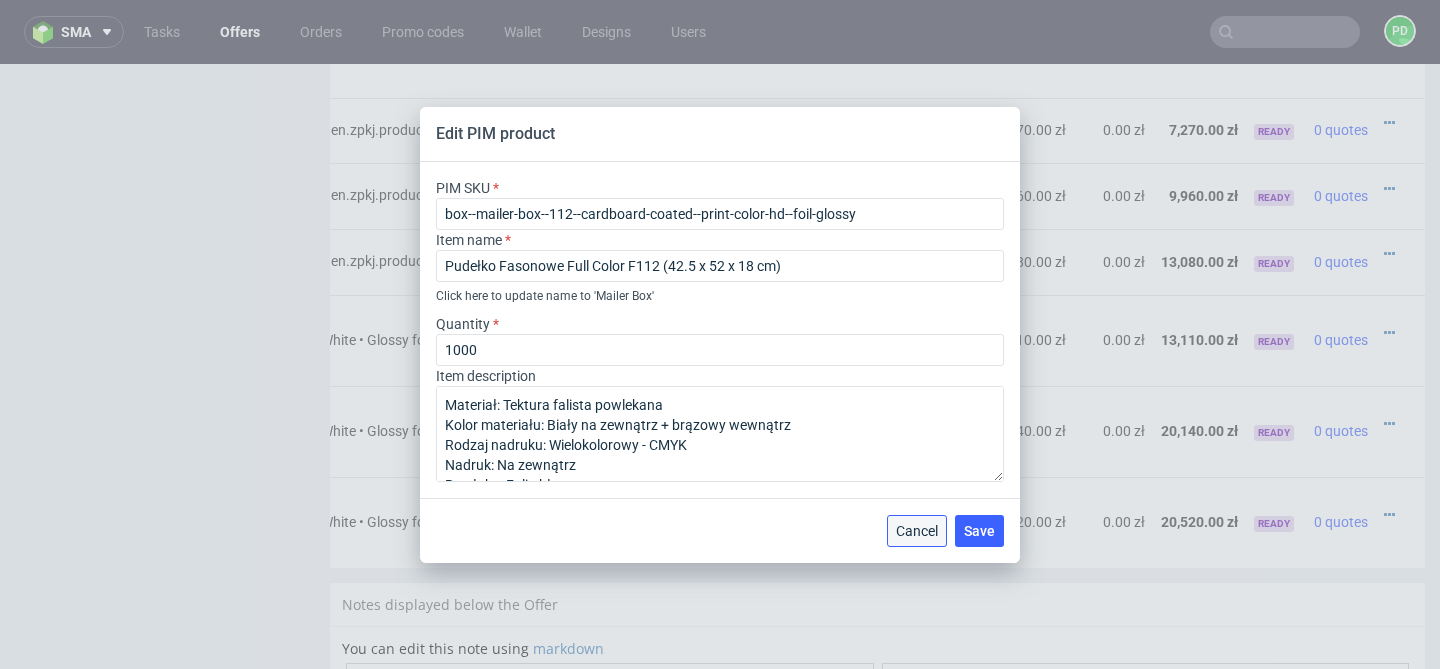 click on "Cancel" at bounding box center [917, 531] 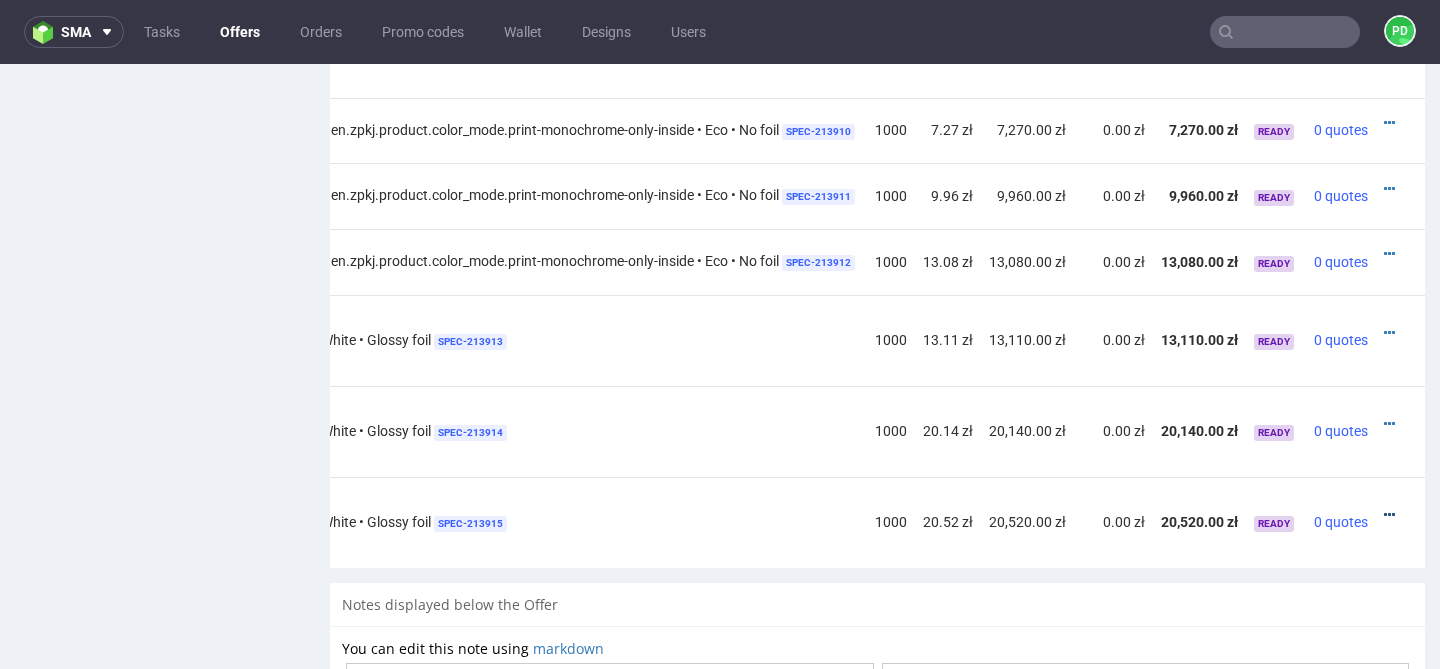 click at bounding box center [1389, 515] 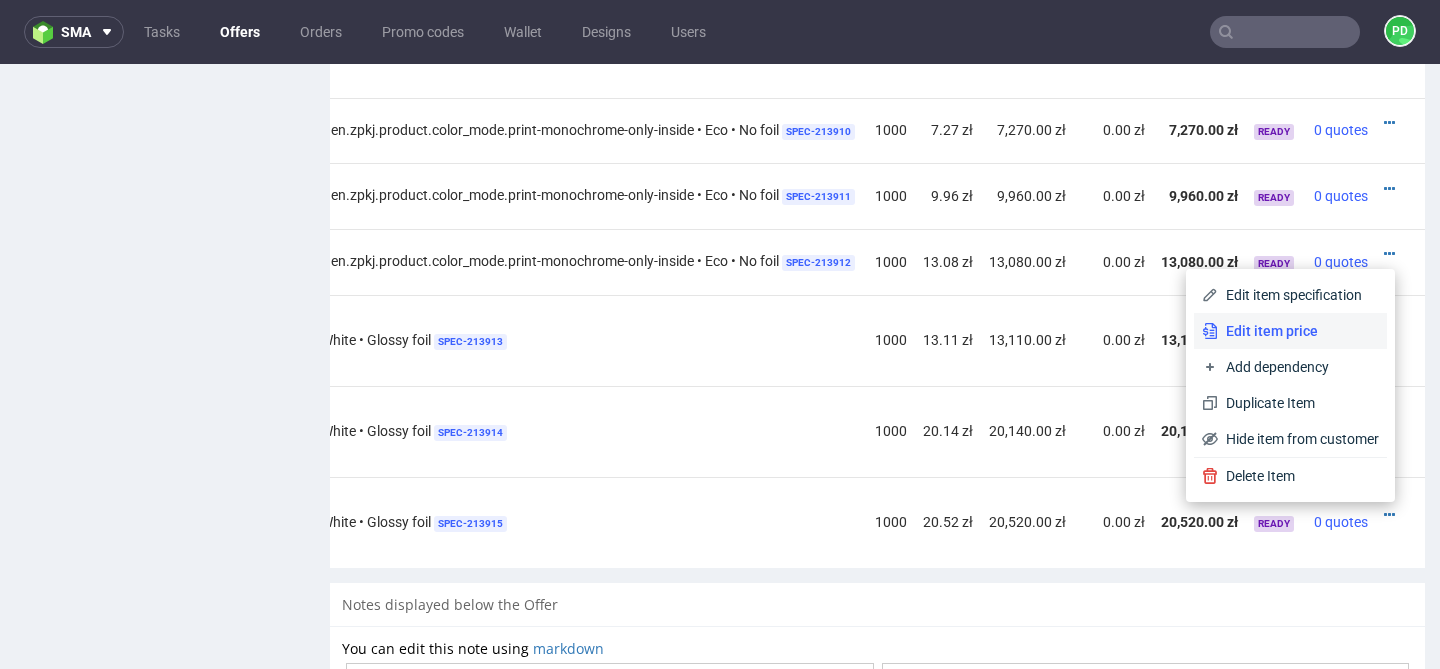 click on "Edit item price" at bounding box center (1298, 331) 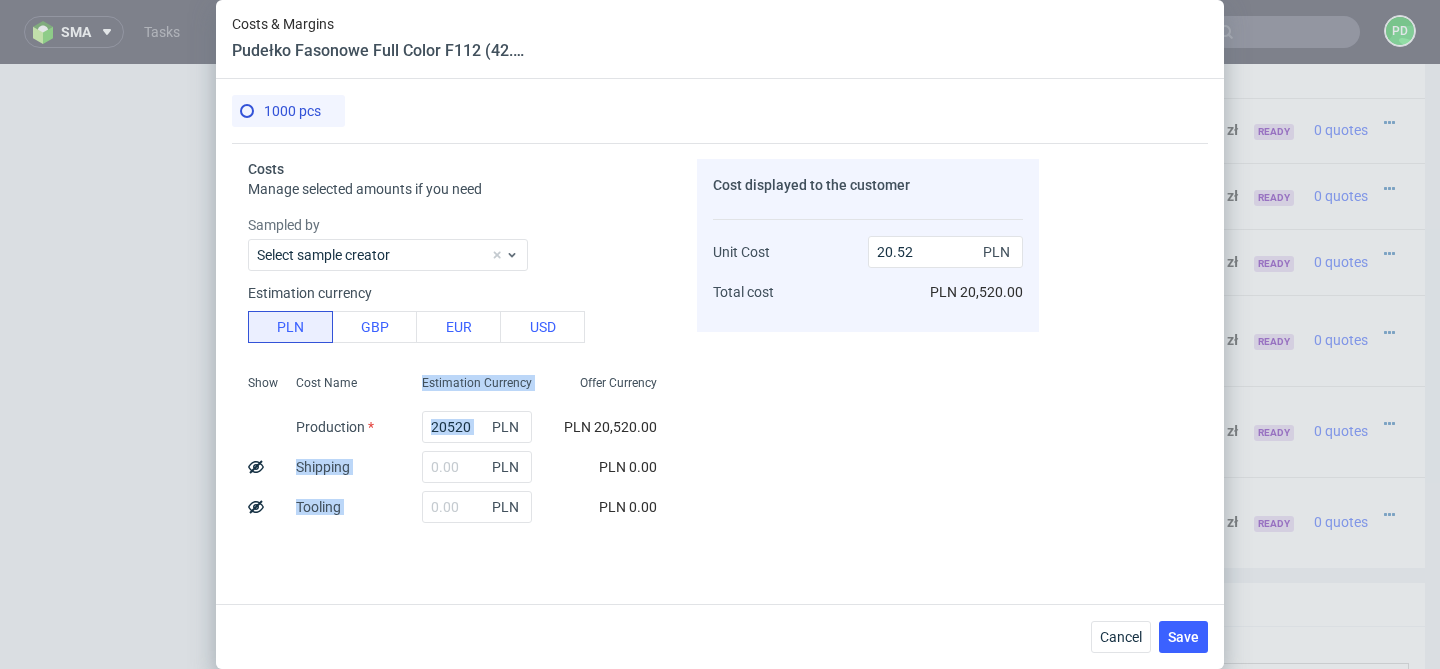 drag, startPoint x: 493, startPoint y: 428, endPoint x: 397, endPoint y: 428, distance: 96 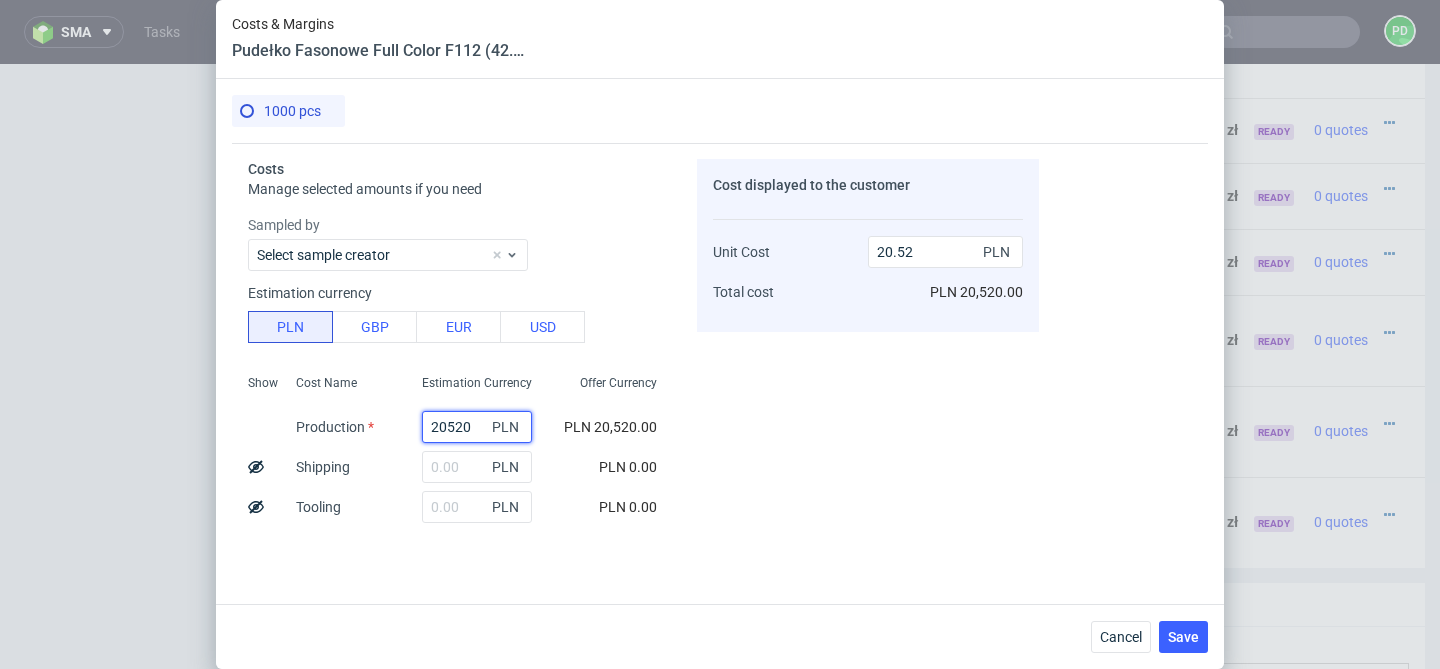 drag, startPoint x: 476, startPoint y: 429, endPoint x: 402, endPoint y: 430, distance: 74.00676 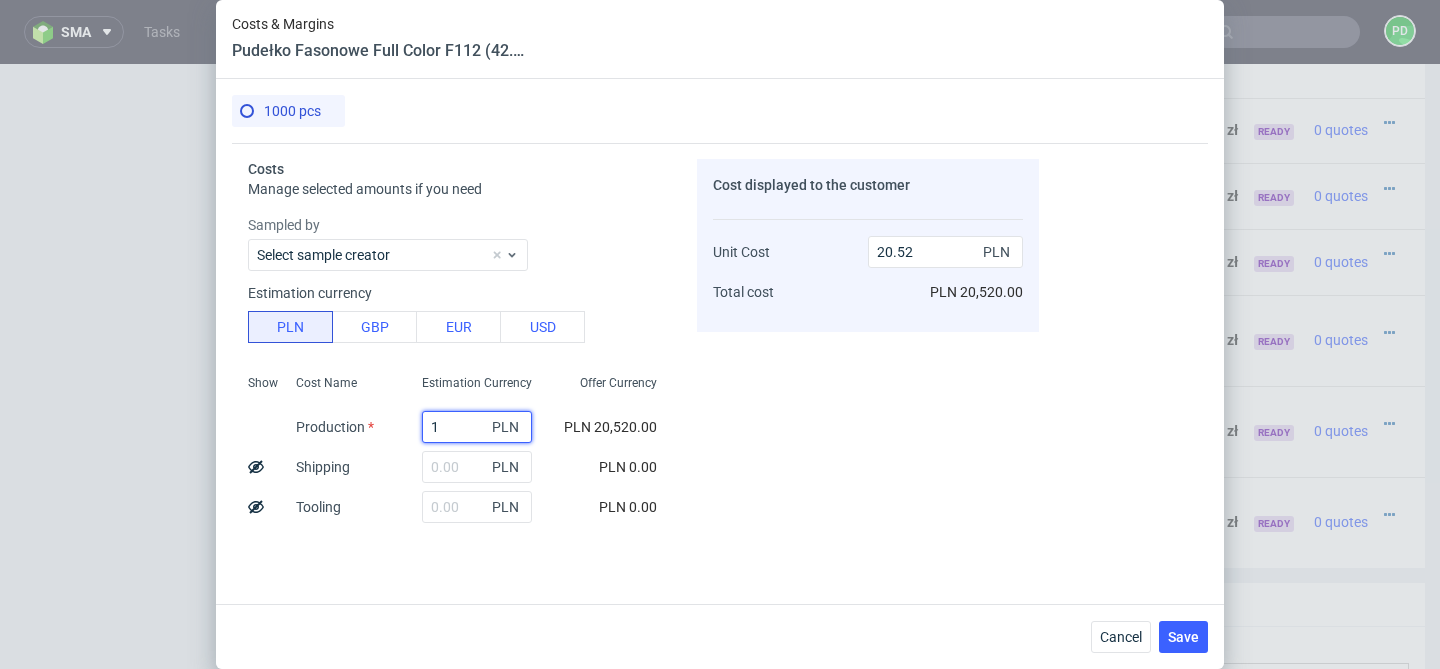 type on "0" 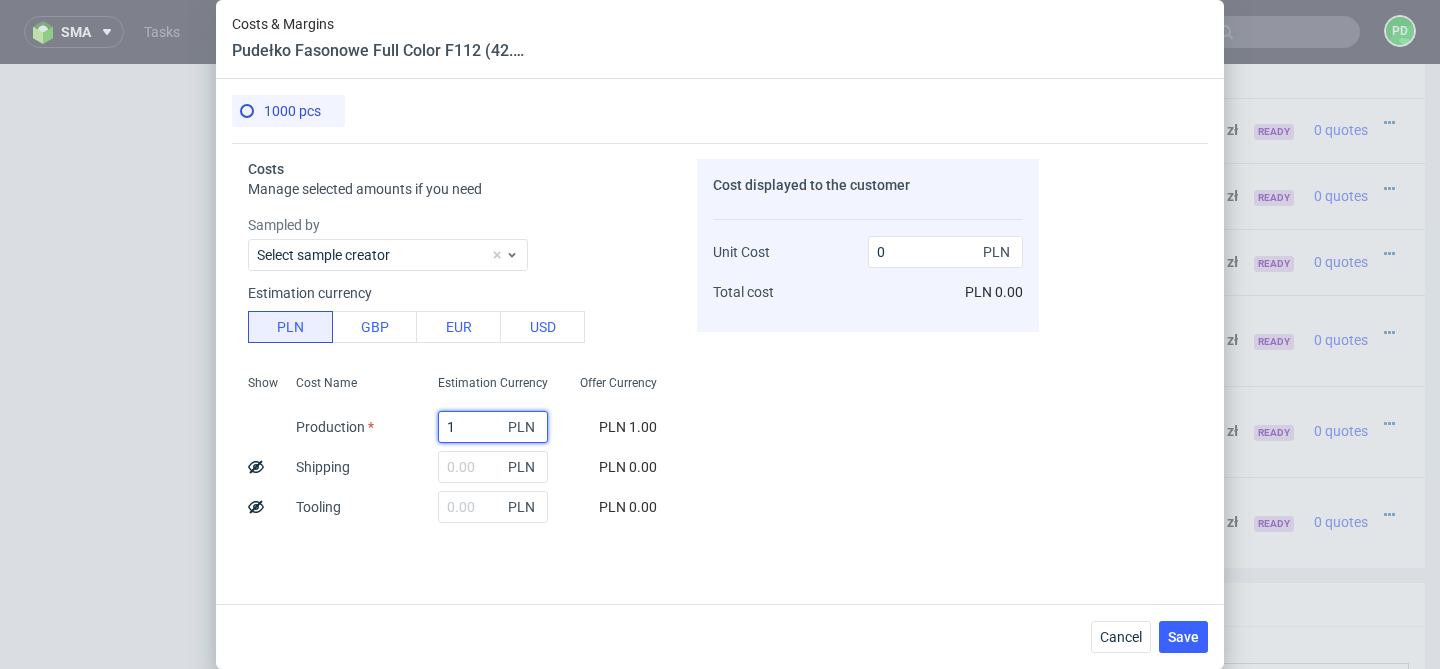 type on "14" 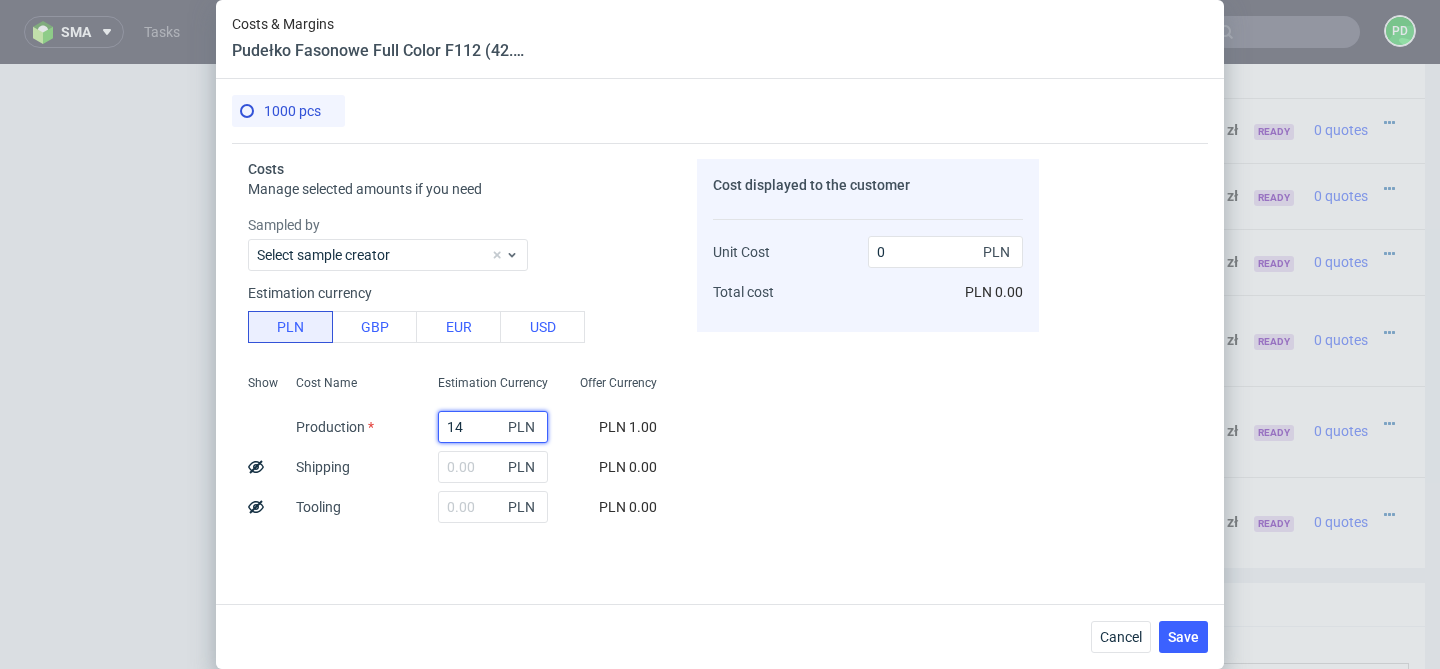 type on "0.01" 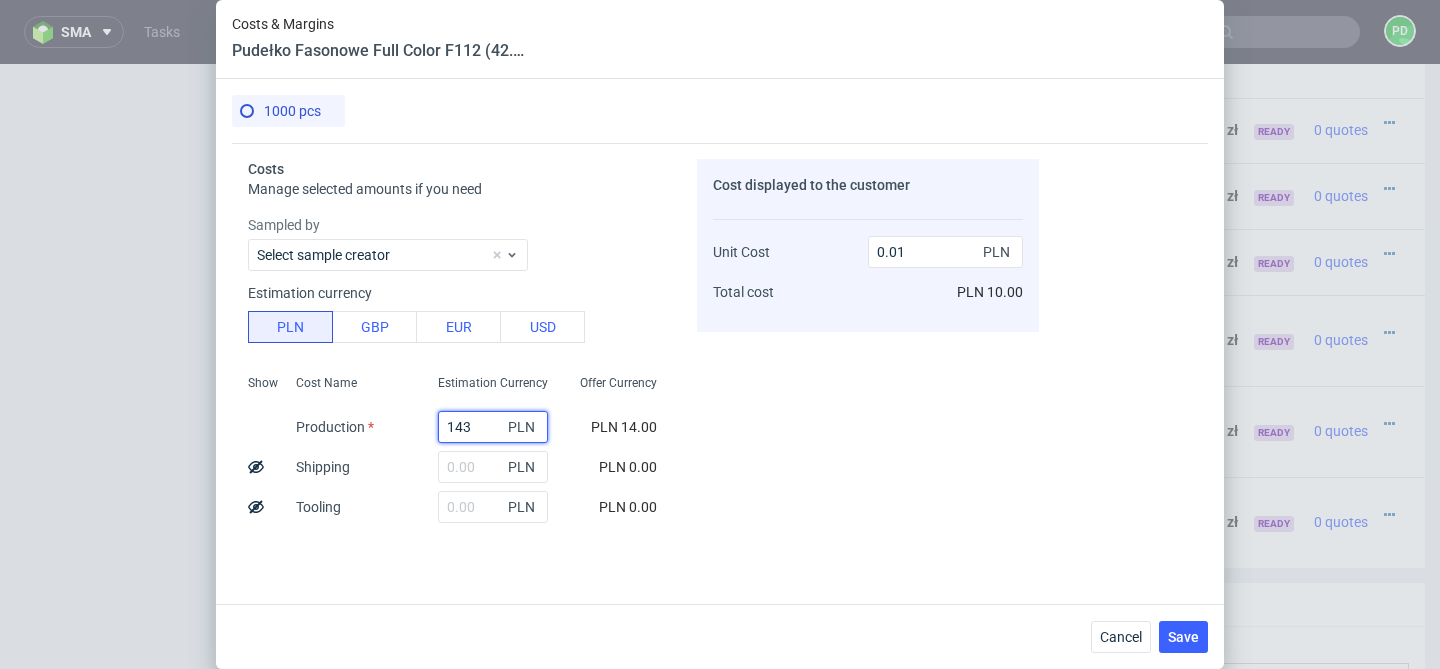 type on "1432" 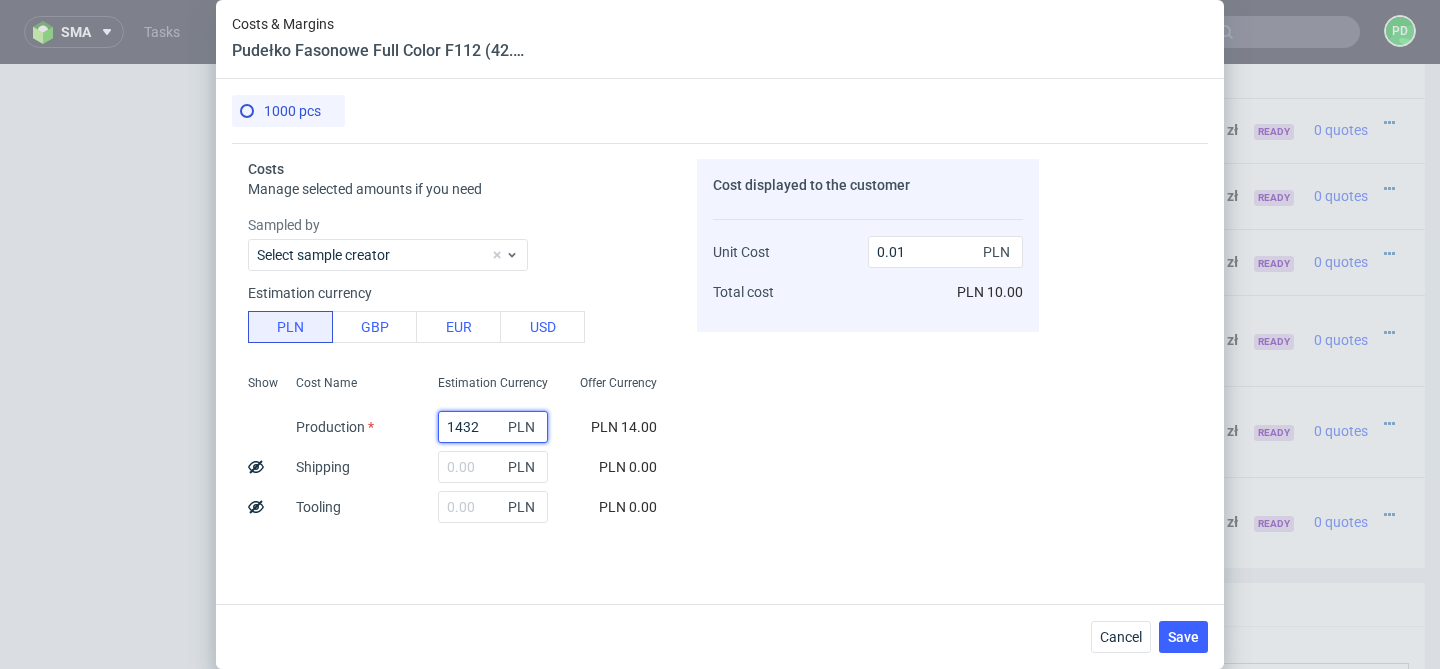type on "1.43" 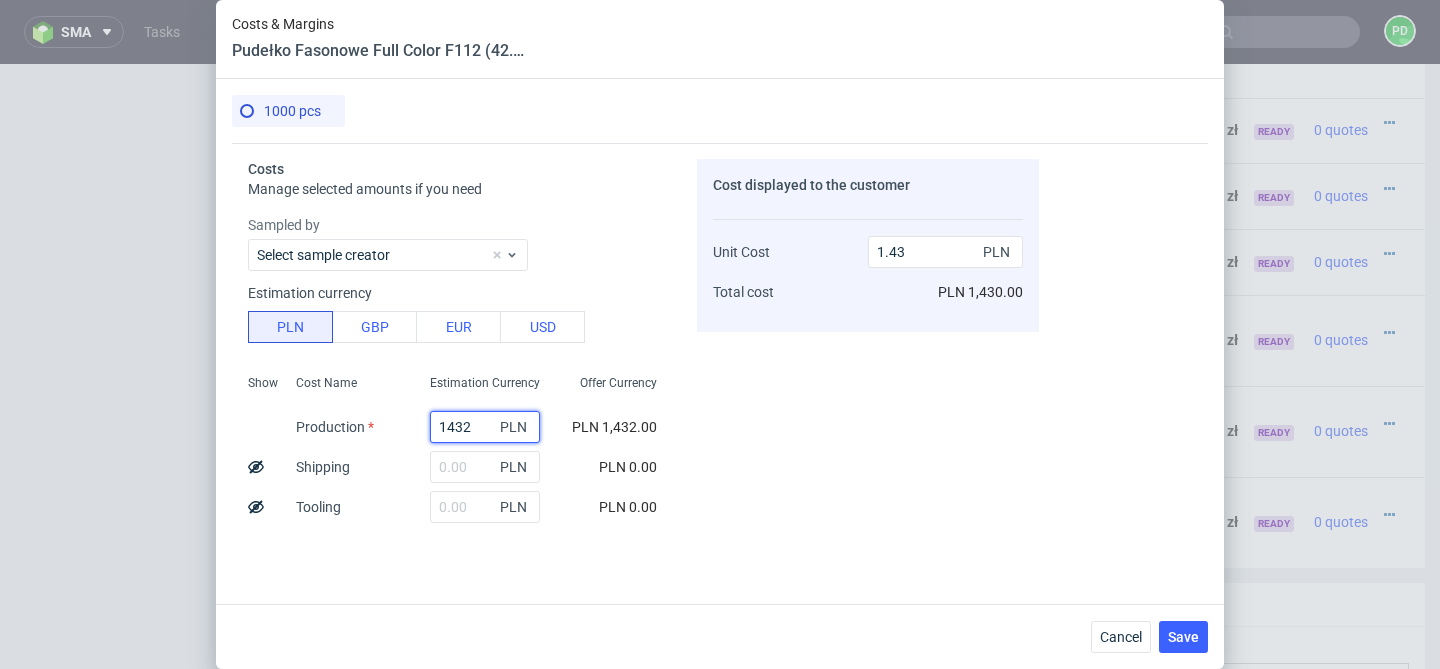 type on "14320" 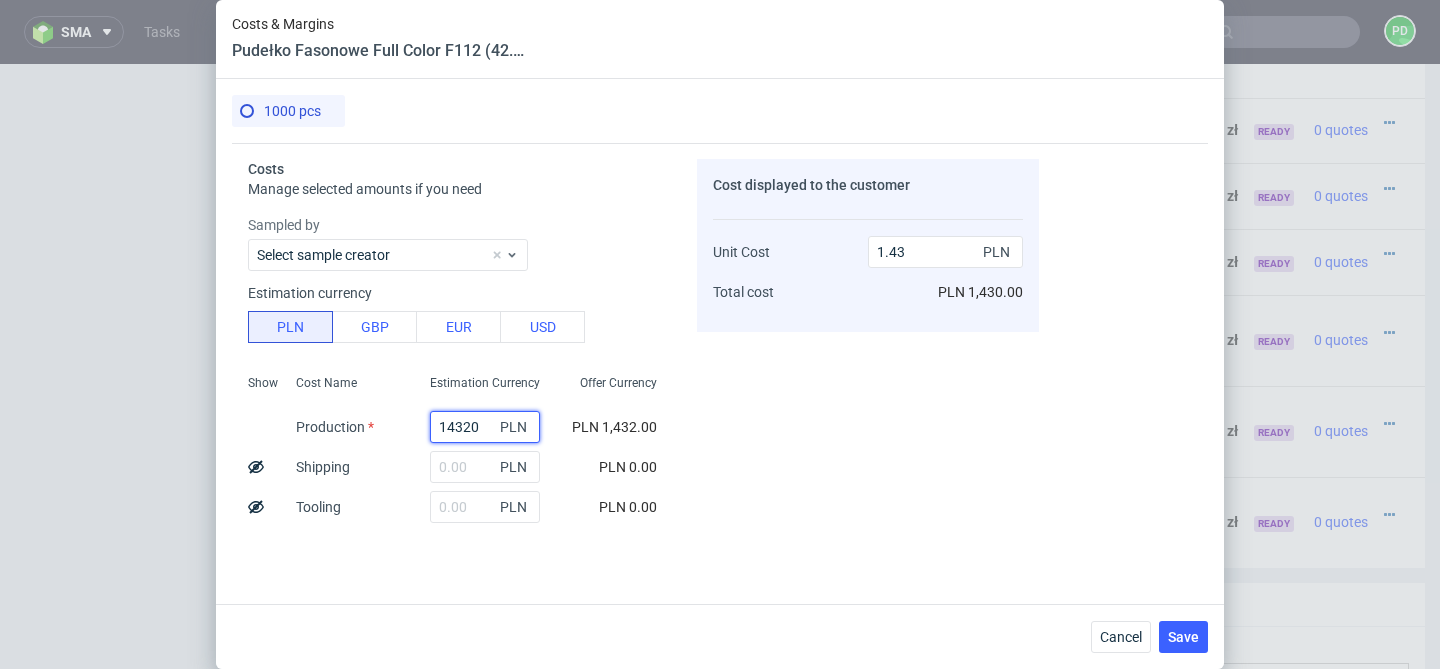 type on "14.32" 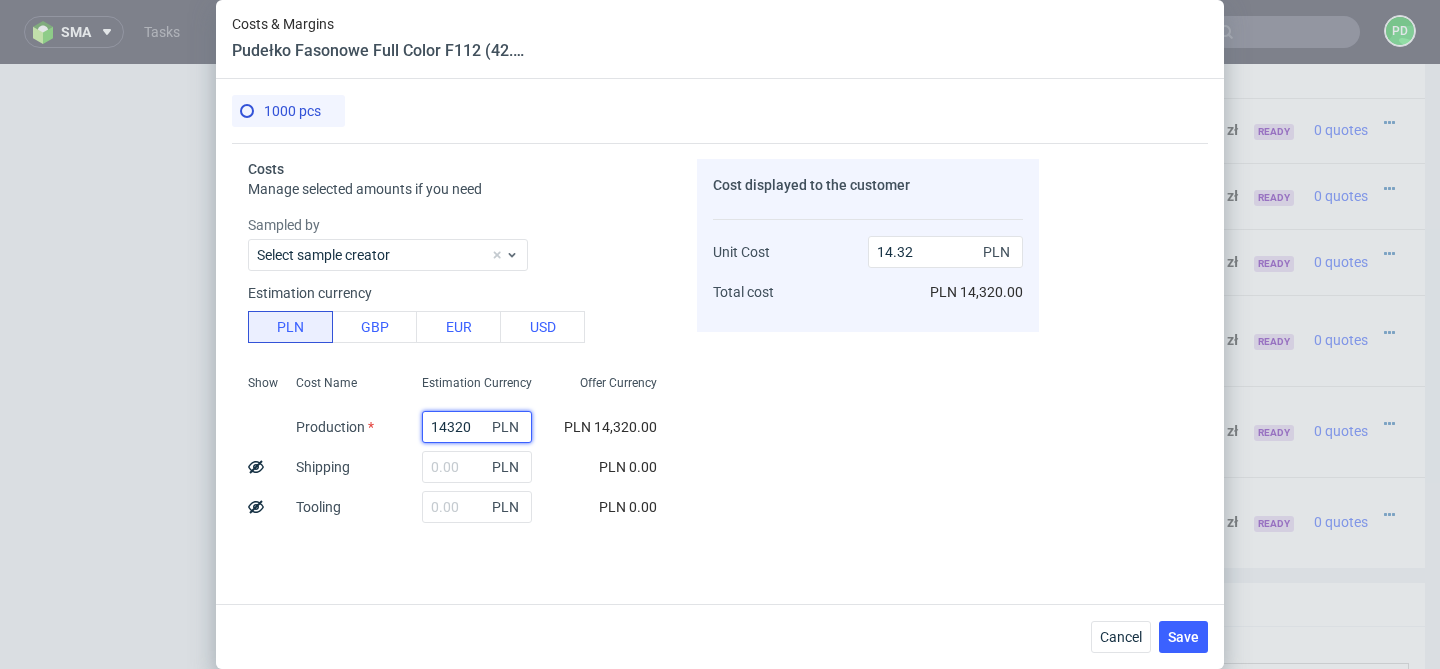 type on "14320" 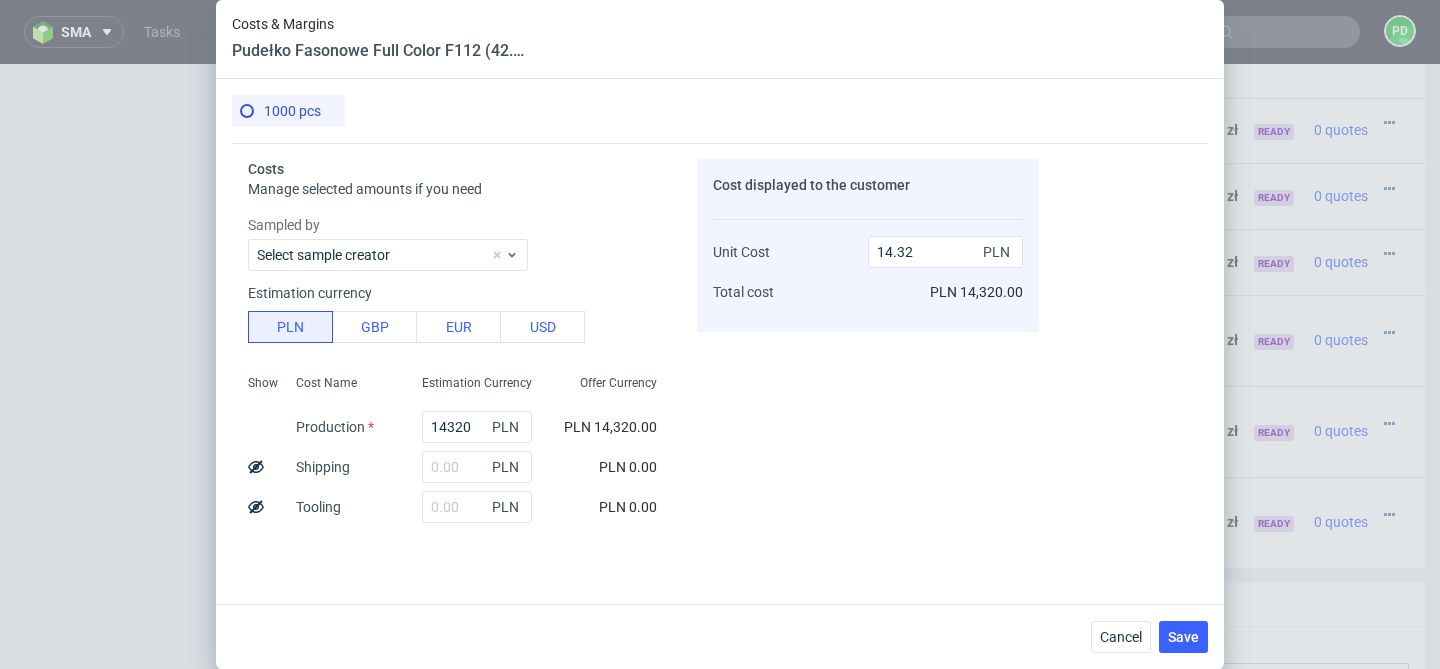 click on "Offer Currency PLN 14,320.00 PLN 0.00 PLN 0.00 PLN 14.32 PLN 14,320.00" at bounding box center [610, 499] 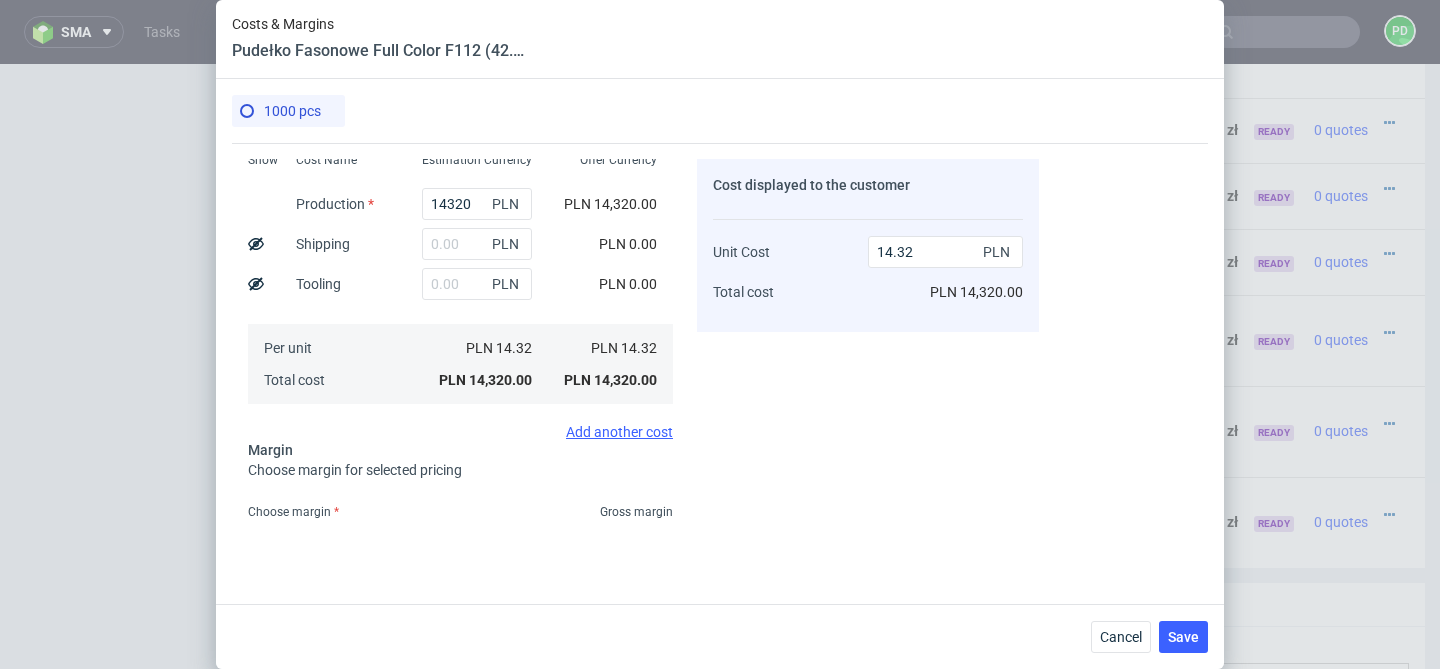 scroll, scrollTop: 367, scrollLeft: 0, axis: vertical 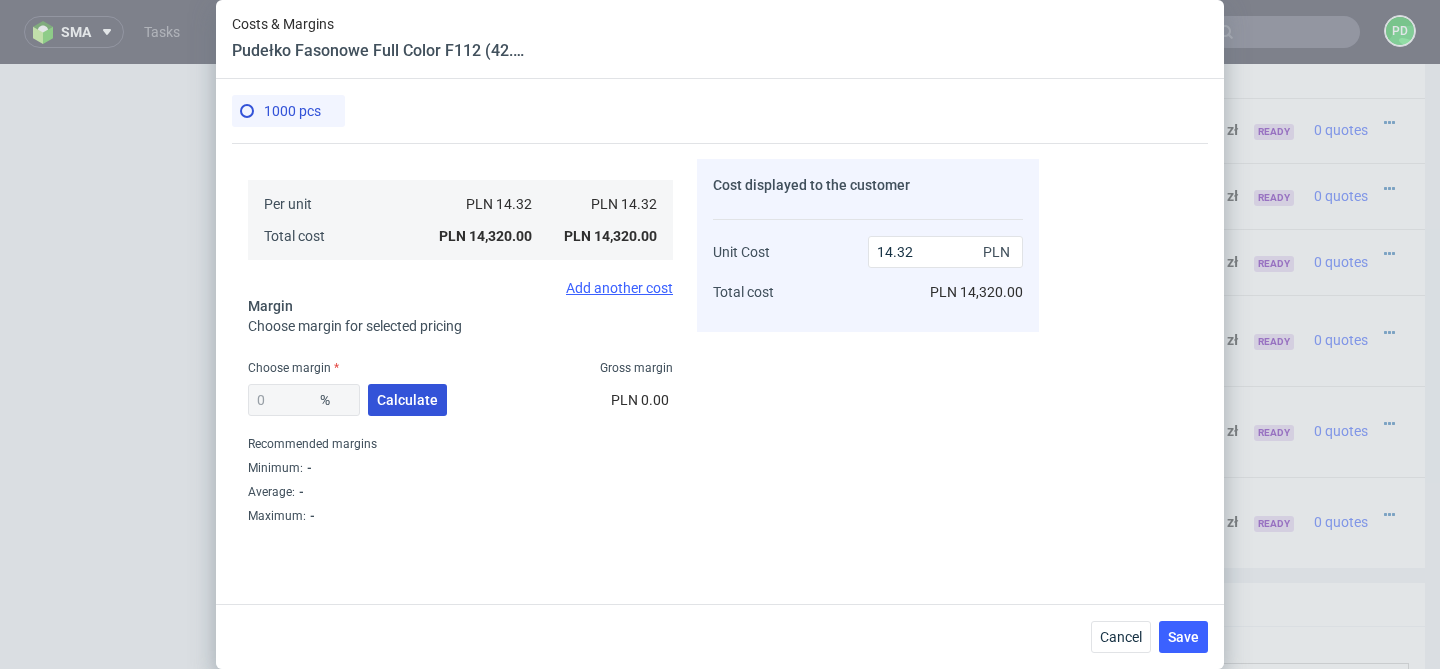 click on "Calculate" at bounding box center [407, 400] 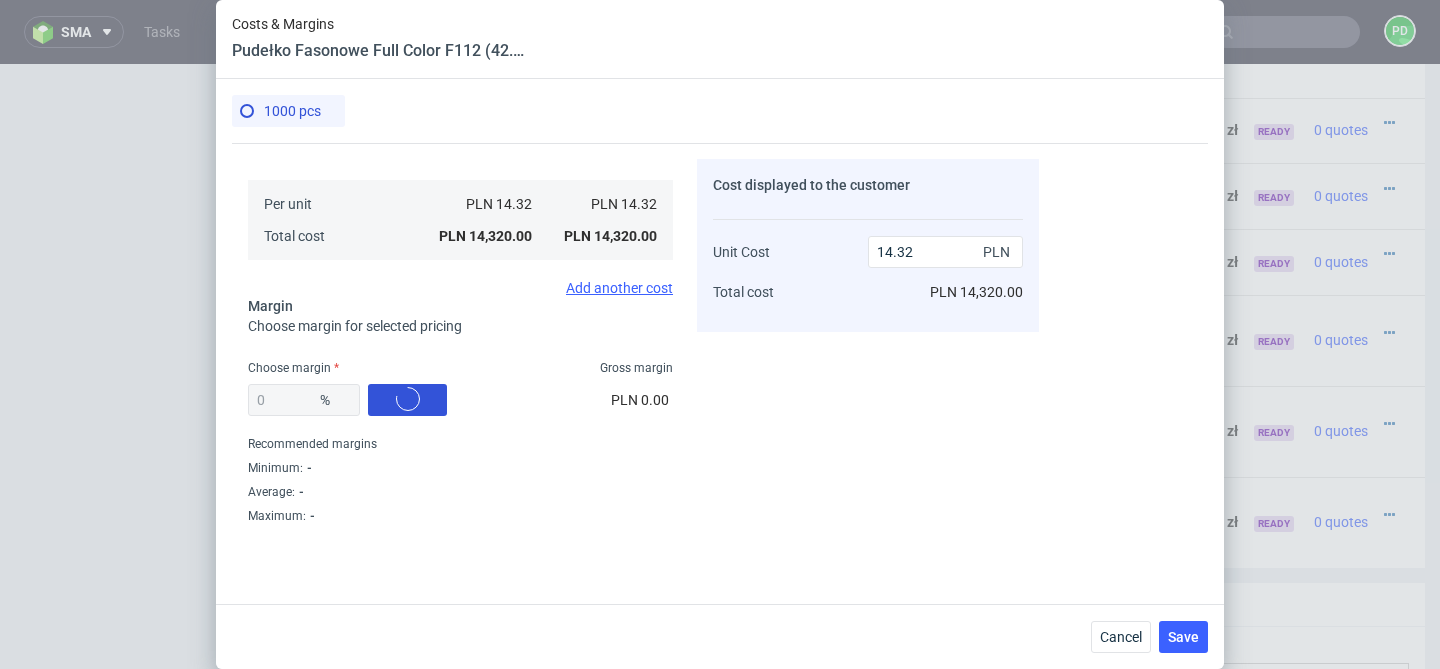 type on "31.29" 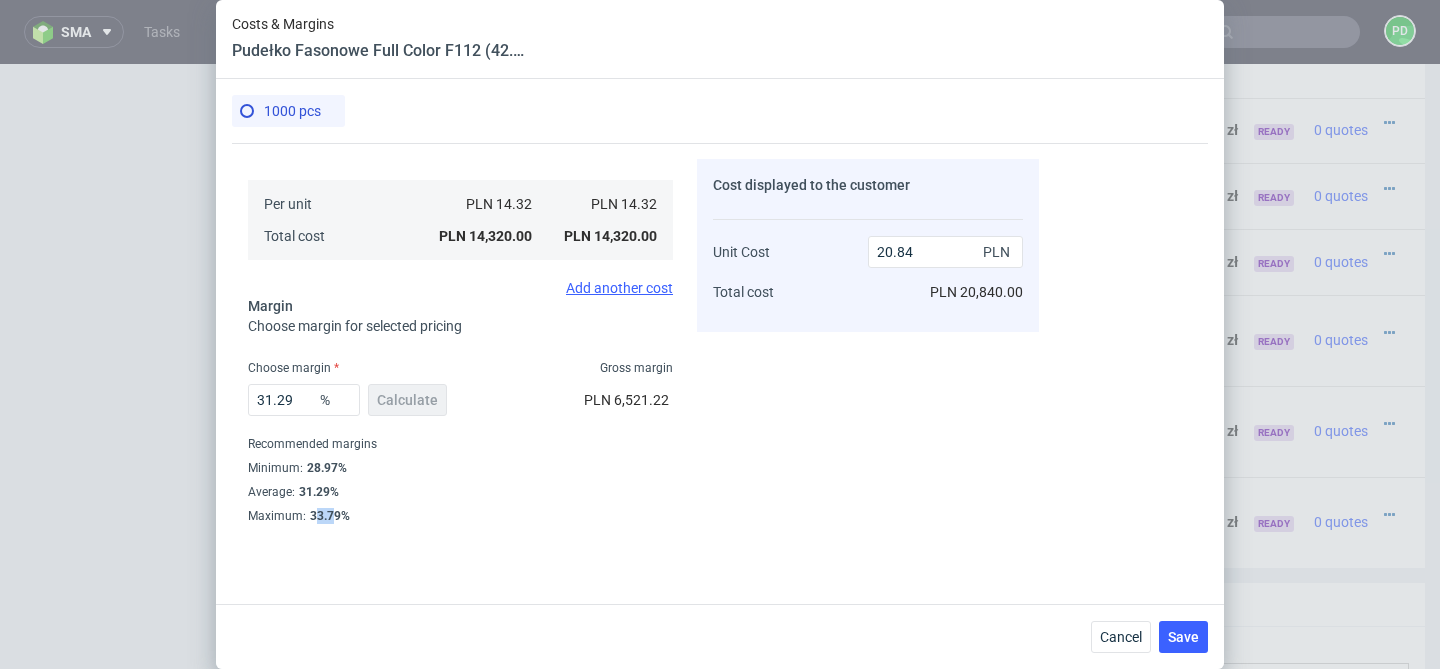 drag, startPoint x: 336, startPoint y: 516, endPoint x: 312, endPoint y: 516, distance: 24 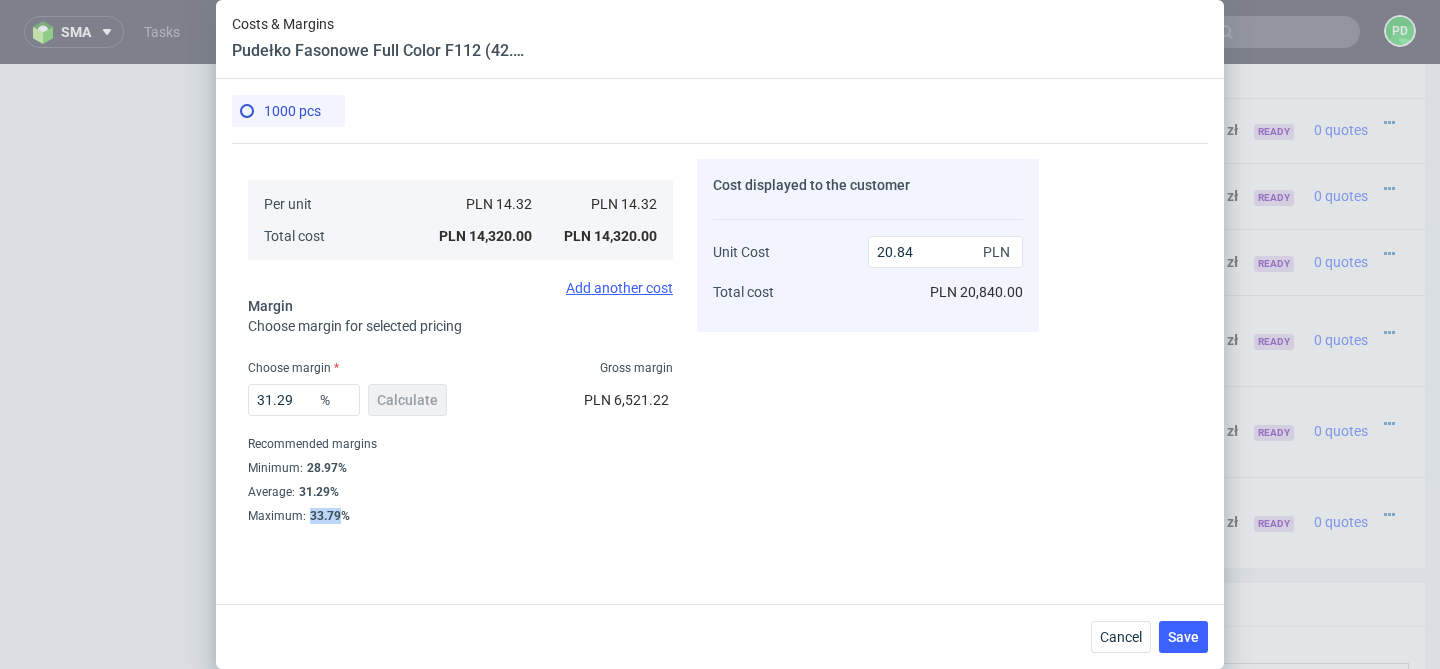 click on "33.79%" at bounding box center [328, 516] 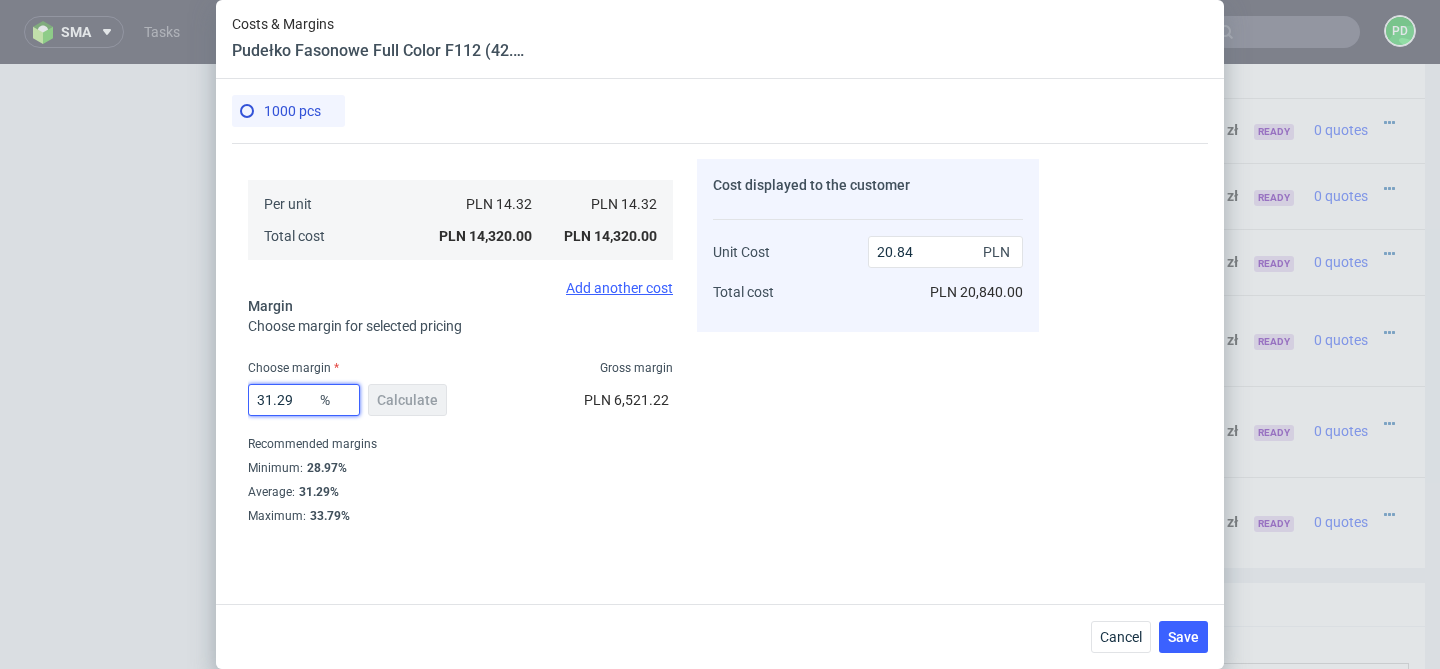 drag, startPoint x: 300, startPoint y: 398, endPoint x: 212, endPoint y: 391, distance: 88.27797 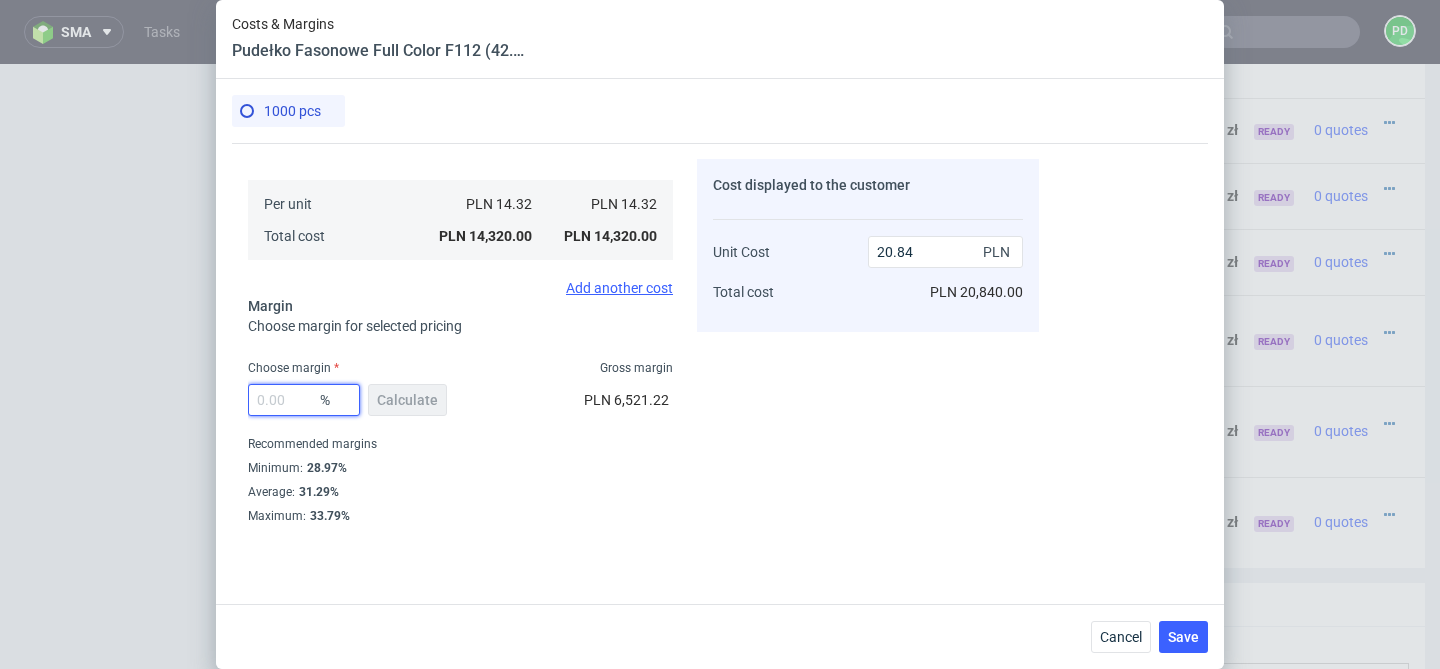 paste on "33.79" 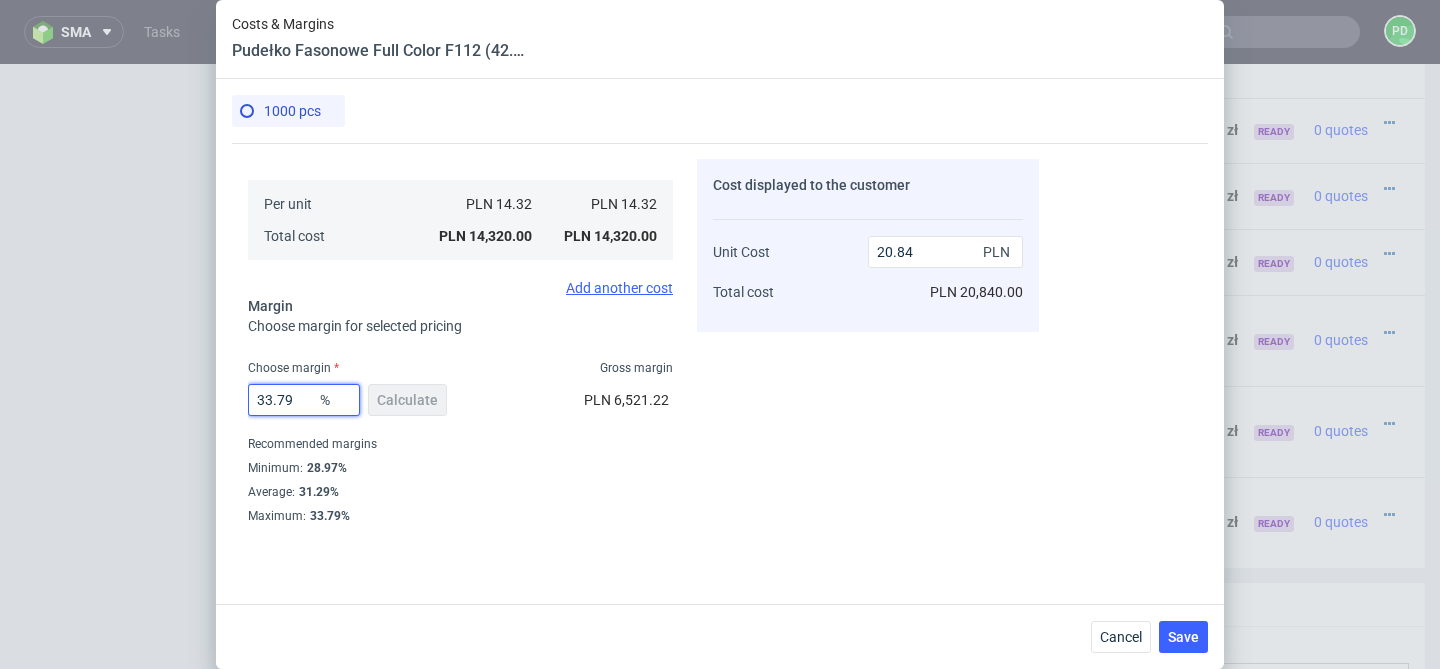type on "21.63" 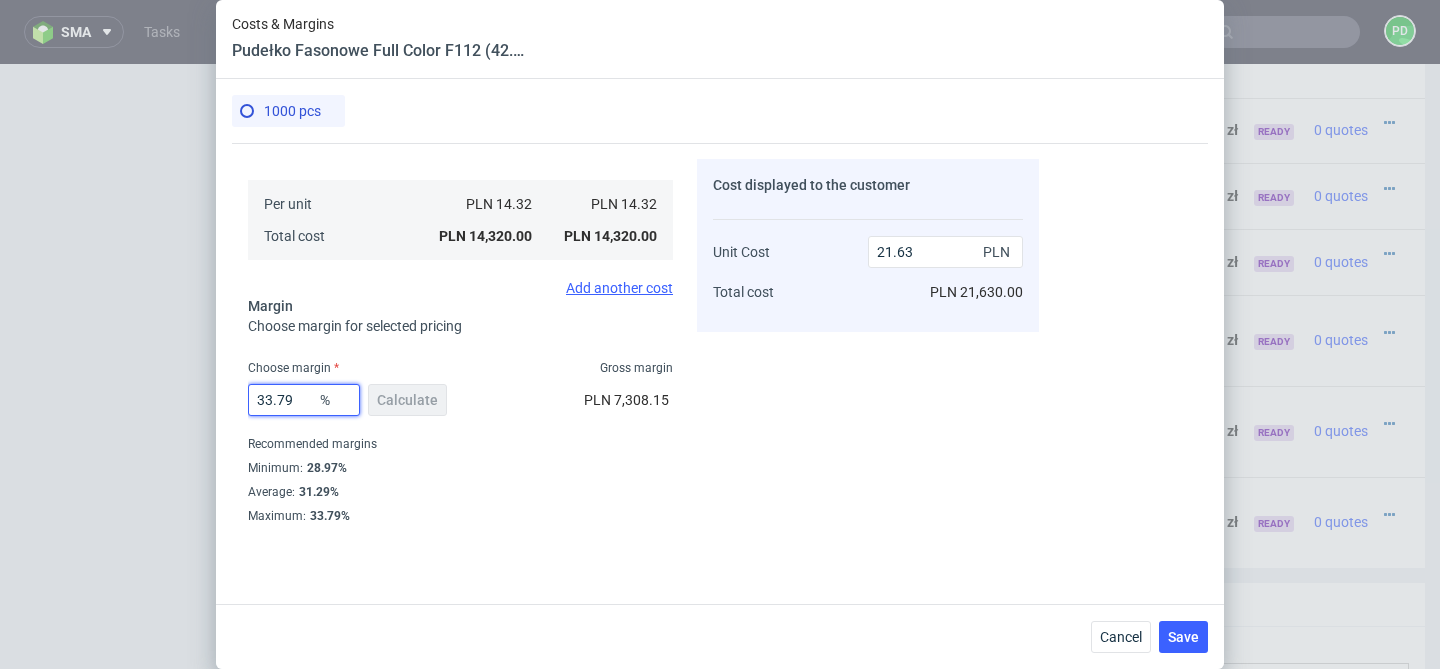 type on "33.79" 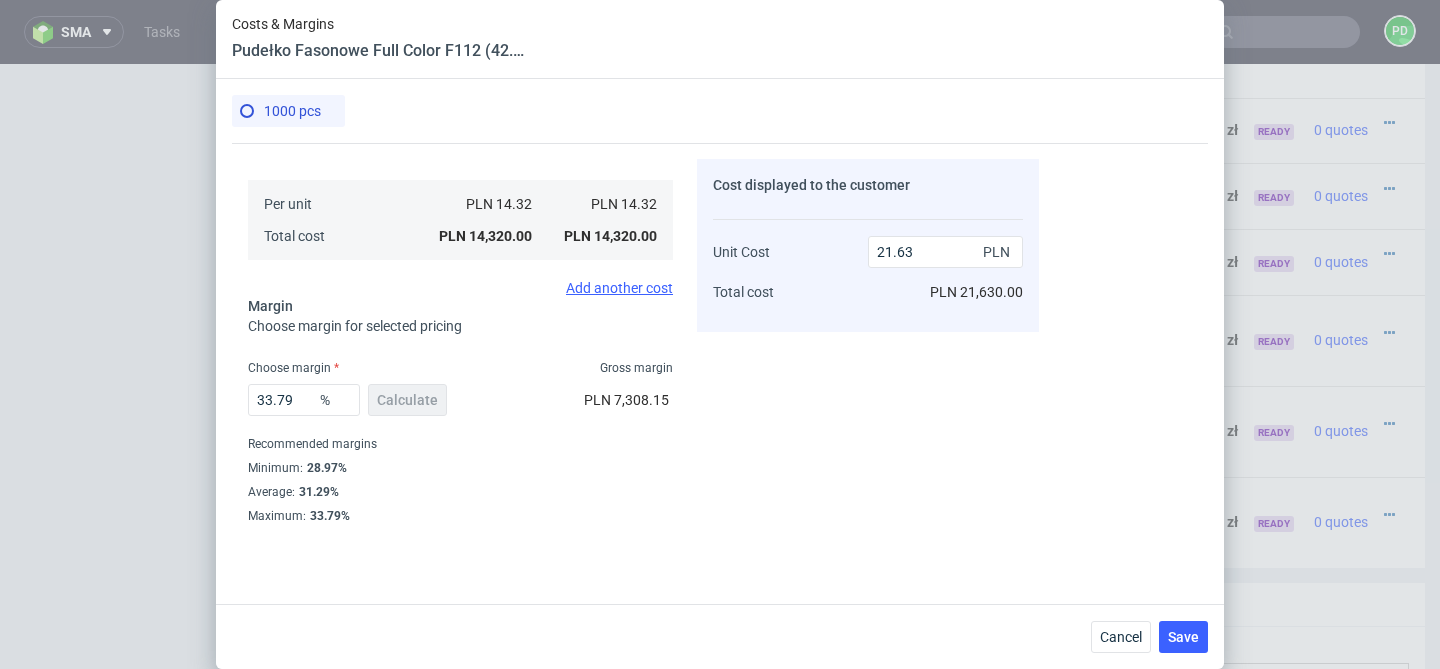 click on "Minimum : 28.97%" at bounding box center [460, 468] 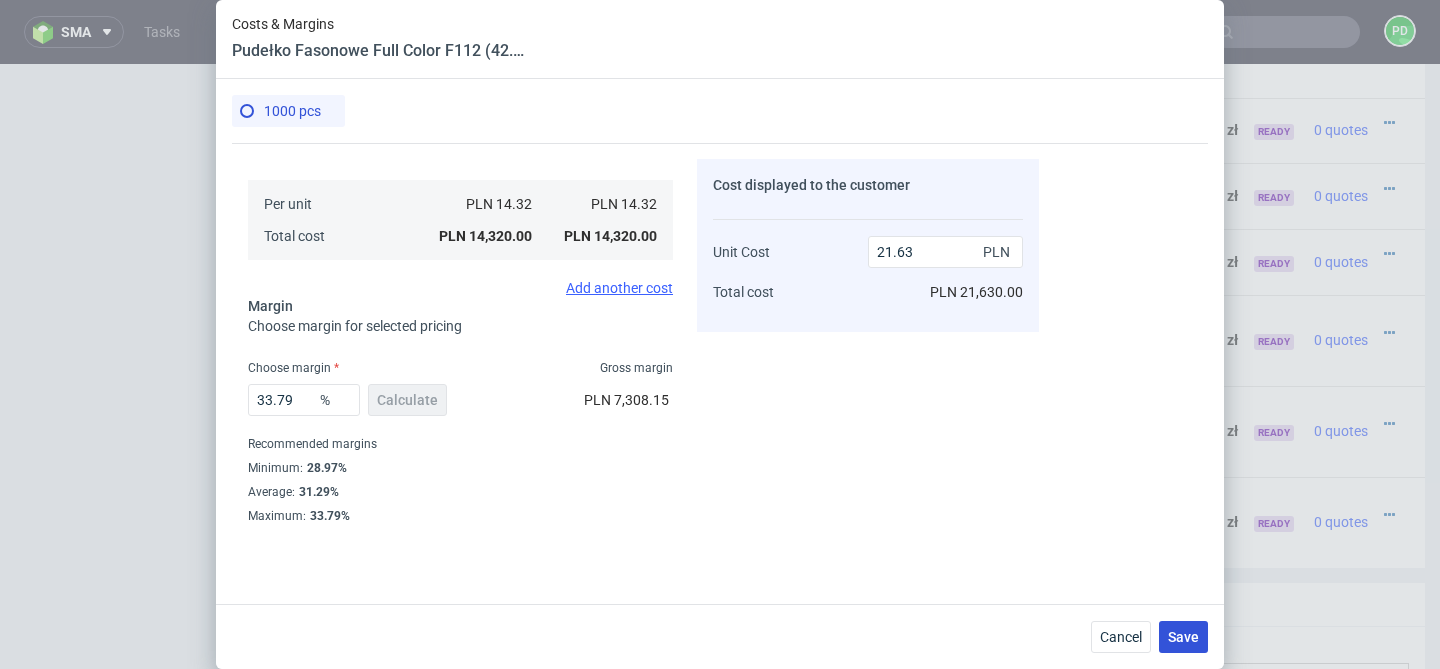 click on "Save" at bounding box center [1183, 637] 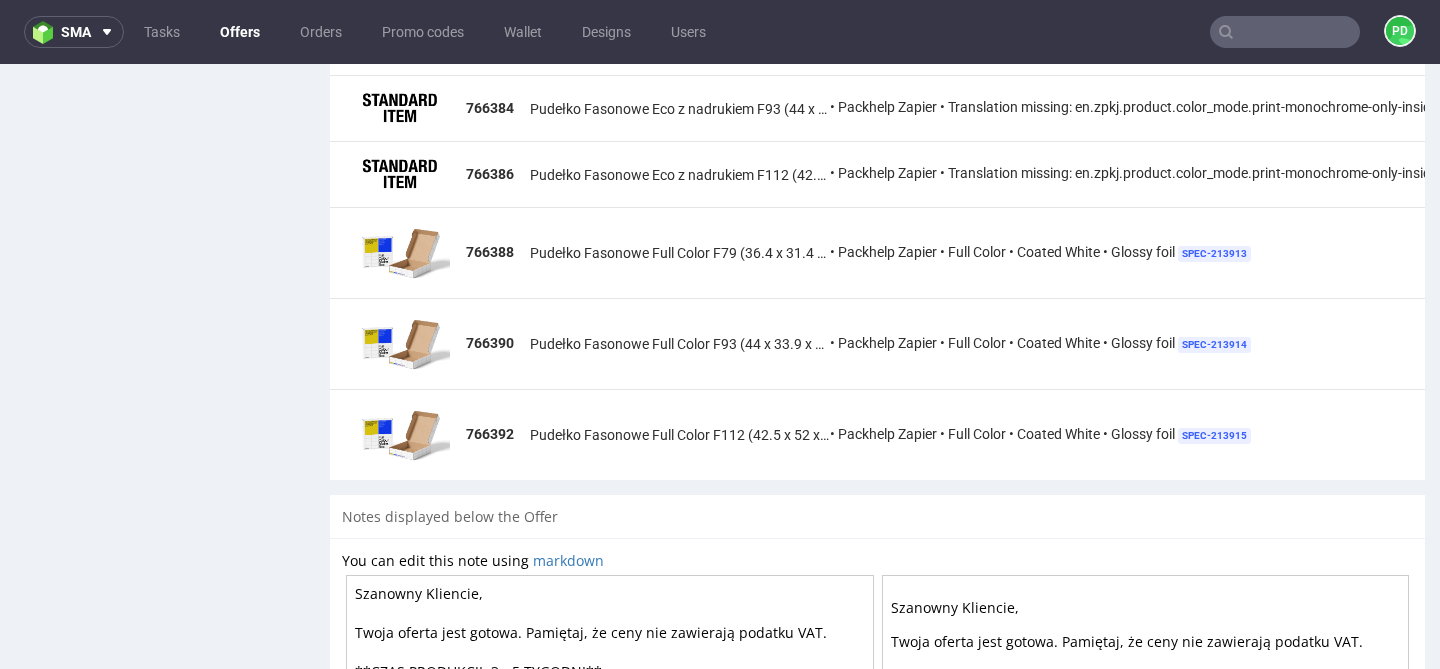 scroll, scrollTop: 1602, scrollLeft: 0, axis: vertical 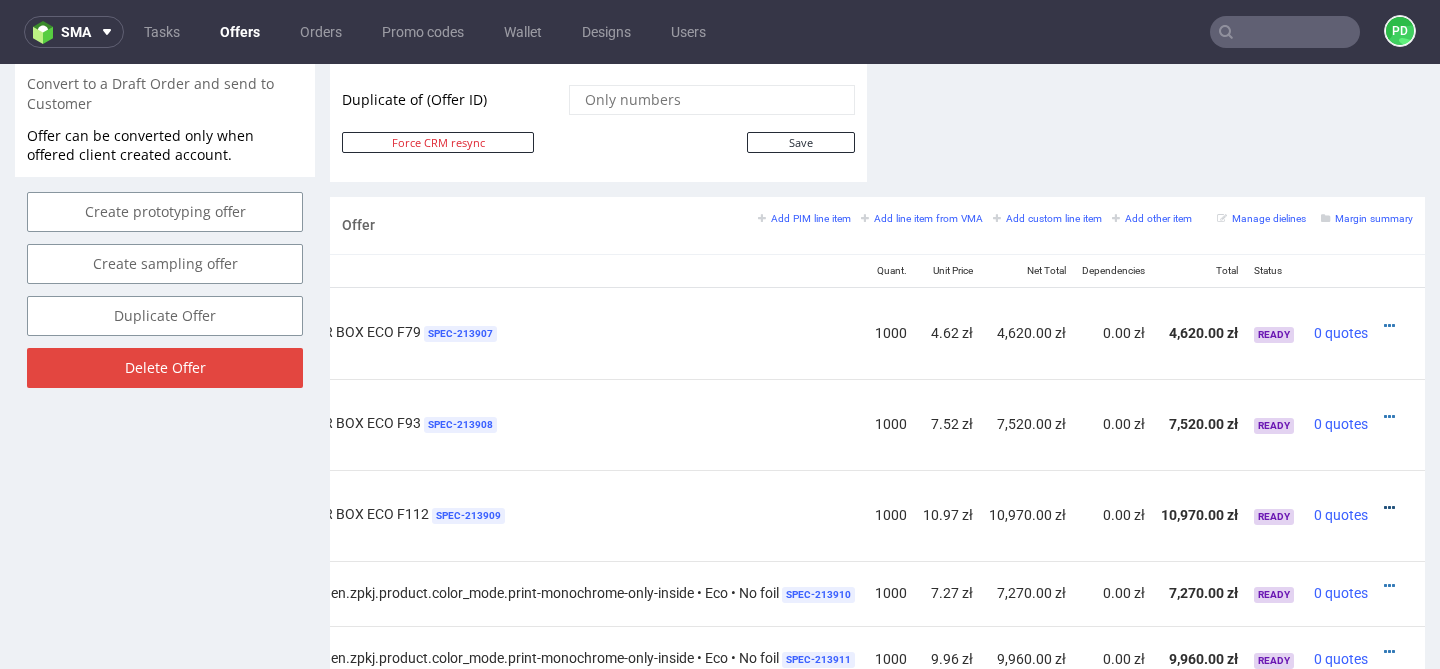 click at bounding box center (1389, 508) 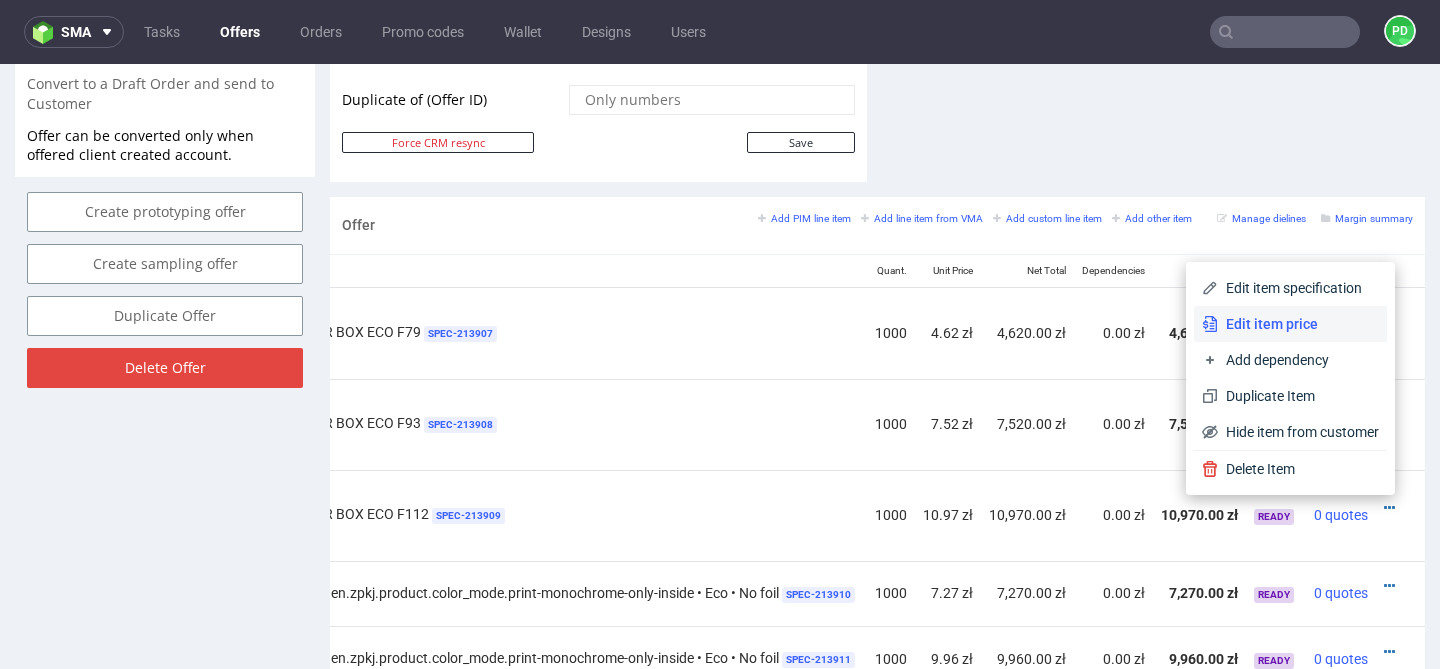 click on "Edit item price" at bounding box center [1298, 324] 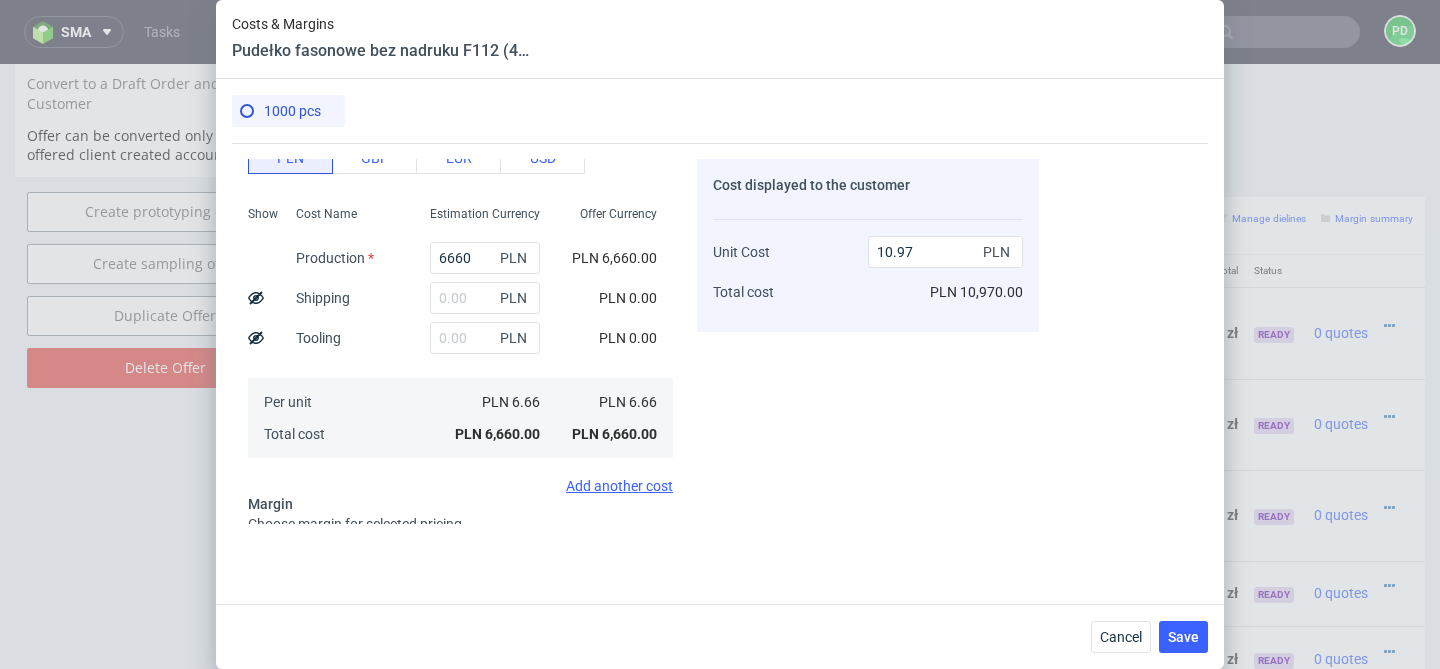 scroll, scrollTop: 423, scrollLeft: 0, axis: vertical 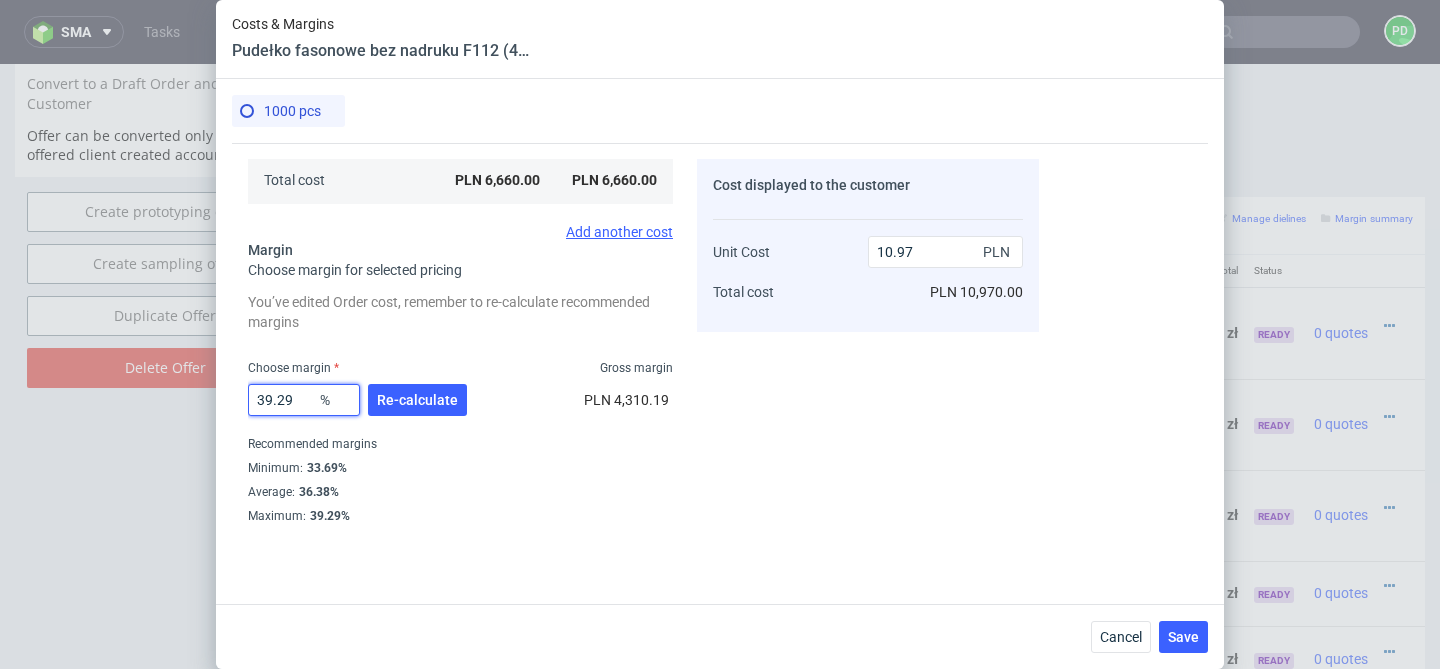 drag, startPoint x: 299, startPoint y: 402, endPoint x: 208, endPoint y: 401, distance: 91.00549 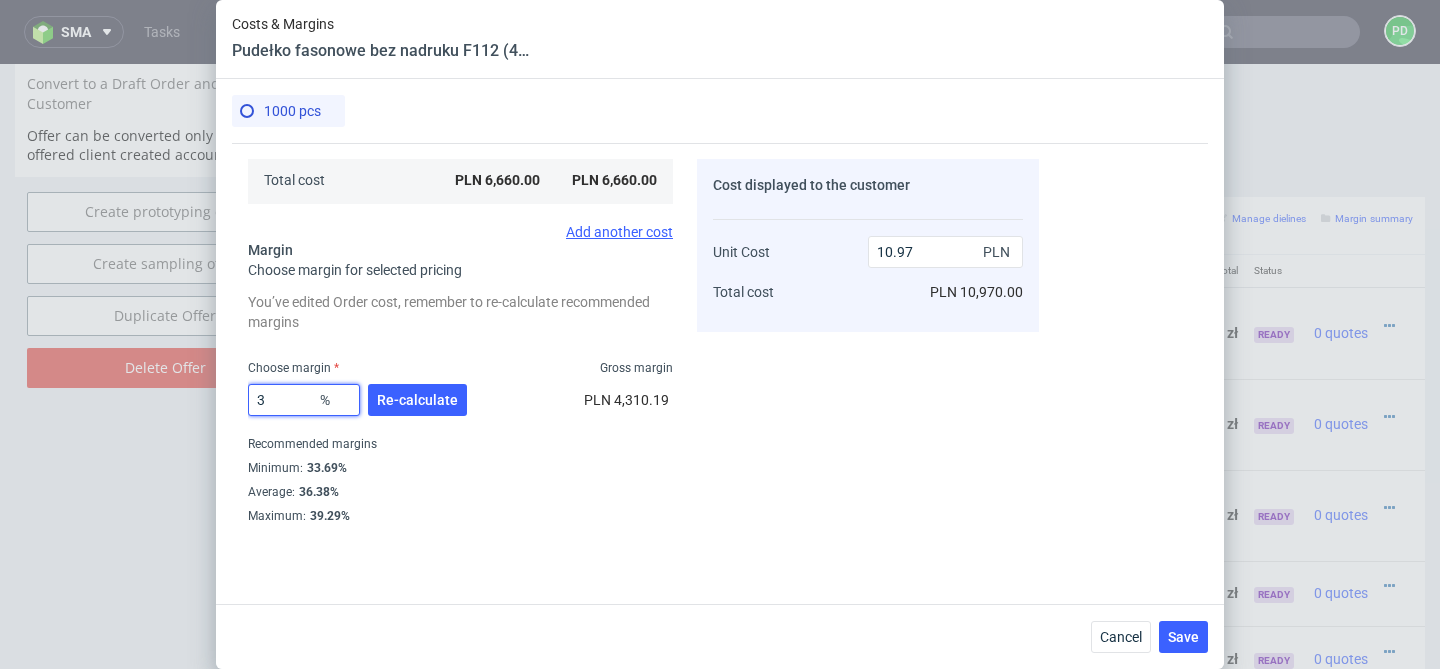 type on "36" 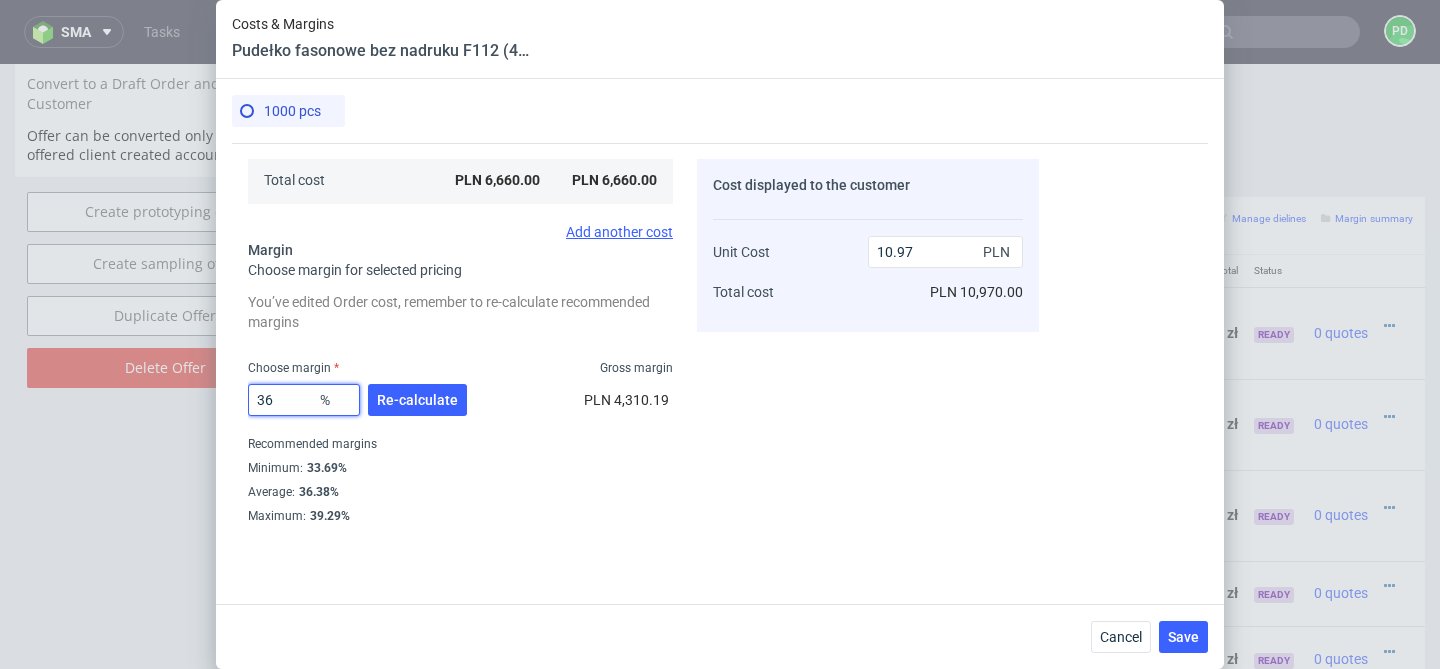 type on "10.41" 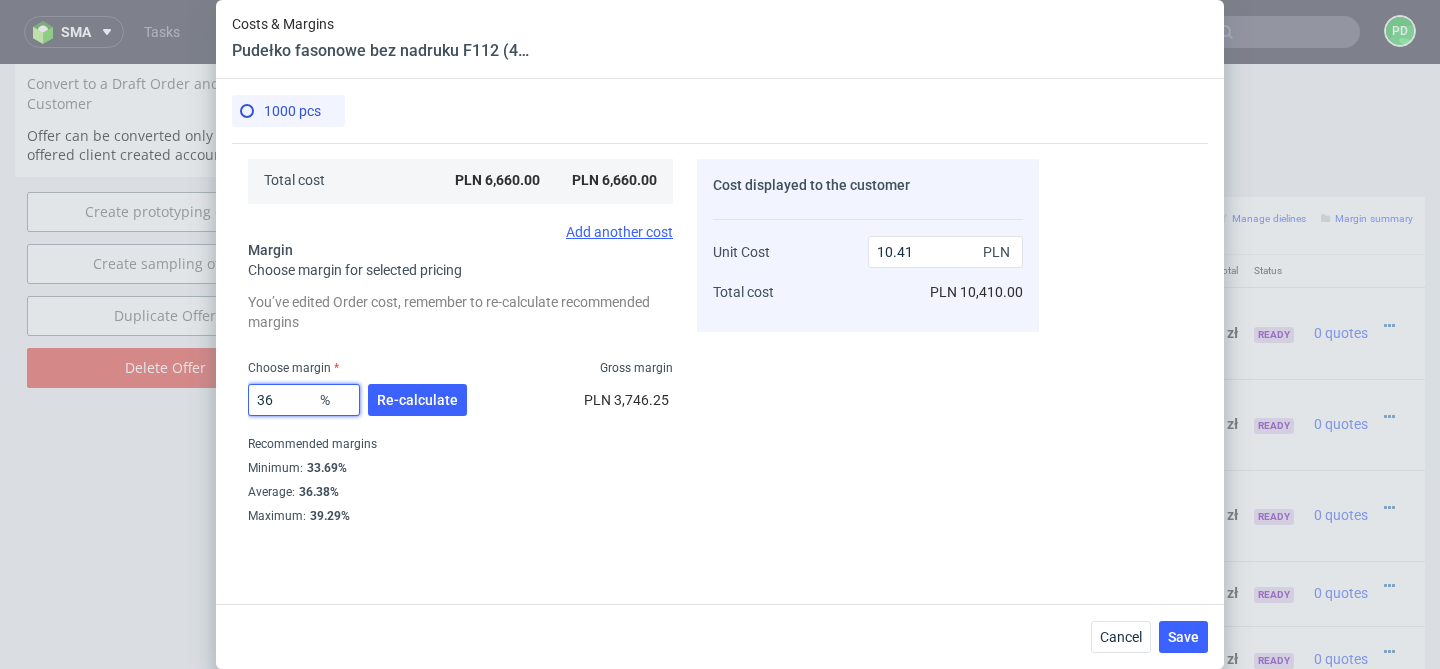 type on "3" 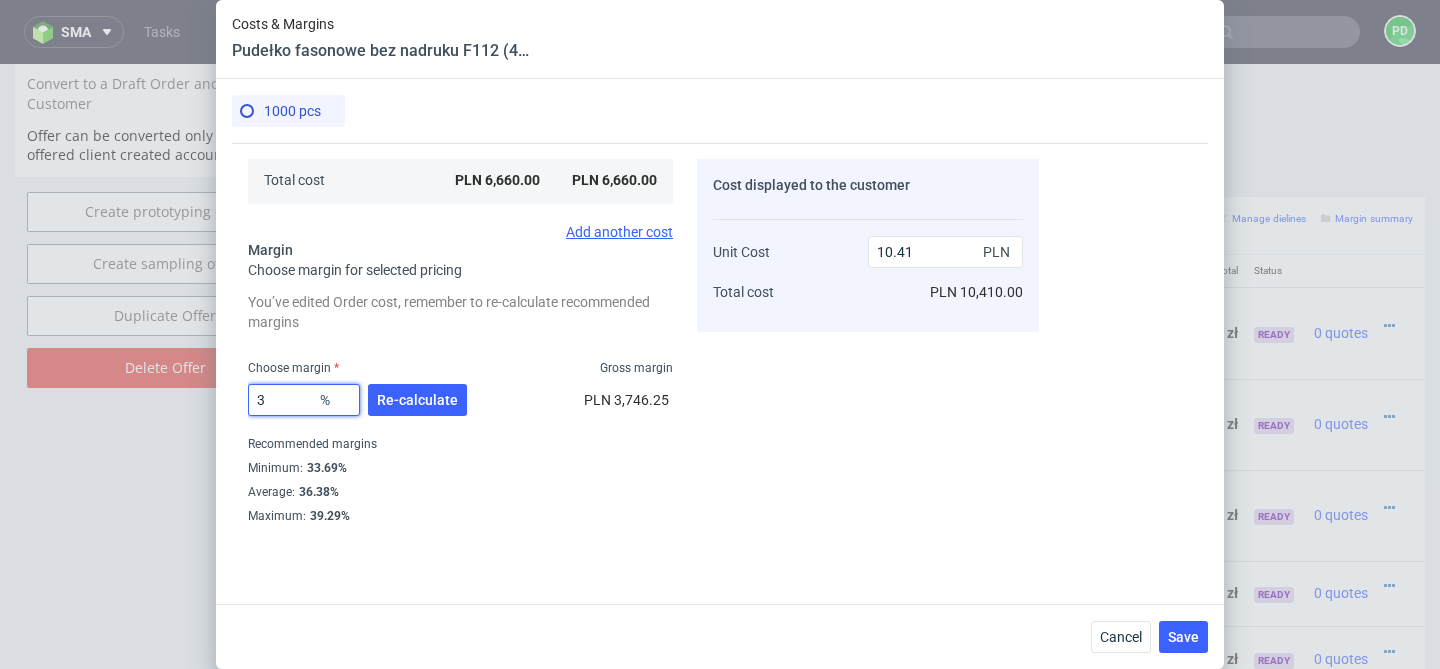 type on "6.87" 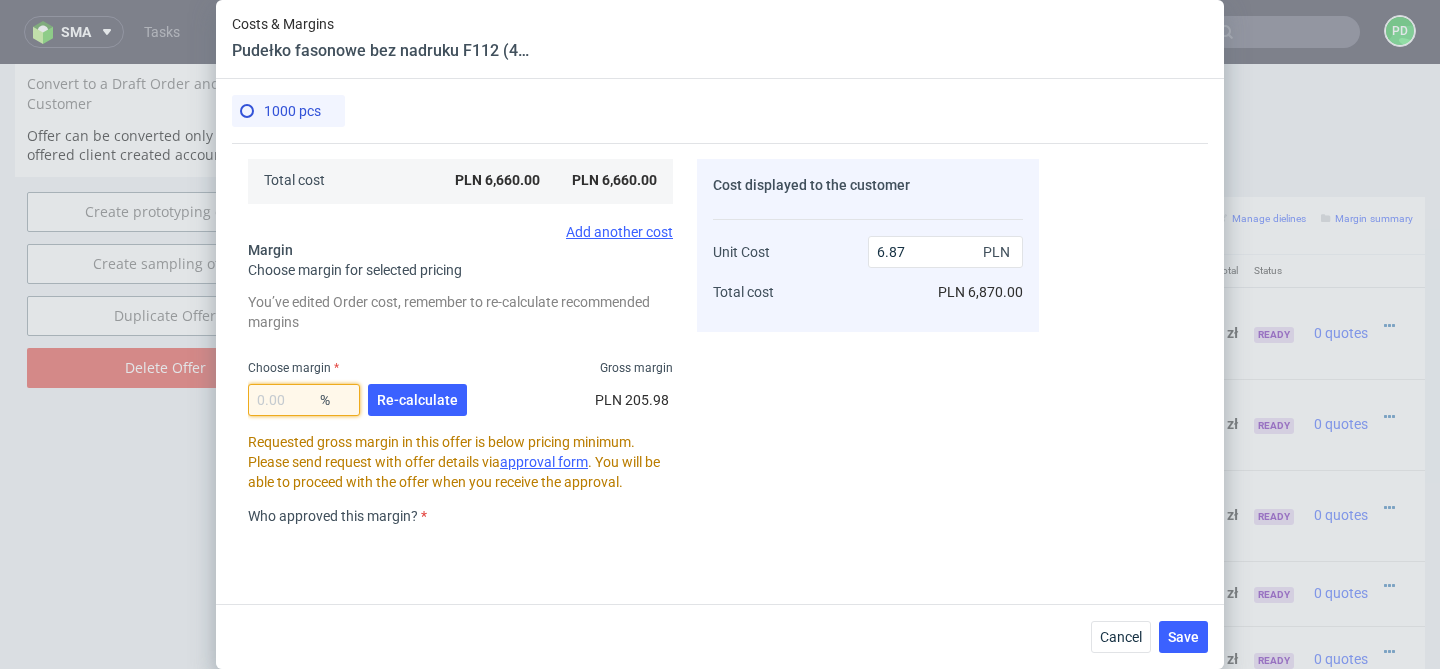 type on "0" 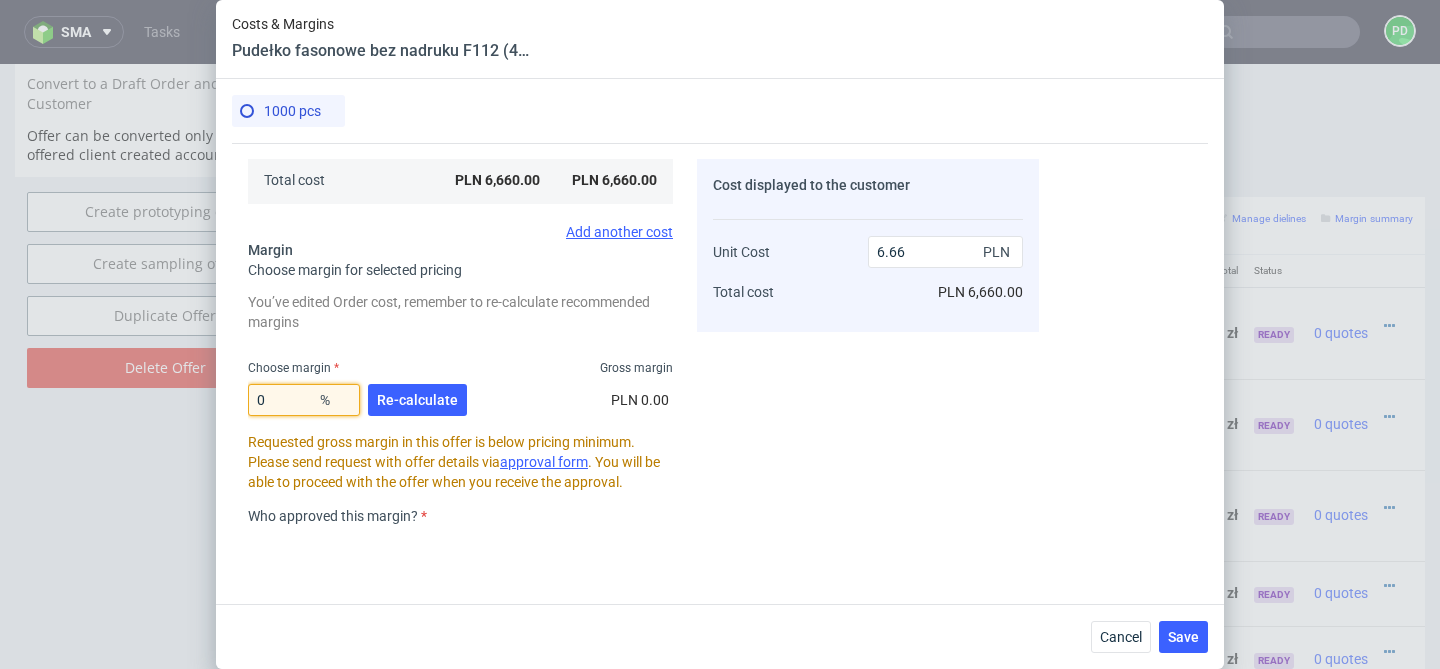 scroll, scrollTop: 542, scrollLeft: 0, axis: vertical 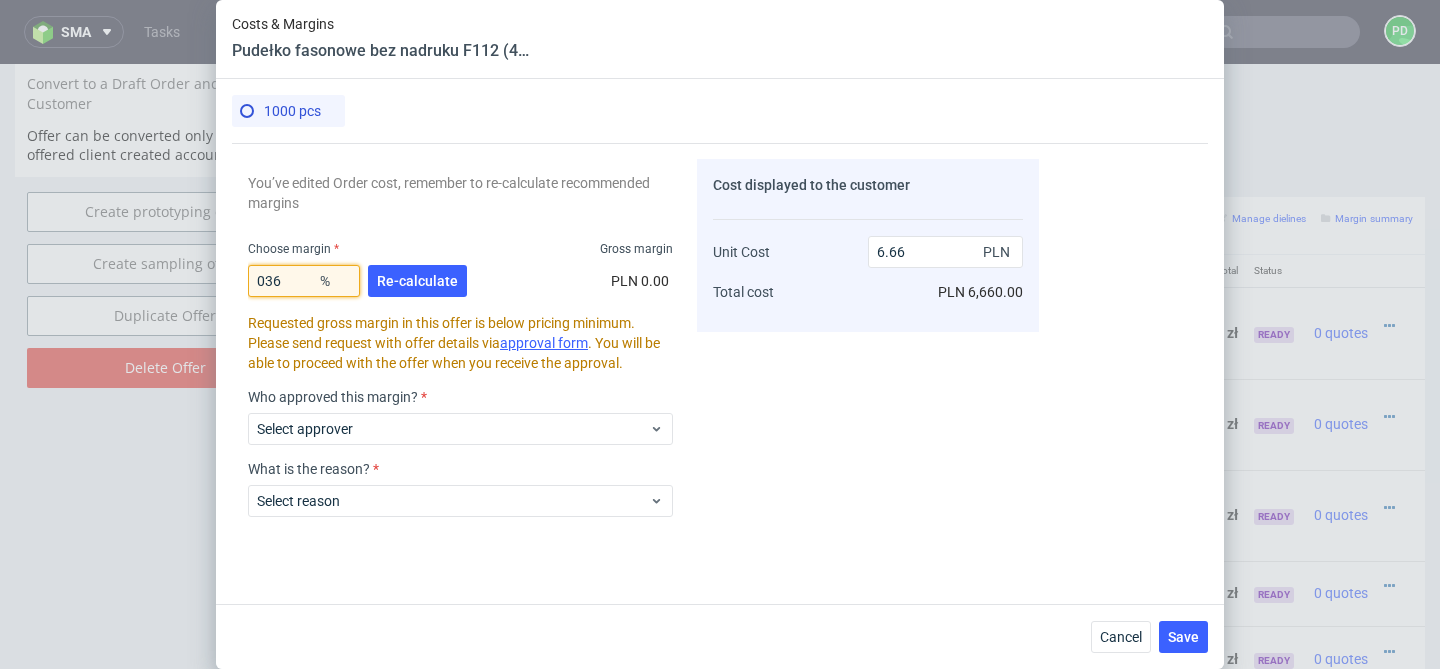 type on "36" 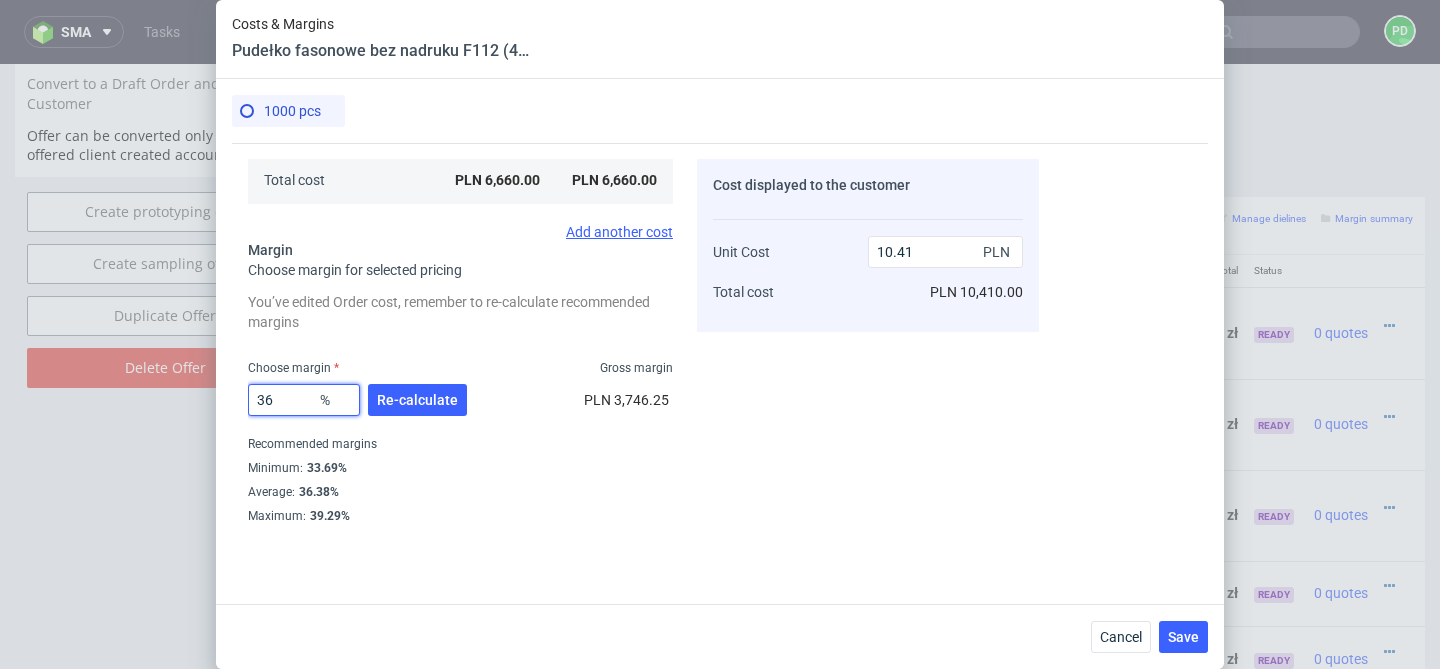 scroll, scrollTop: 423, scrollLeft: 0, axis: vertical 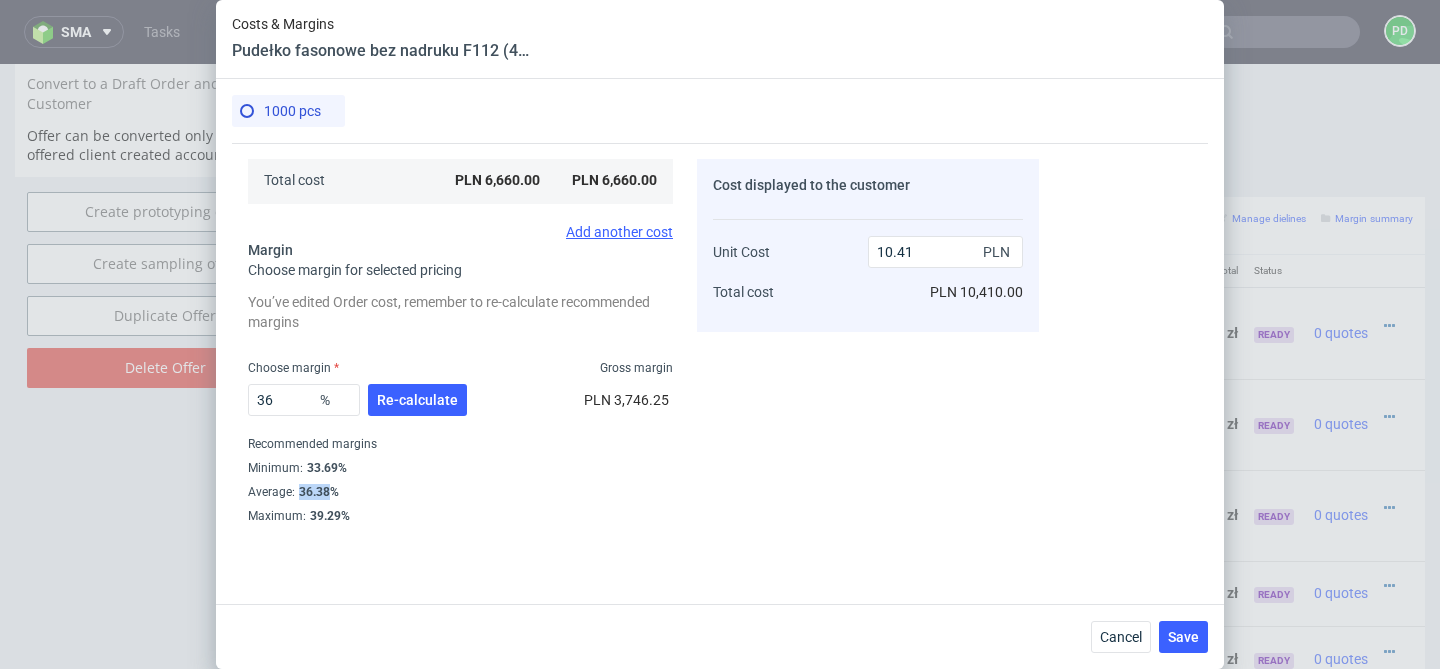 drag, startPoint x: 328, startPoint y: 487, endPoint x: 300, endPoint y: 488, distance: 28.01785 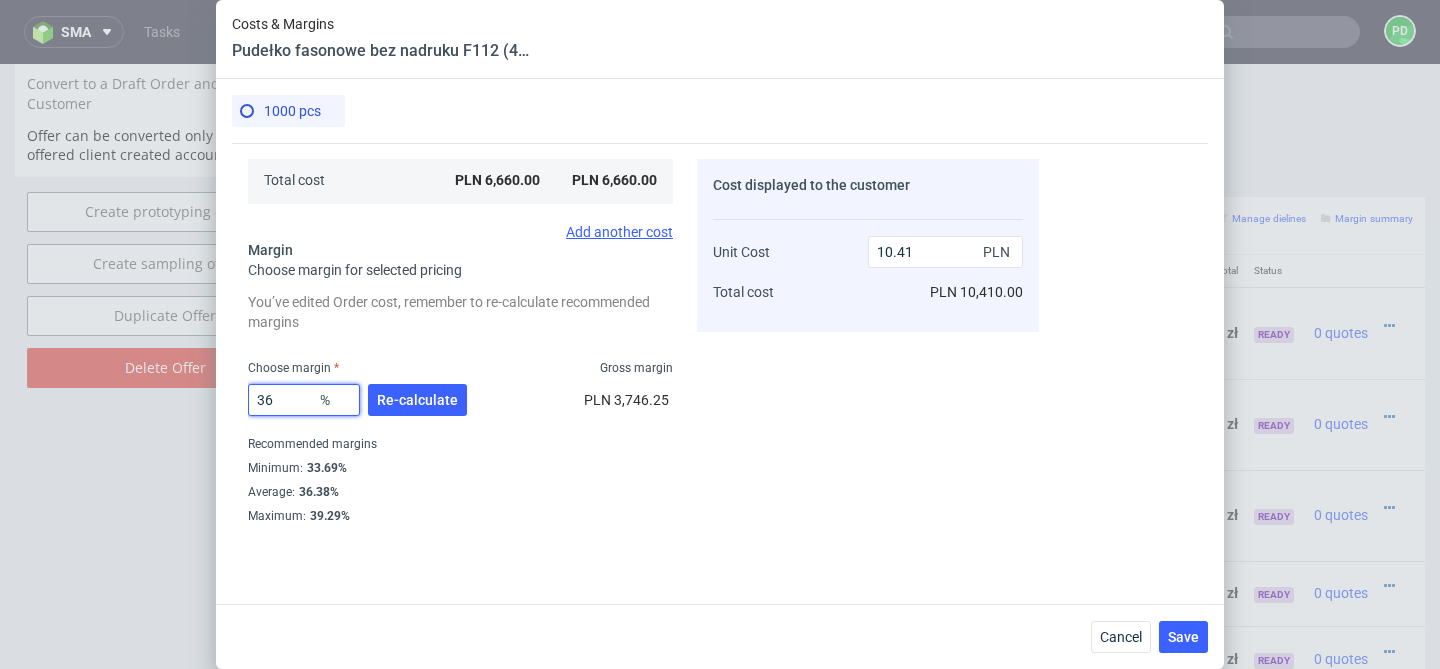 drag, startPoint x: 281, startPoint y: 404, endPoint x: 228, endPoint y: 404, distance: 53 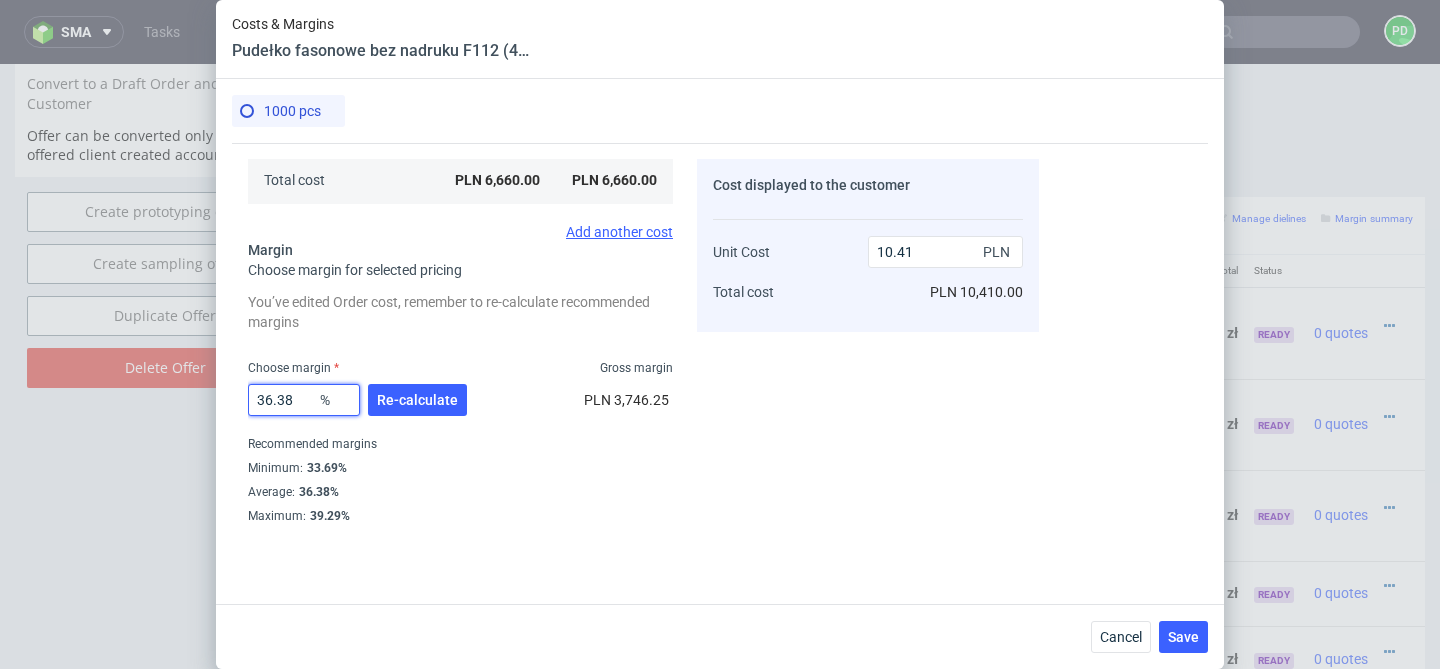 type on "10.47" 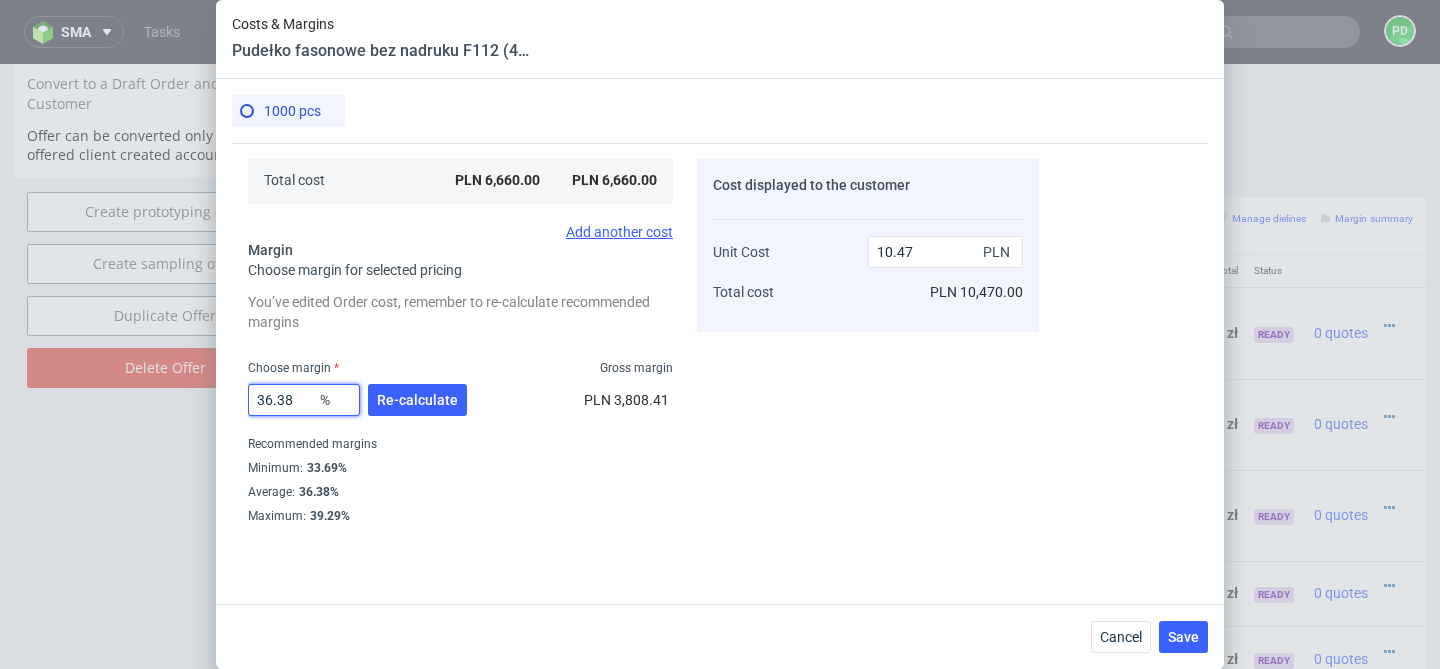 type on "36.38" 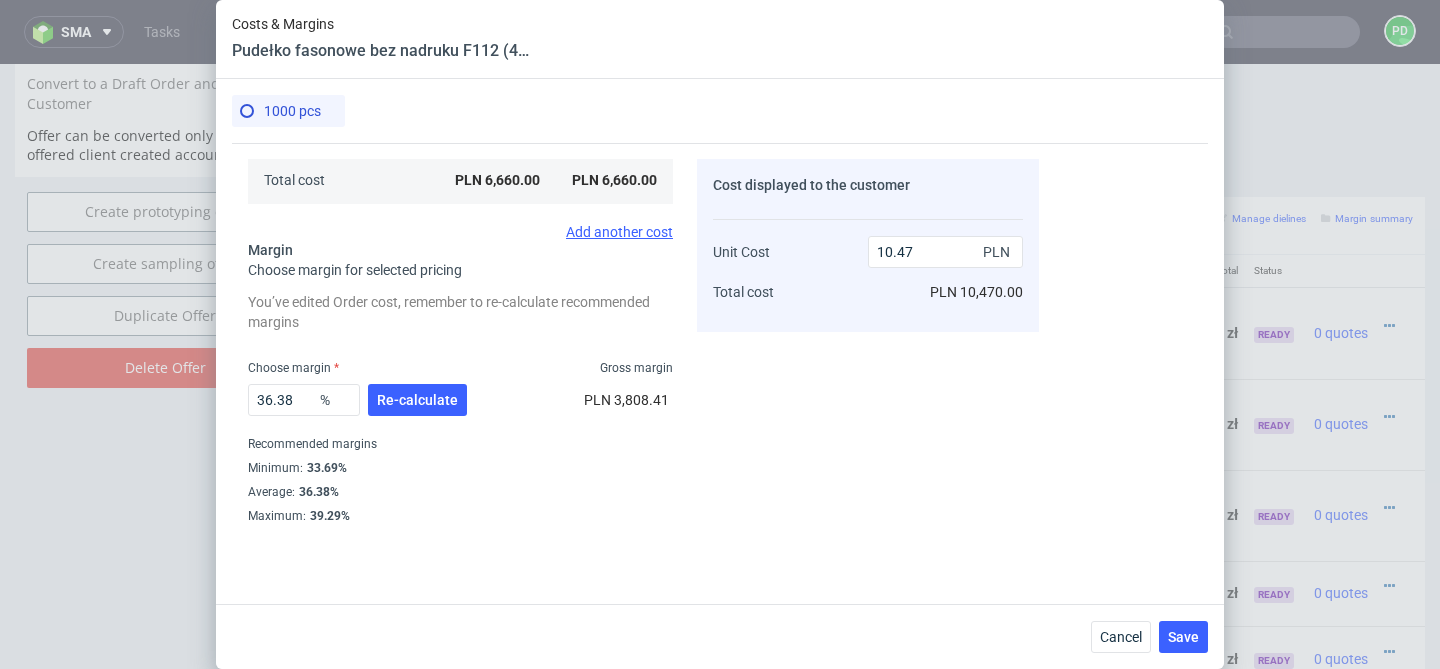 click on "Minimum : 33.69%" at bounding box center (460, 468) 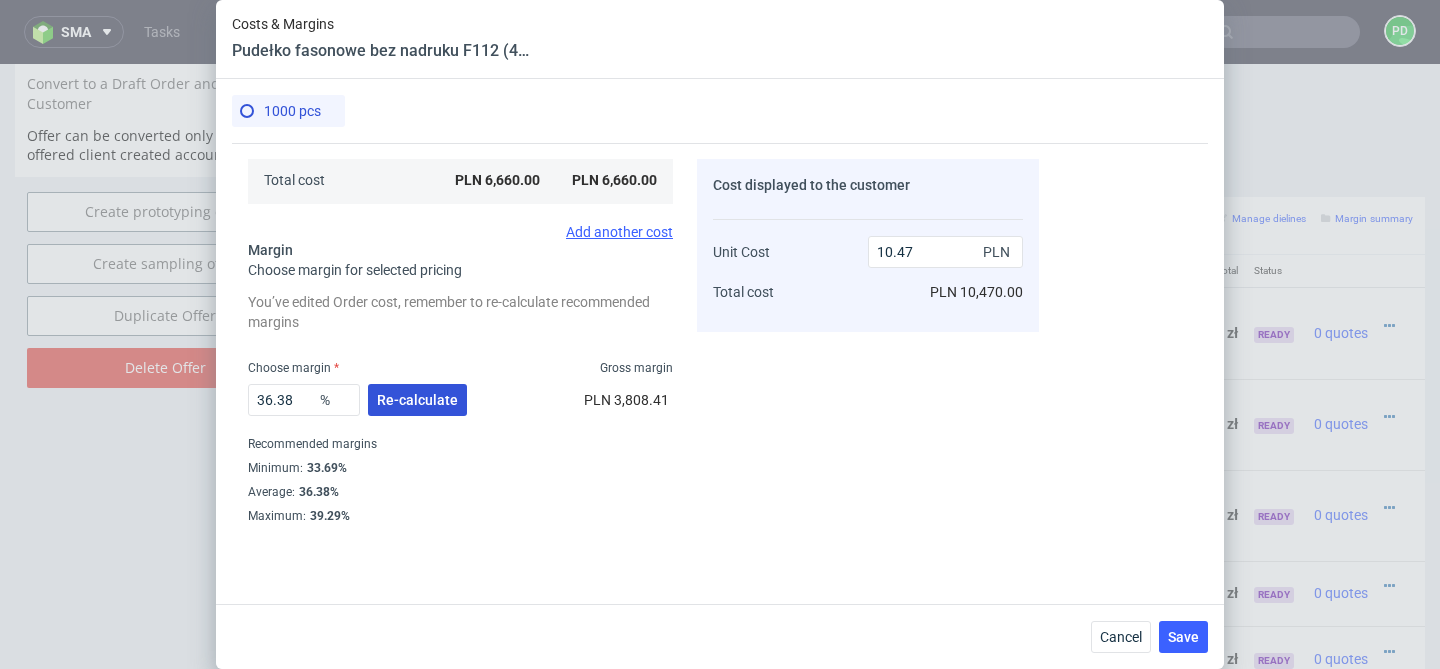 click on "Re-calculate" at bounding box center [417, 400] 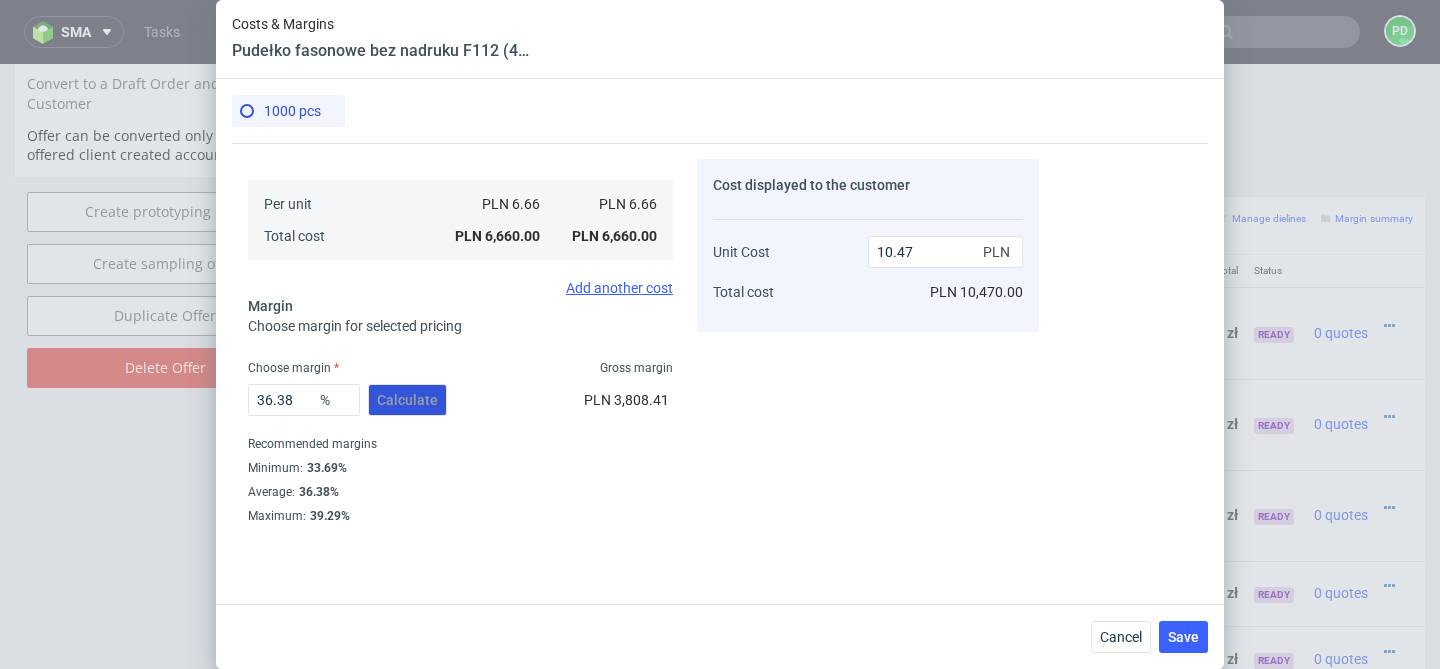 scroll, scrollTop: 367, scrollLeft: 0, axis: vertical 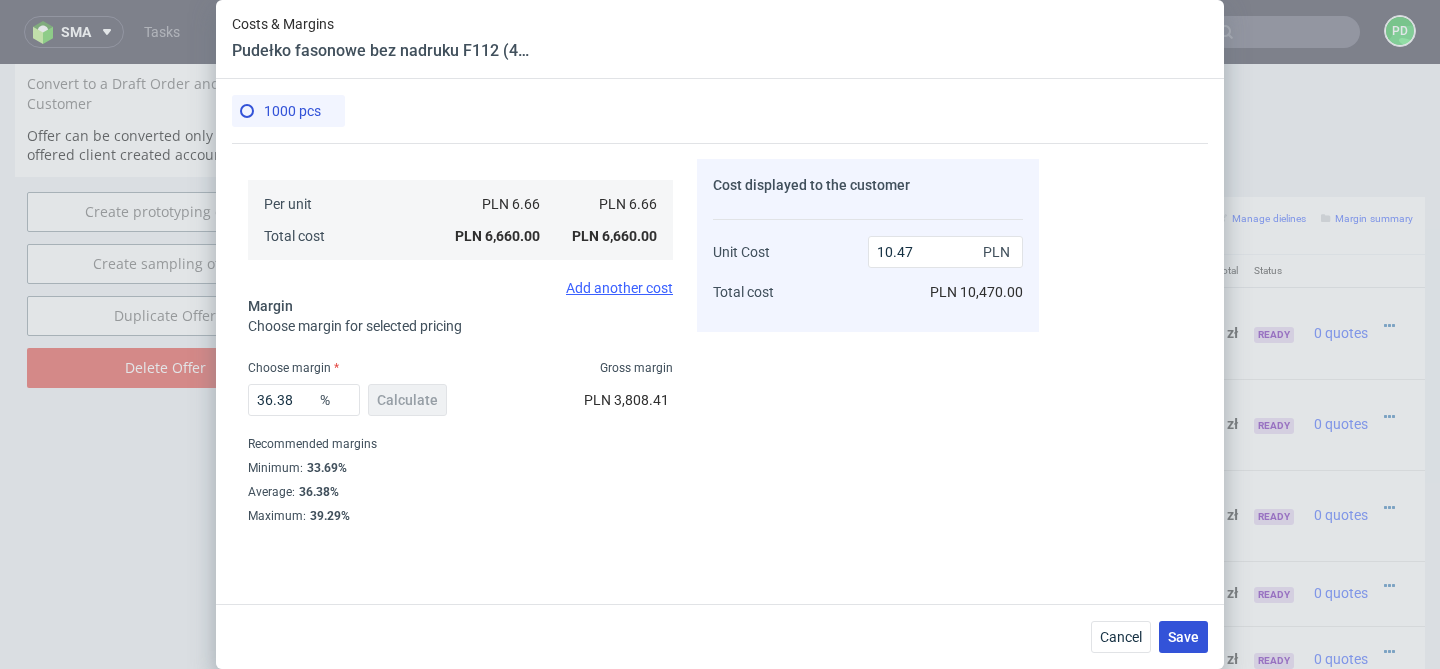 click on "Save" at bounding box center [1183, 637] 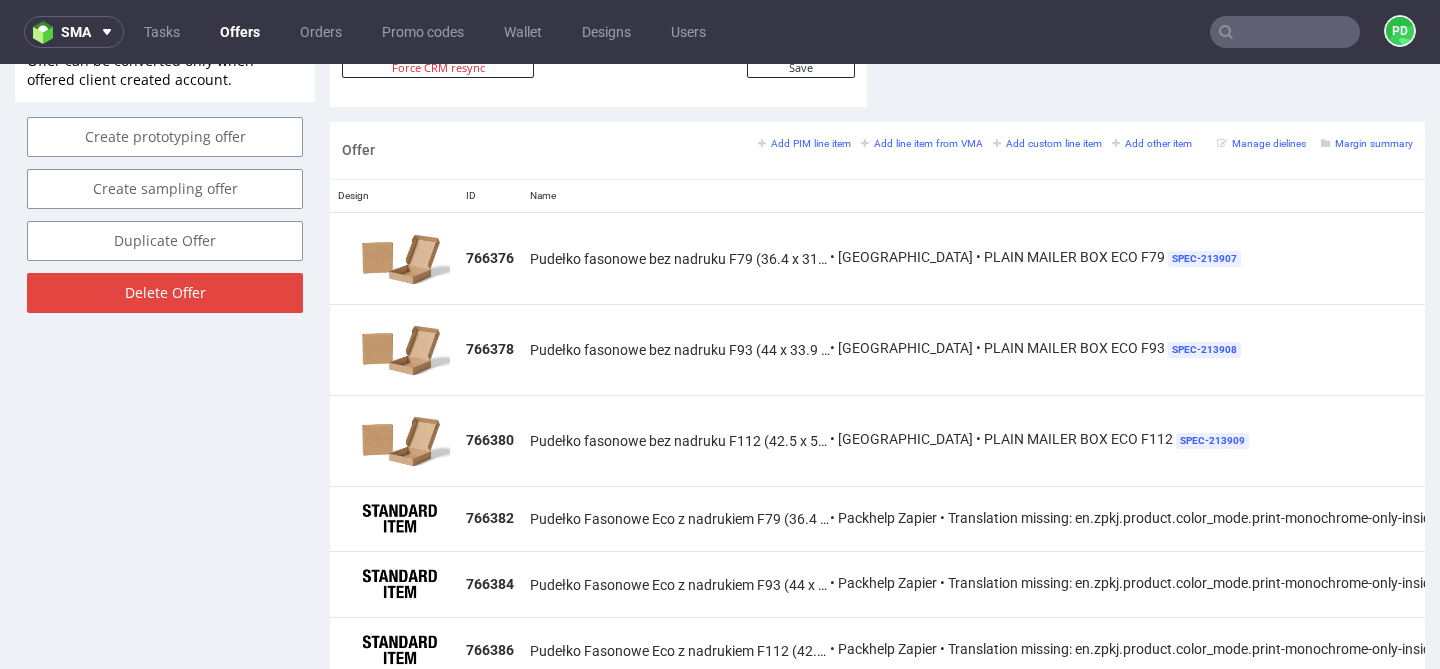 scroll, scrollTop: 1269, scrollLeft: 0, axis: vertical 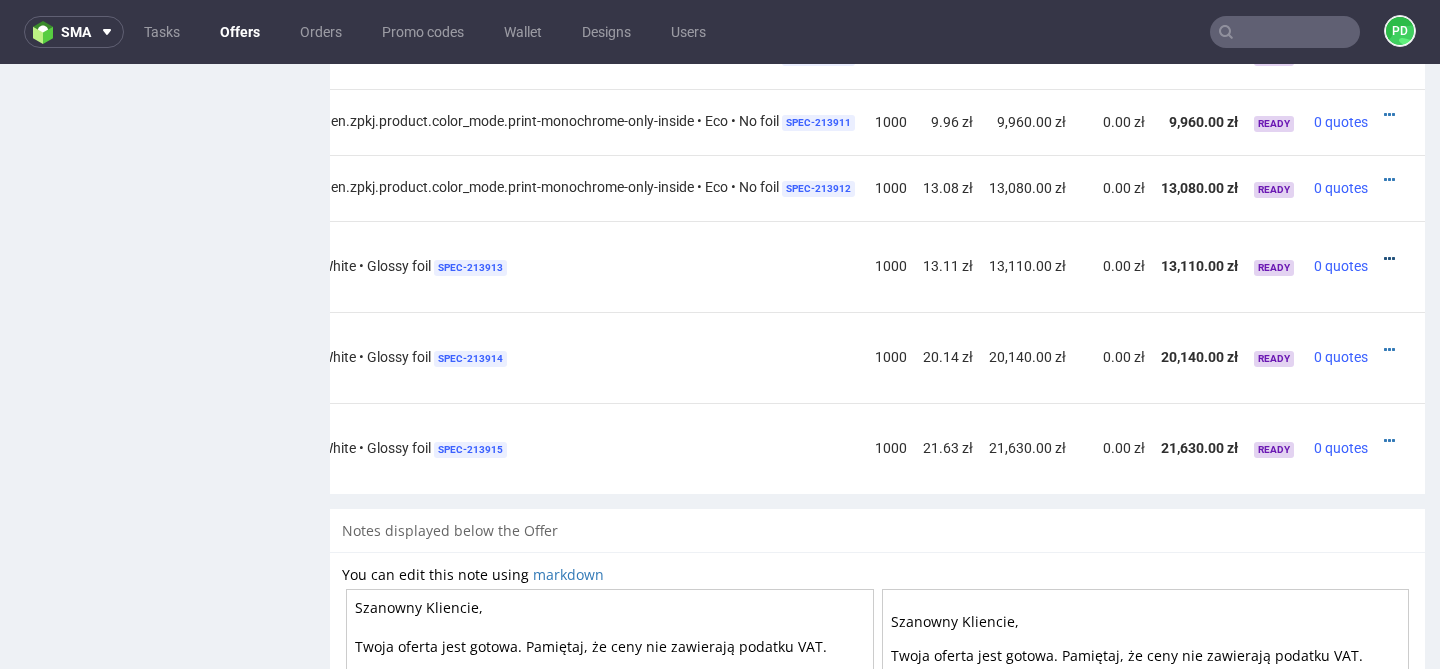click at bounding box center (1389, 259) 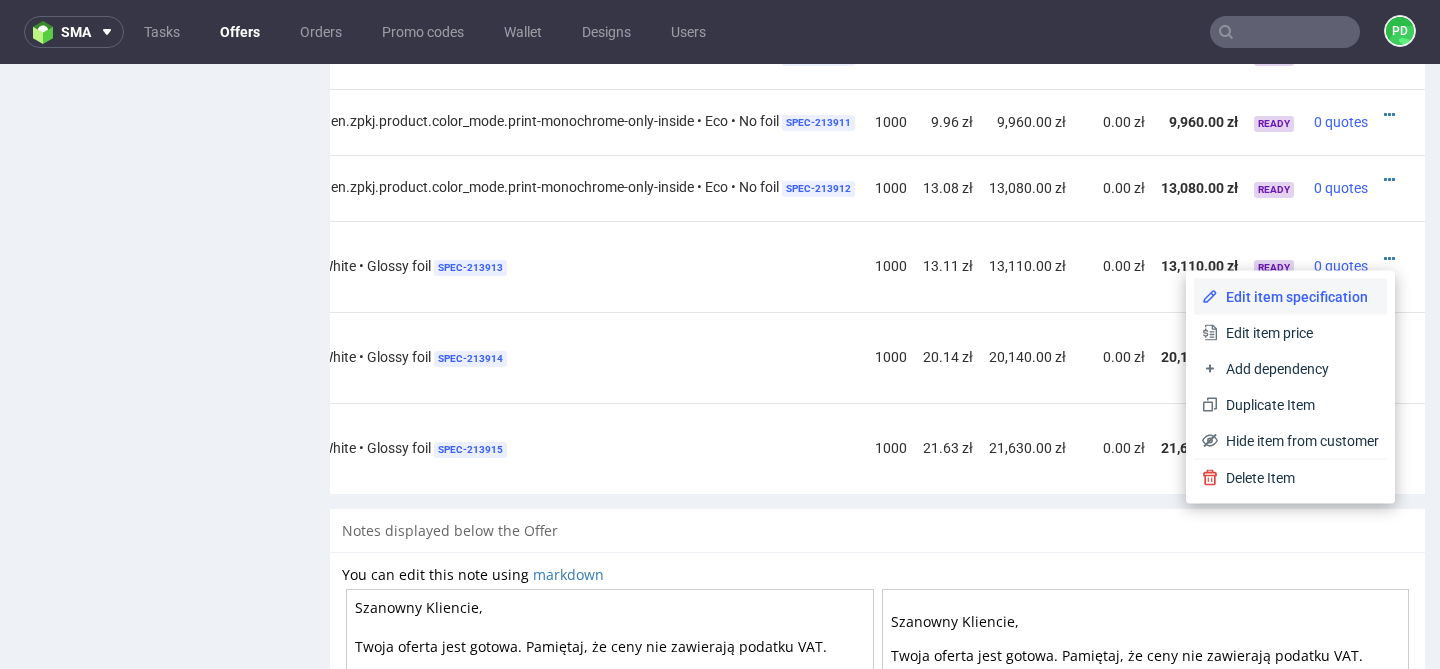 click on "Edit item specification" at bounding box center [1298, 297] 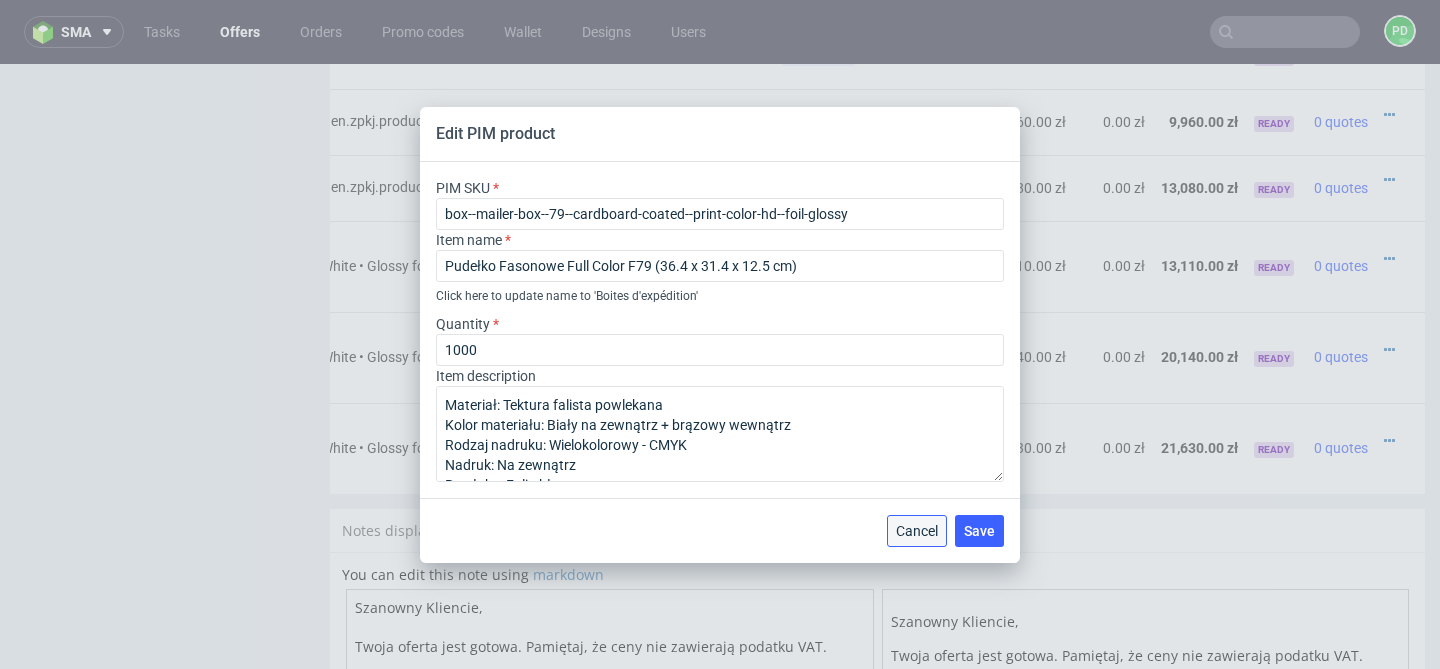 click on "Cancel" at bounding box center (917, 531) 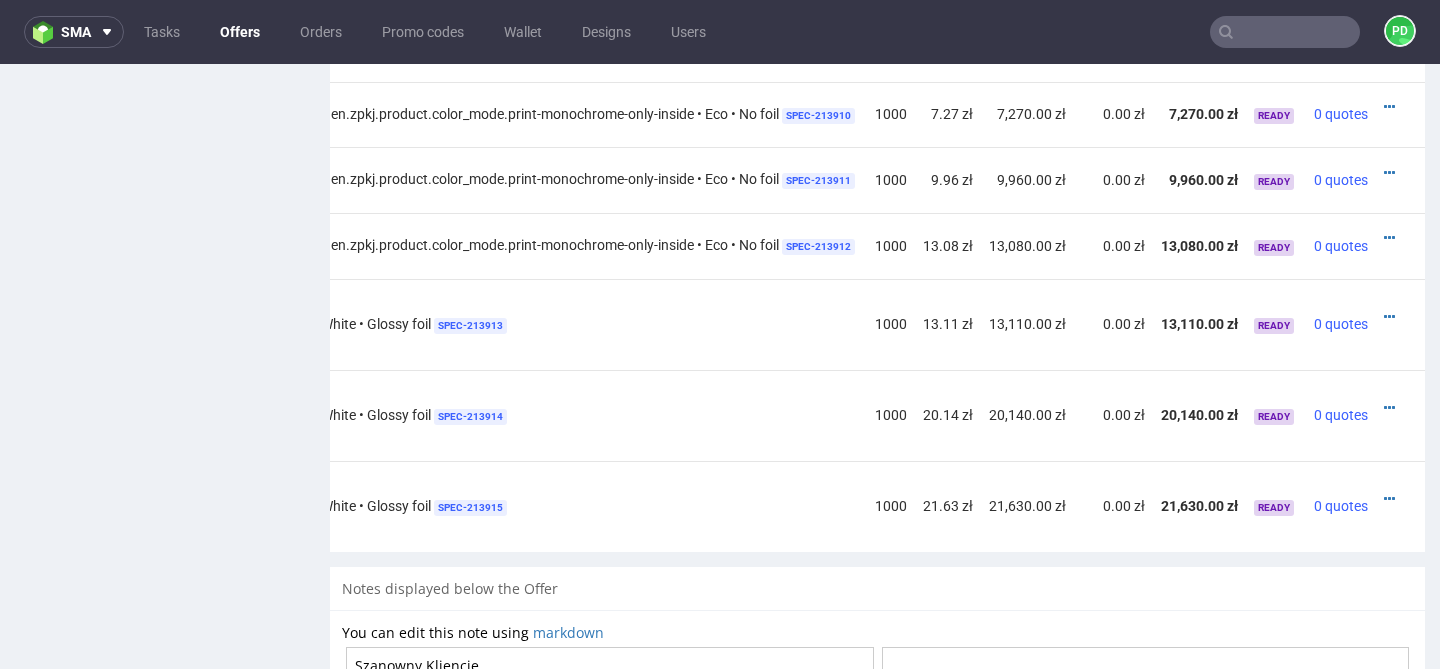 scroll, scrollTop: 1509, scrollLeft: 0, axis: vertical 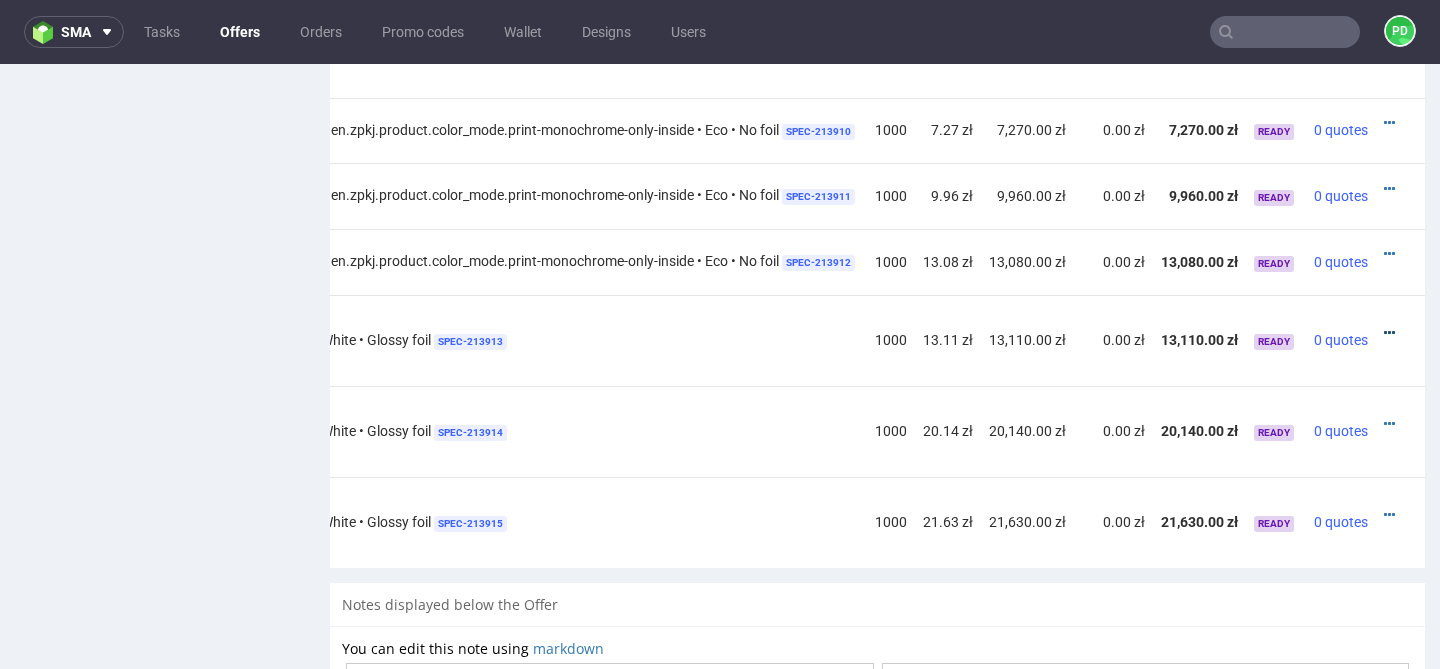 click at bounding box center (1389, 333) 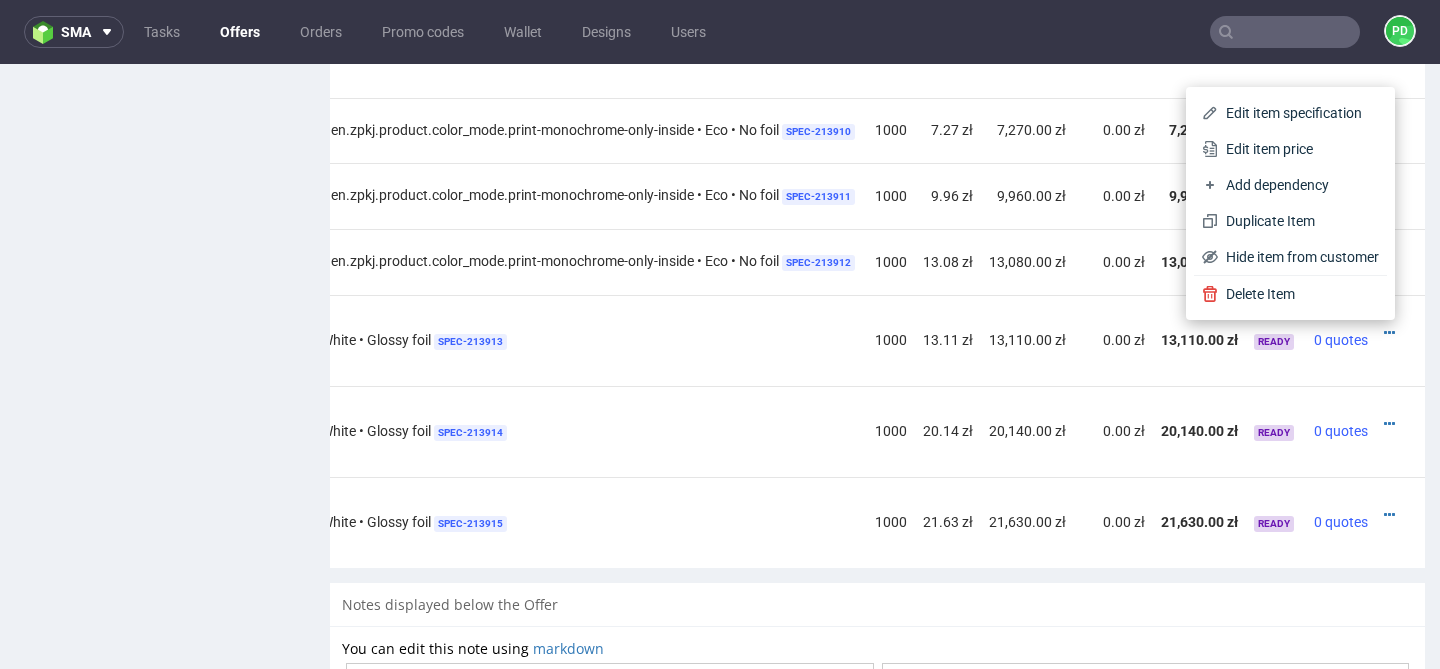 click on "21,630.00 zł" at bounding box center [1027, 522] 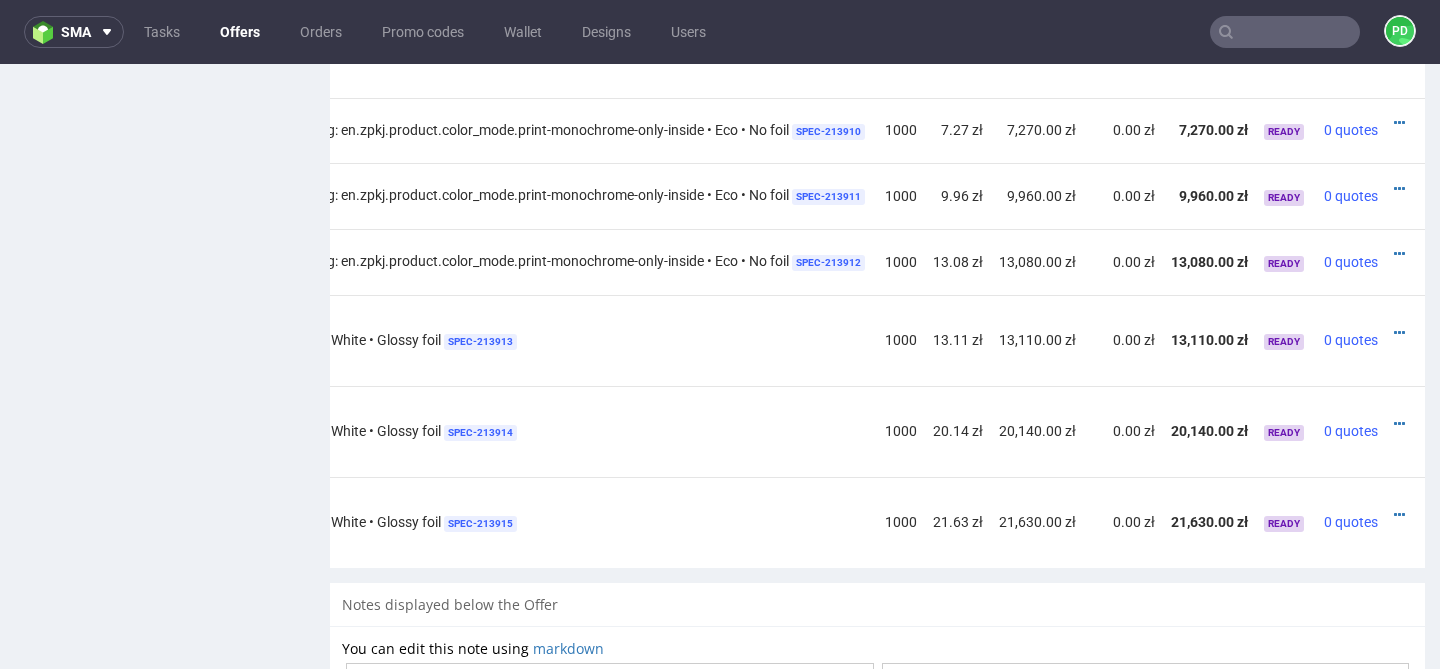 scroll, scrollTop: 0, scrollLeft: 767, axis: horizontal 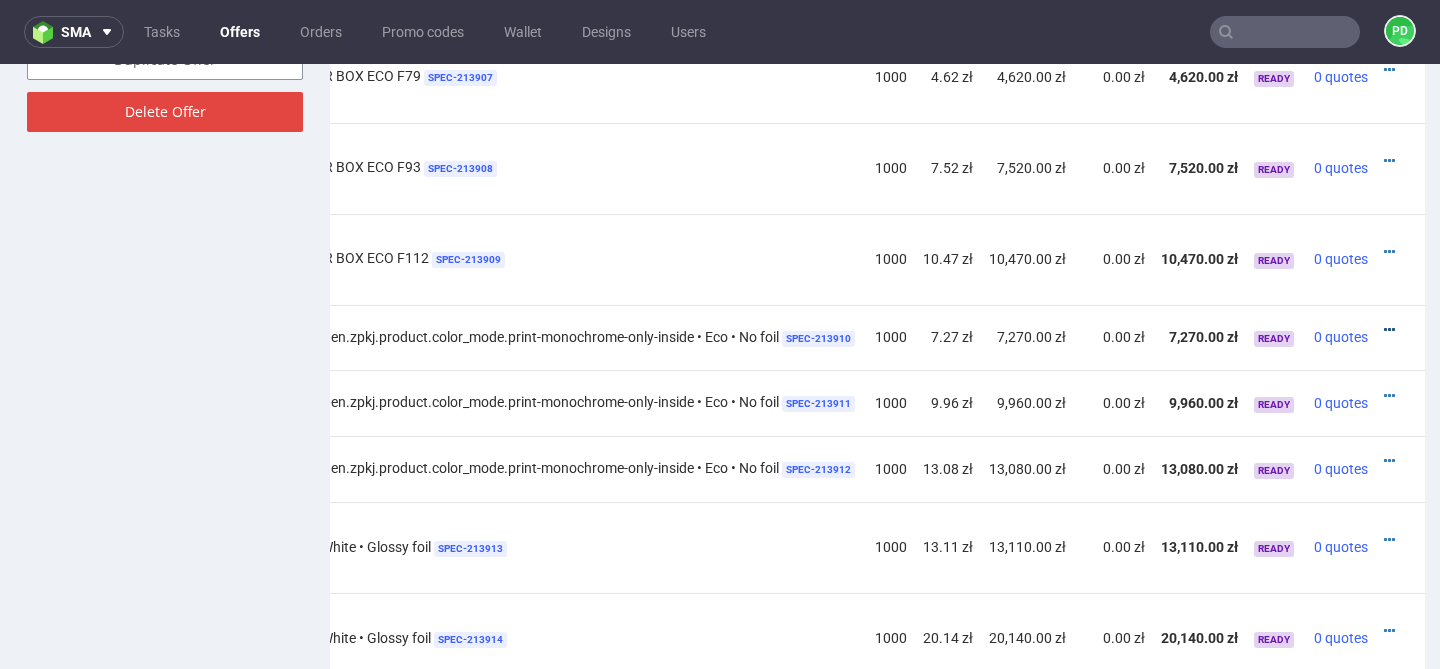 click at bounding box center [1389, 330] 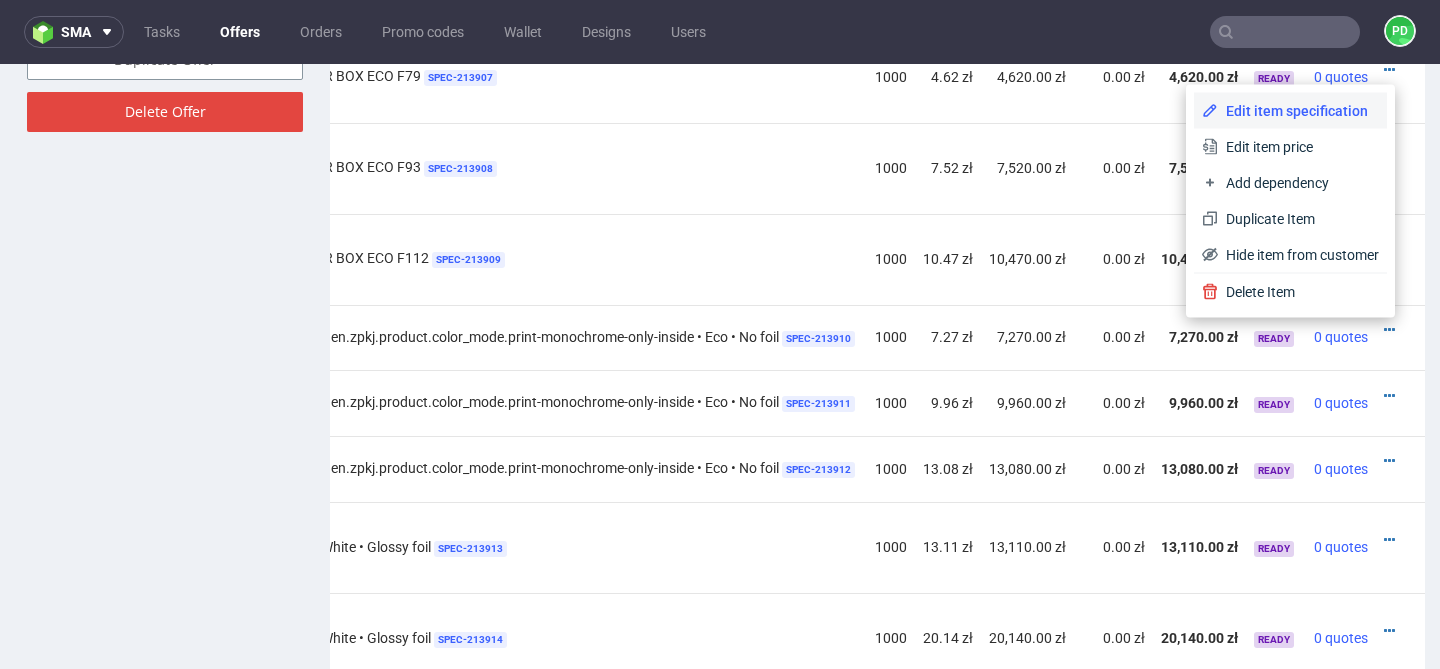 click on "Edit item specification" at bounding box center [1298, 111] 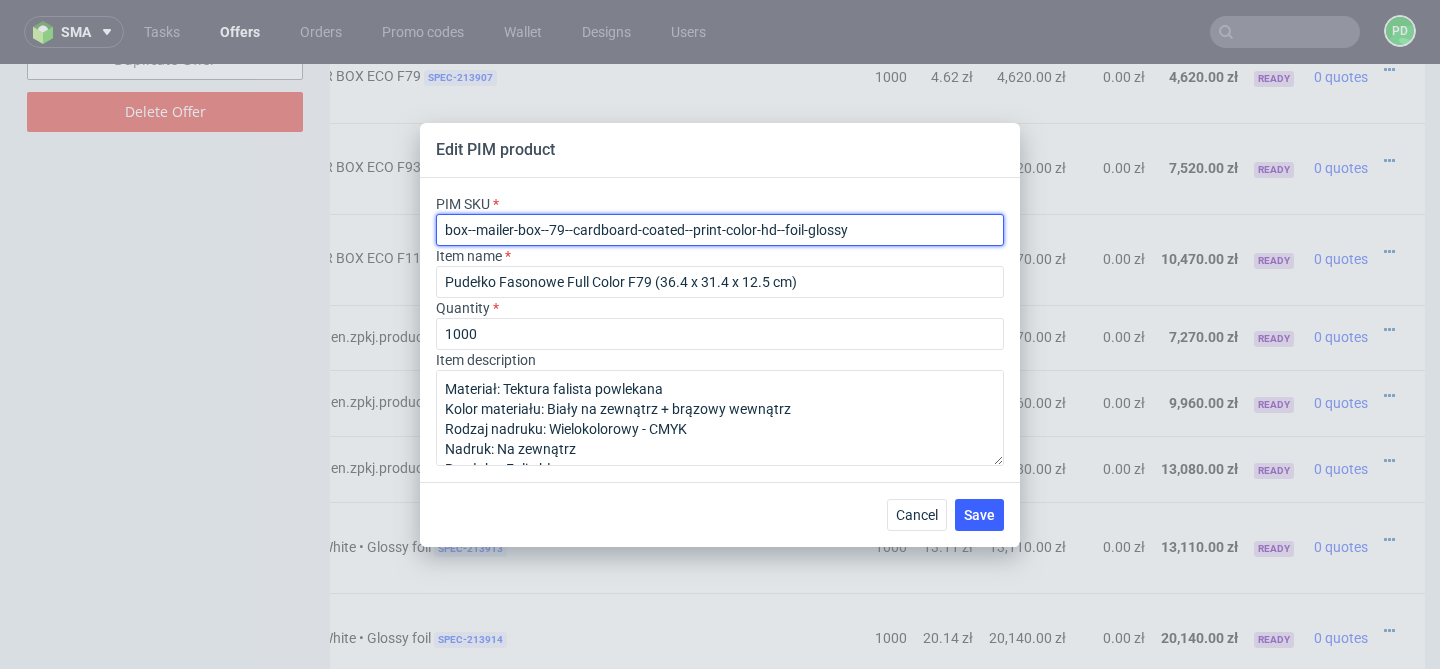 drag, startPoint x: 865, startPoint y: 224, endPoint x: 428, endPoint y: 218, distance: 437.0412 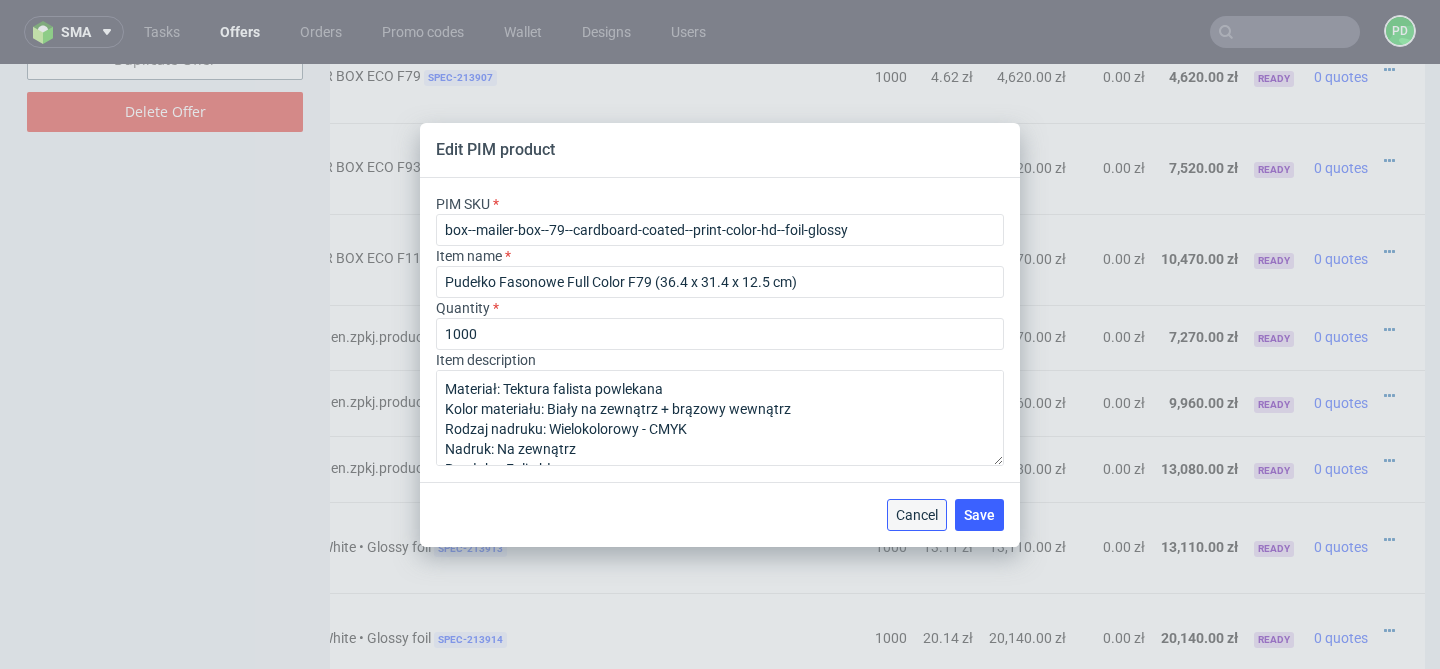 click on "Cancel" at bounding box center [917, 515] 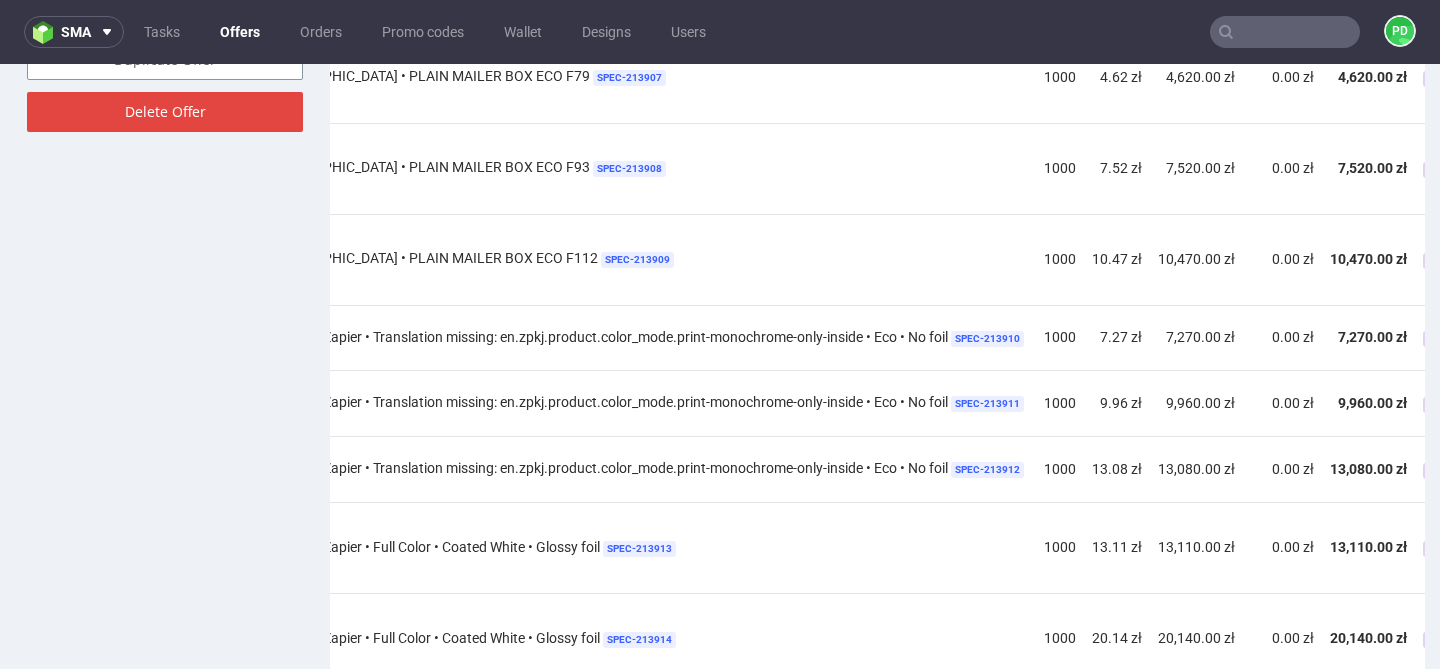 scroll, scrollTop: 0, scrollLeft: 767, axis: horizontal 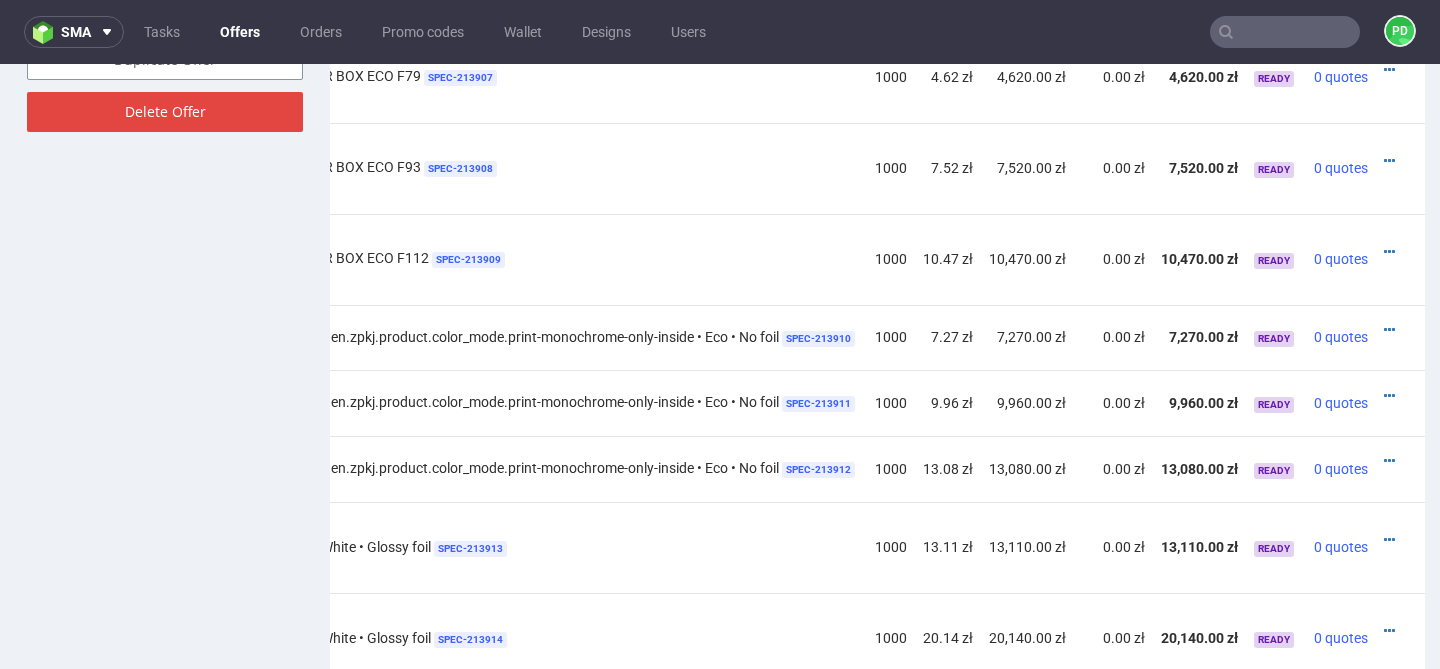 click on "Pudełko Fasonowe Eco z nadrukiem F79 (36.4 x 31.4 x 12.5 cm)  • Packhelp Zapier • Translation missing: en.zpkj.product.color_mode.print-monochrome-only-inside • Eco • No foil   SPEC- 213910" at bounding box center (322, 337) 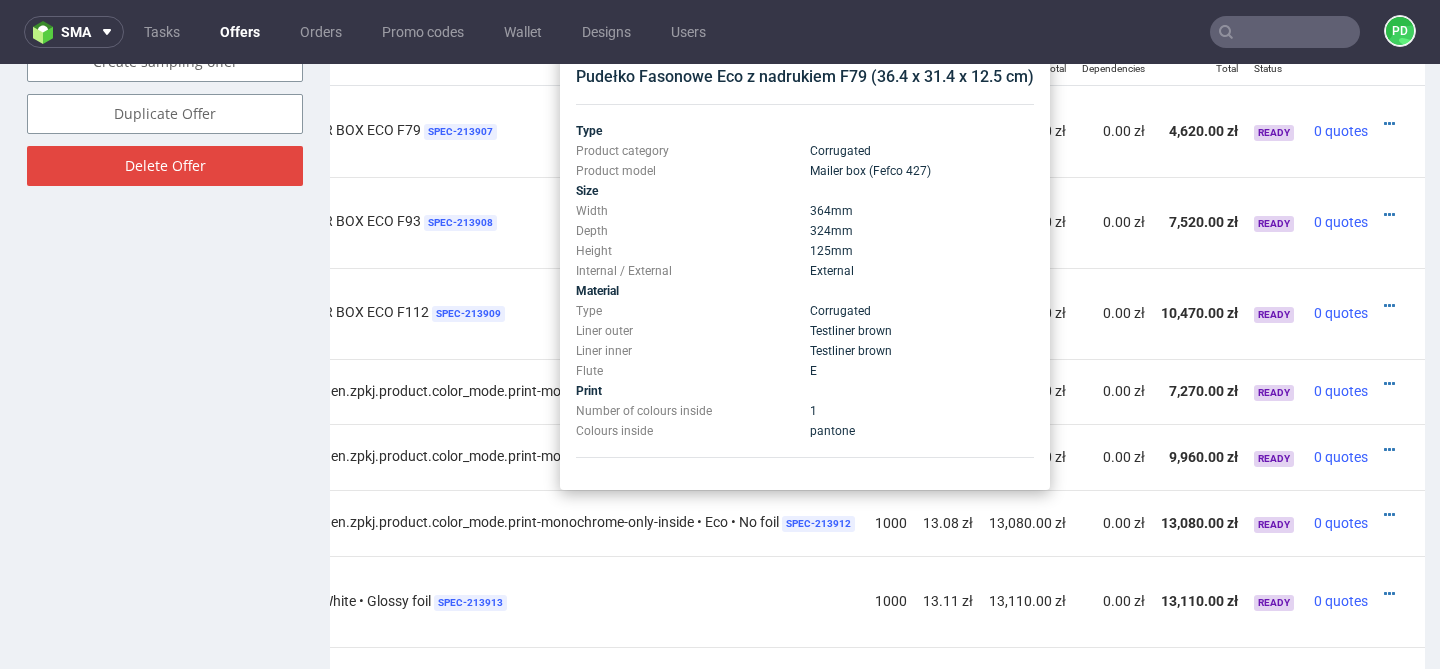 scroll, scrollTop: 1229, scrollLeft: 0, axis: vertical 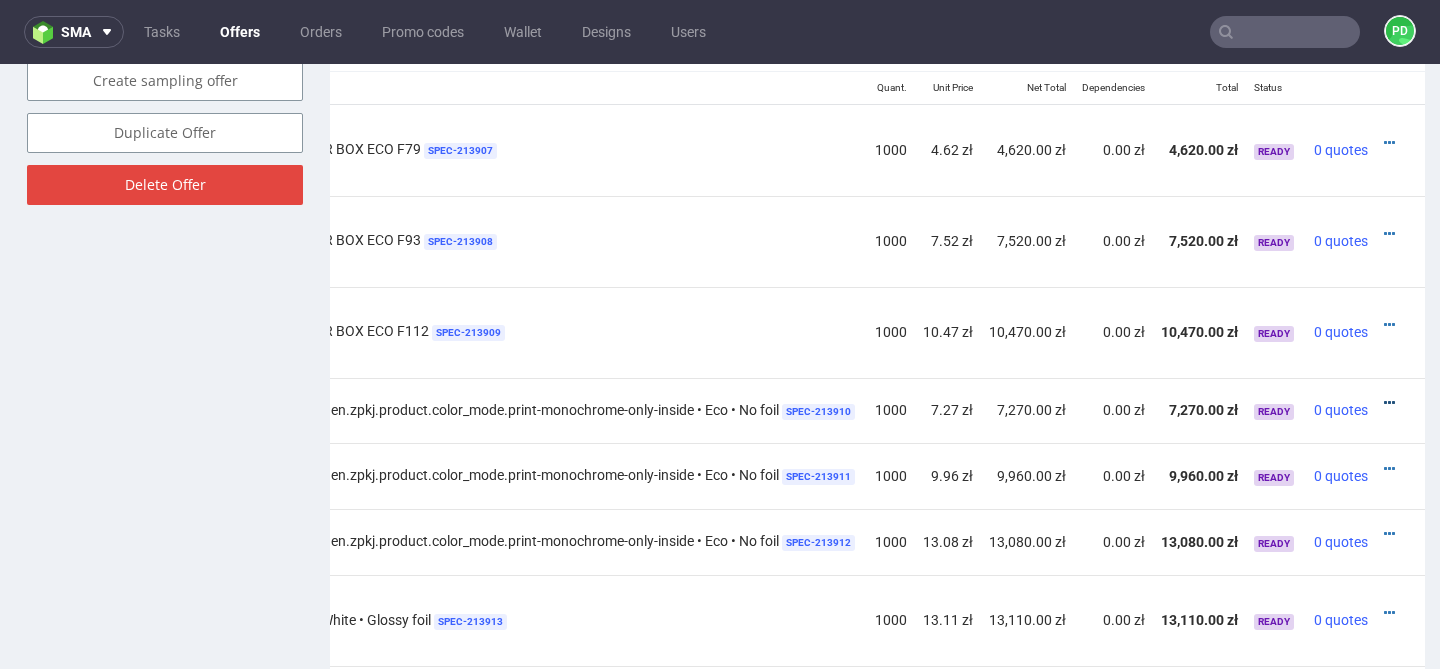 click at bounding box center [1389, 403] 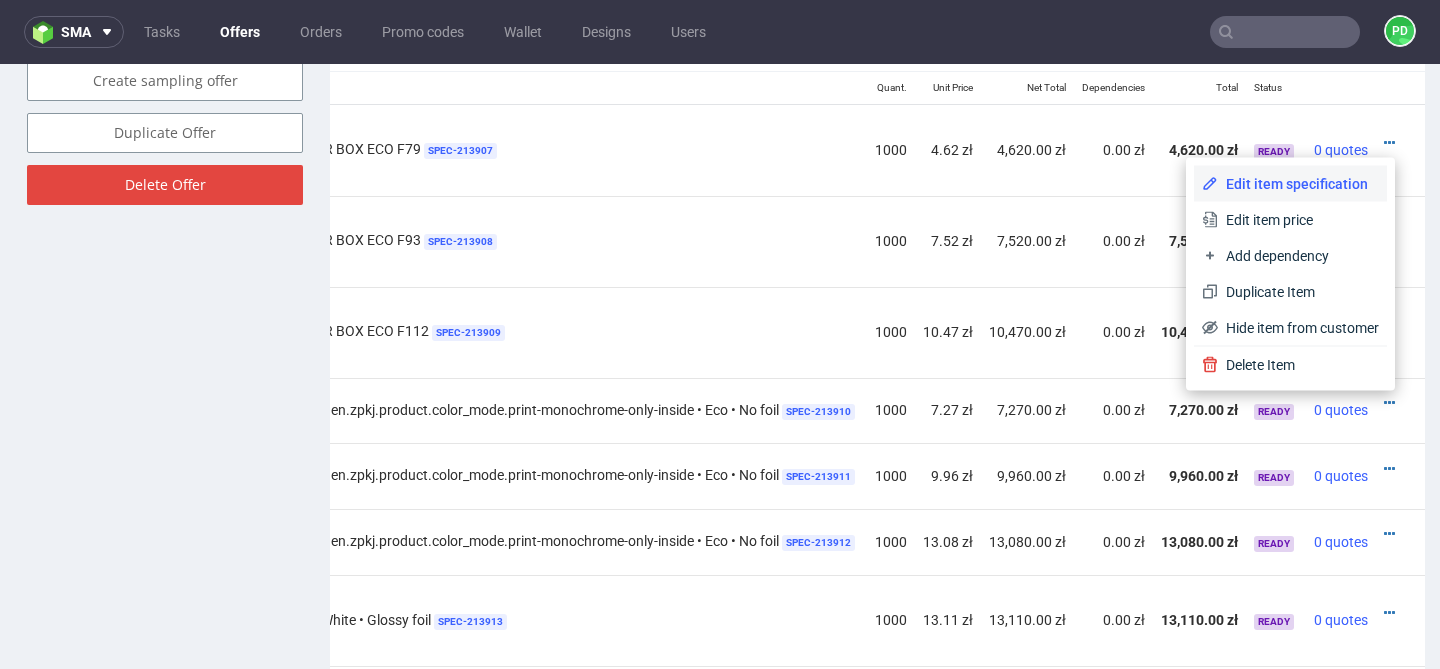 click on "Edit item specification" at bounding box center [1298, 184] 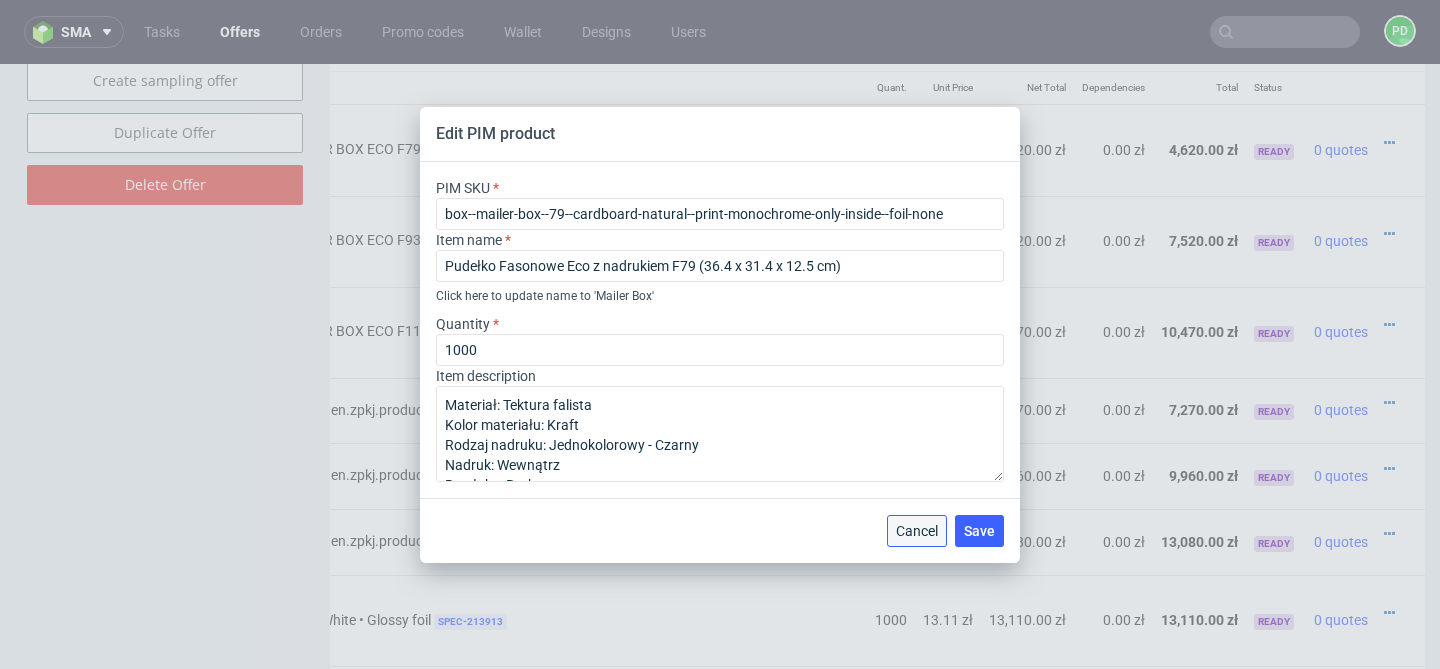 click on "Cancel" at bounding box center (917, 531) 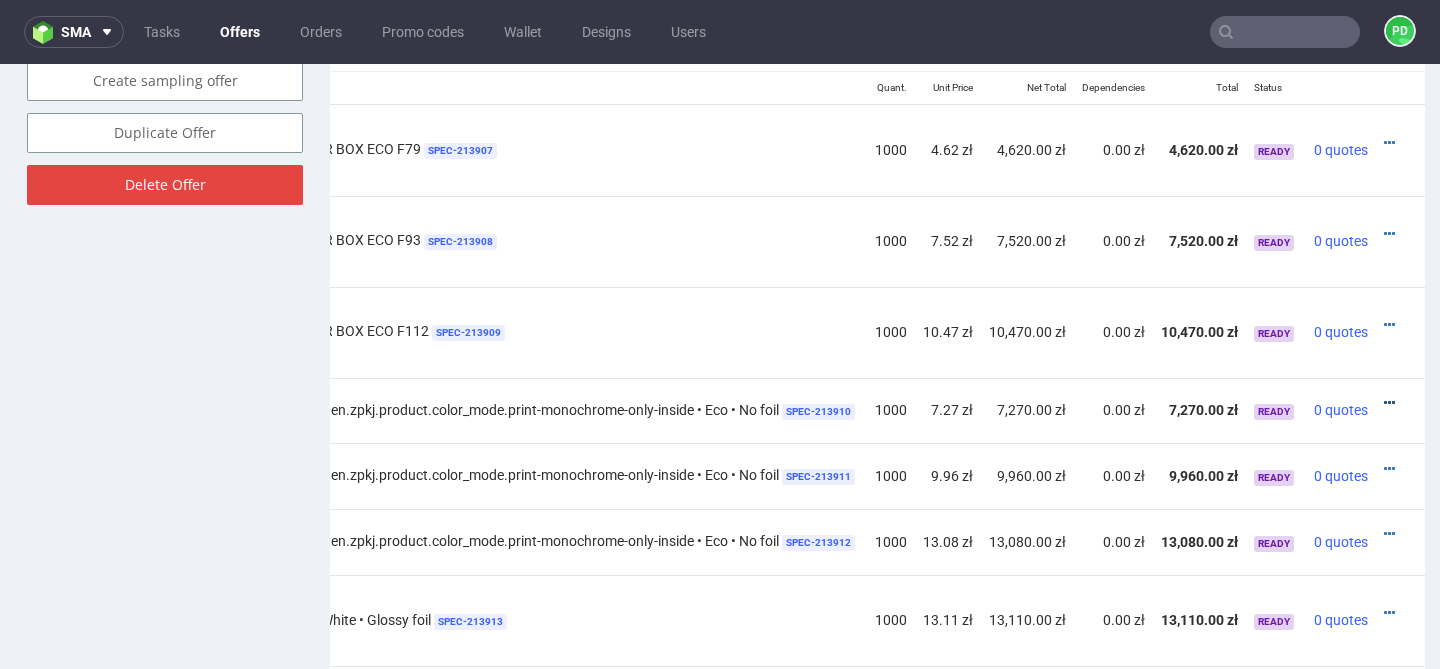click at bounding box center [1389, 403] 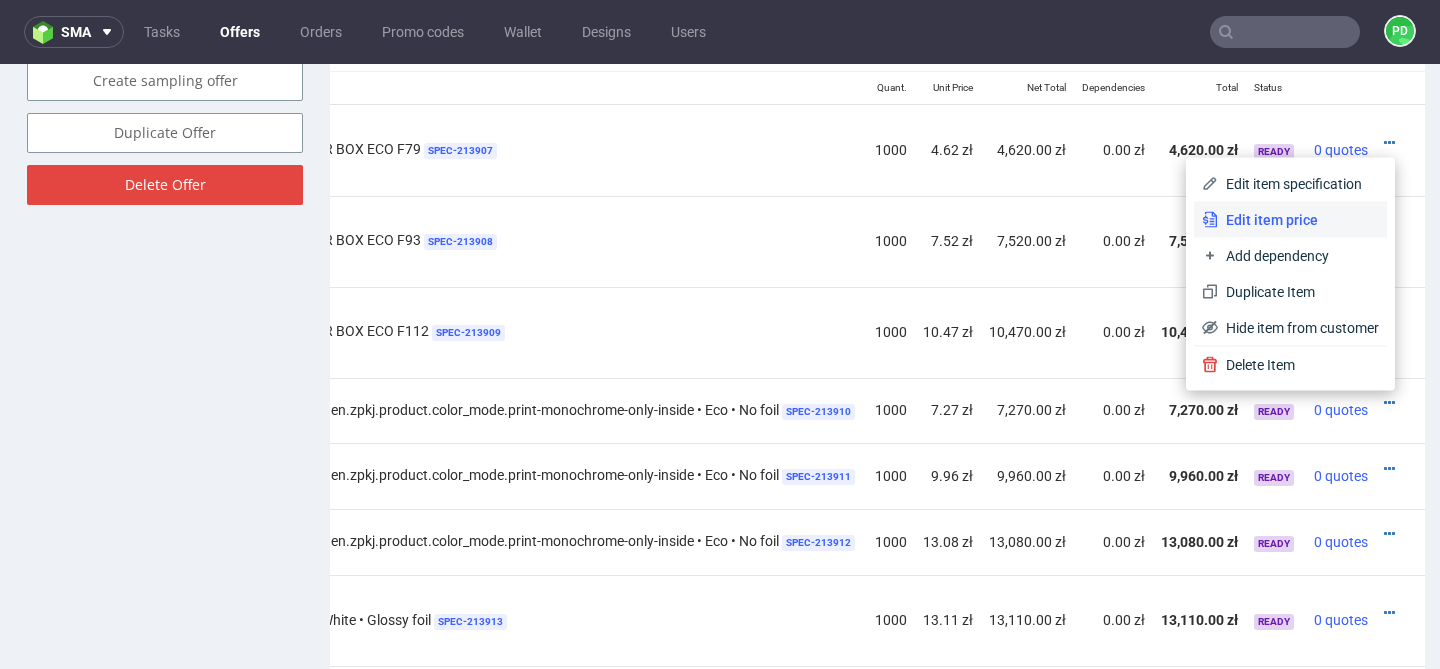 click on "Edit item price" at bounding box center [1290, 220] 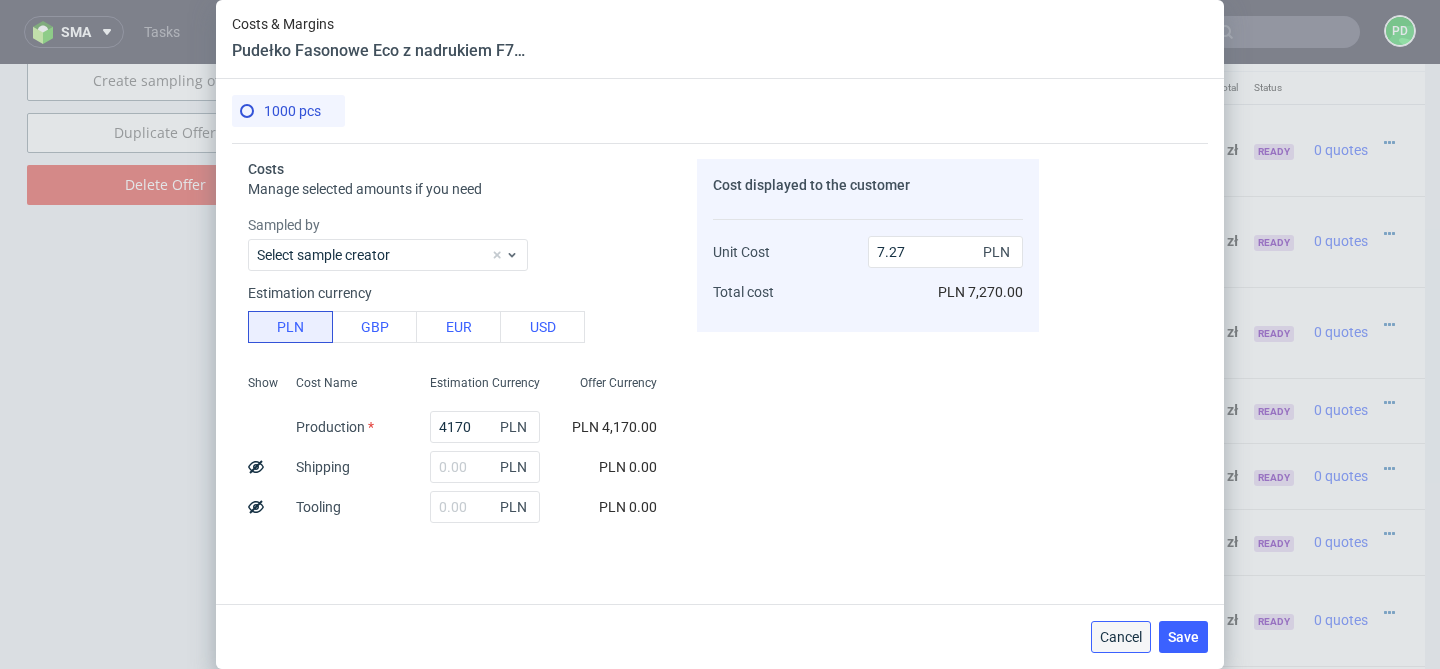 click on "Cancel" at bounding box center [1121, 637] 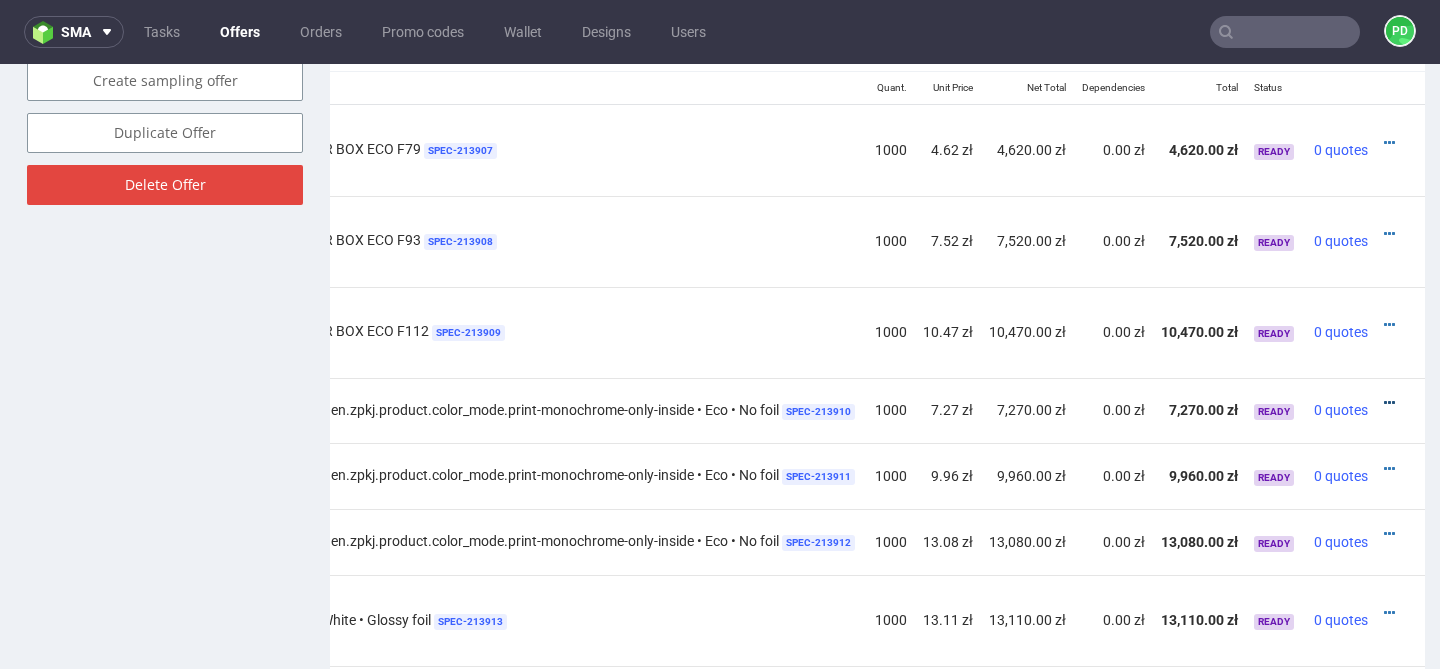 click at bounding box center [1389, 403] 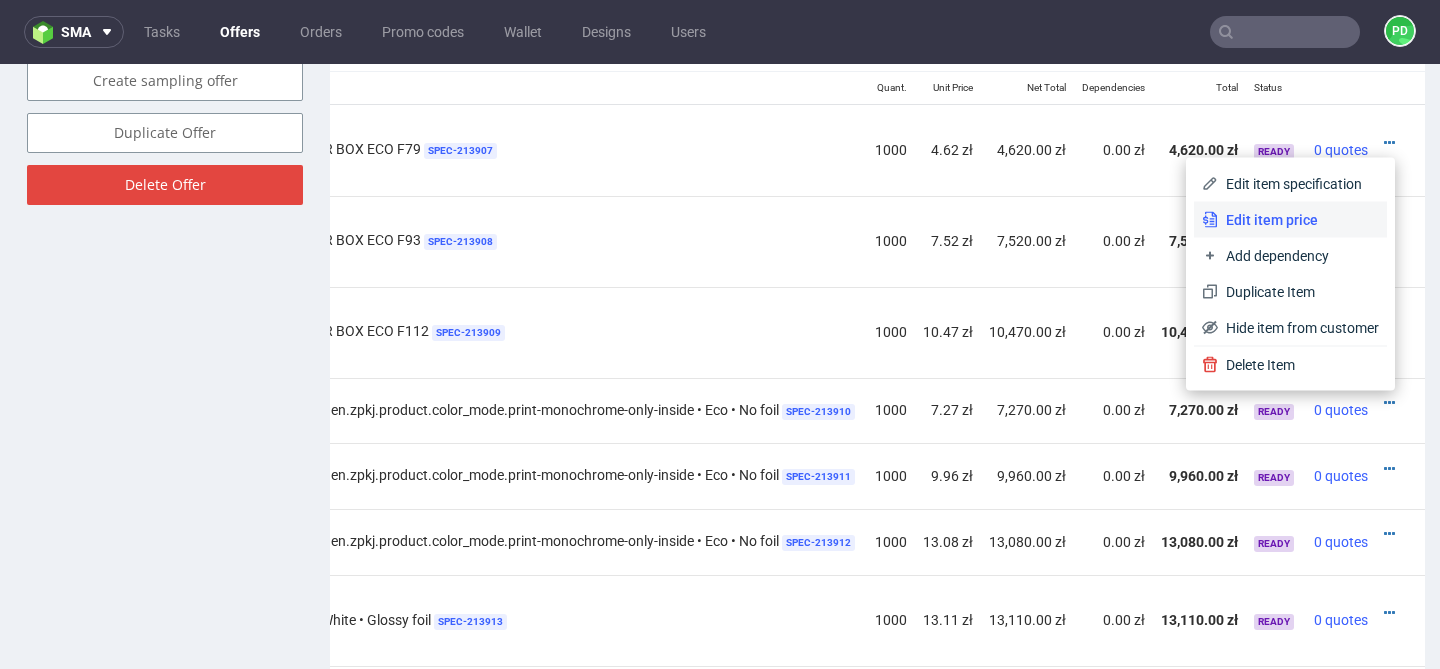 click on "Edit item price" at bounding box center (1298, 220) 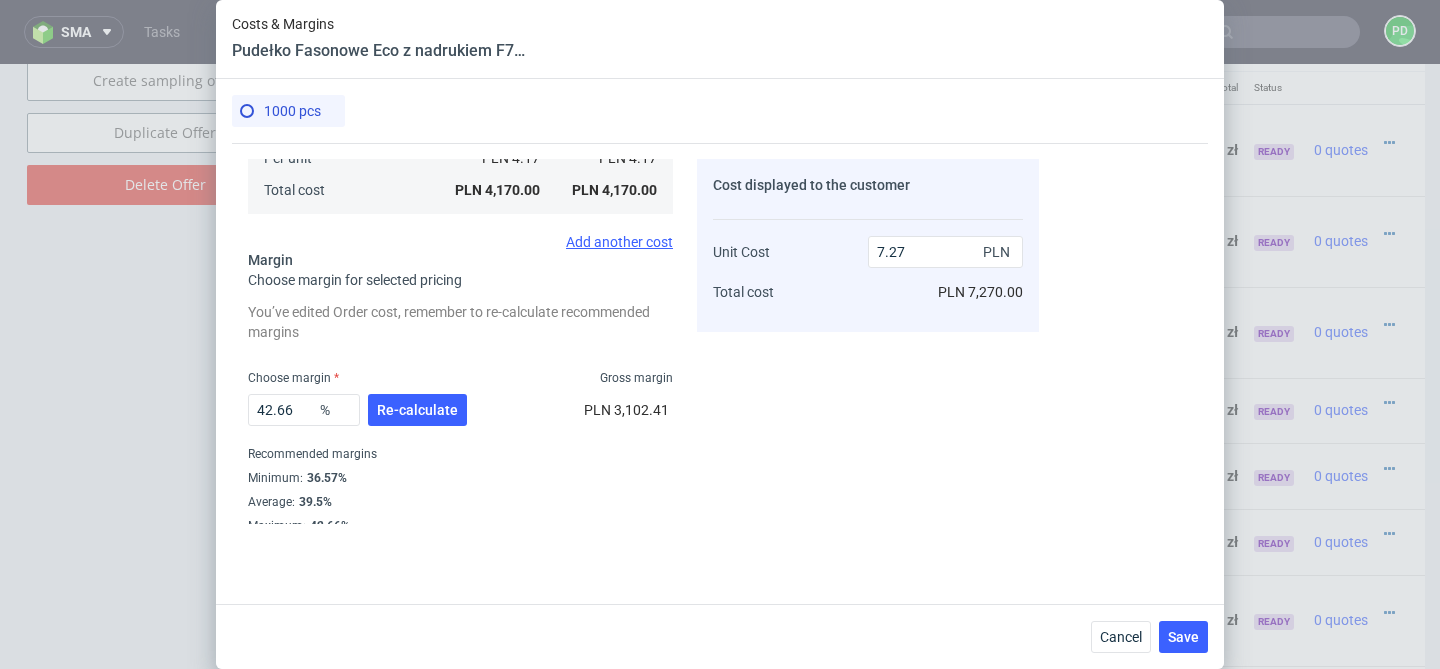 scroll, scrollTop: 423, scrollLeft: 0, axis: vertical 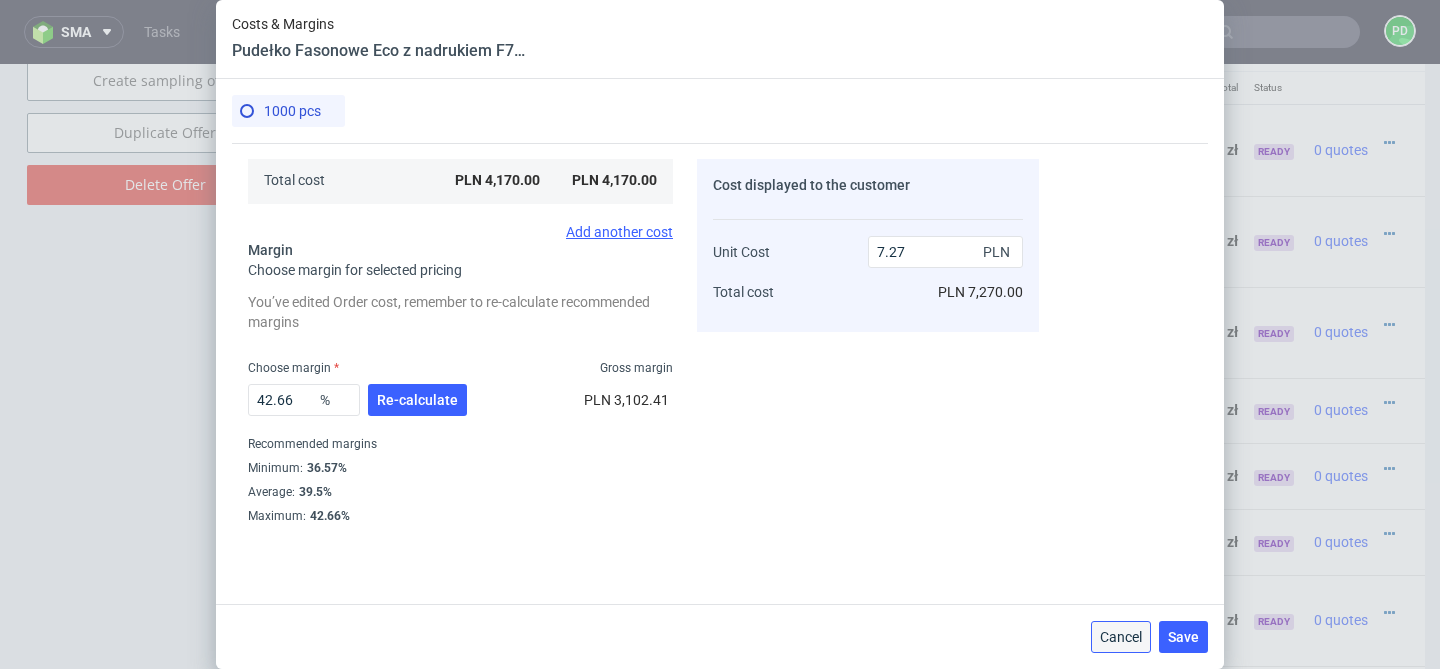 click on "Cancel" at bounding box center (1121, 637) 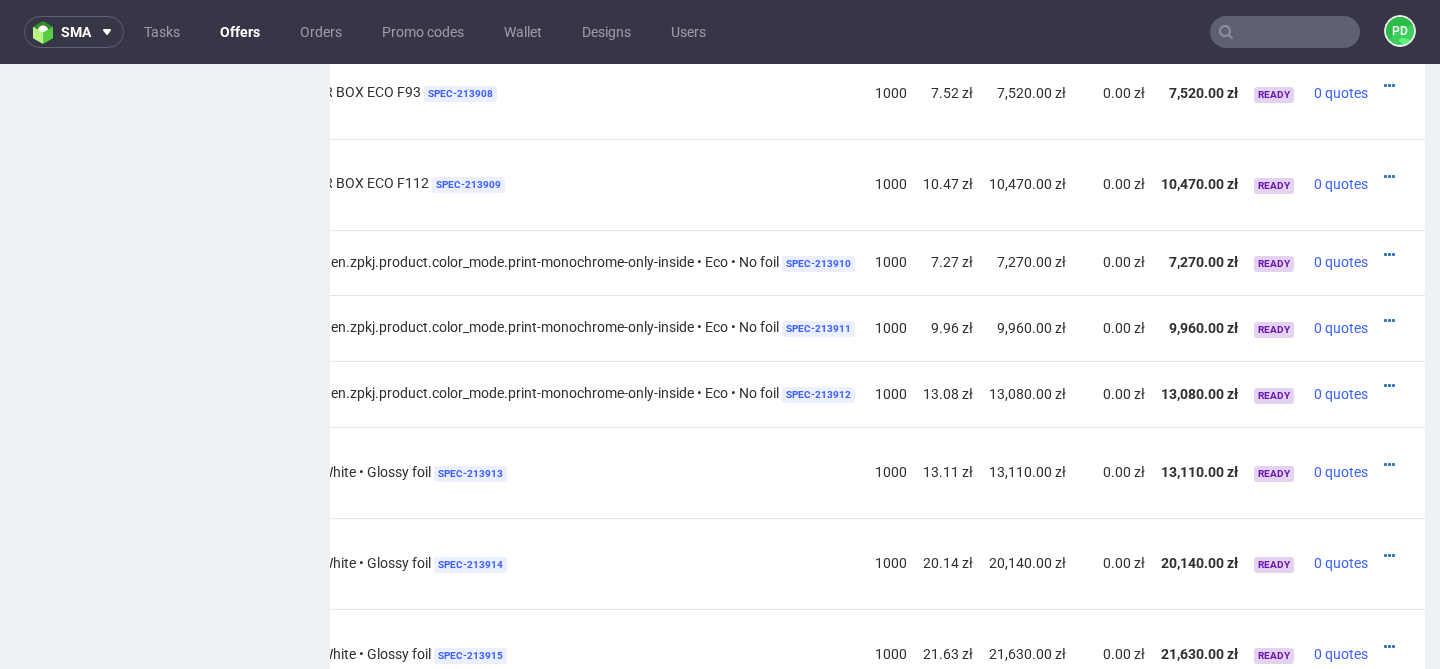 scroll, scrollTop: 1513, scrollLeft: 0, axis: vertical 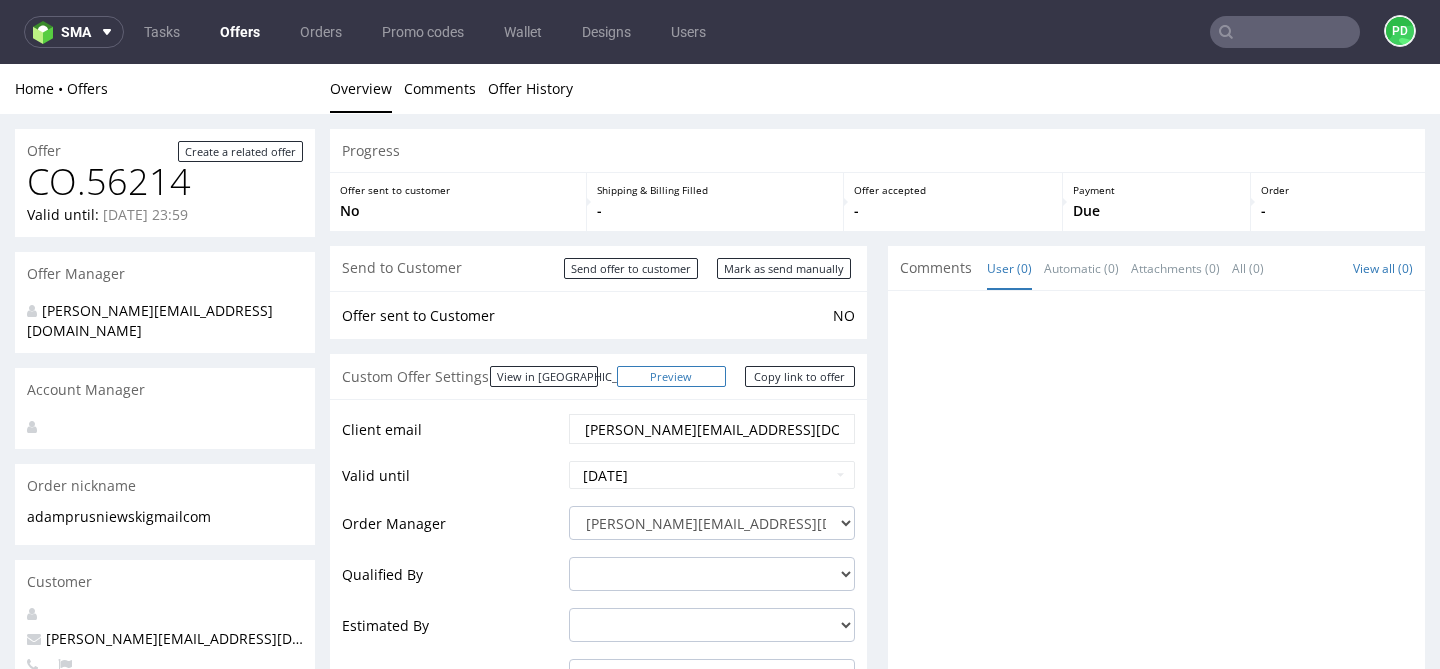 click on "Preview" at bounding box center [672, 376] 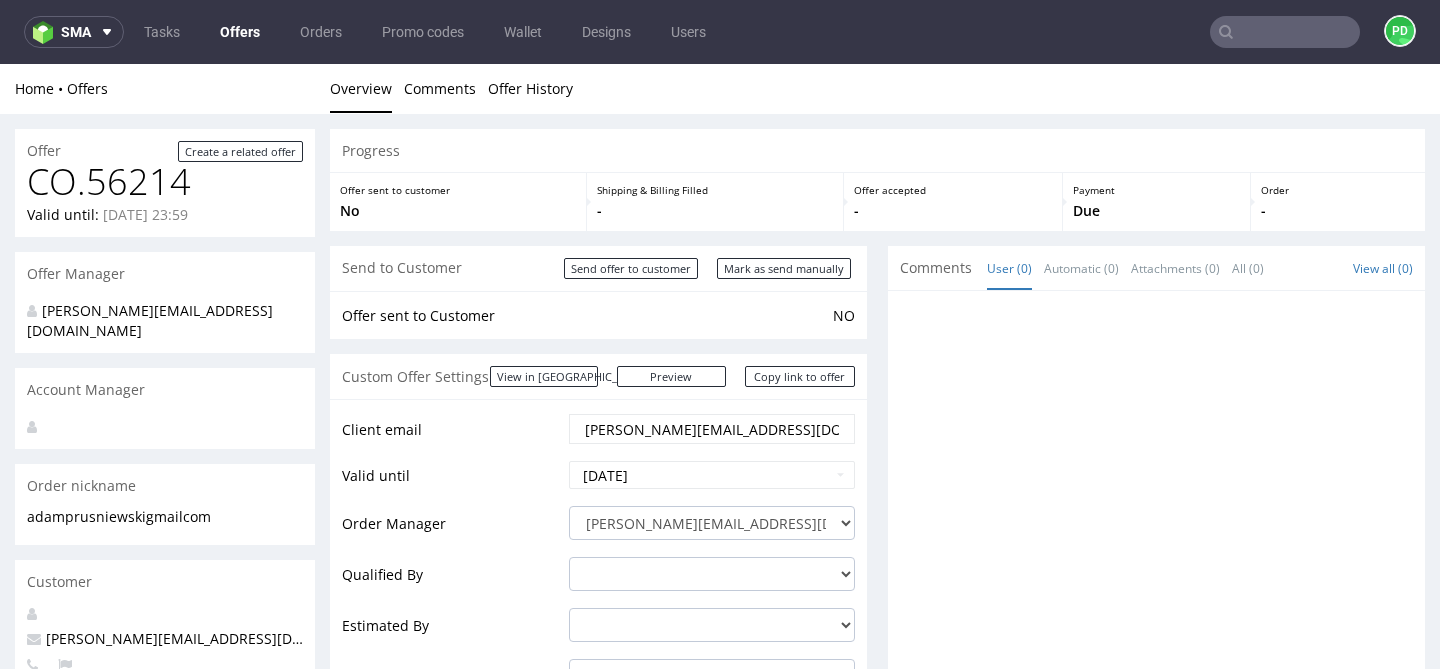 click on "Offer sent to Customer" at bounding box center [585, 316] 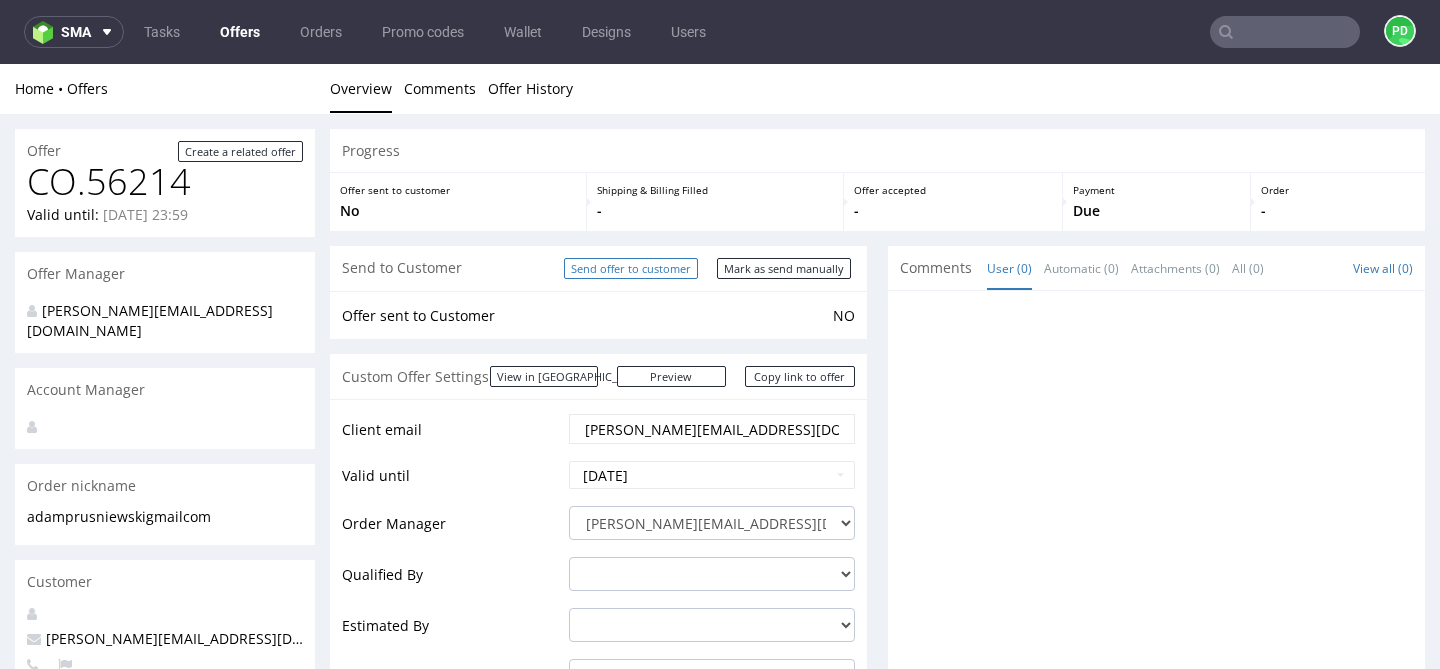 click on "Send offer to customer" at bounding box center [631, 268] 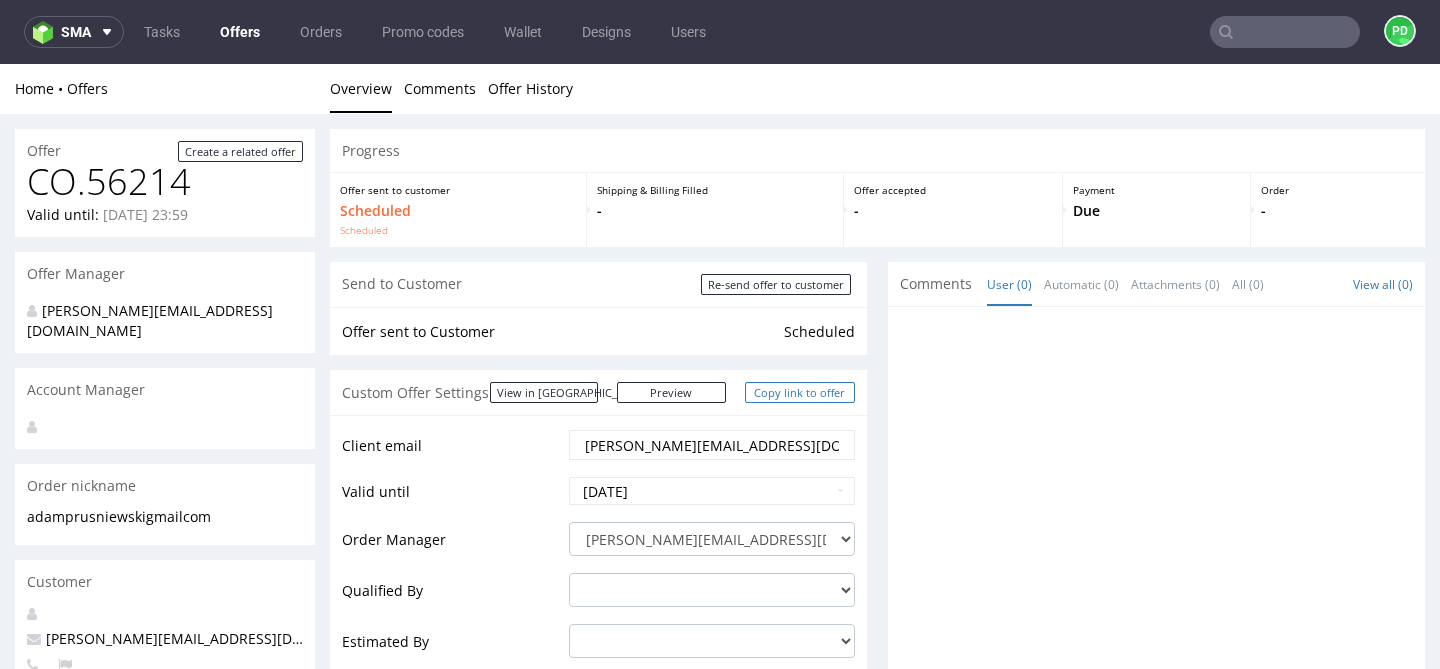 scroll, scrollTop: 0, scrollLeft: 0, axis: both 